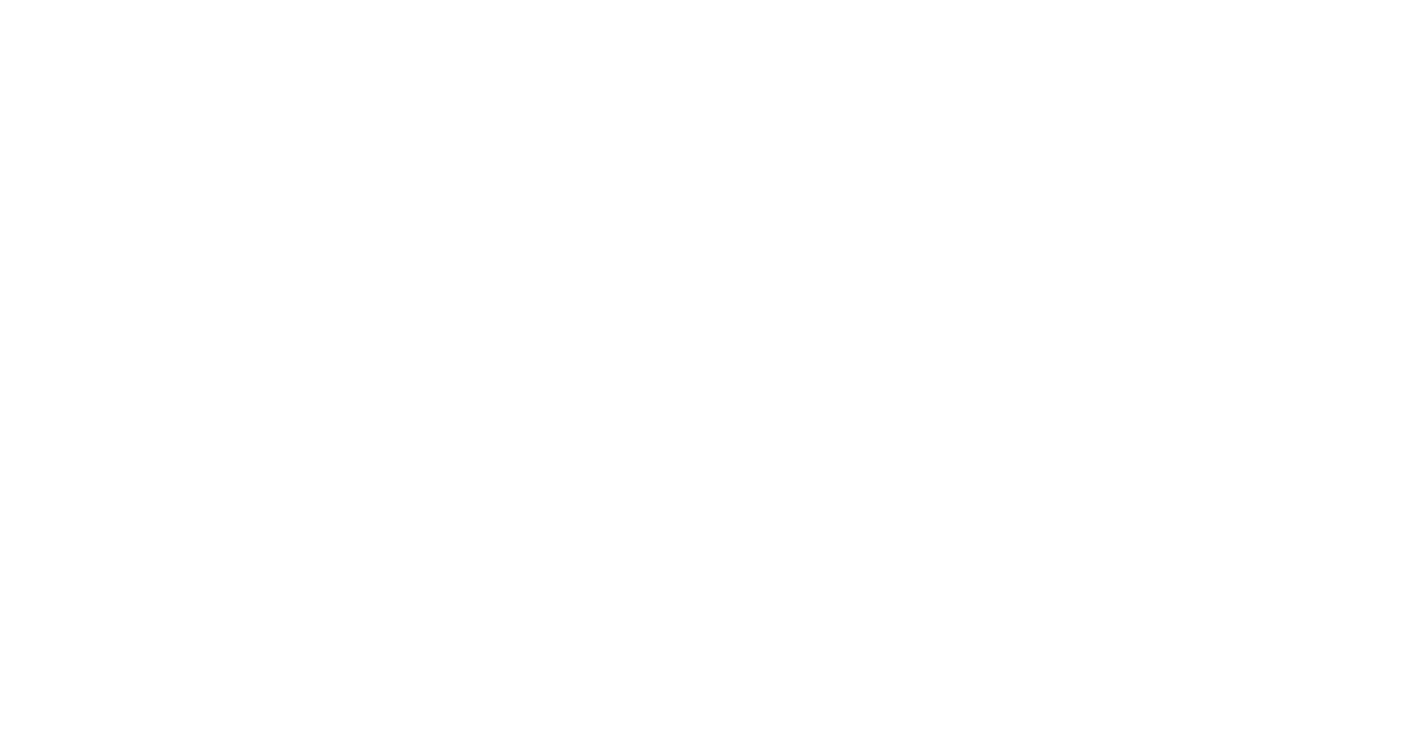scroll, scrollTop: 0, scrollLeft: 0, axis: both 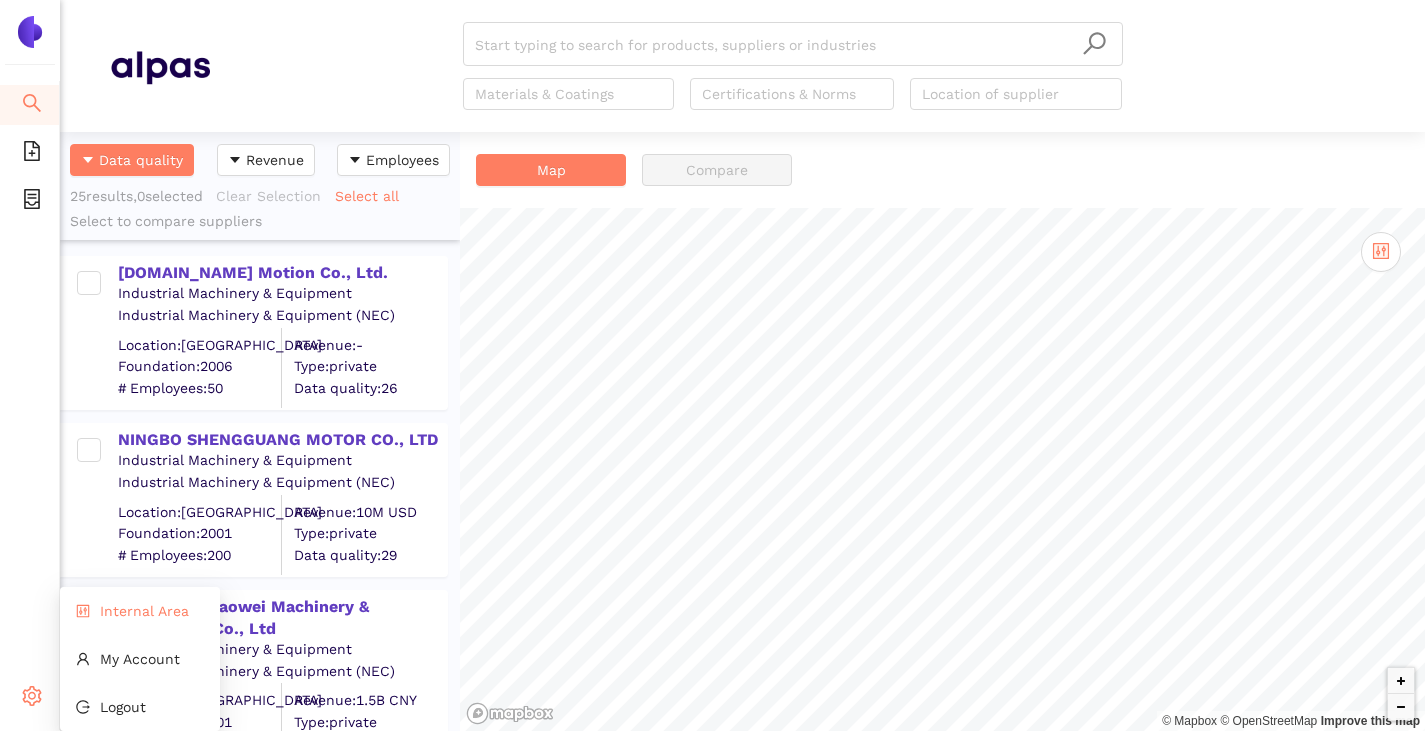 click on "Internal Area" at bounding box center (140, 611) 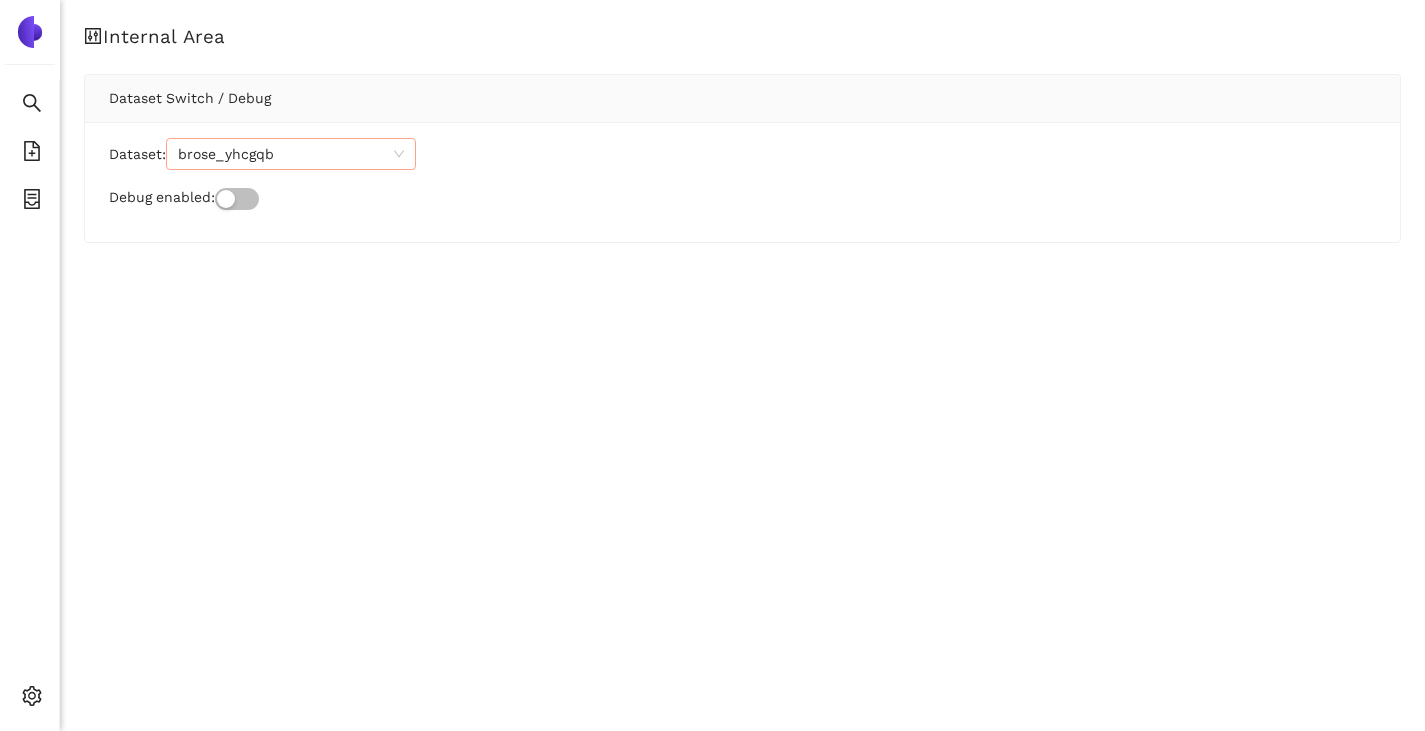 click on "brose_yhcgqb" at bounding box center (291, 154) 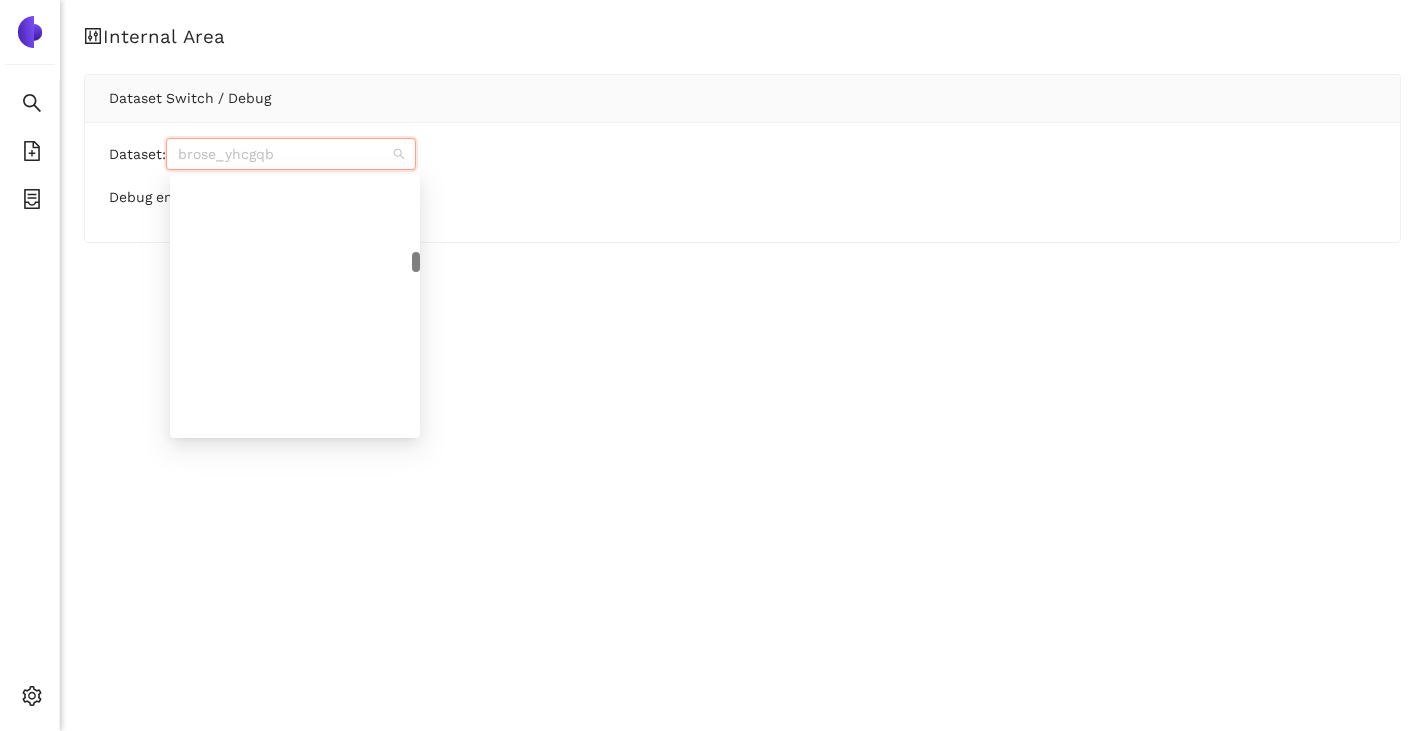 scroll, scrollTop: 3648, scrollLeft: 0, axis: vertical 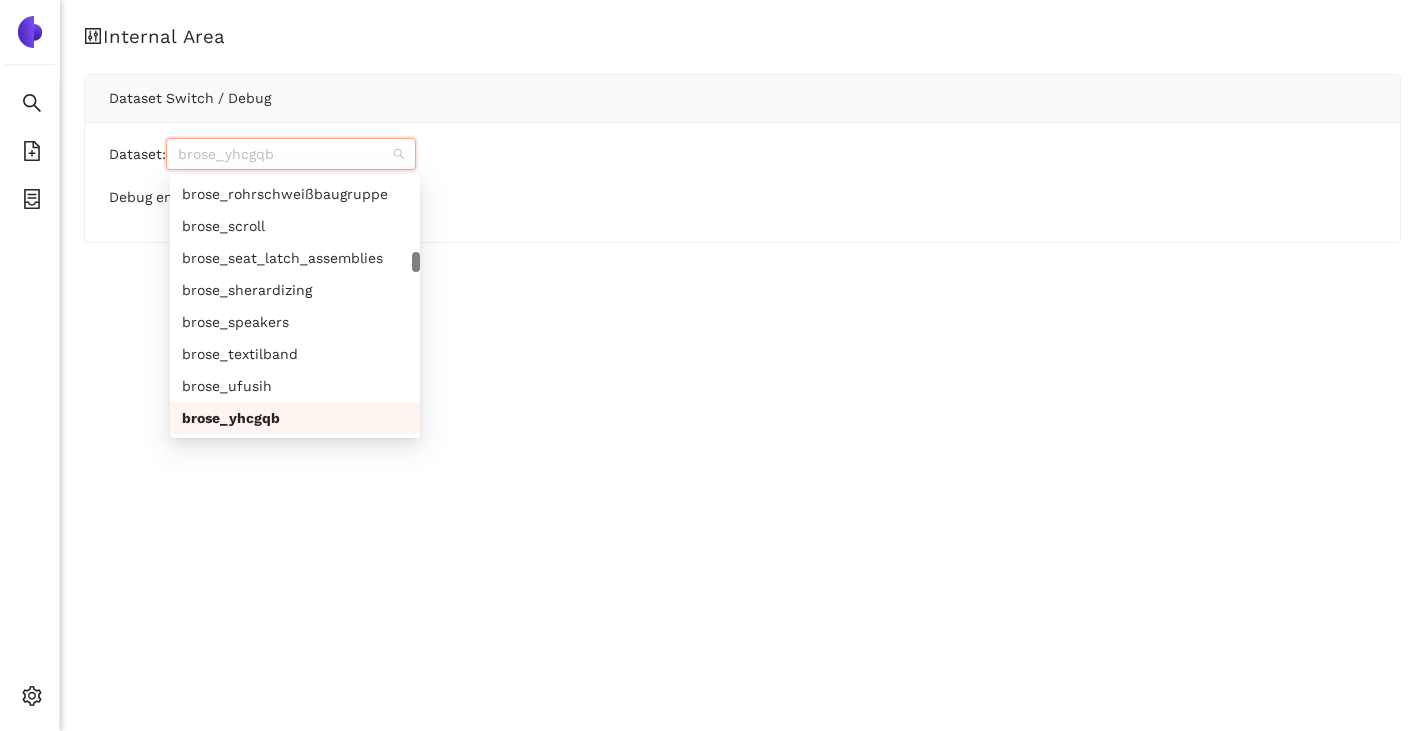 paste on "siemens_energy_feuhvq" 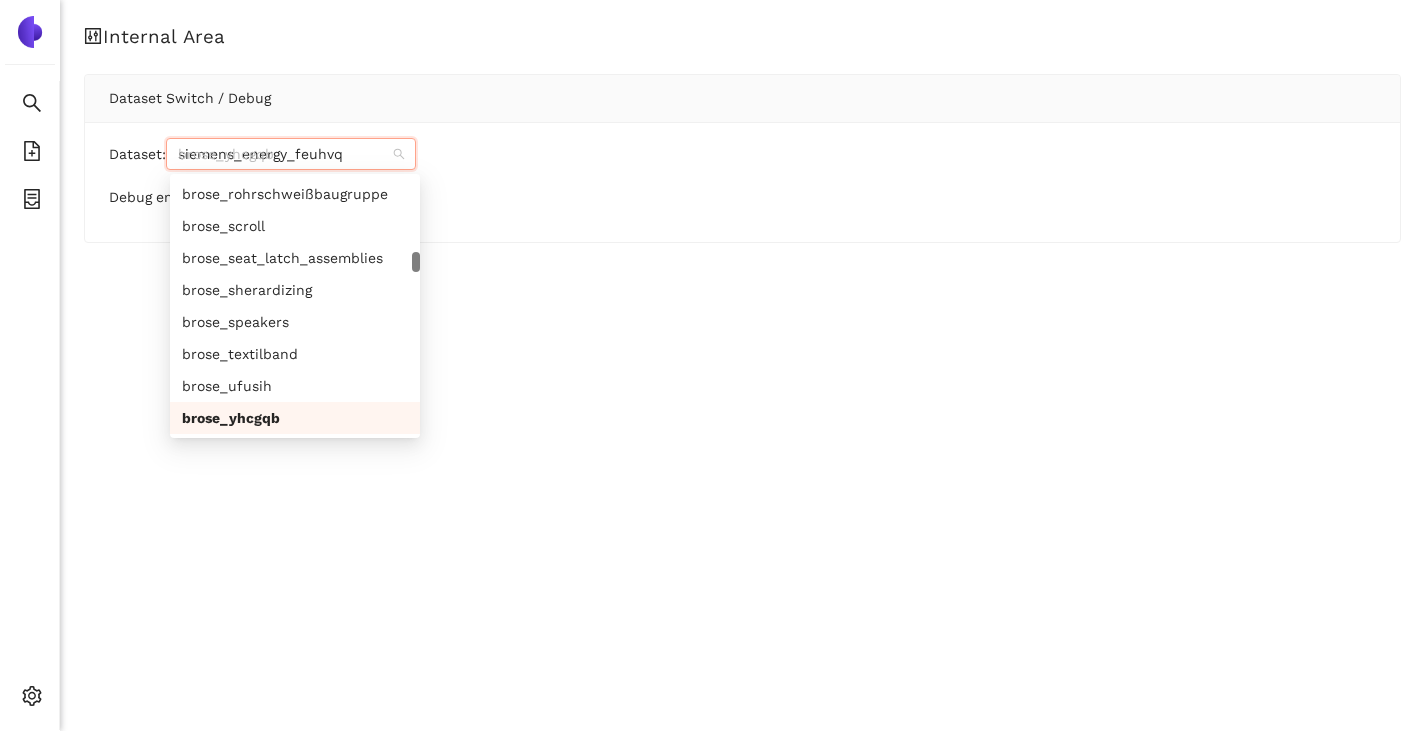 scroll, scrollTop: 0, scrollLeft: 0, axis: both 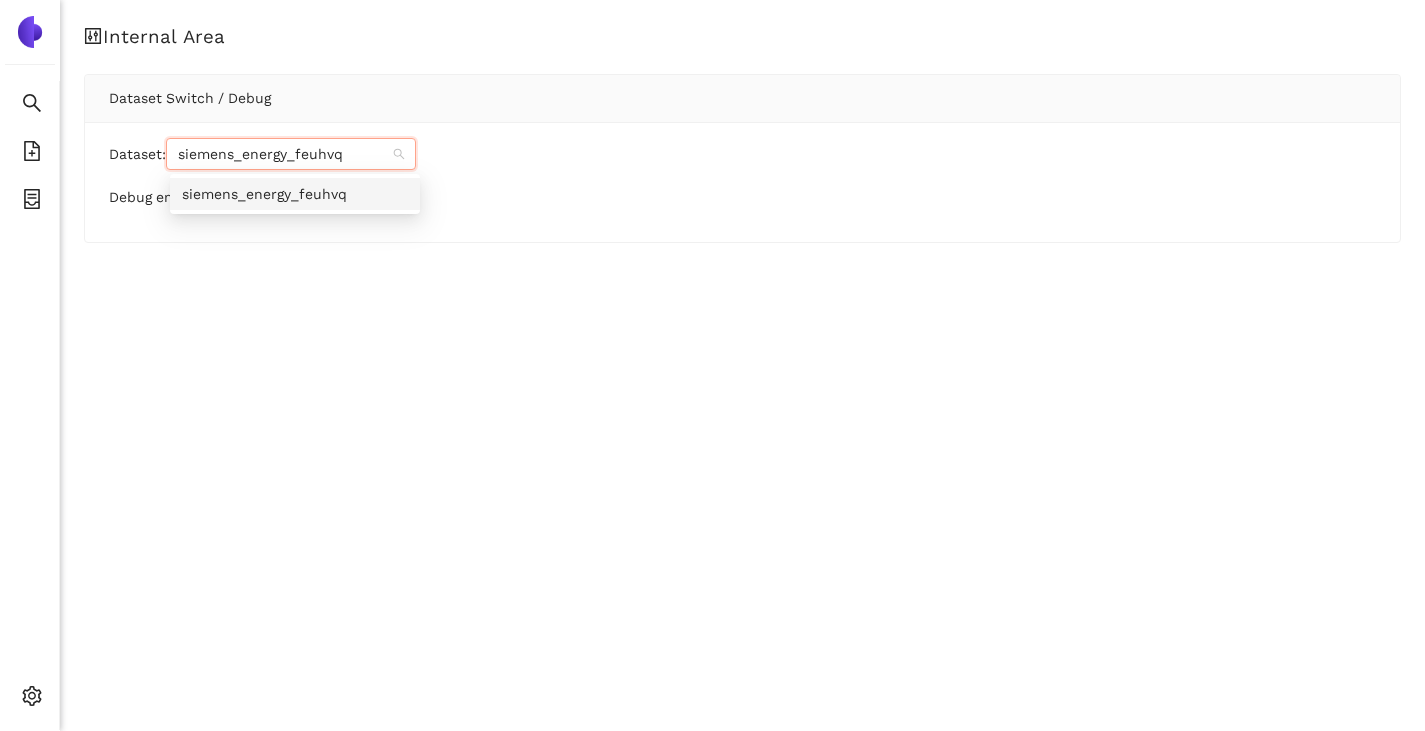 click on "siemens_energy_feuhvq" at bounding box center [295, 194] 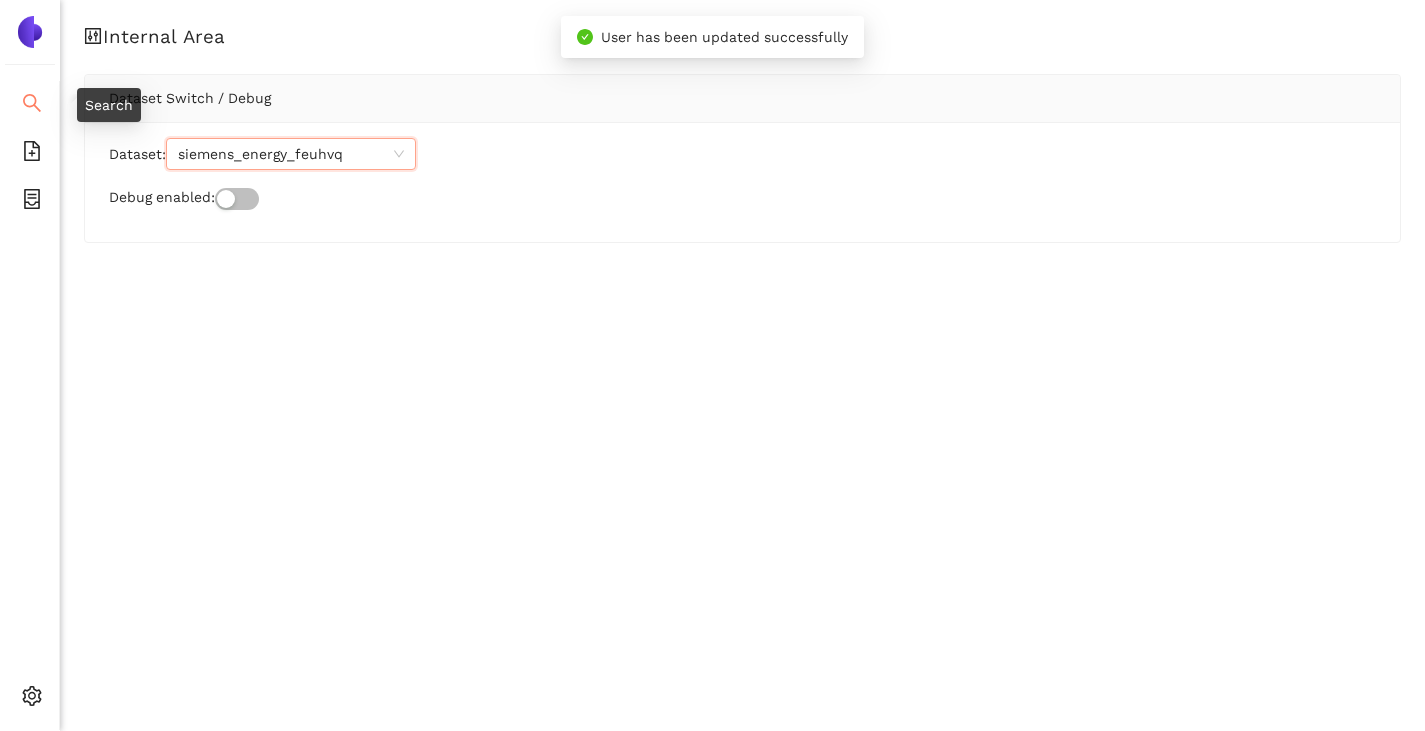 click 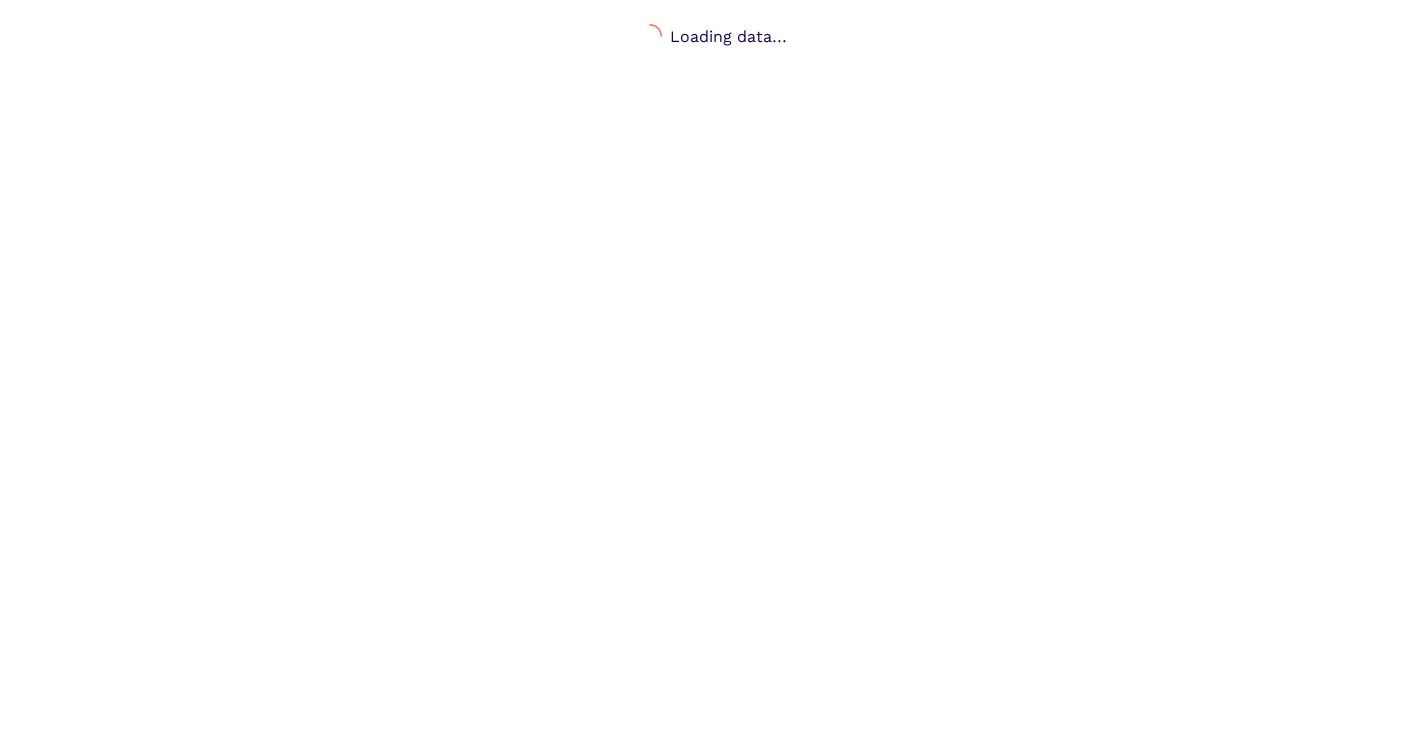 scroll, scrollTop: 0, scrollLeft: 0, axis: both 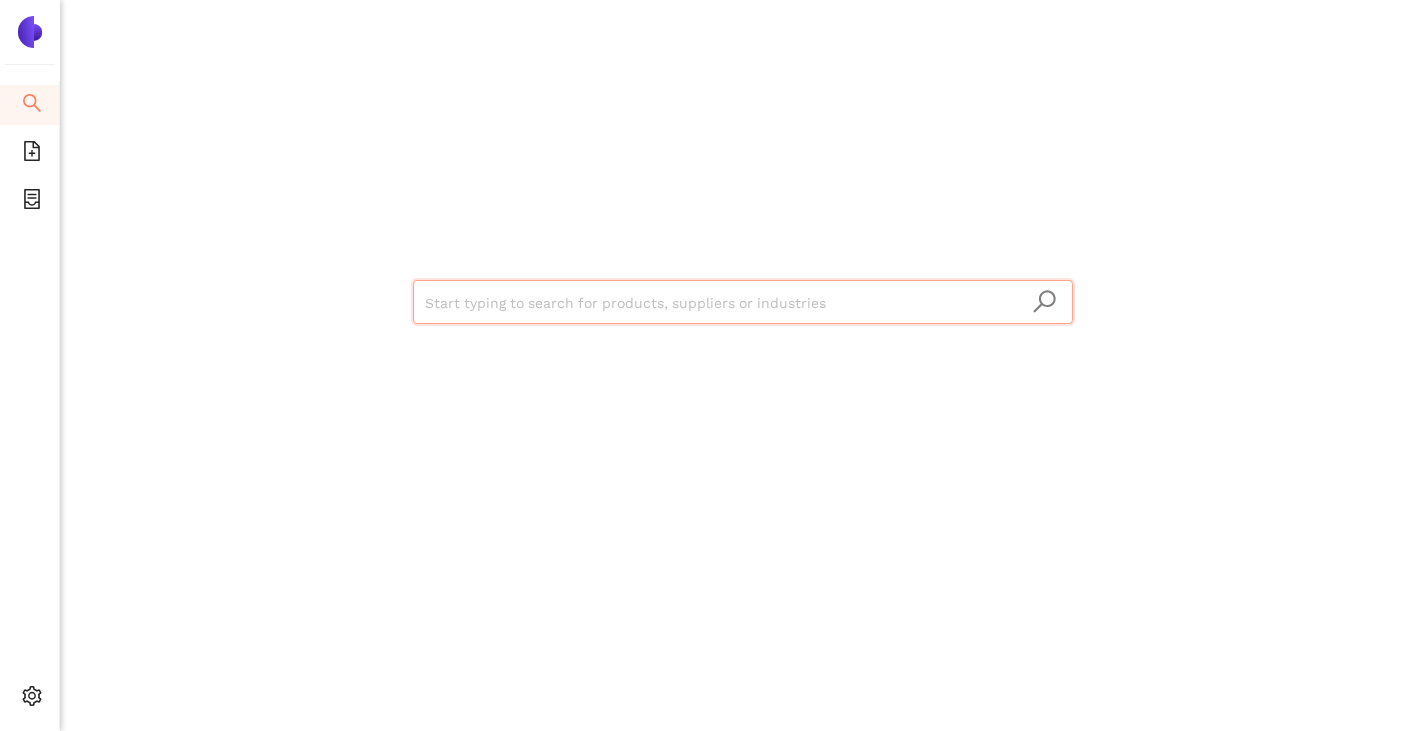 click at bounding box center (743, 303) 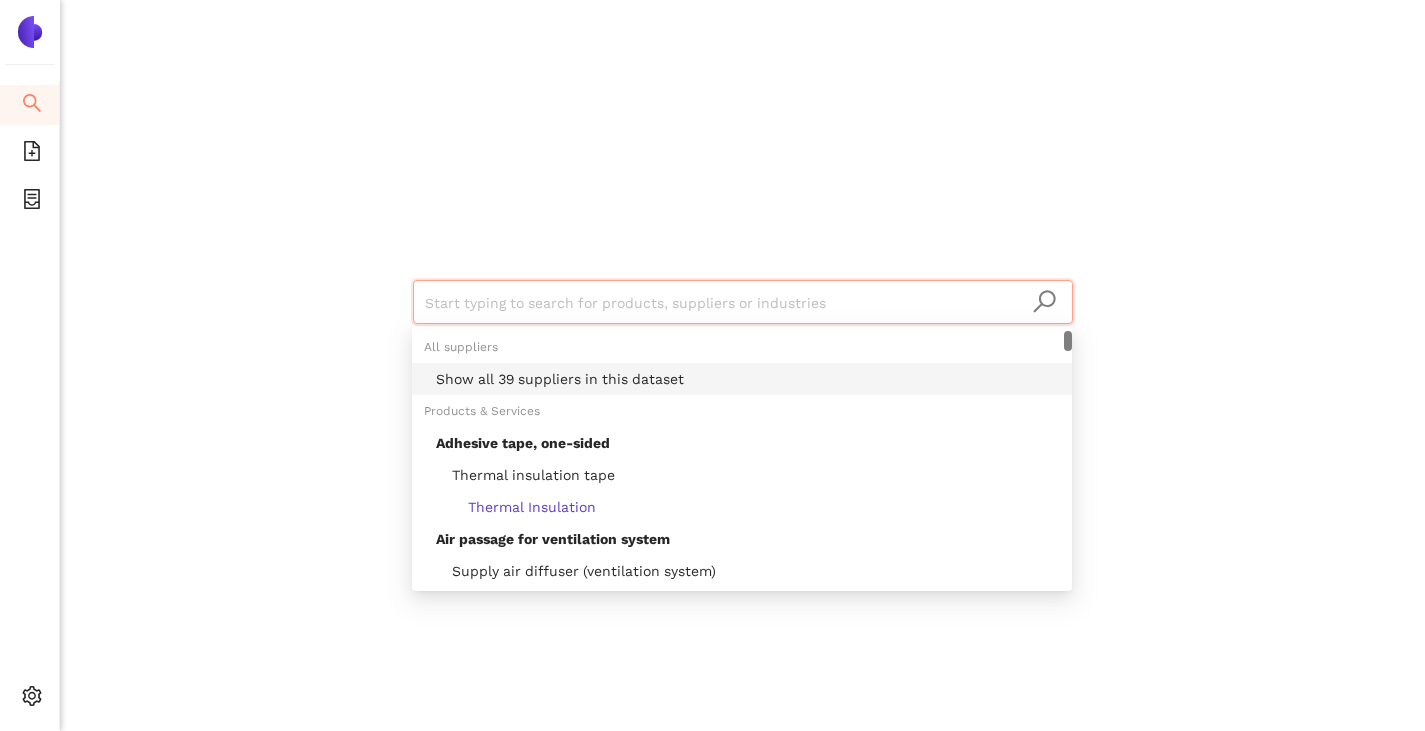 click on "Show all 39 suppliers in this dataset" at bounding box center [748, 379] 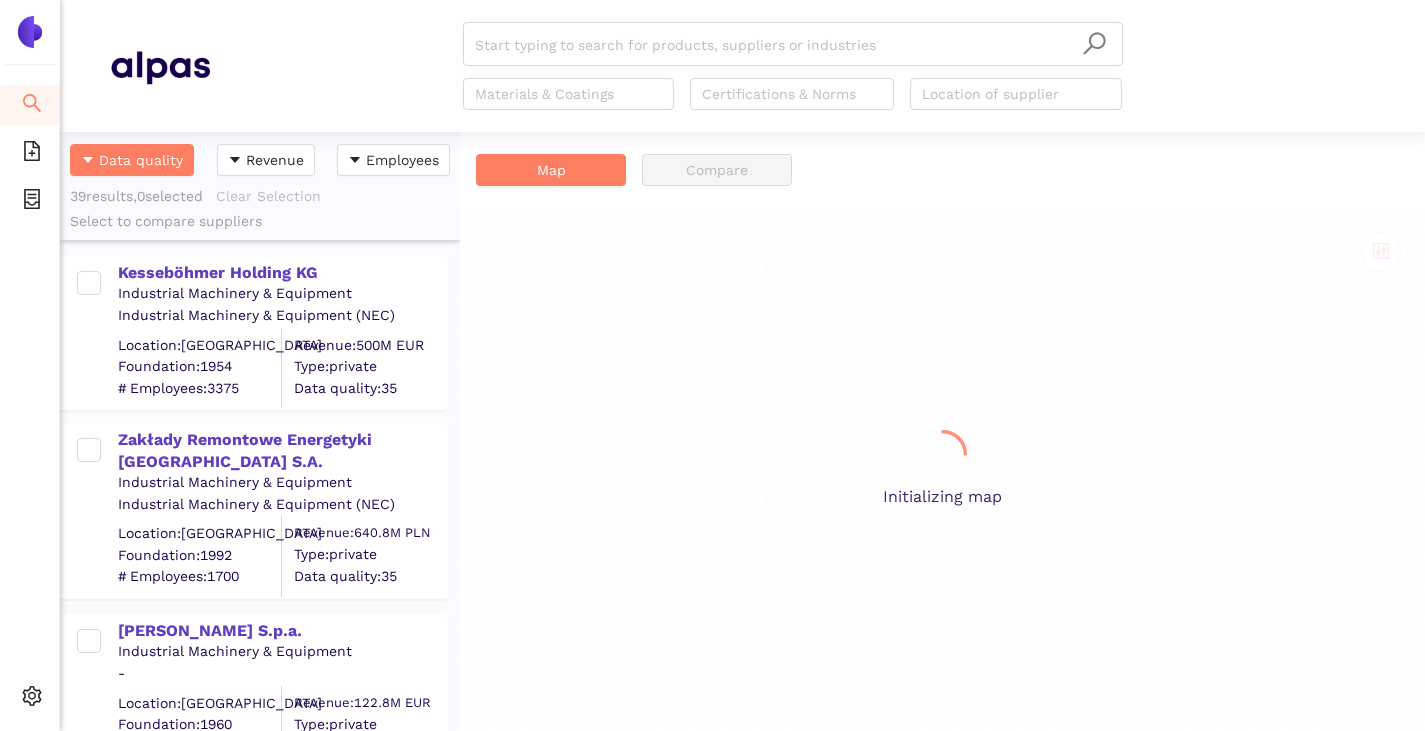 scroll, scrollTop: 16, scrollLeft: 16, axis: both 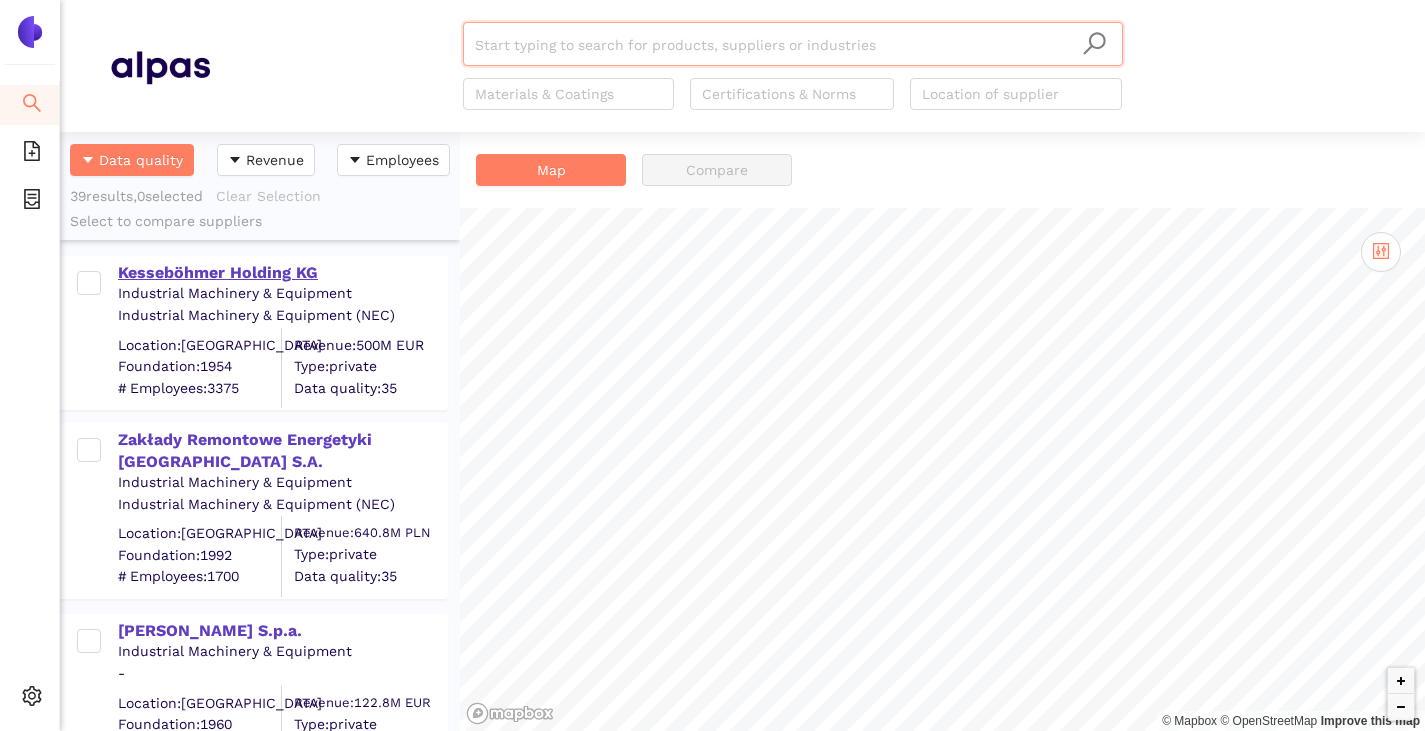 click on "Kesseböhmer Holding KG" at bounding box center (282, 273) 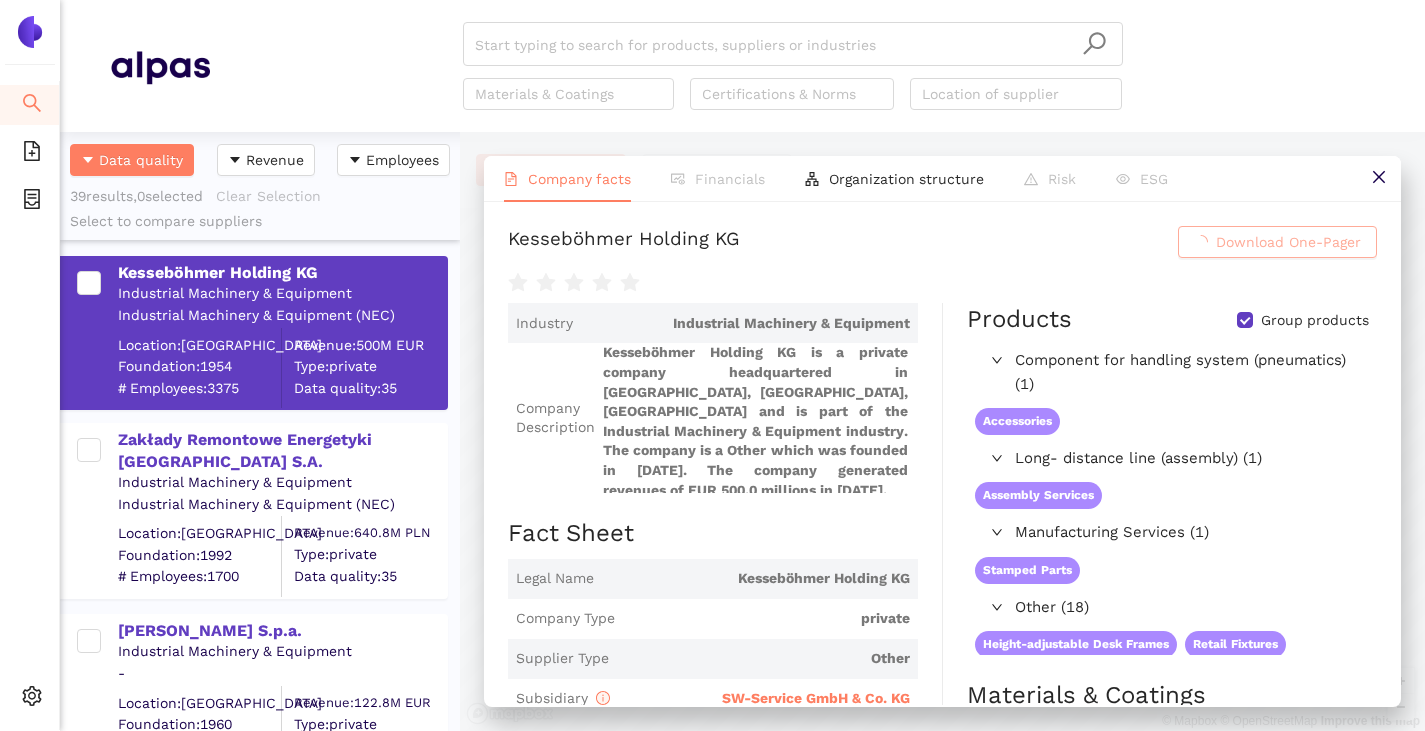 drag, startPoint x: 501, startPoint y: 243, endPoint x: 713, endPoint y: 237, distance: 212.08488 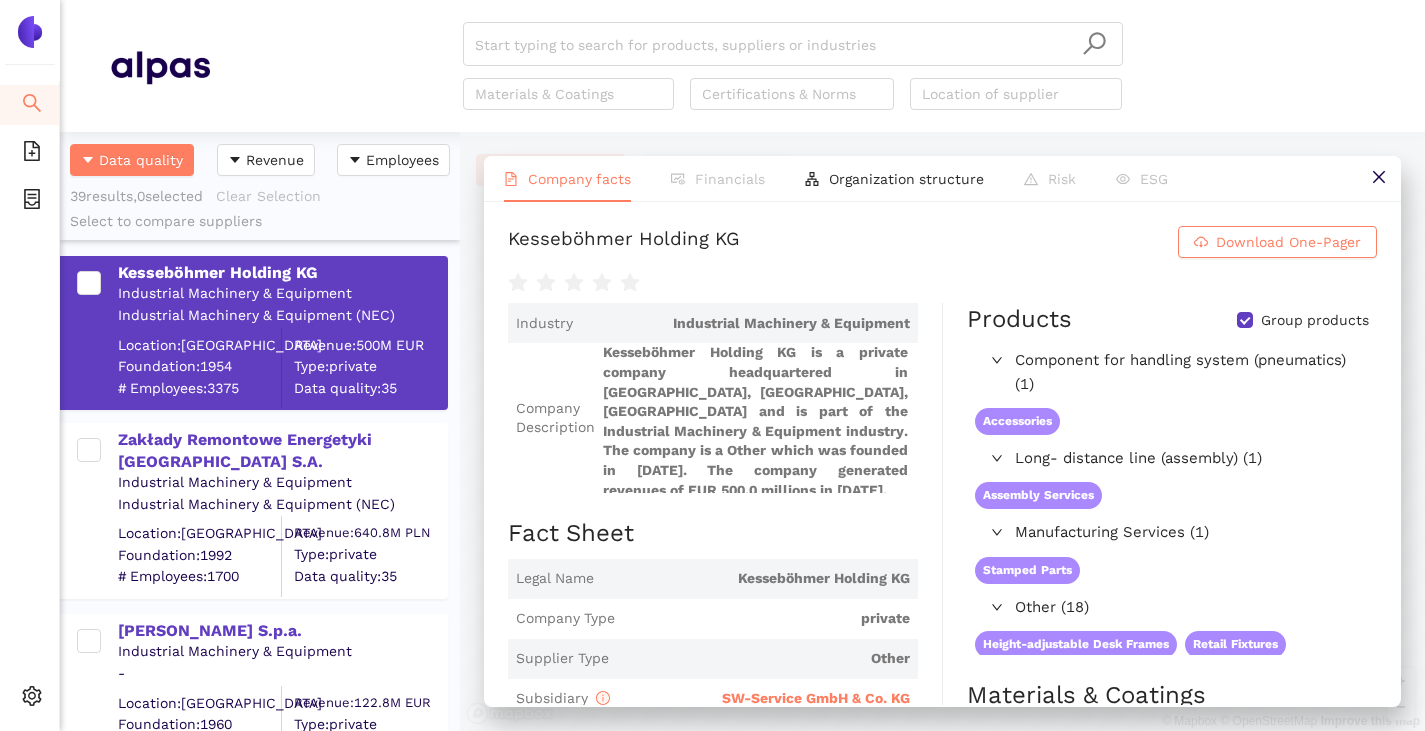 click on "Kesseböhmer Holding KG Download One-Pager" at bounding box center [942, 242] 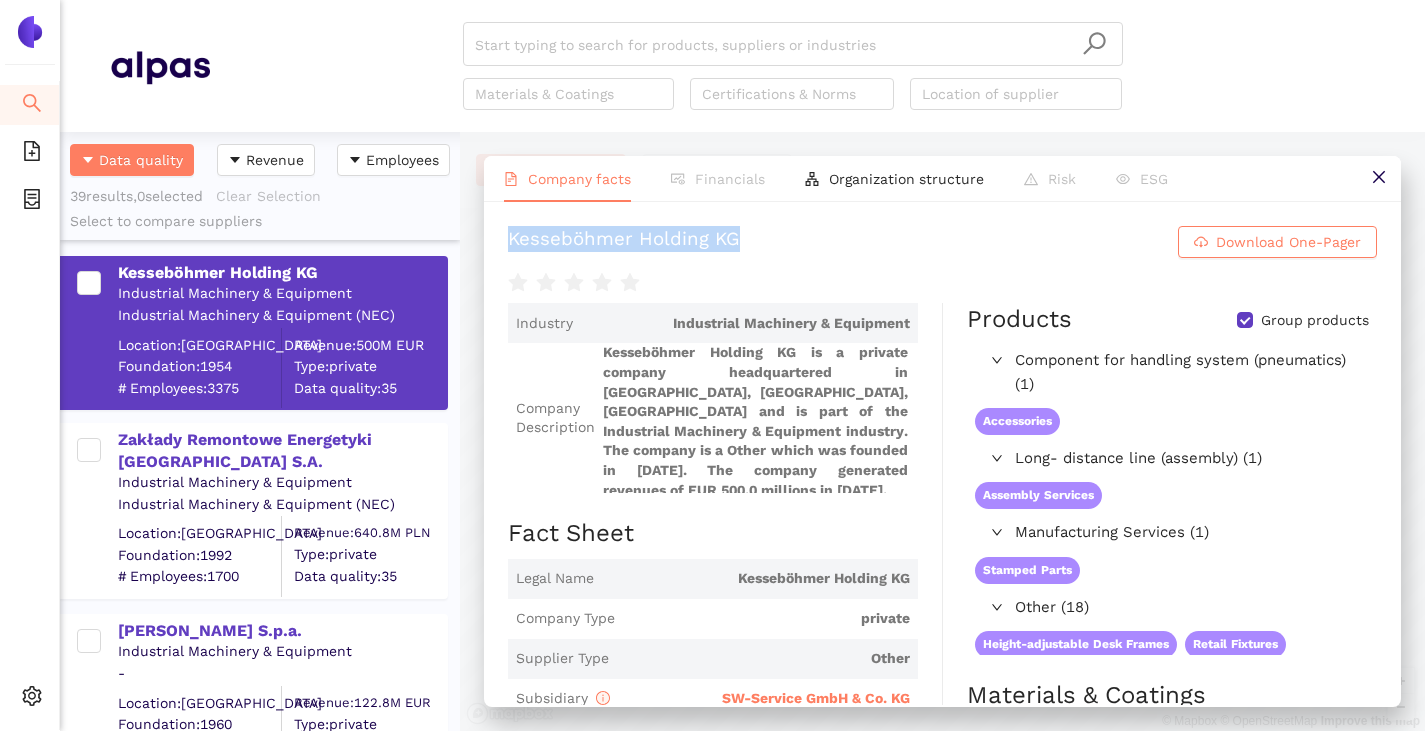 drag, startPoint x: 505, startPoint y: 239, endPoint x: 743, endPoint y: 233, distance: 238.07562 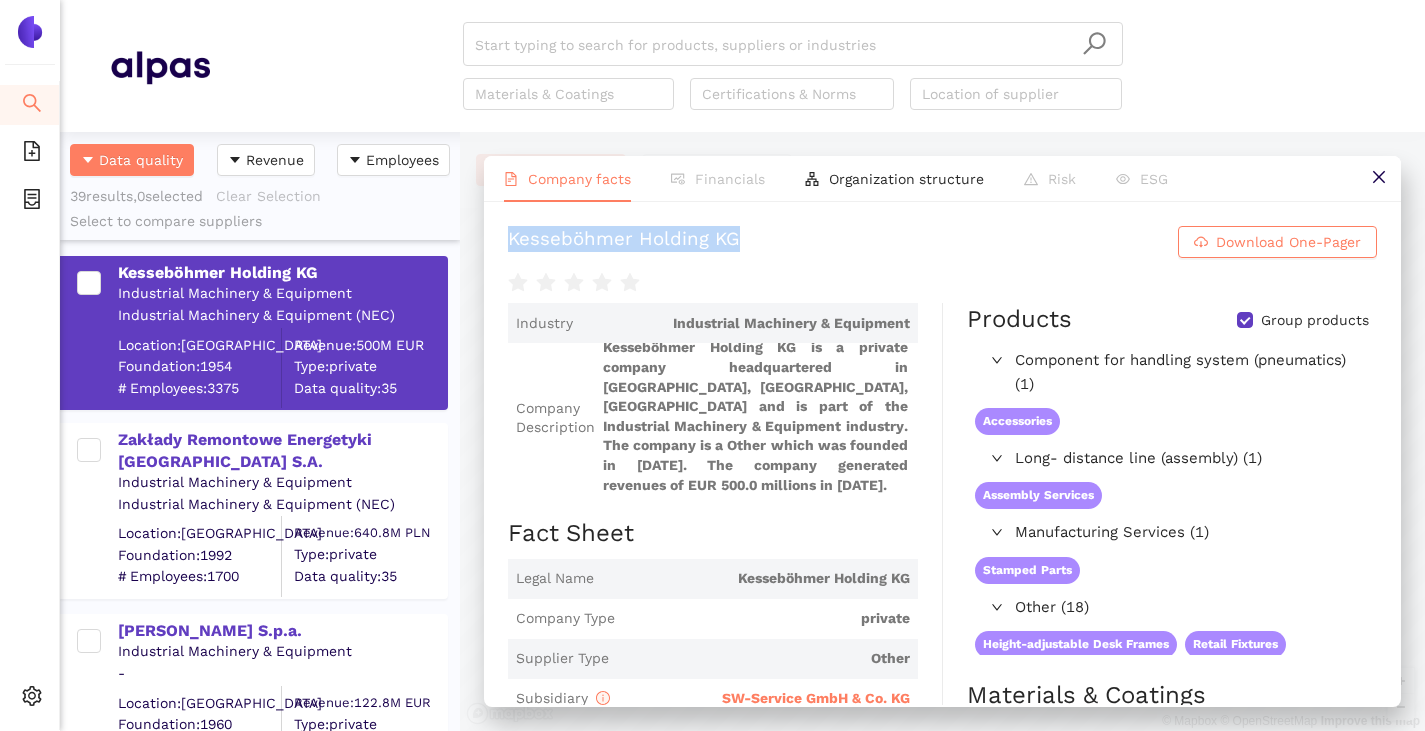 scroll, scrollTop: 6, scrollLeft: 0, axis: vertical 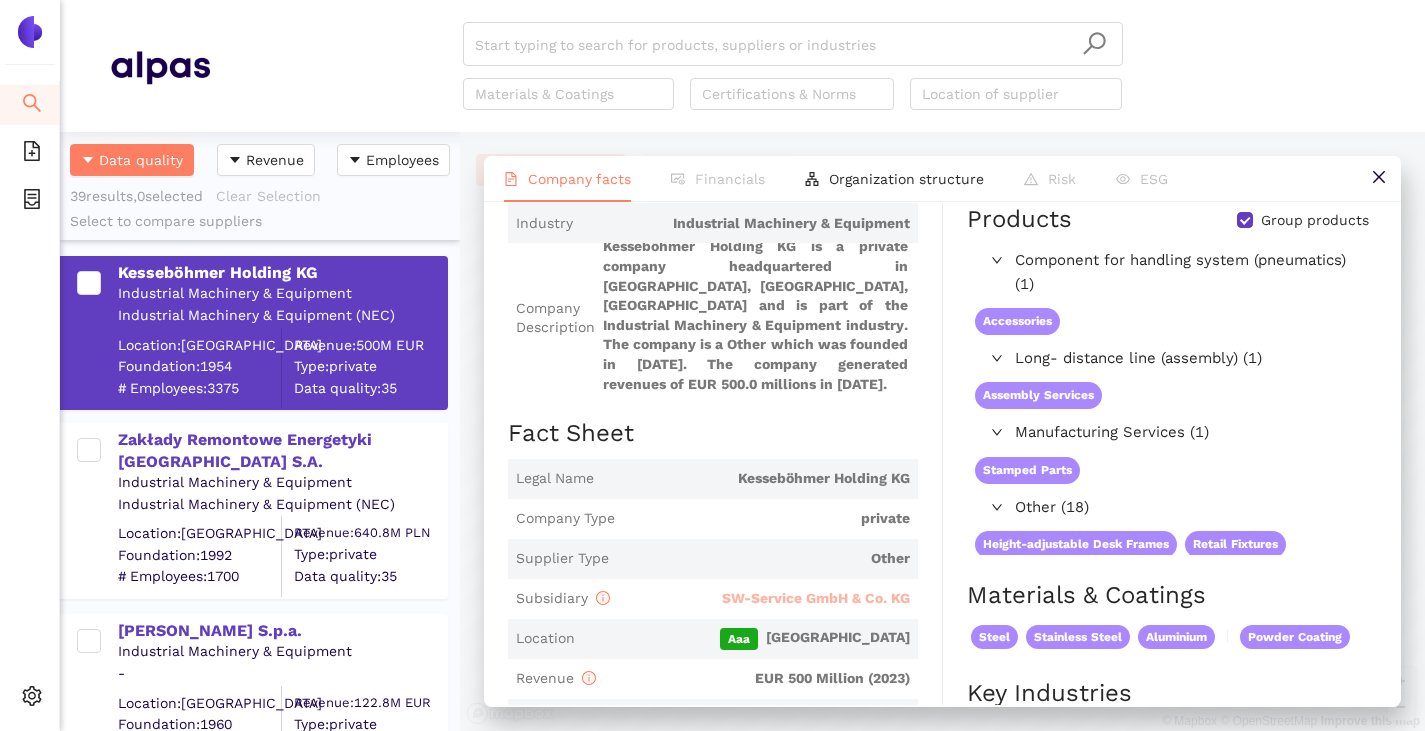 click on "SW-Service GmbH & Co. KG" at bounding box center (816, 598) 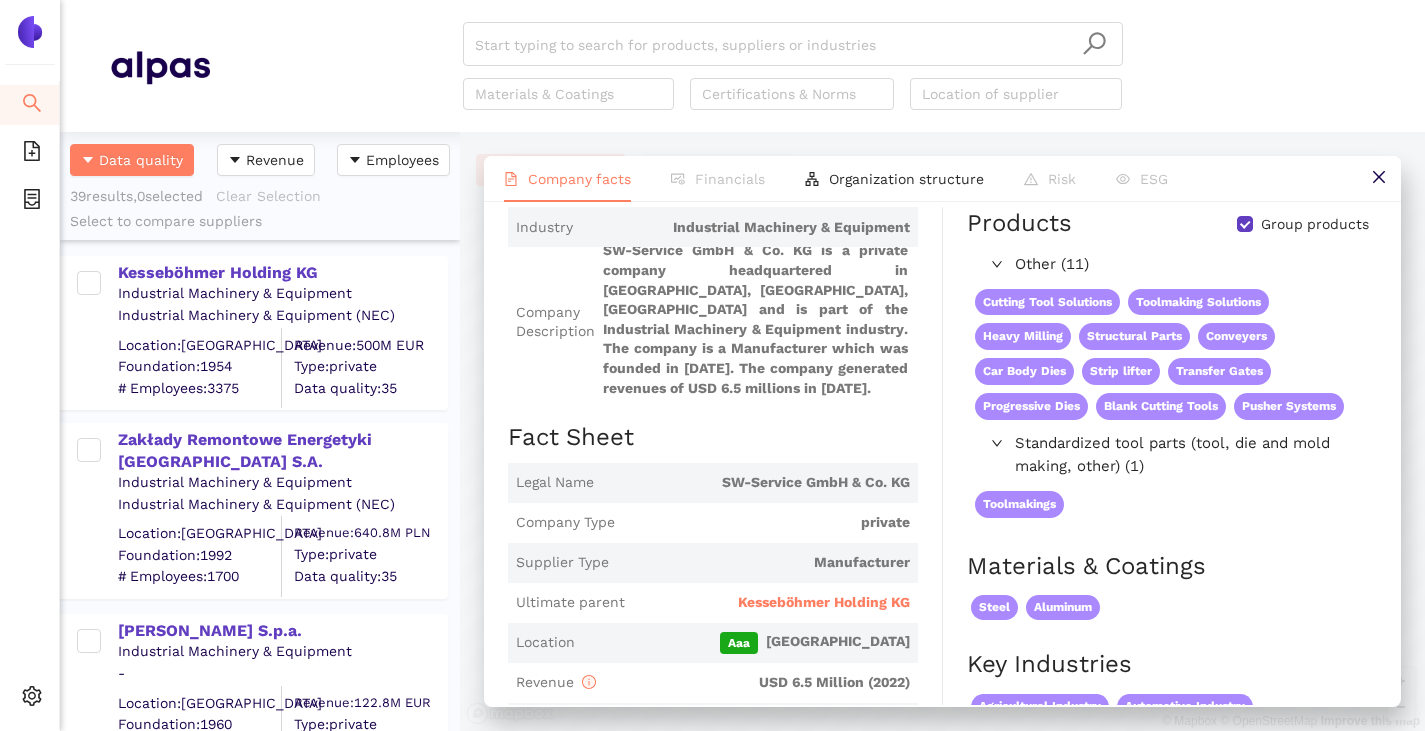 scroll, scrollTop: 200, scrollLeft: 0, axis: vertical 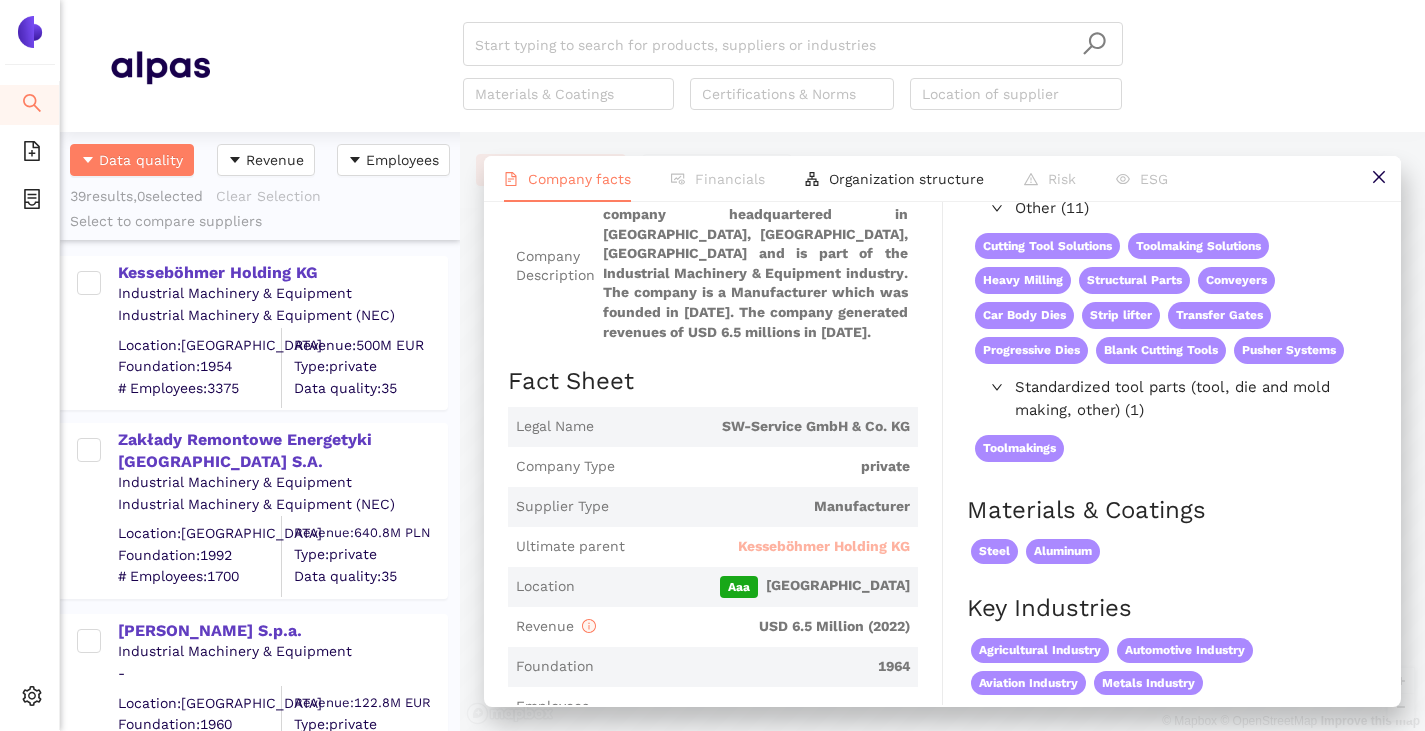 click on "Kesseböhmer Holding KG" at bounding box center (824, 547) 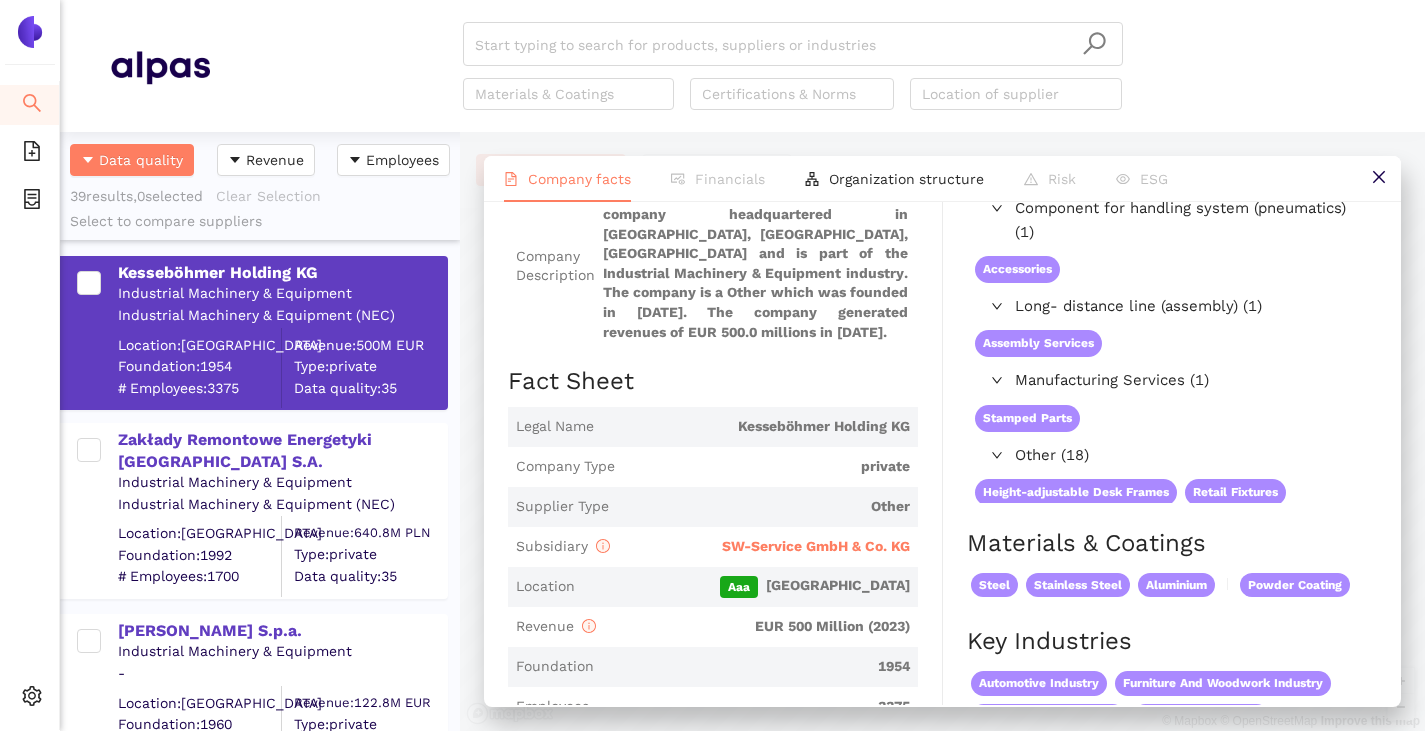 scroll, scrollTop: 0, scrollLeft: 0, axis: both 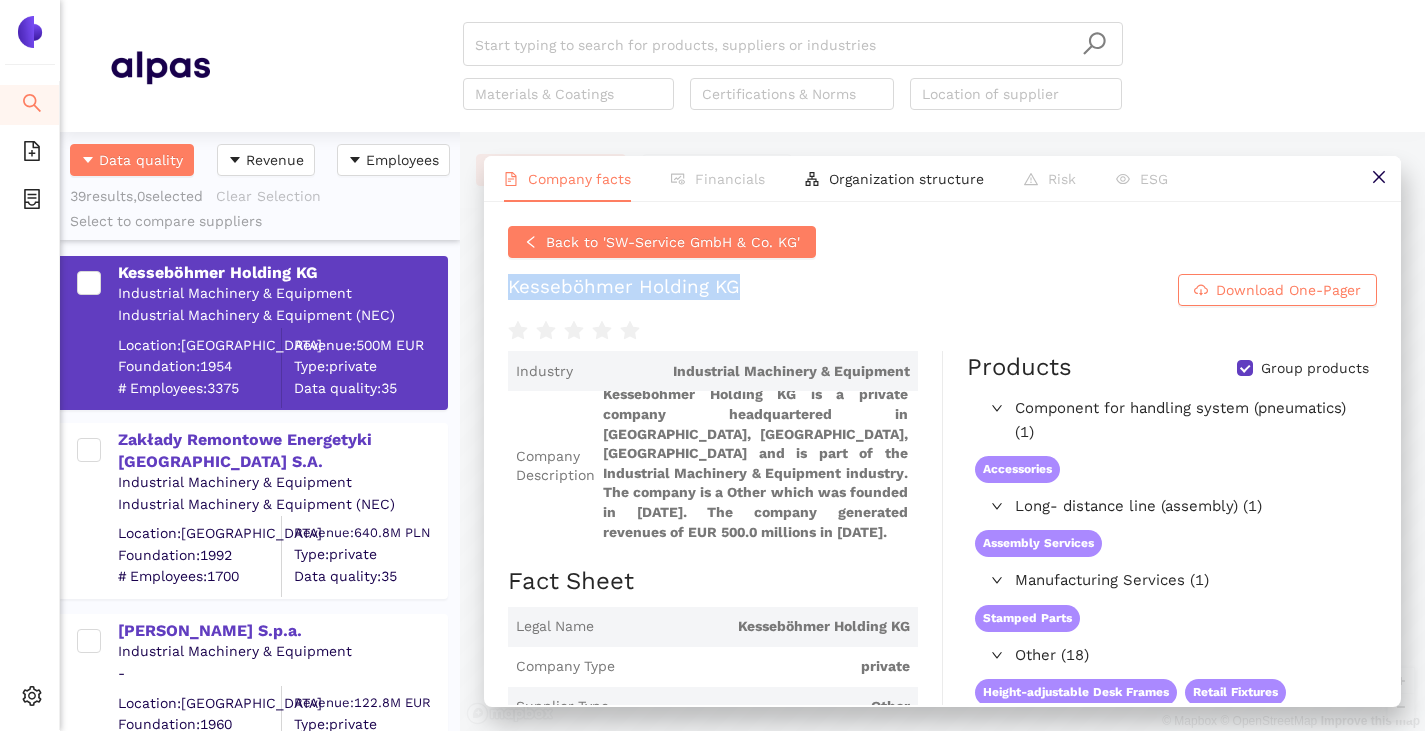 drag, startPoint x: 511, startPoint y: 285, endPoint x: 741, endPoint y: 289, distance: 230.03477 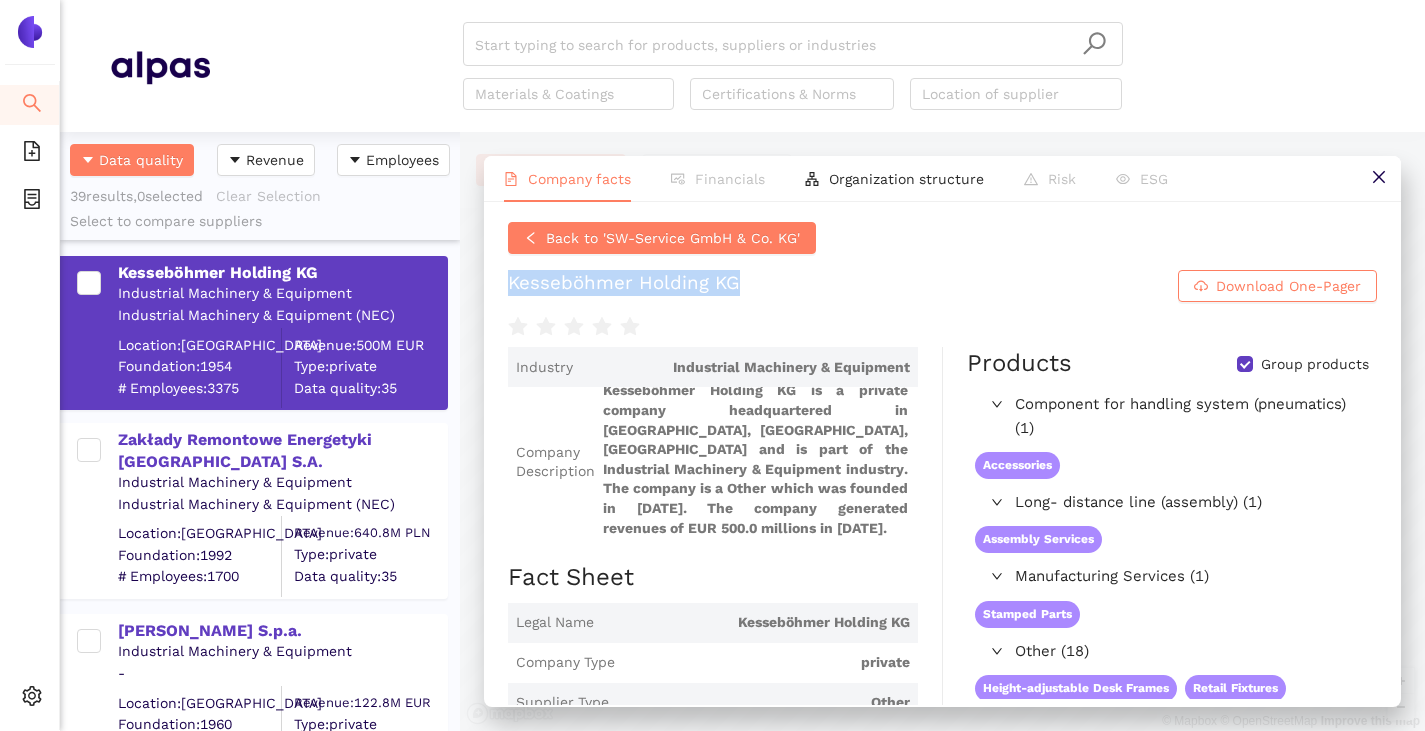 scroll, scrollTop: 0, scrollLeft: 0, axis: both 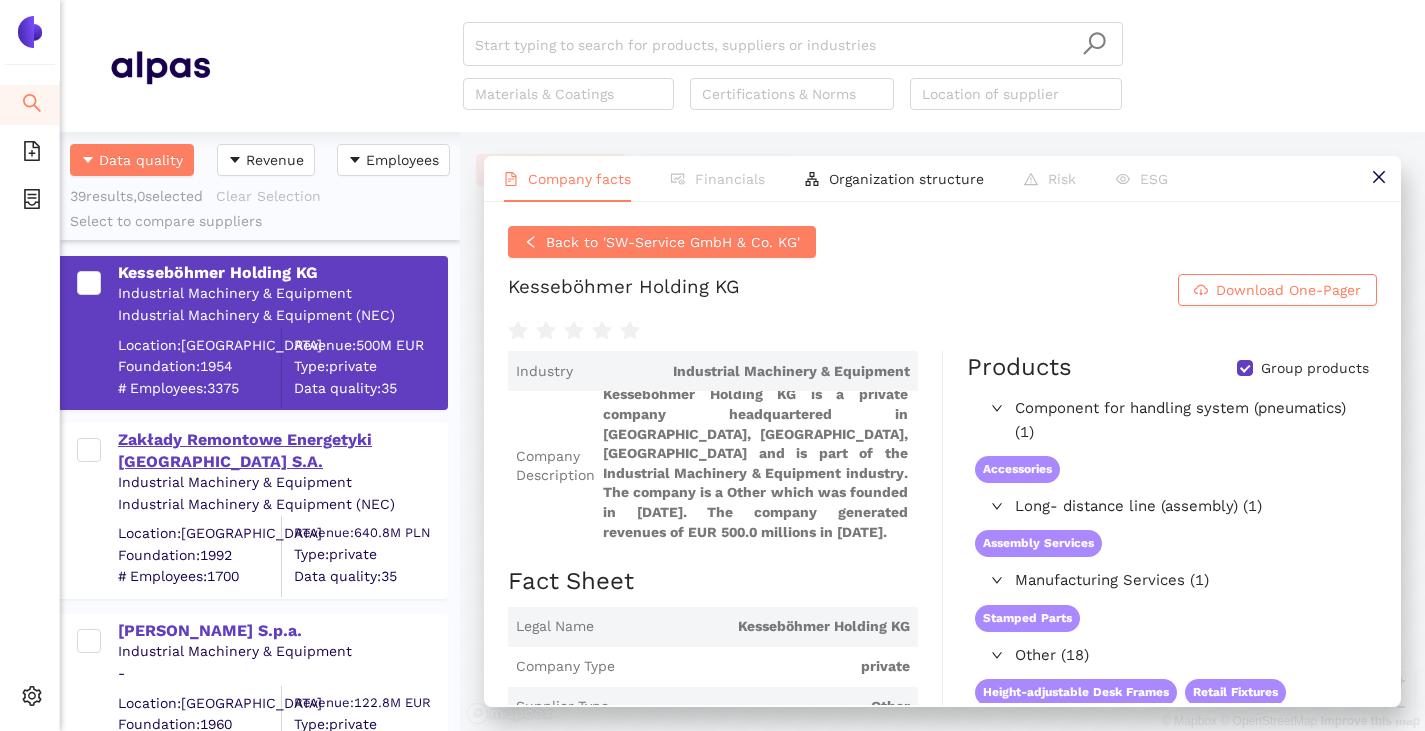 click on "Zakłady Remontowe Energetyki [GEOGRAPHIC_DATA] S.A." at bounding box center [282, 451] 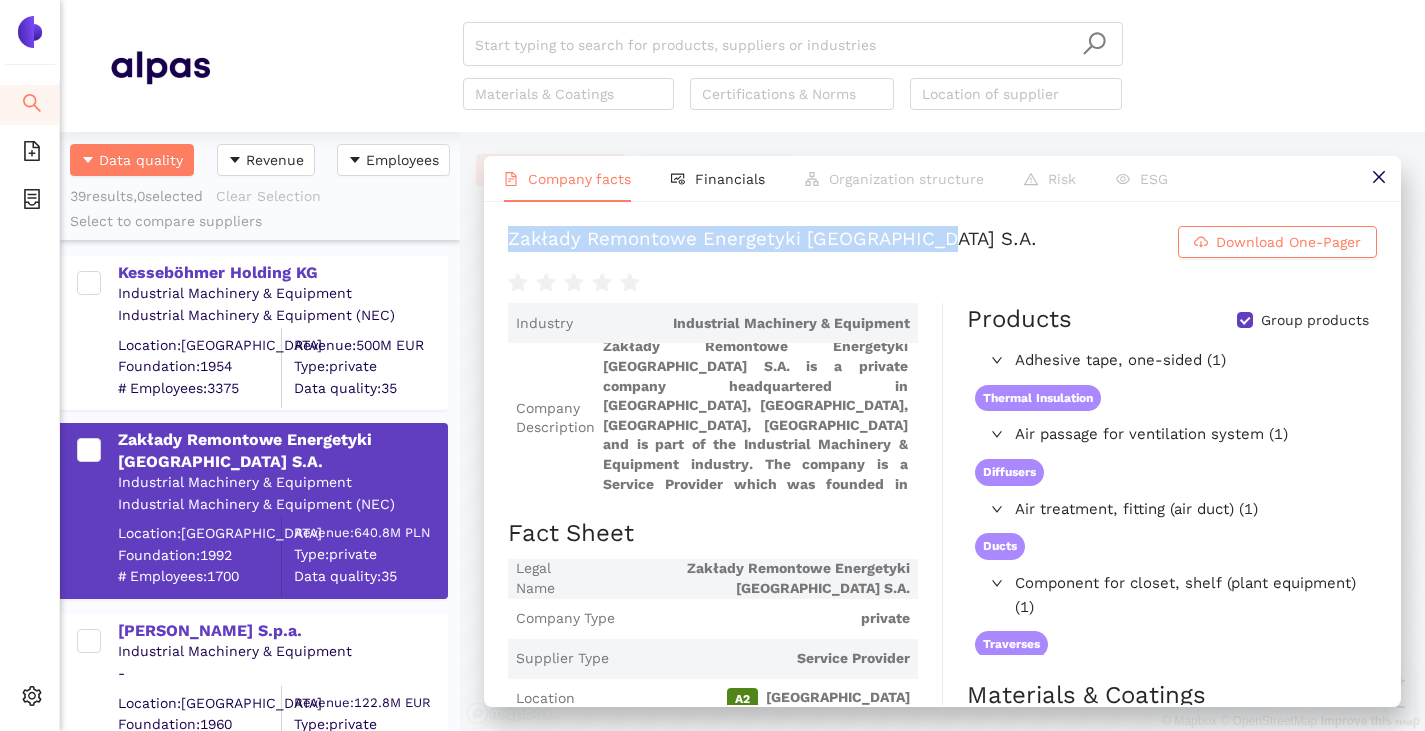 drag, startPoint x: 513, startPoint y: 240, endPoint x: 963, endPoint y: 249, distance: 450.09 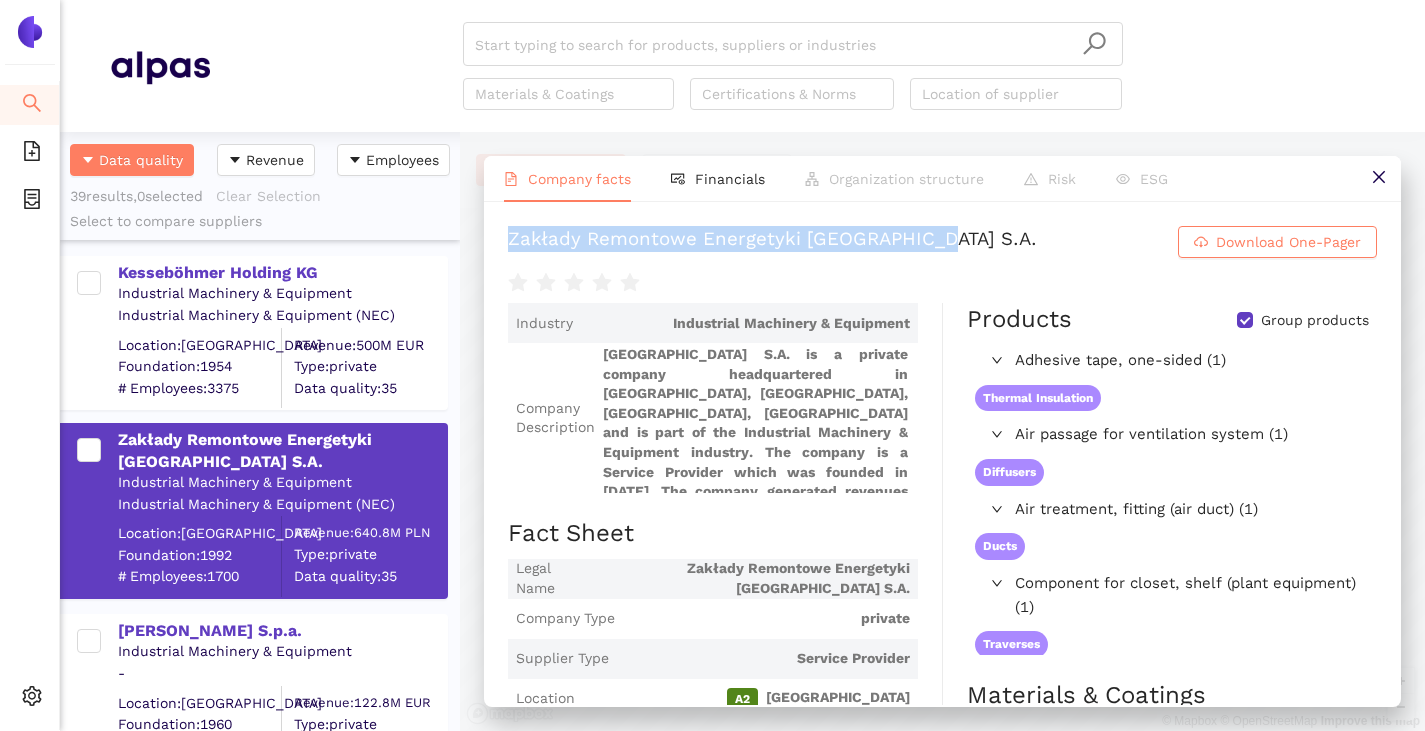 scroll, scrollTop: 26, scrollLeft: 0, axis: vertical 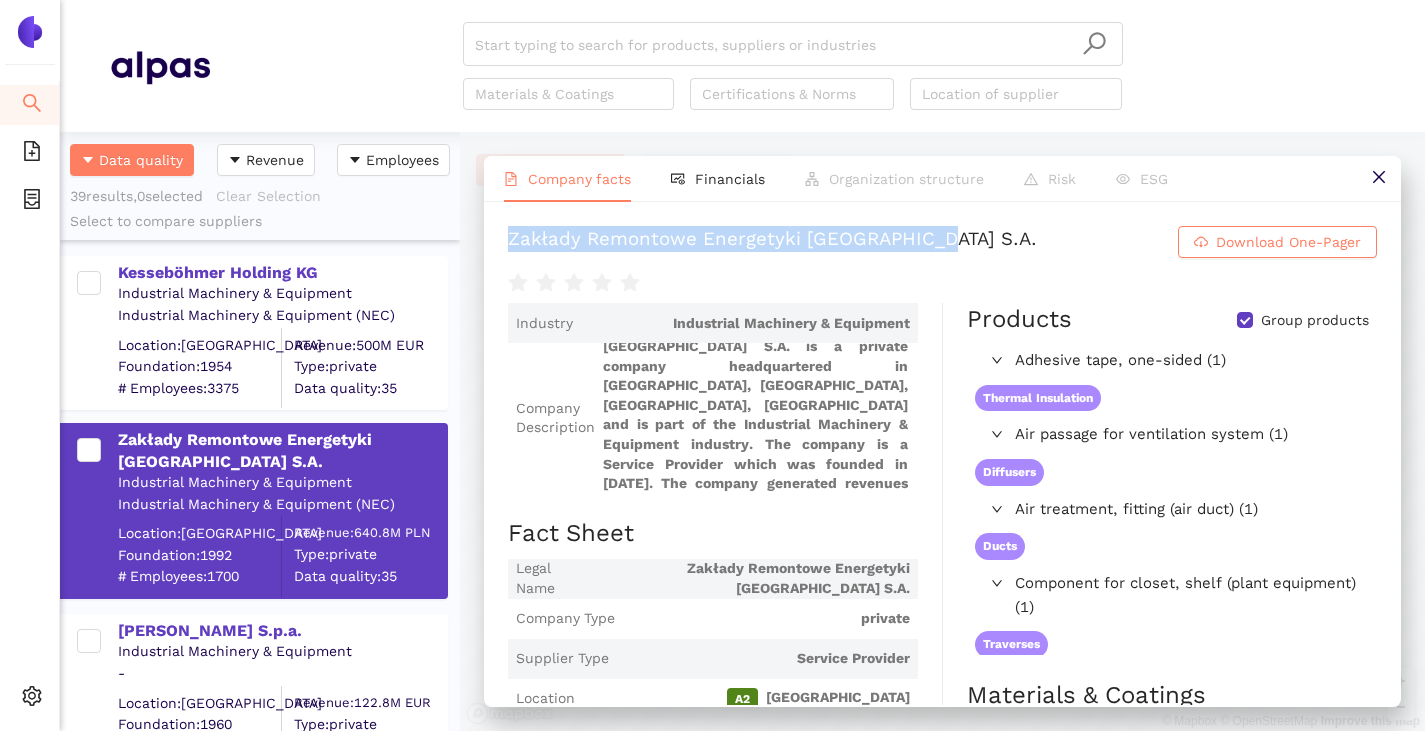 copy on "Zakłady Remontowe Energetyki [GEOGRAPHIC_DATA] S.A." 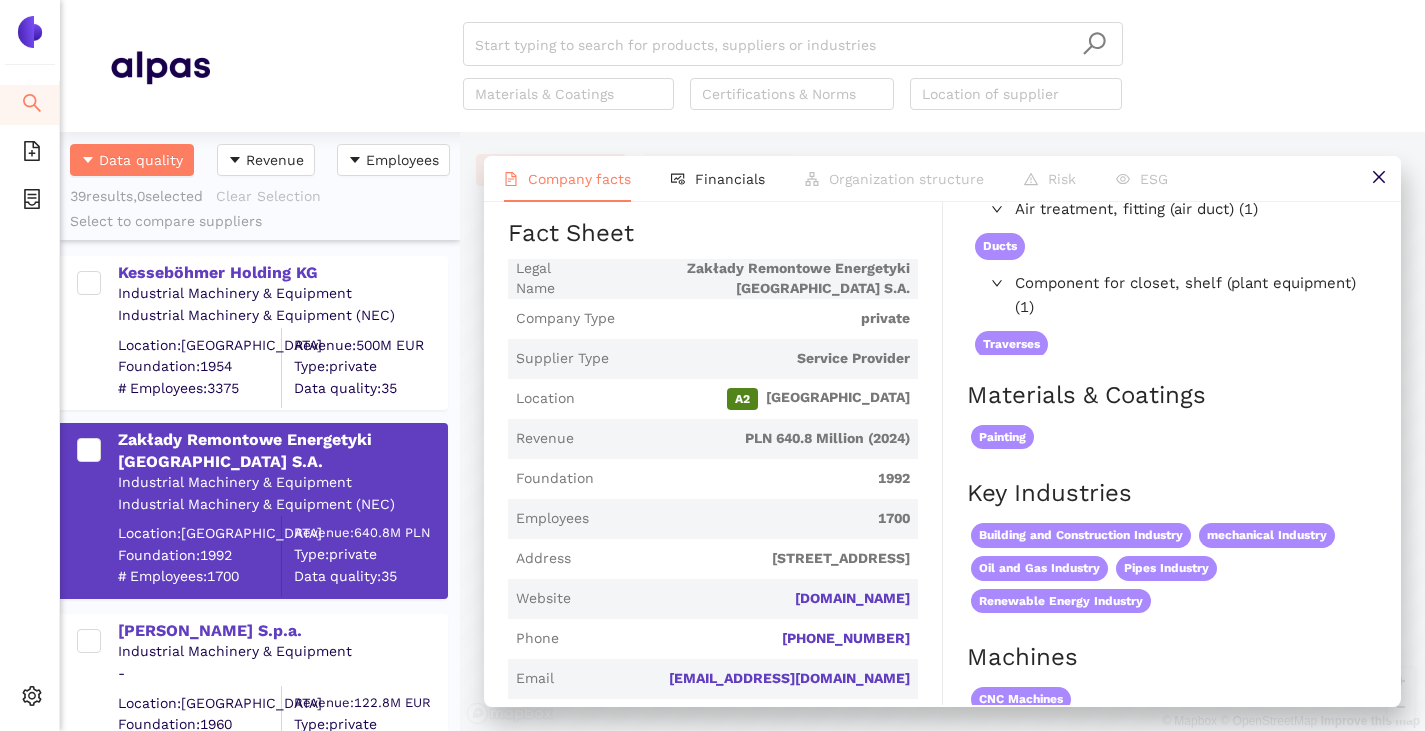 scroll, scrollTop: 0, scrollLeft: 0, axis: both 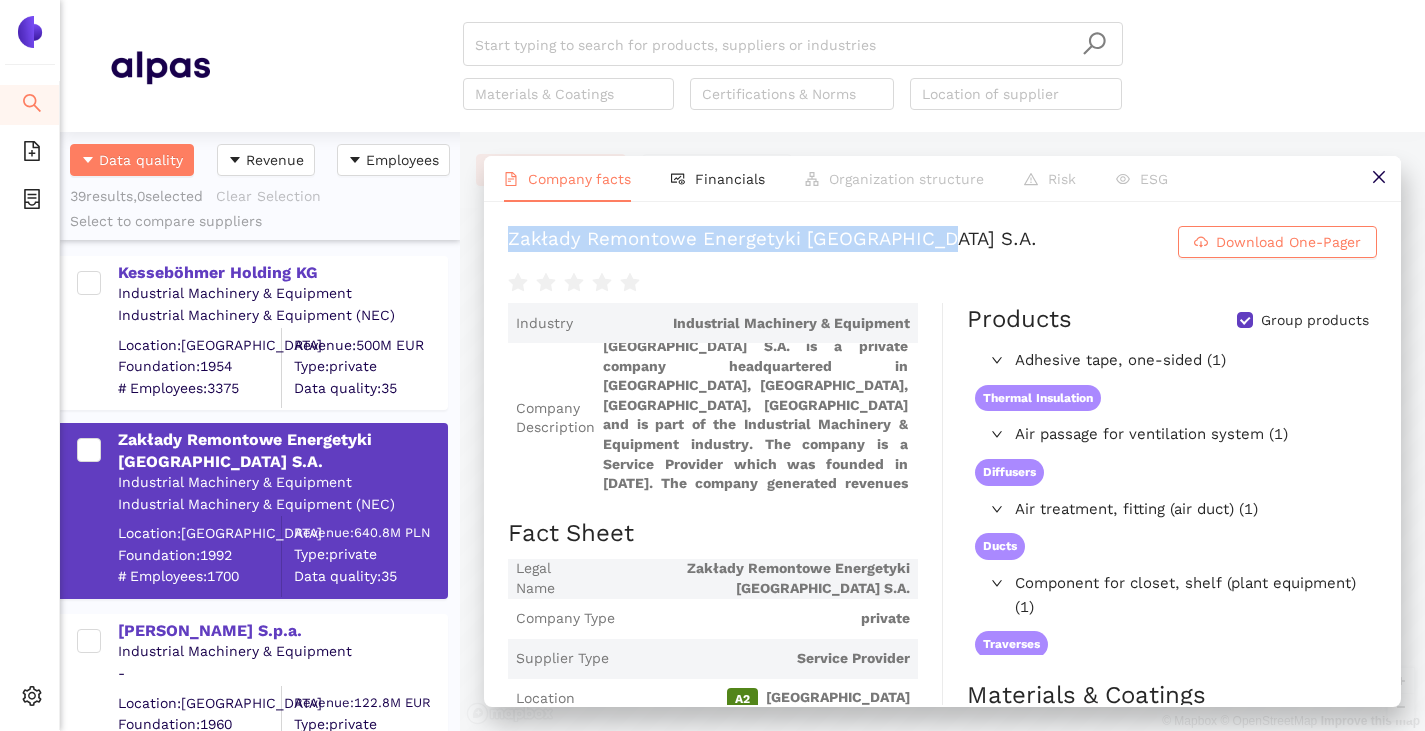 copy on "Zakłady Remontowe Energetyki [GEOGRAPHIC_DATA] S.A." 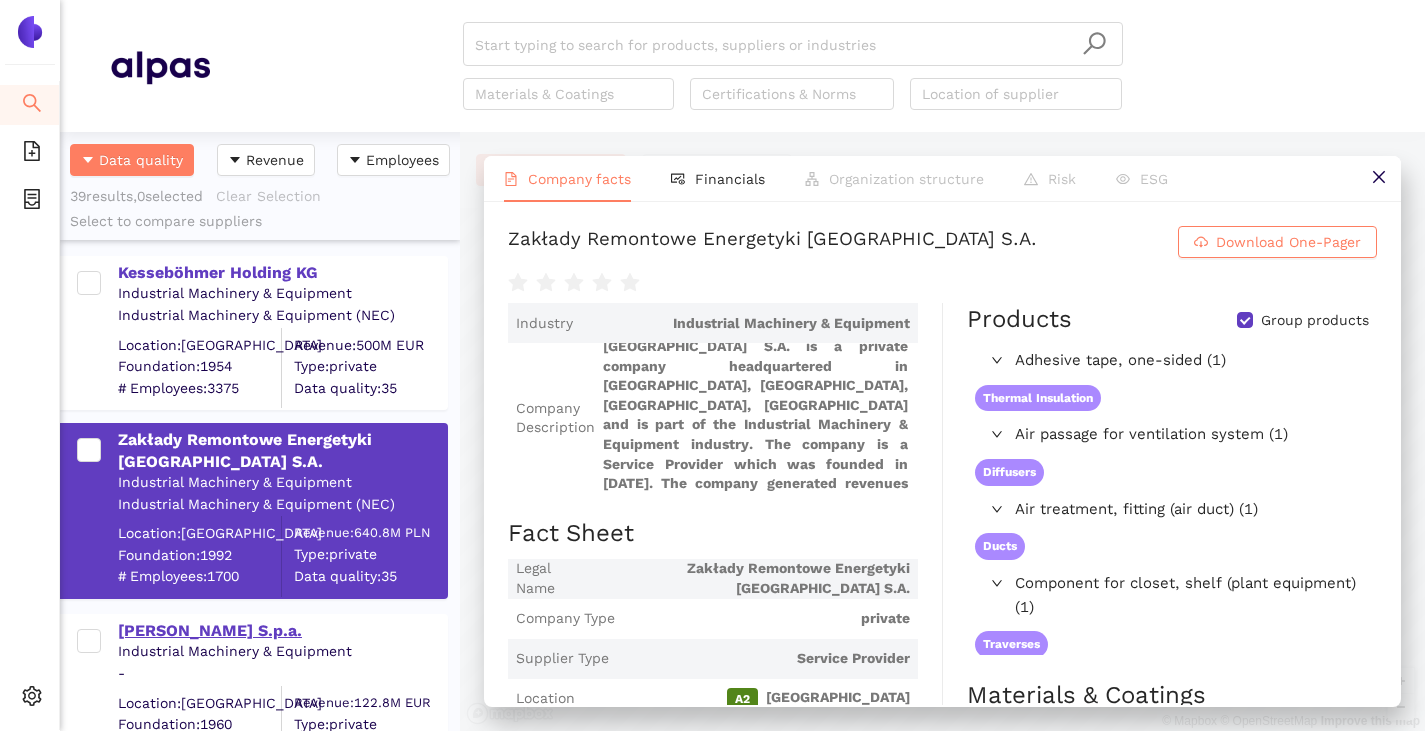 click on "[PERSON_NAME] S.p.a." at bounding box center (282, 631) 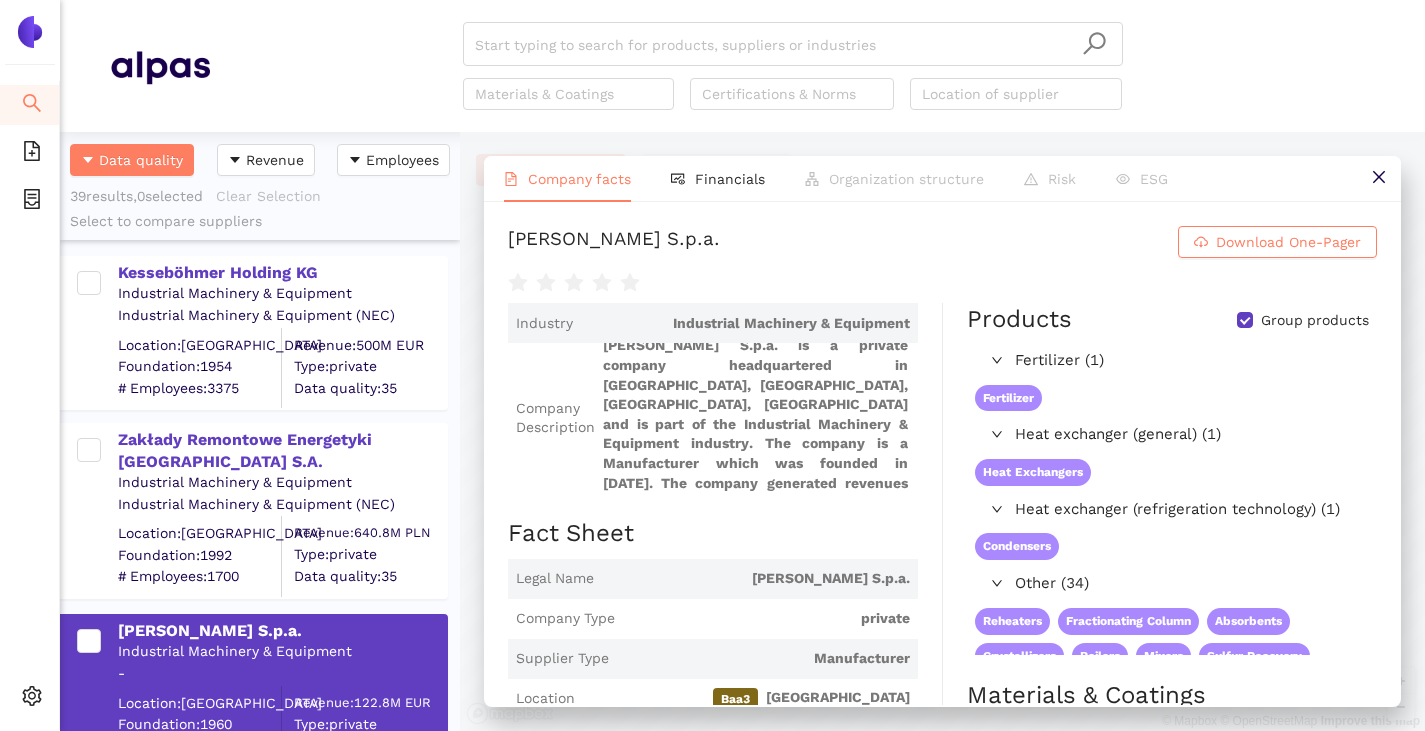 scroll, scrollTop: 6, scrollLeft: 0, axis: vertical 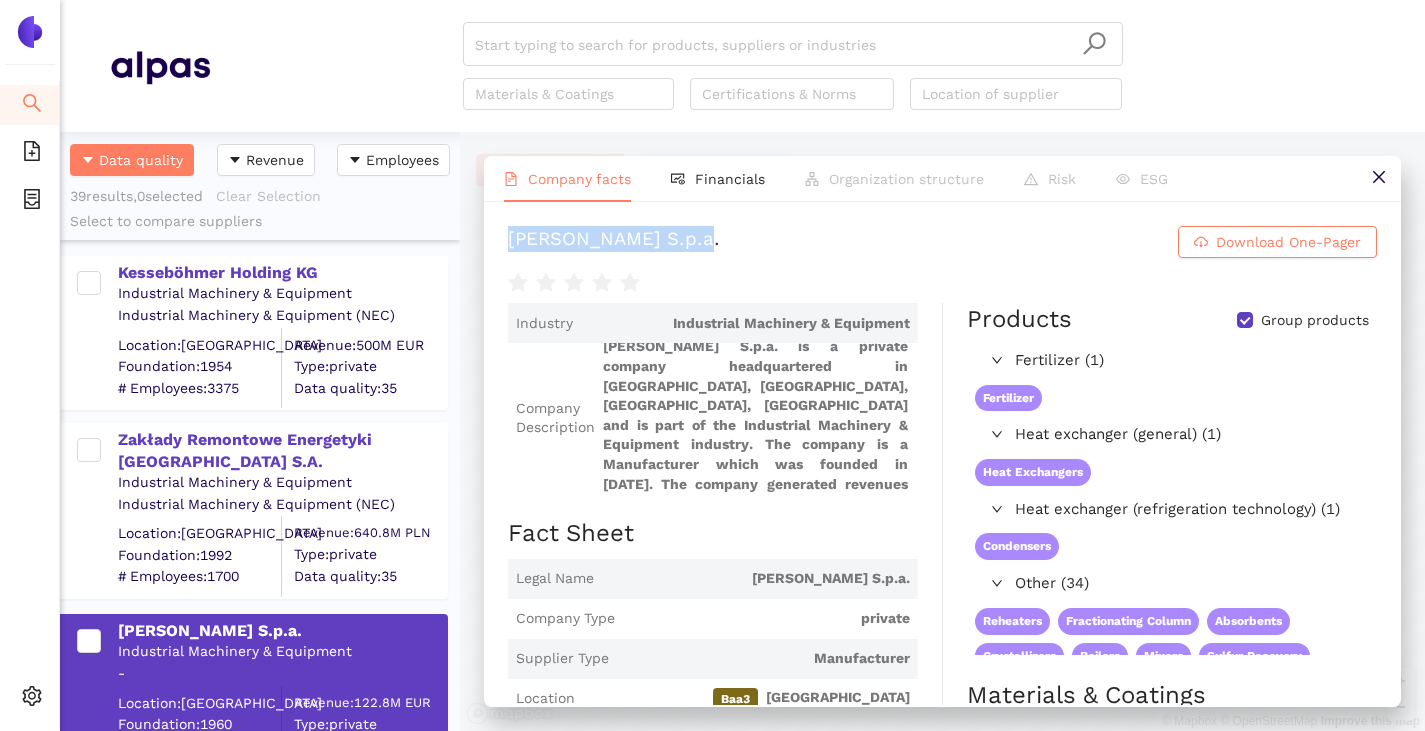 drag, startPoint x: 500, startPoint y: 239, endPoint x: 733, endPoint y: 232, distance: 233.10513 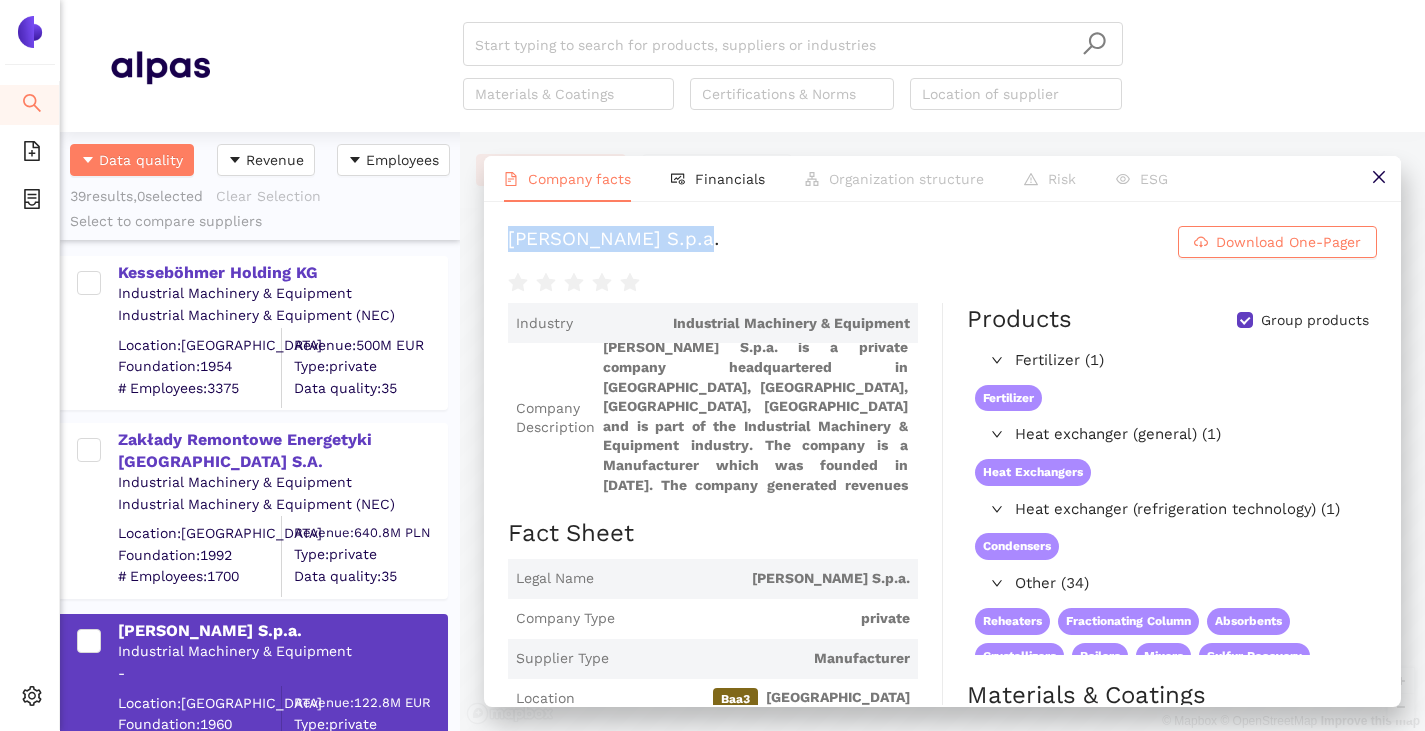 scroll, scrollTop: 6, scrollLeft: 0, axis: vertical 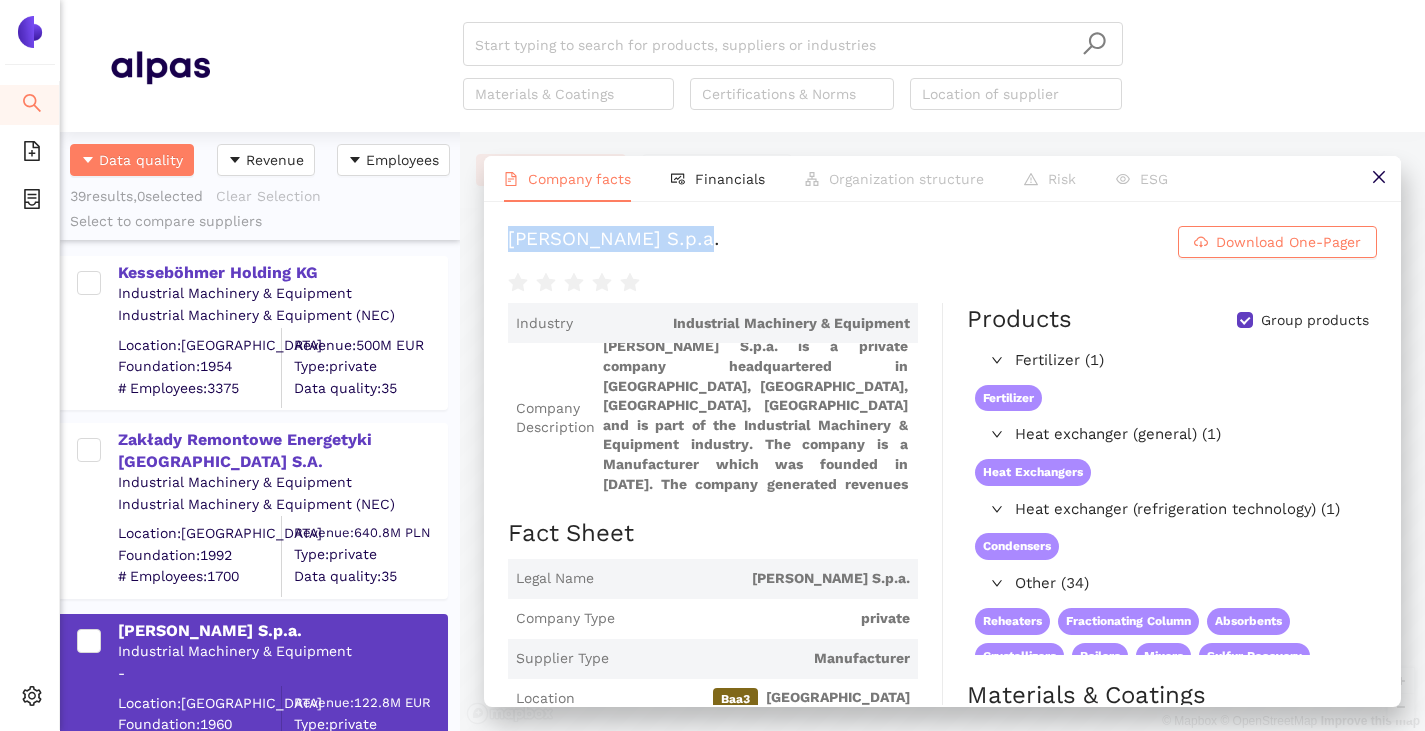 copy on "[PERSON_NAME] S.p.a." 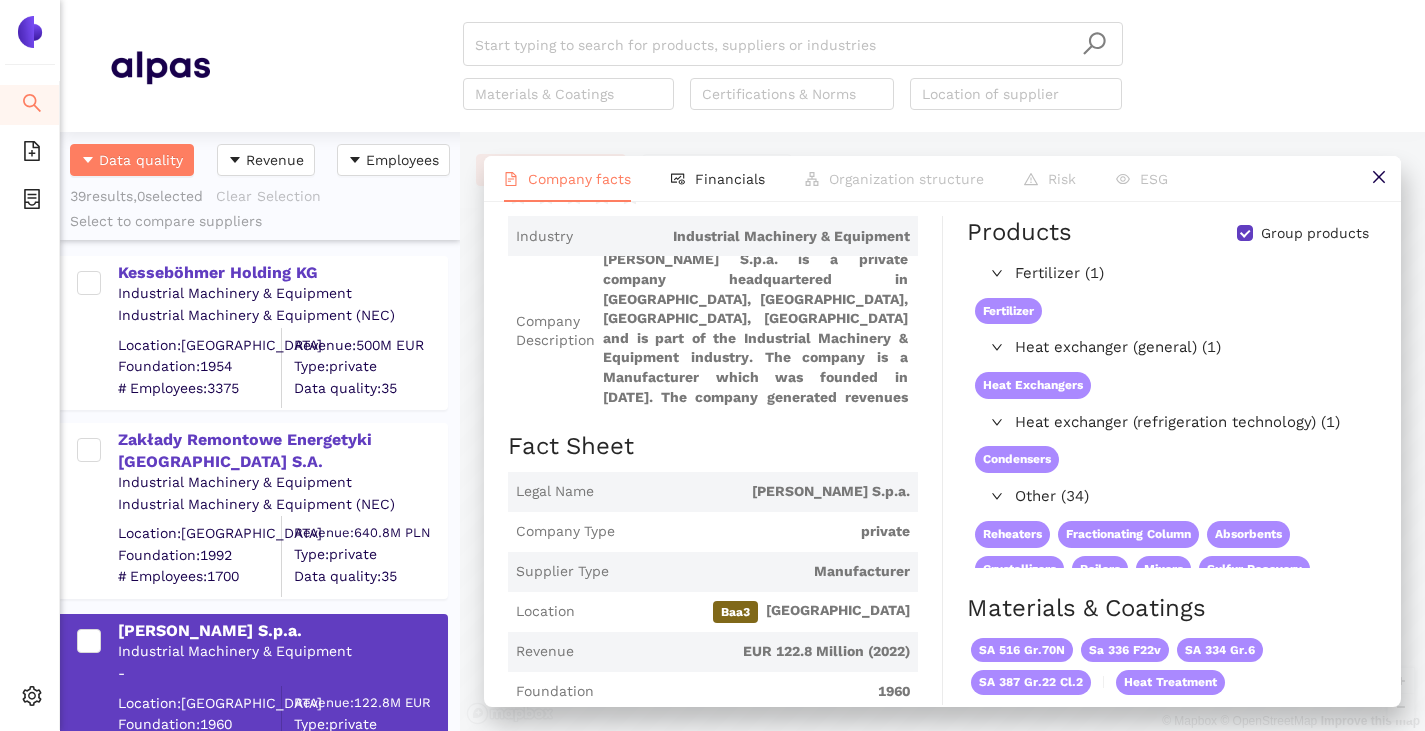 scroll, scrollTop: 0, scrollLeft: 0, axis: both 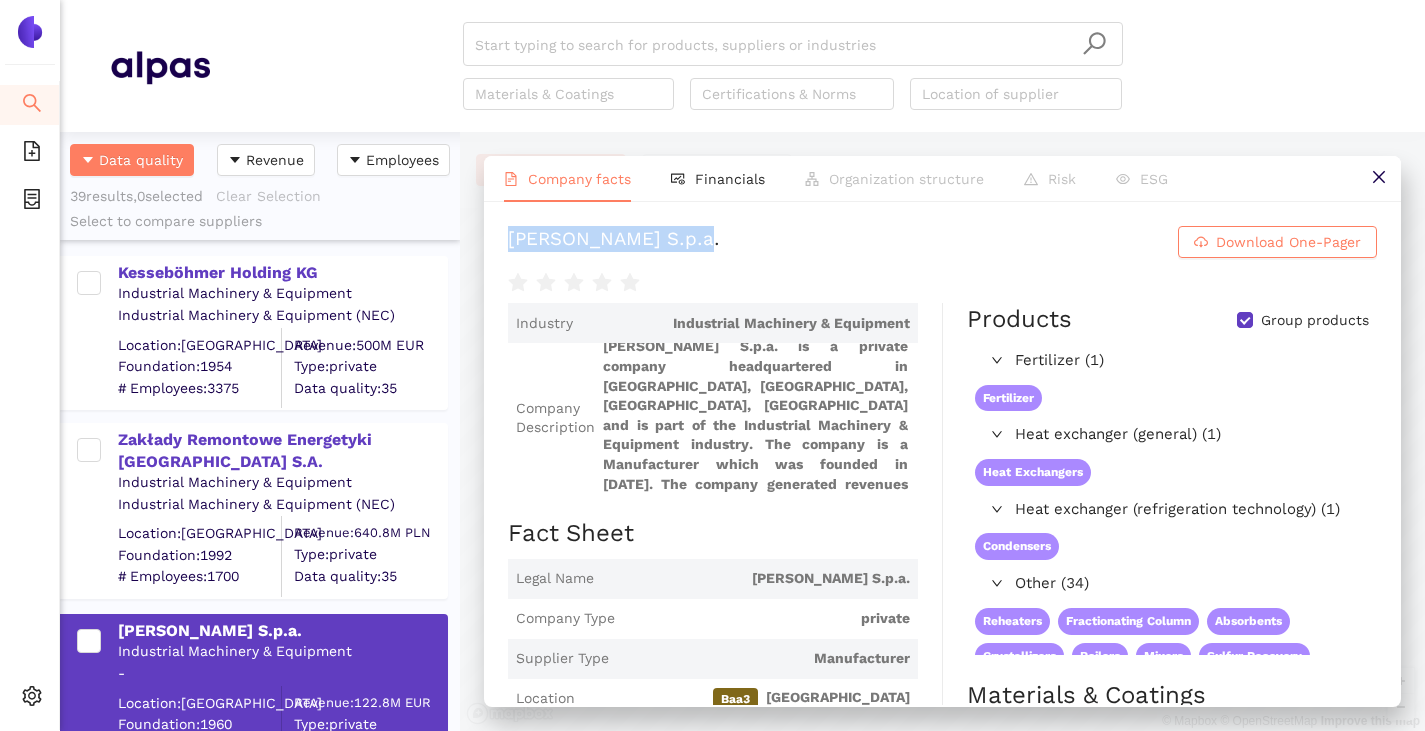 click on "Group products" at bounding box center [1245, 320] 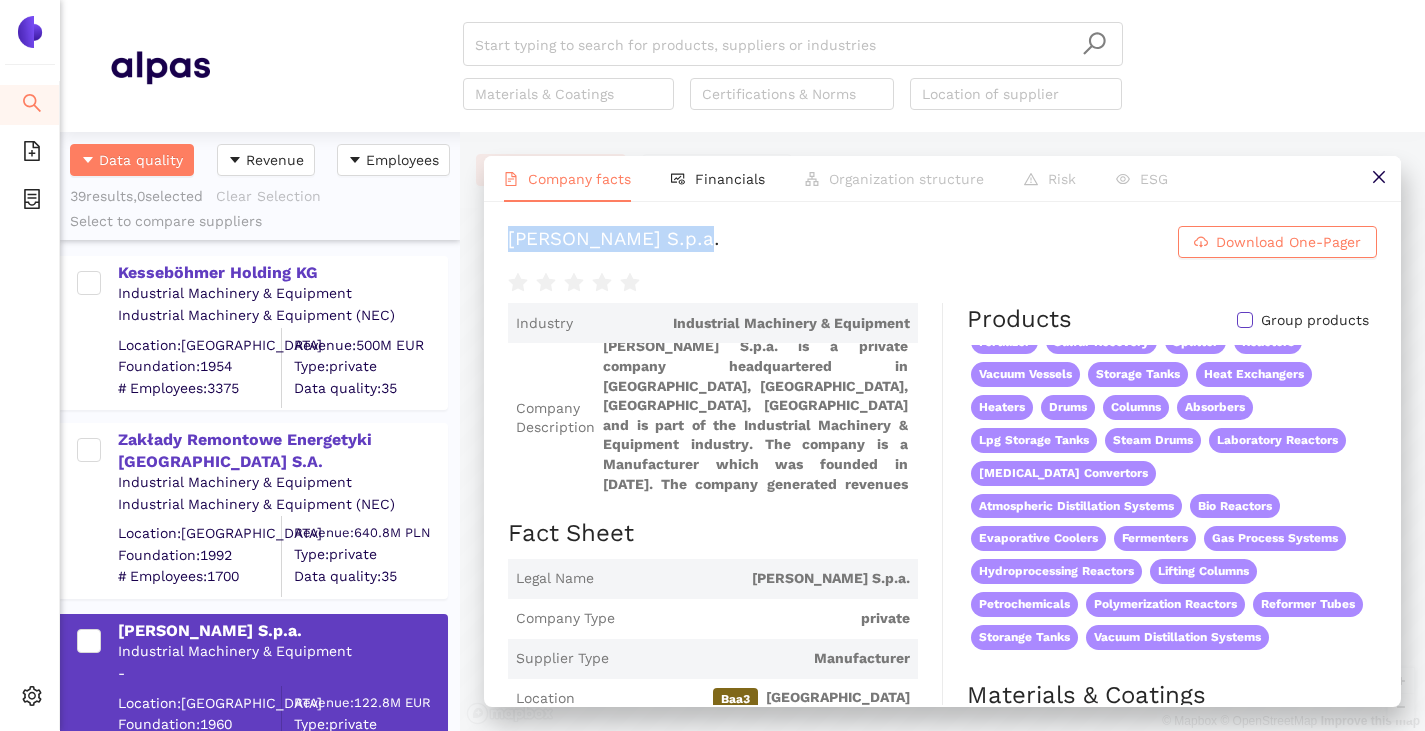 scroll, scrollTop: 149, scrollLeft: 0, axis: vertical 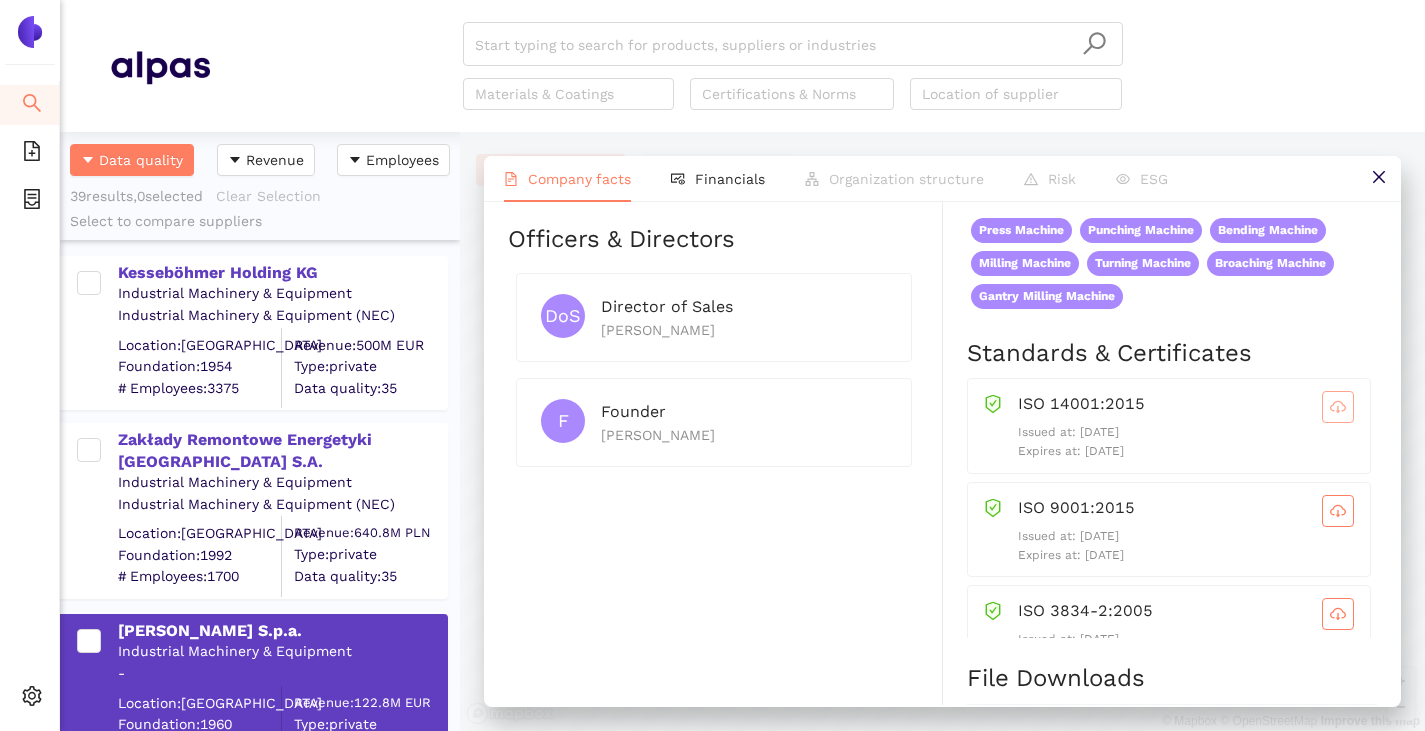 click 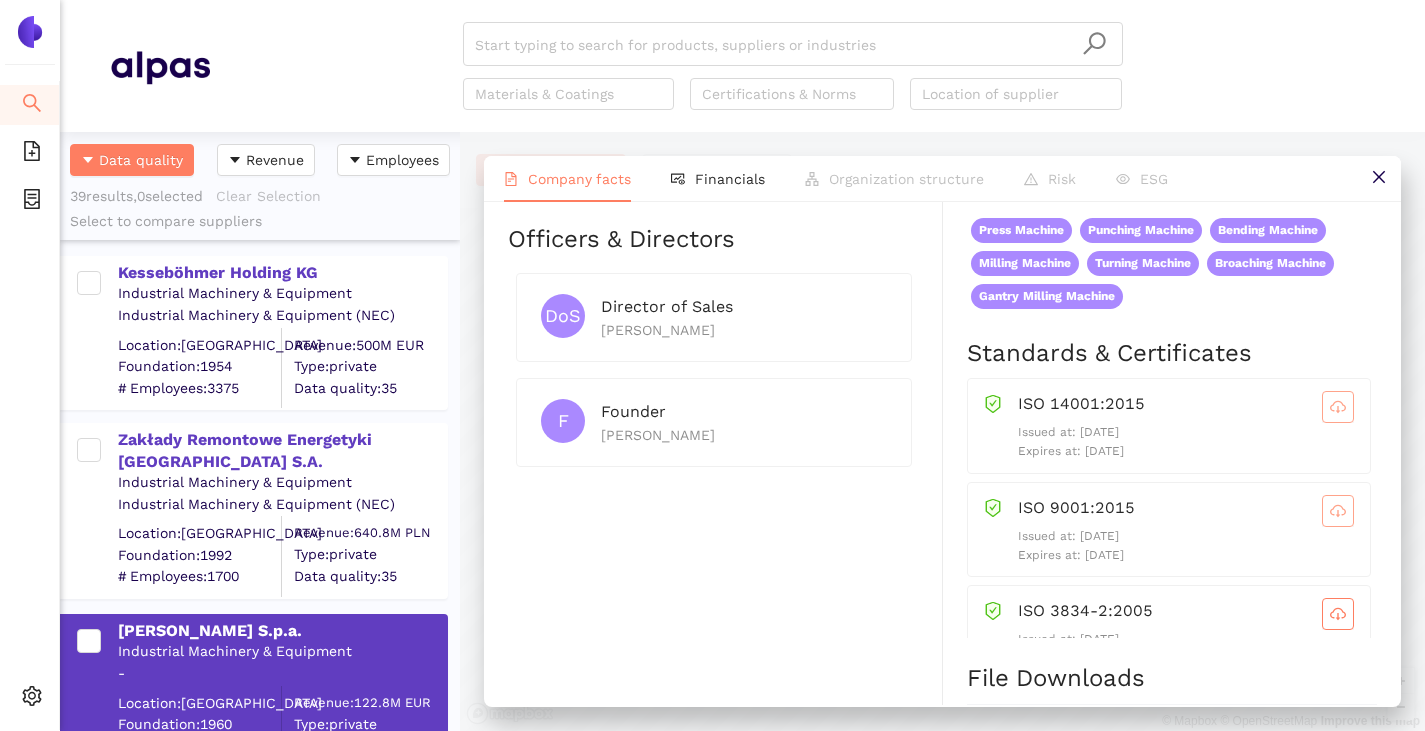 click at bounding box center [1338, 511] 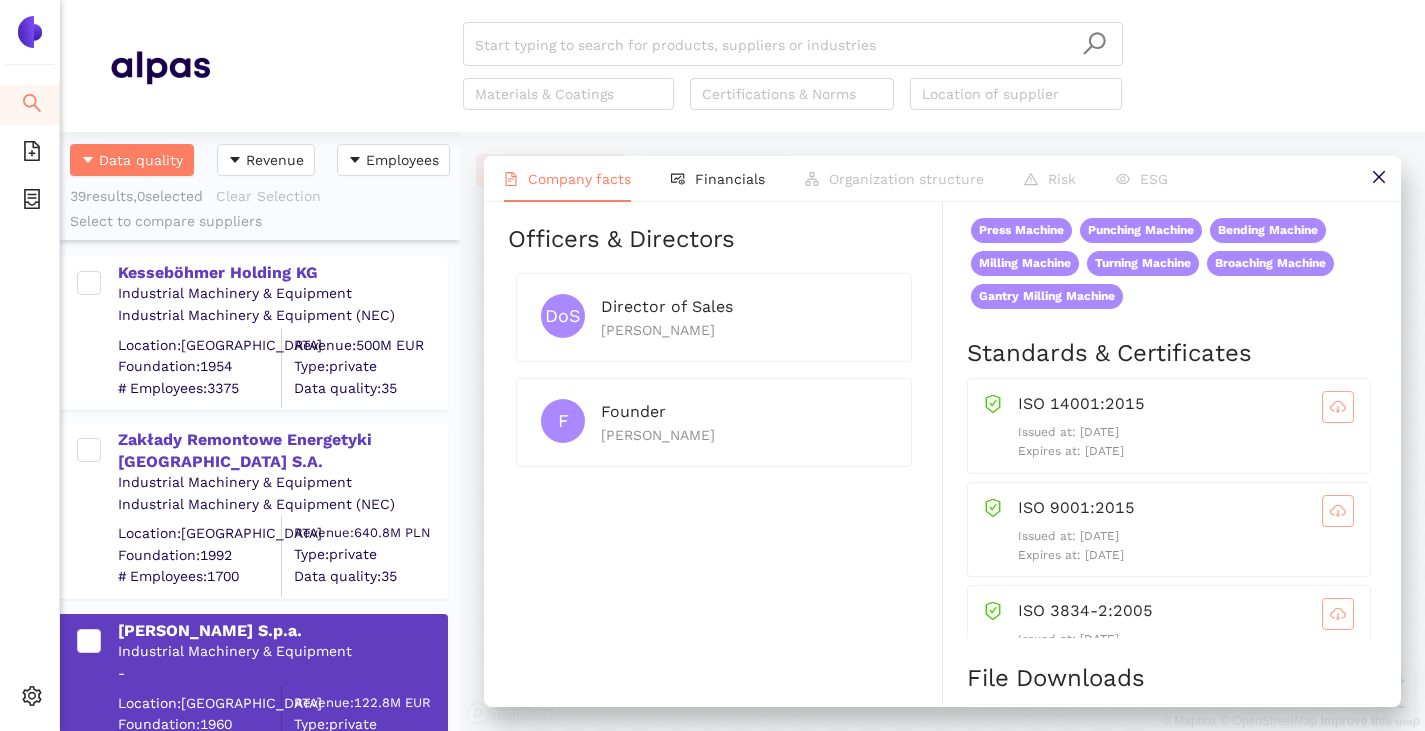 click at bounding box center [1338, 614] 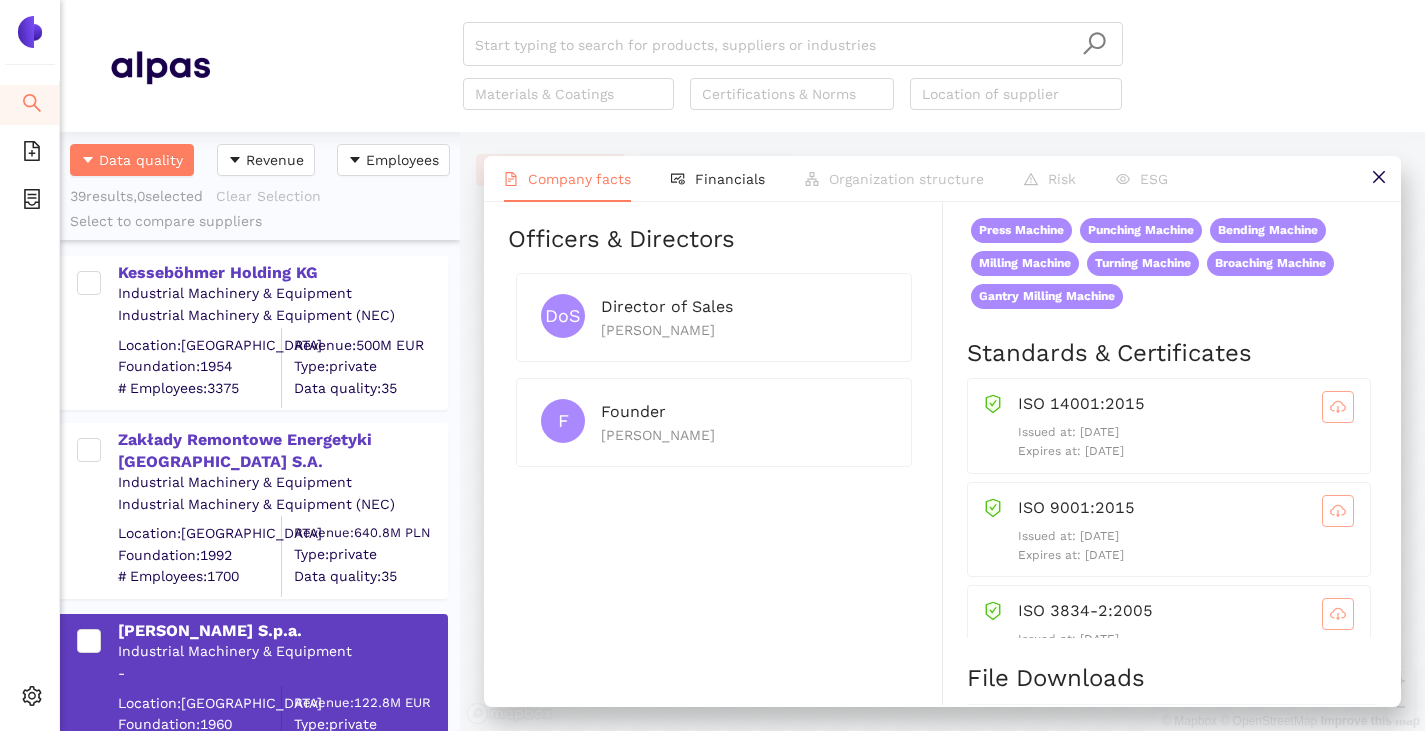 scroll, scrollTop: 51, scrollLeft: 0, axis: vertical 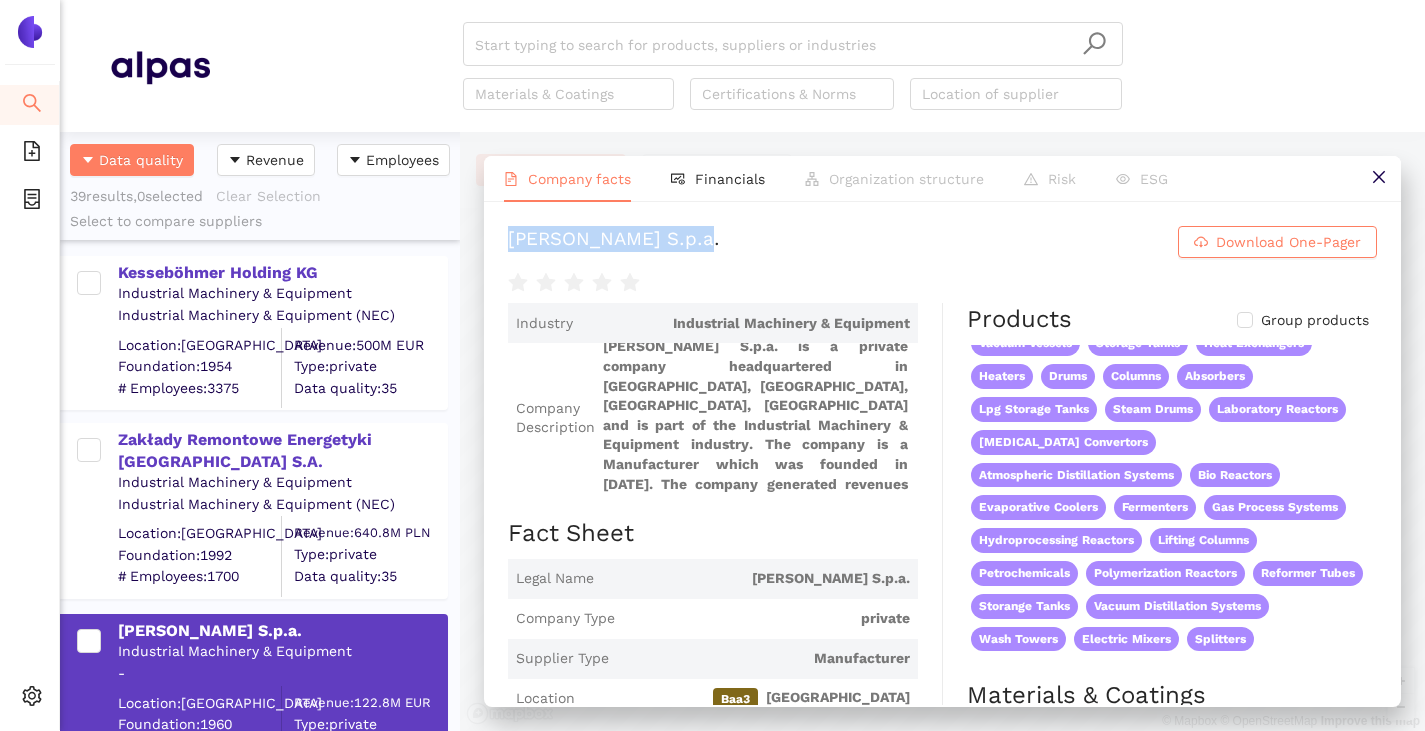 type 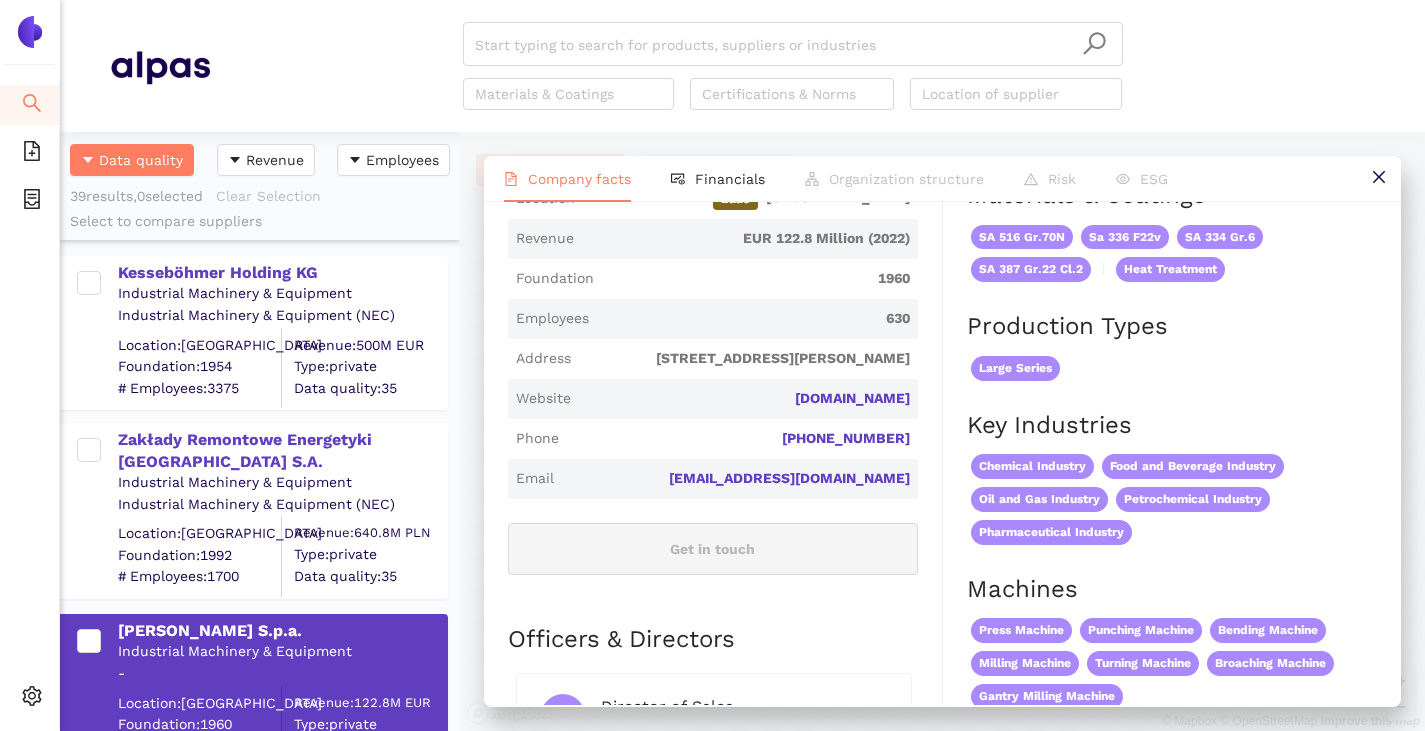 scroll, scrollTop: 400, scrollLeft: 0, axis: vertical 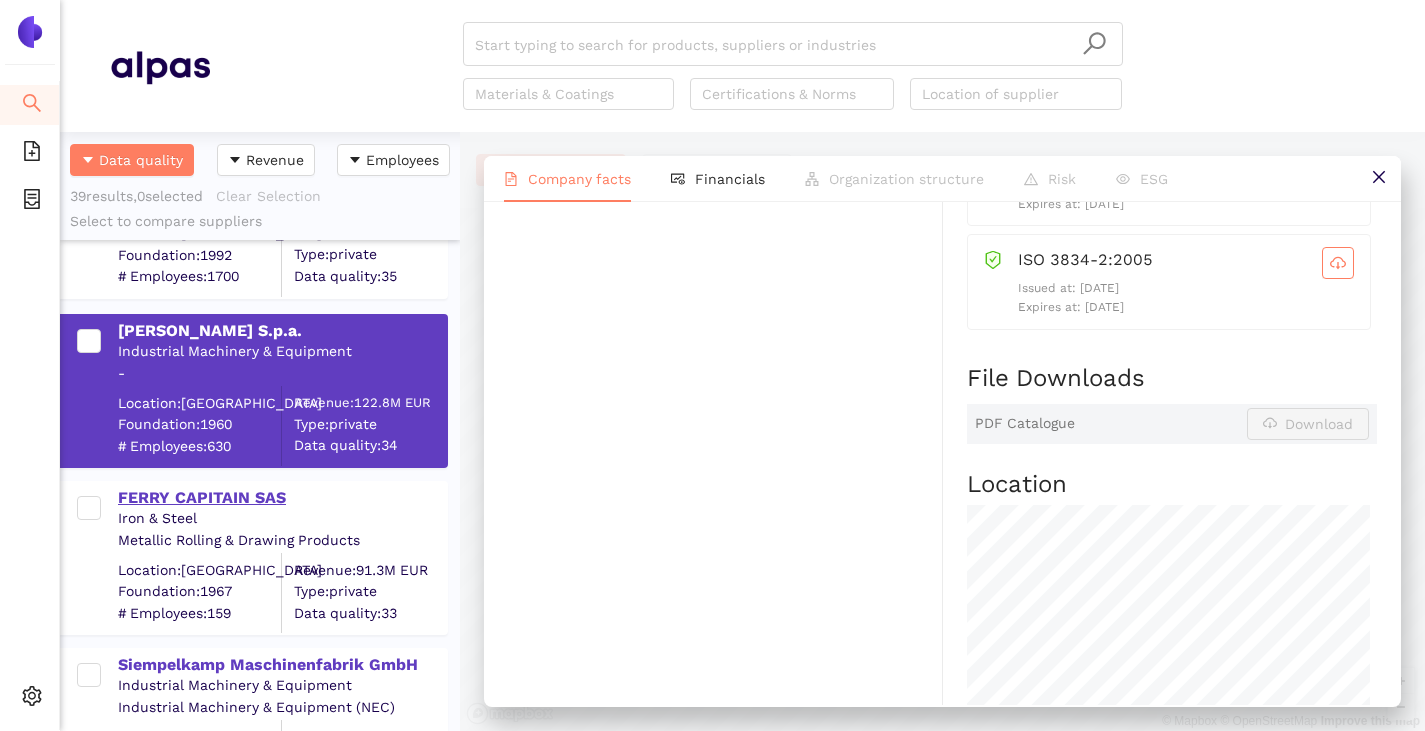 click on "FERRY CAPITAIN SAS" at bounding box center (282, 498) 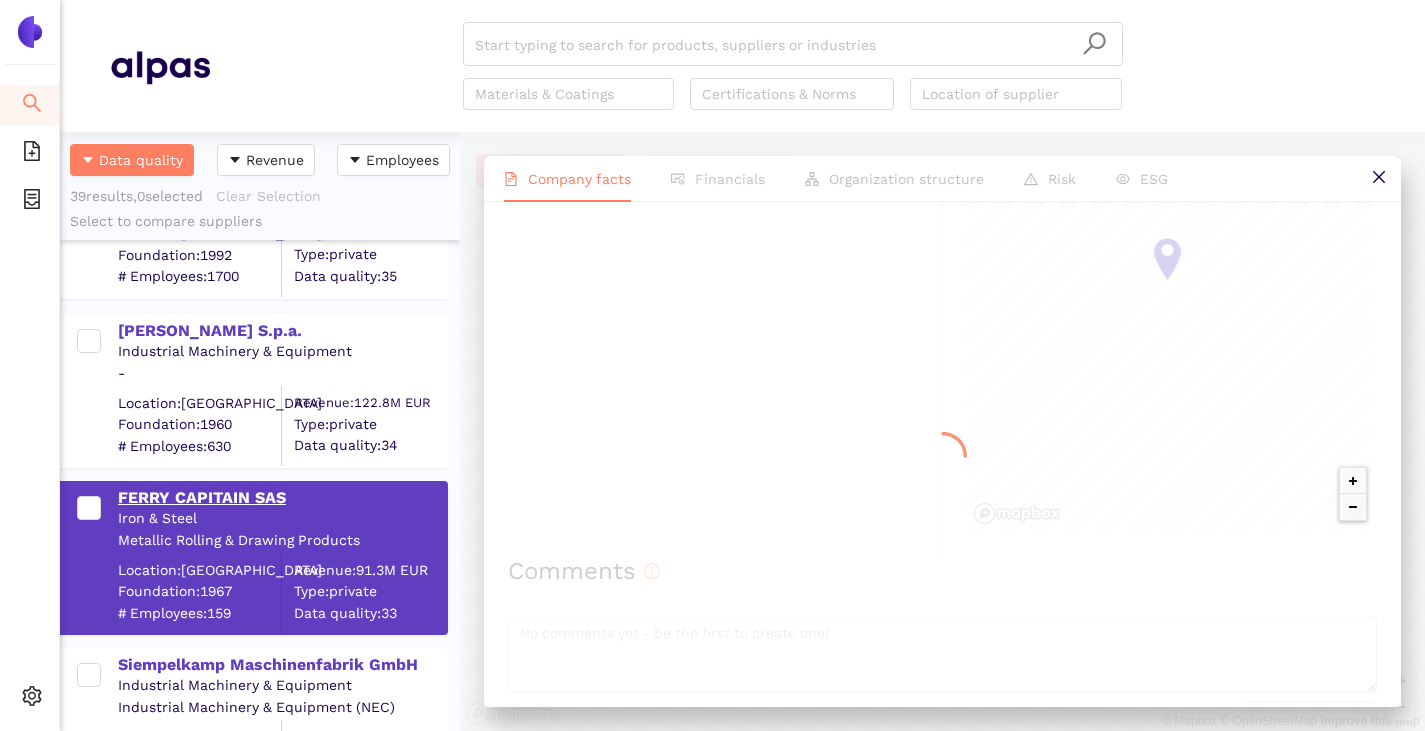 scroll, scrollTop: 0, scrollLeft: 0, axis: both 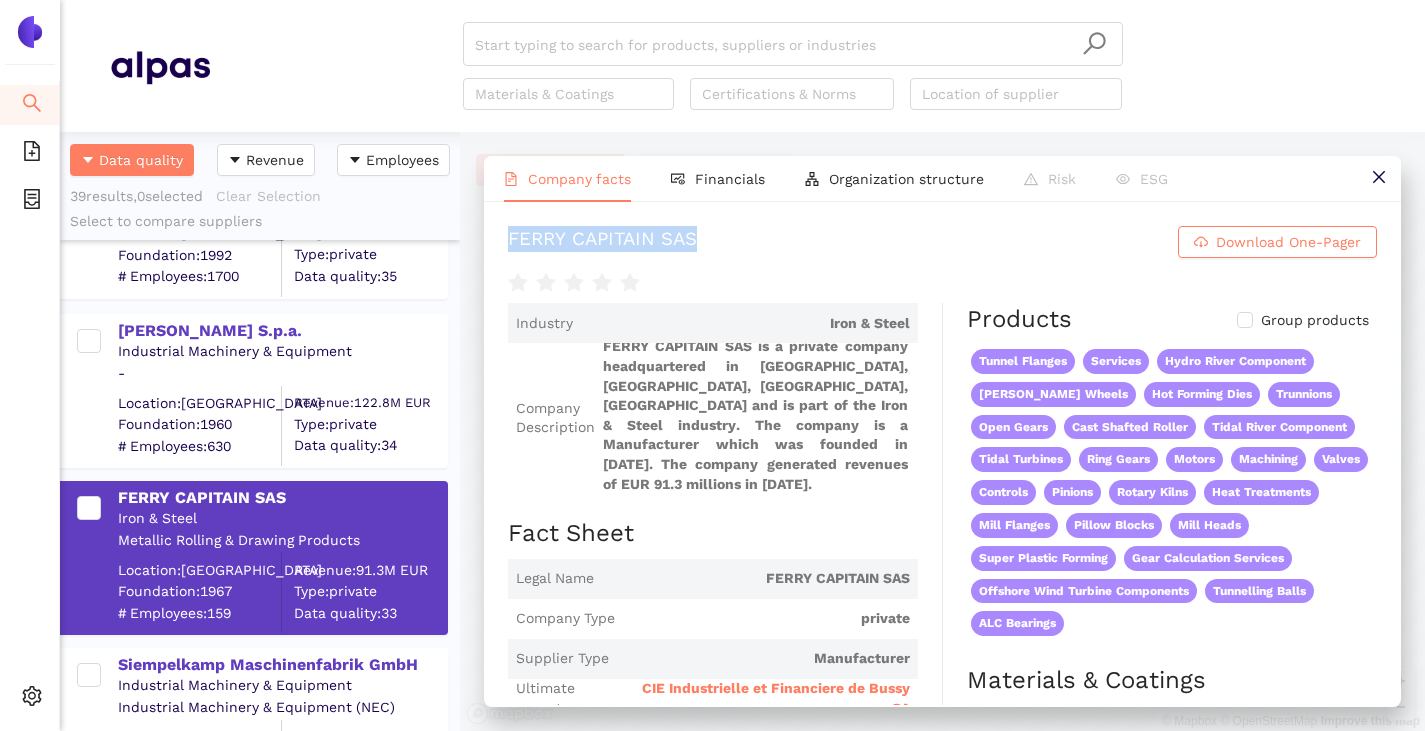 drag, startPoint x: 511, startPoint y: 236, endPoint x: 756, endPoint y: 226, distance: 245.204 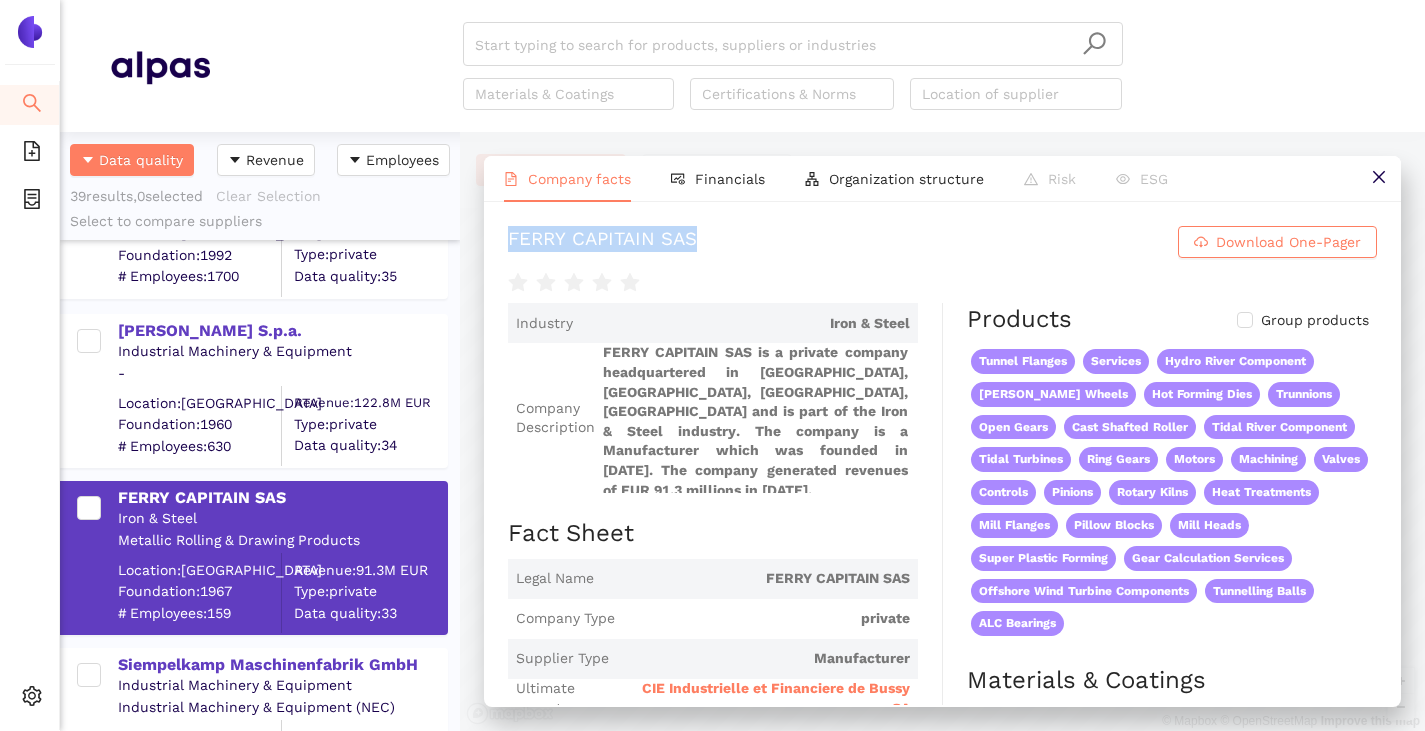 scroll, scrollTop: 6, scrollLeft: 0, axis: vertical 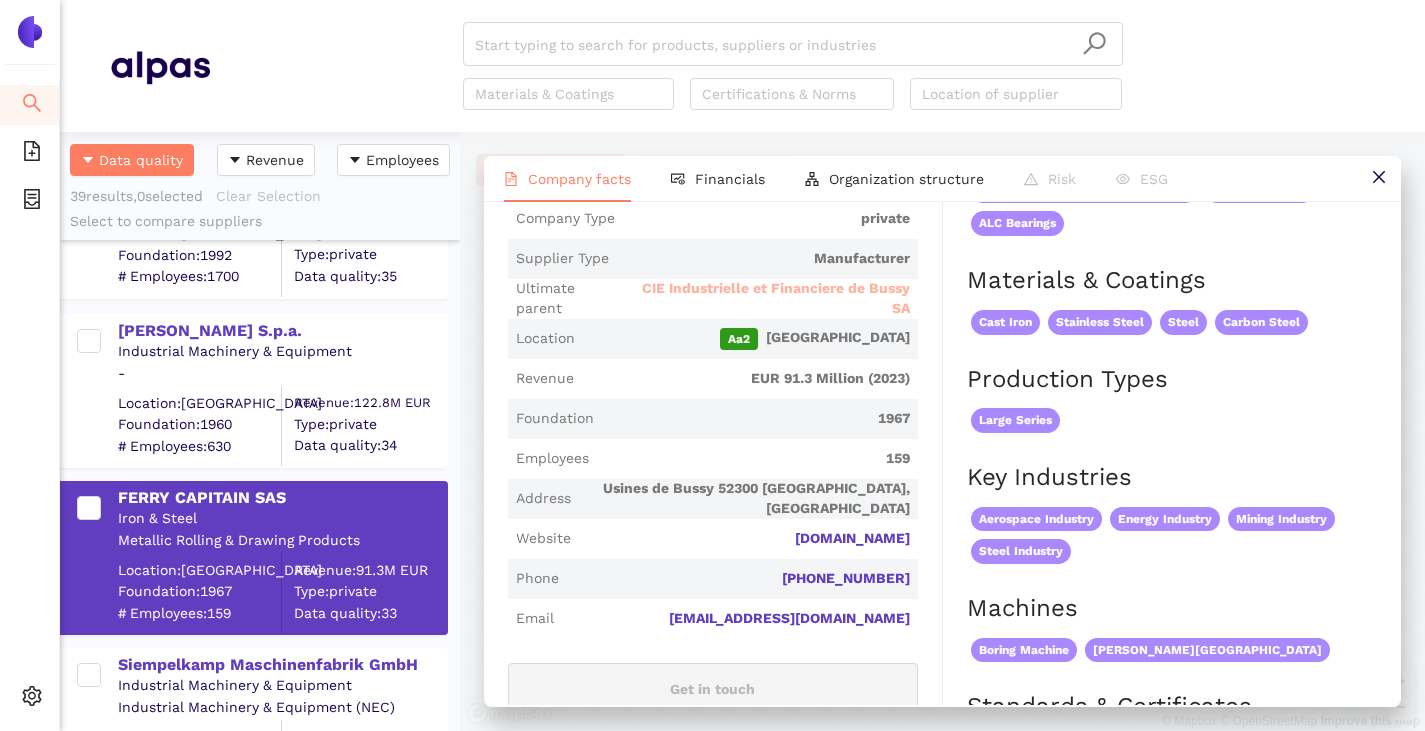 click on "CIE Industrielle et Financiere de Bussy SA" at bounding box center (769, 298) 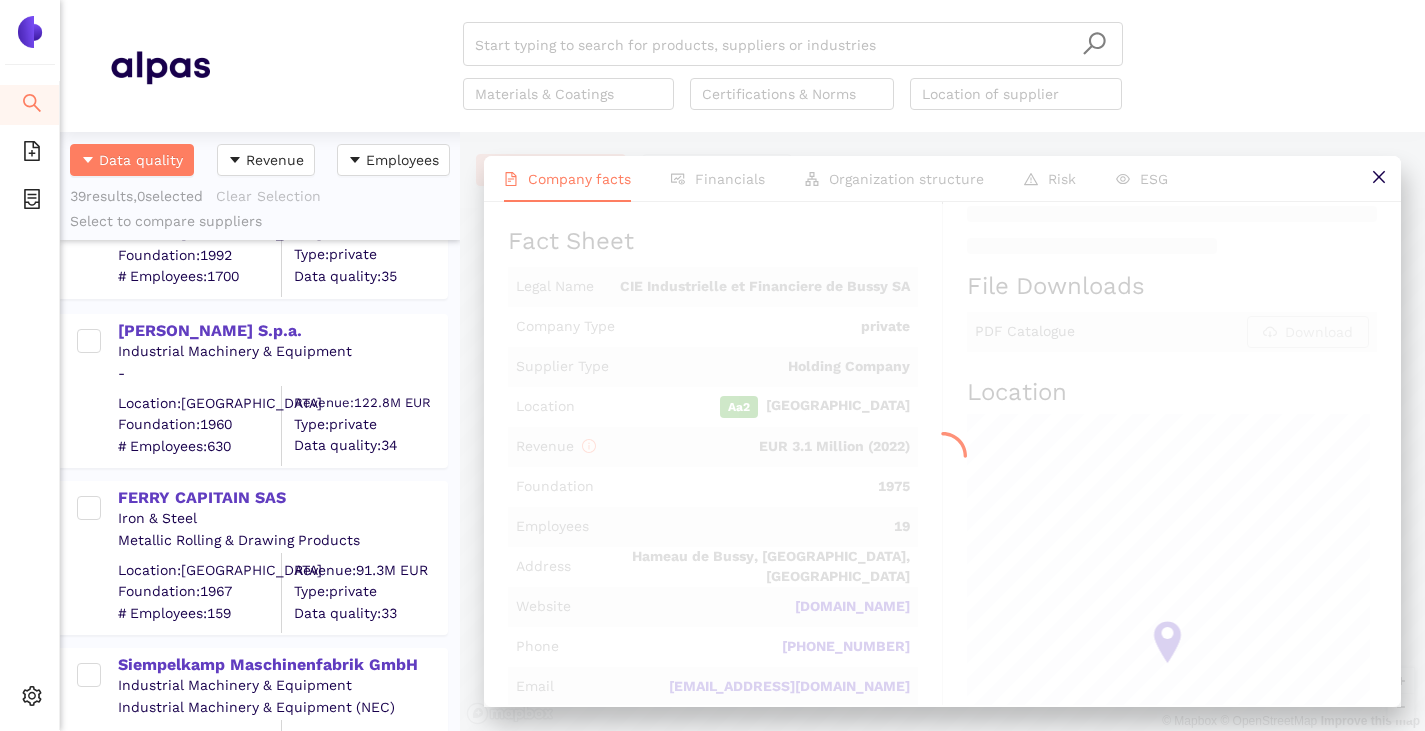 scroll, scrollTop: 0, scrollLeft: 0, axis: both 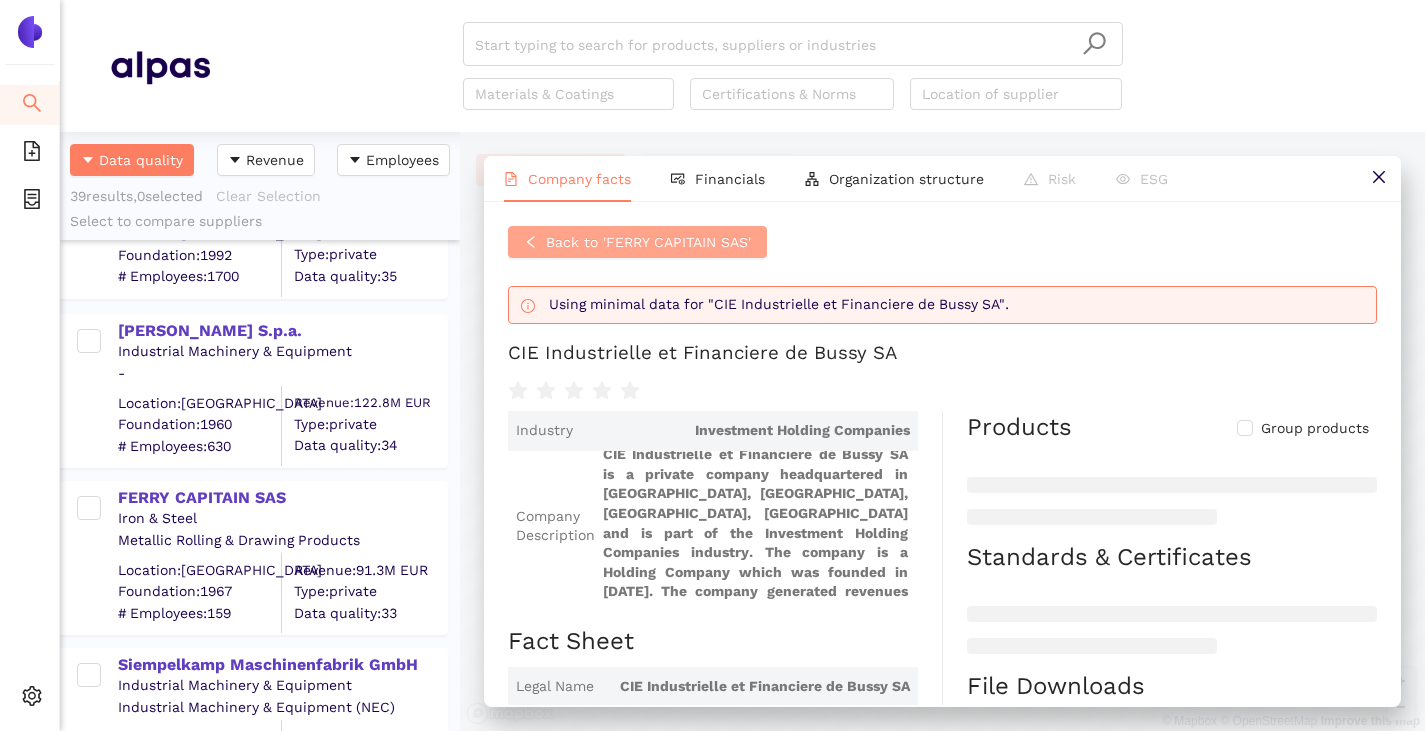 click on "Back to 'FERRY CAPITAIN SAS'" at bounding box center [648, 242] 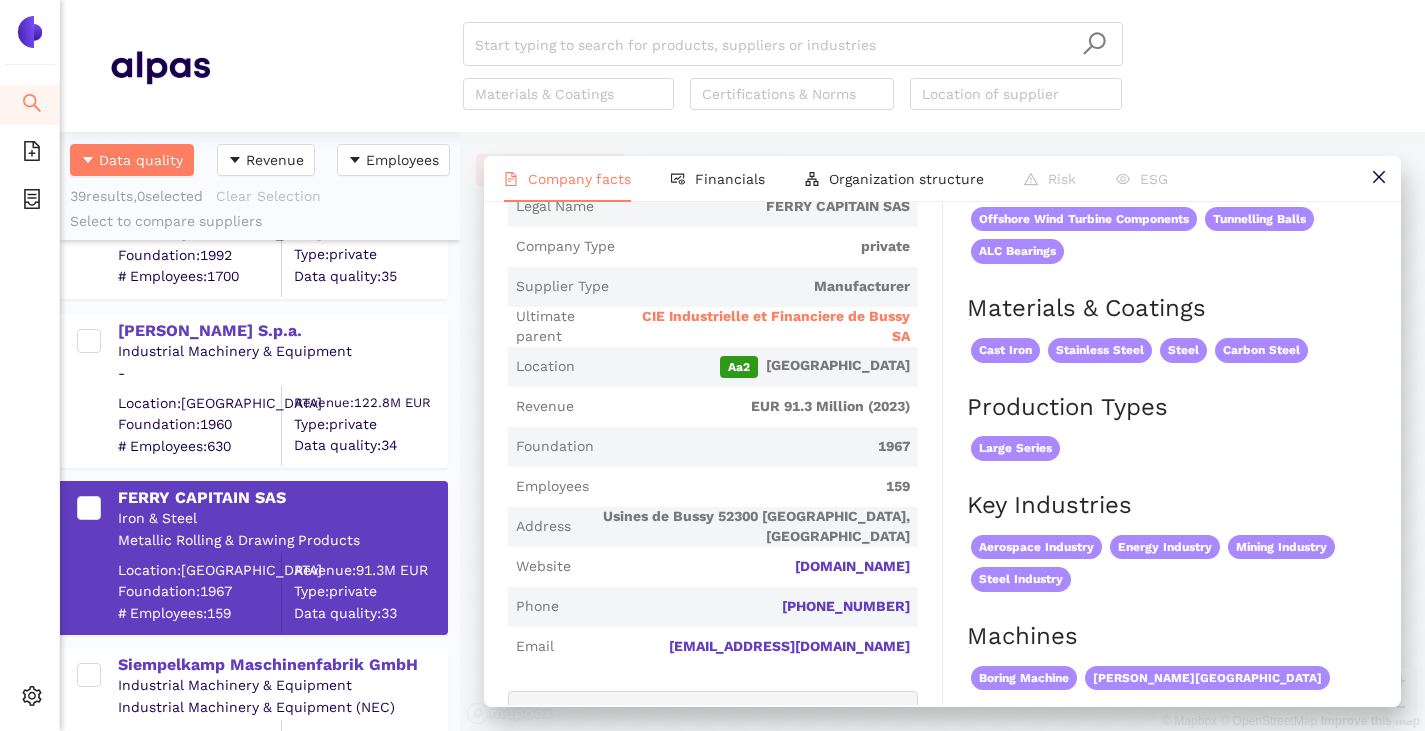 scroll, scrollTop: 400, scrollLeft: 0, axis: vertical 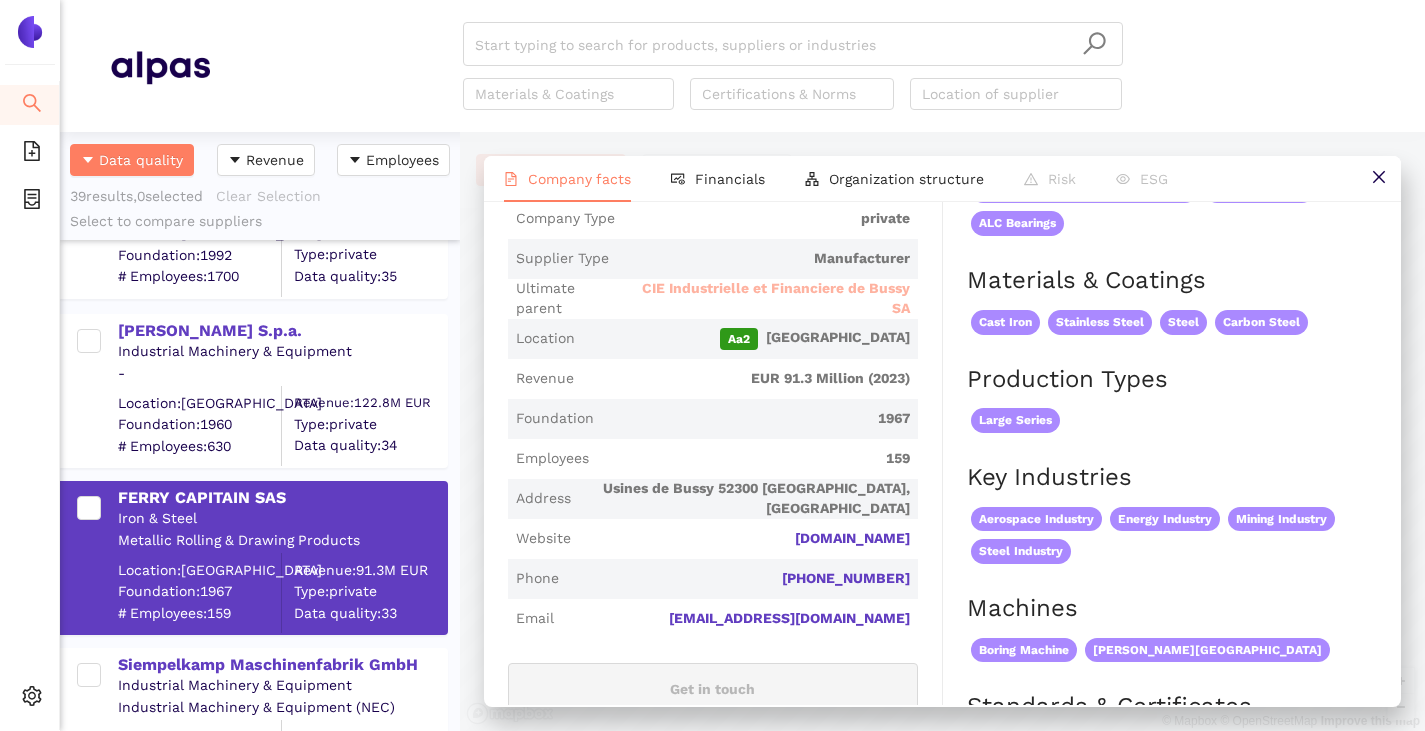 click on "CIE Industrielle et Financiere de Bussy SA" at bounding box center [769, 298] 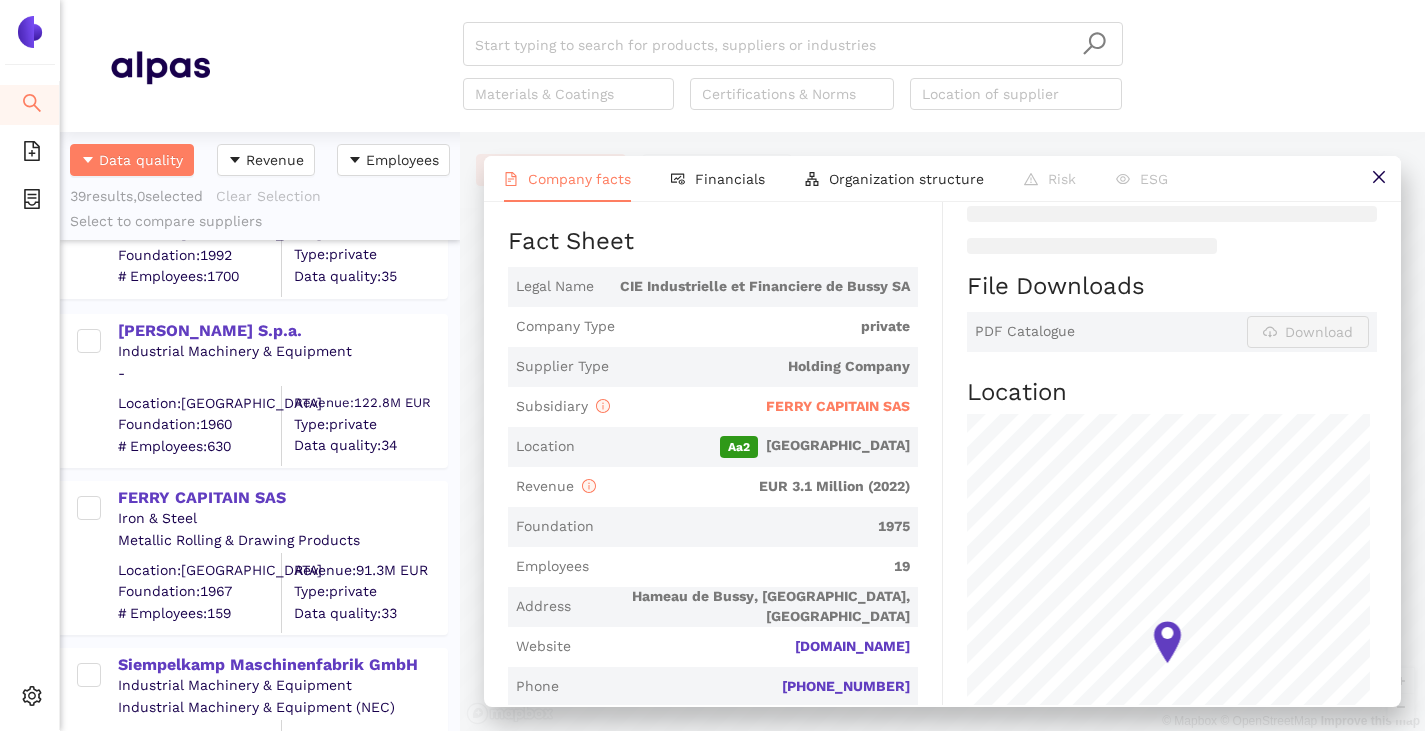scroll, scrollTop: 0, scrollLeft: 0, axis: both 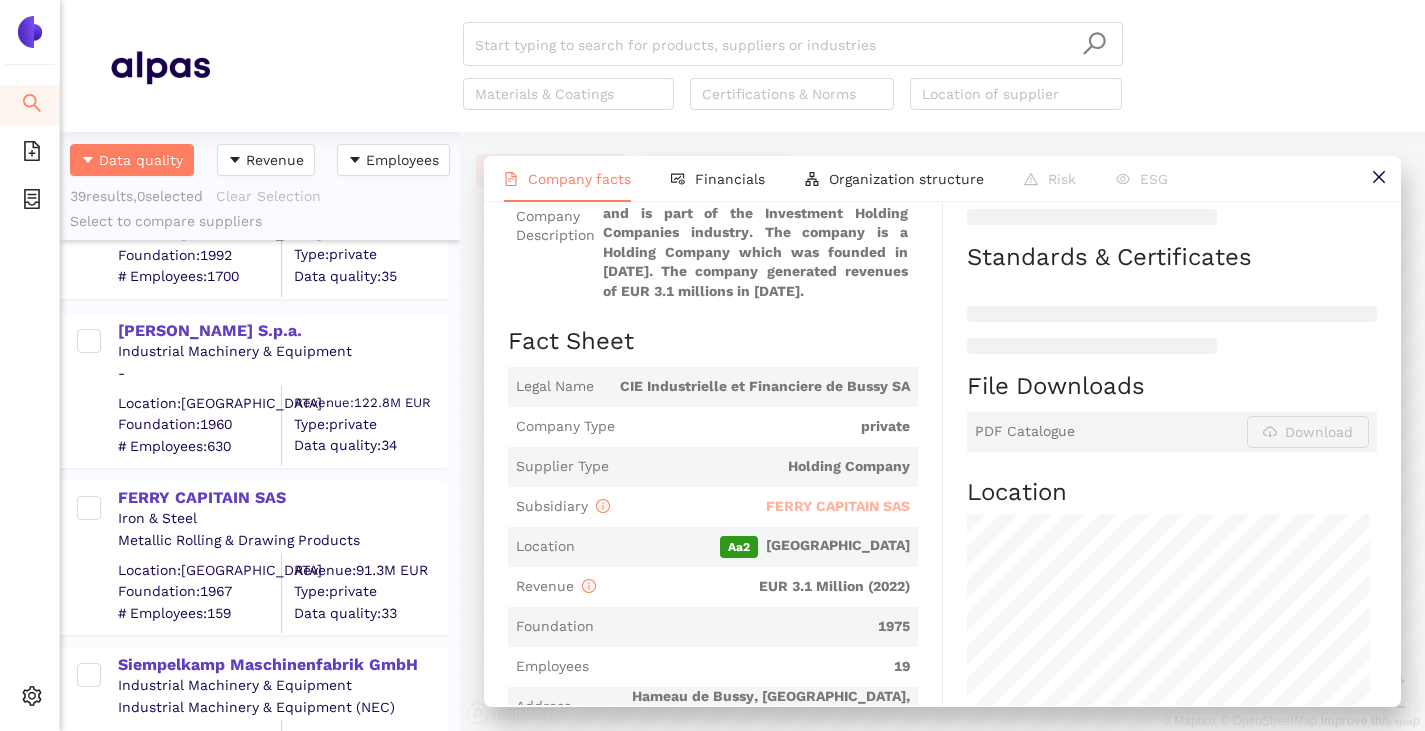 click on "FERRY CAPITAIN SAS" at bounding box center (838, 506) 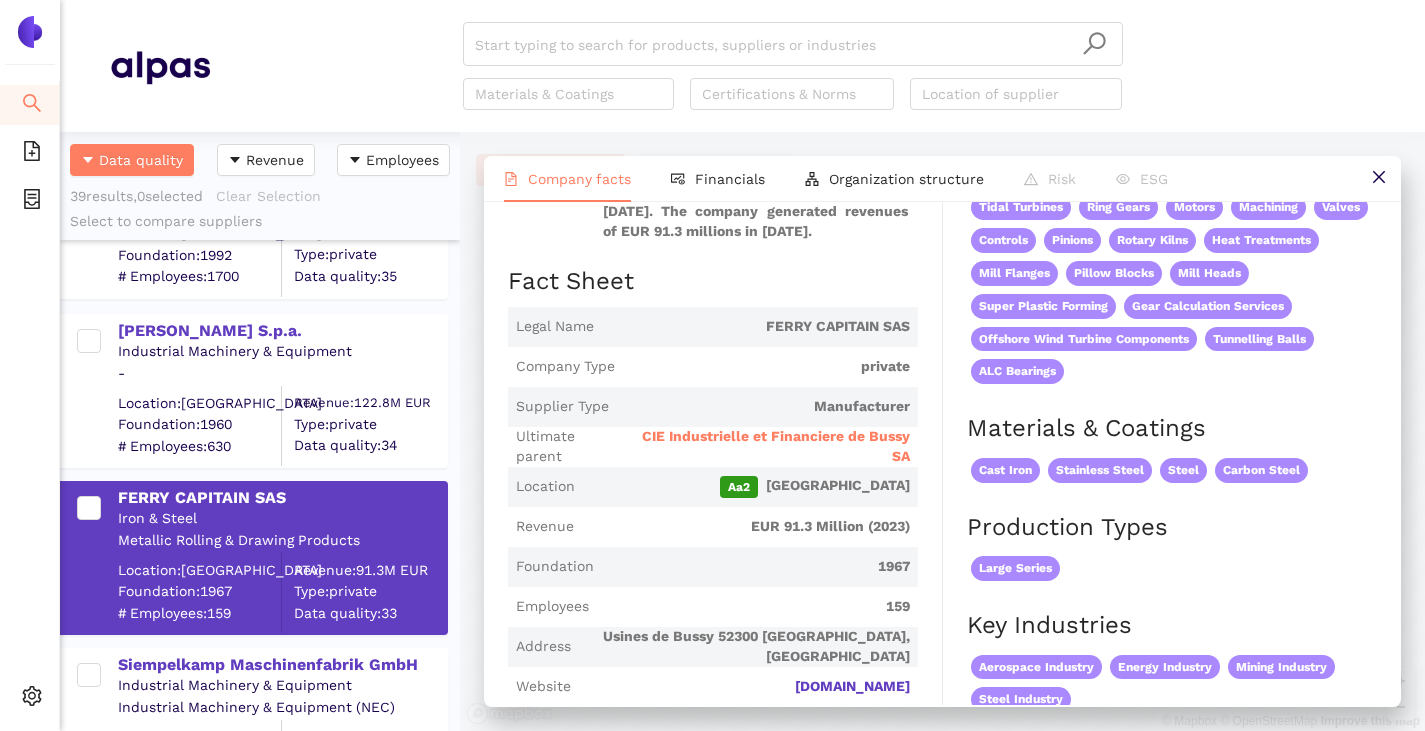 scroll, scrollTop: 0, scrollLeft: 0, axis: both 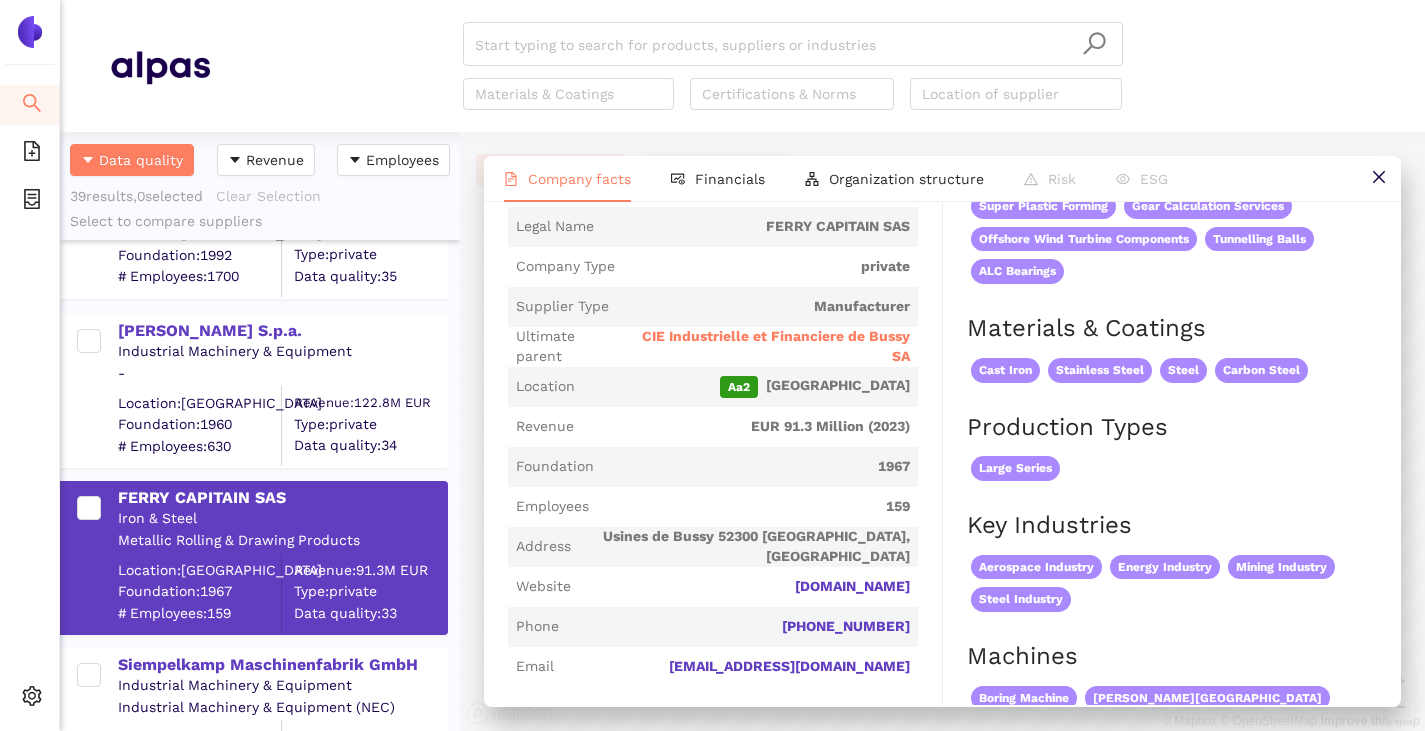 drag, startPoint x: 910, startPoint y: 589, endPoint x: 776, endPoint y: 587, distance: 134.01492 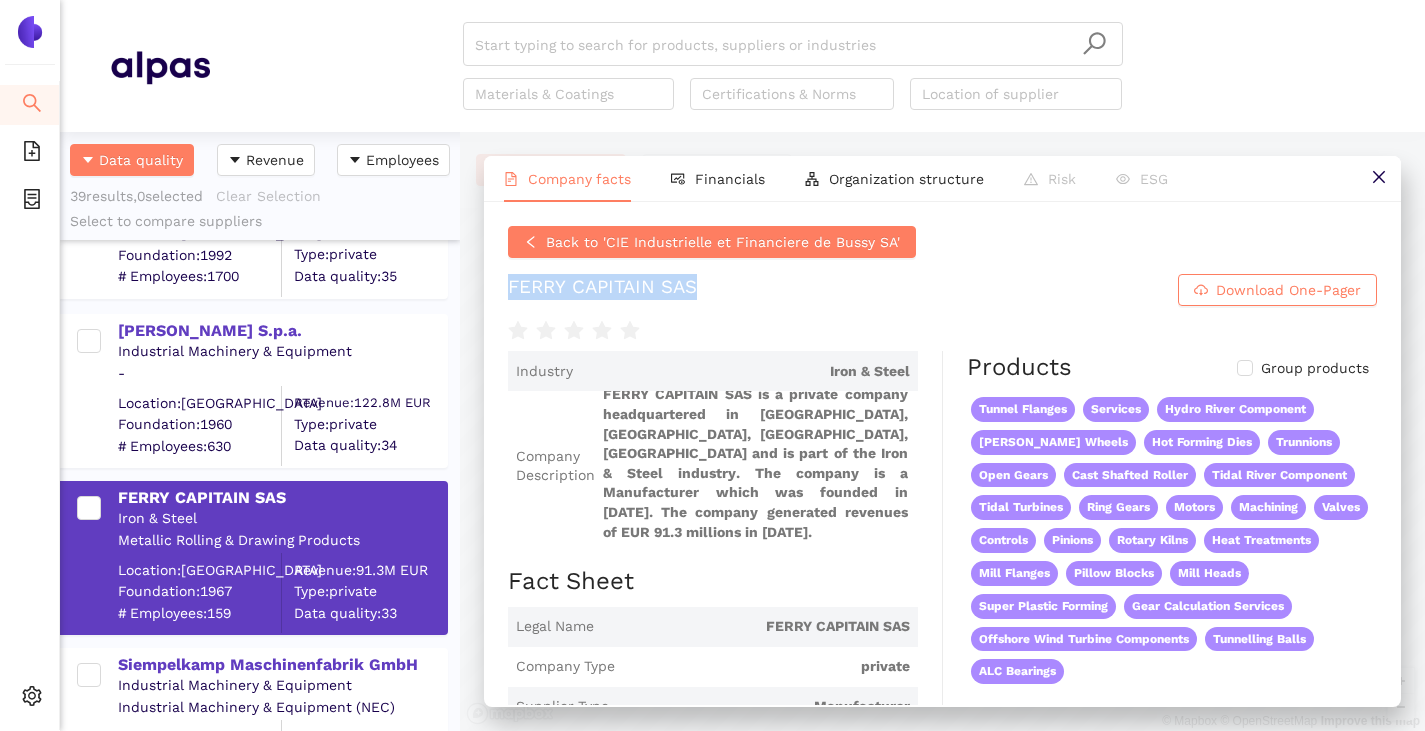 drag, startPoint x: 511, startPoint y: 289, endPoint x: 716, endPoint y: 289, distance: 205 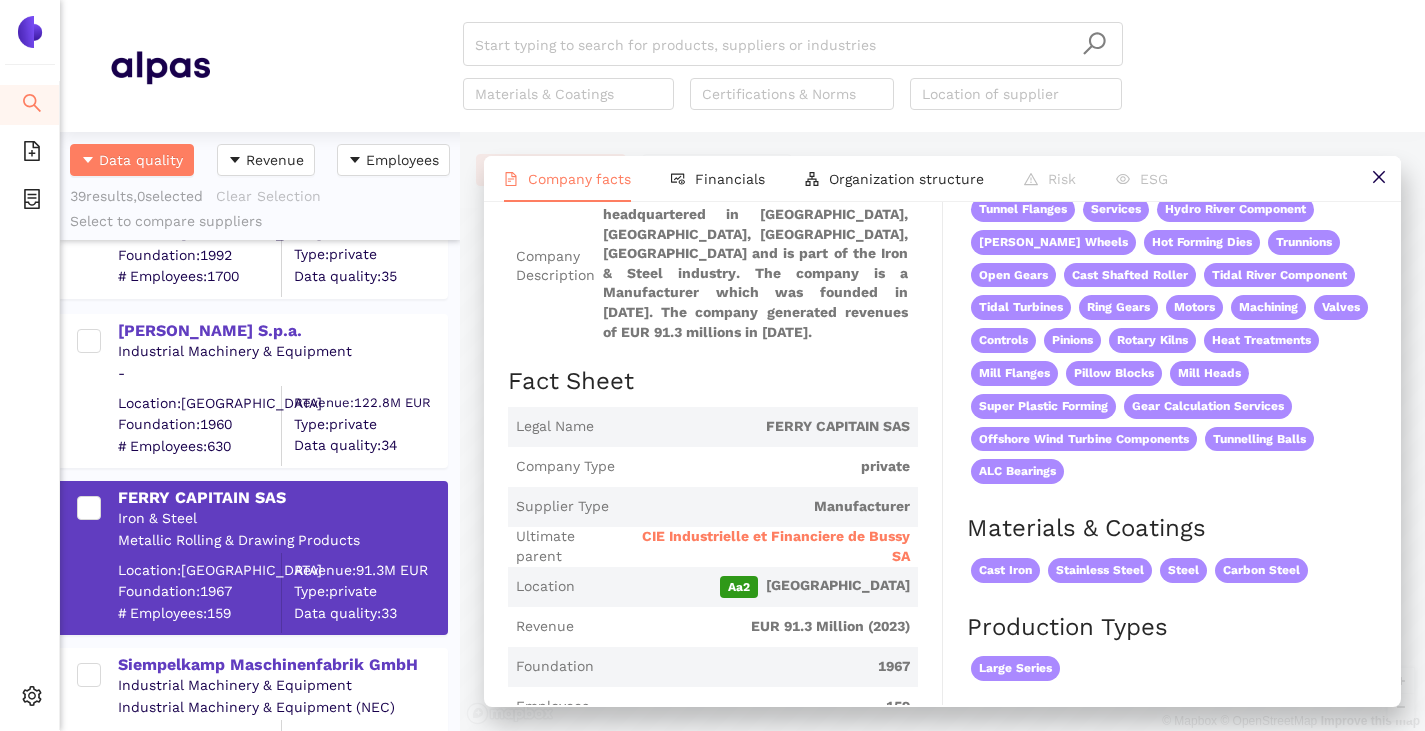 scroll, scrollTop: 0, scrollLeft: 0, axis: both 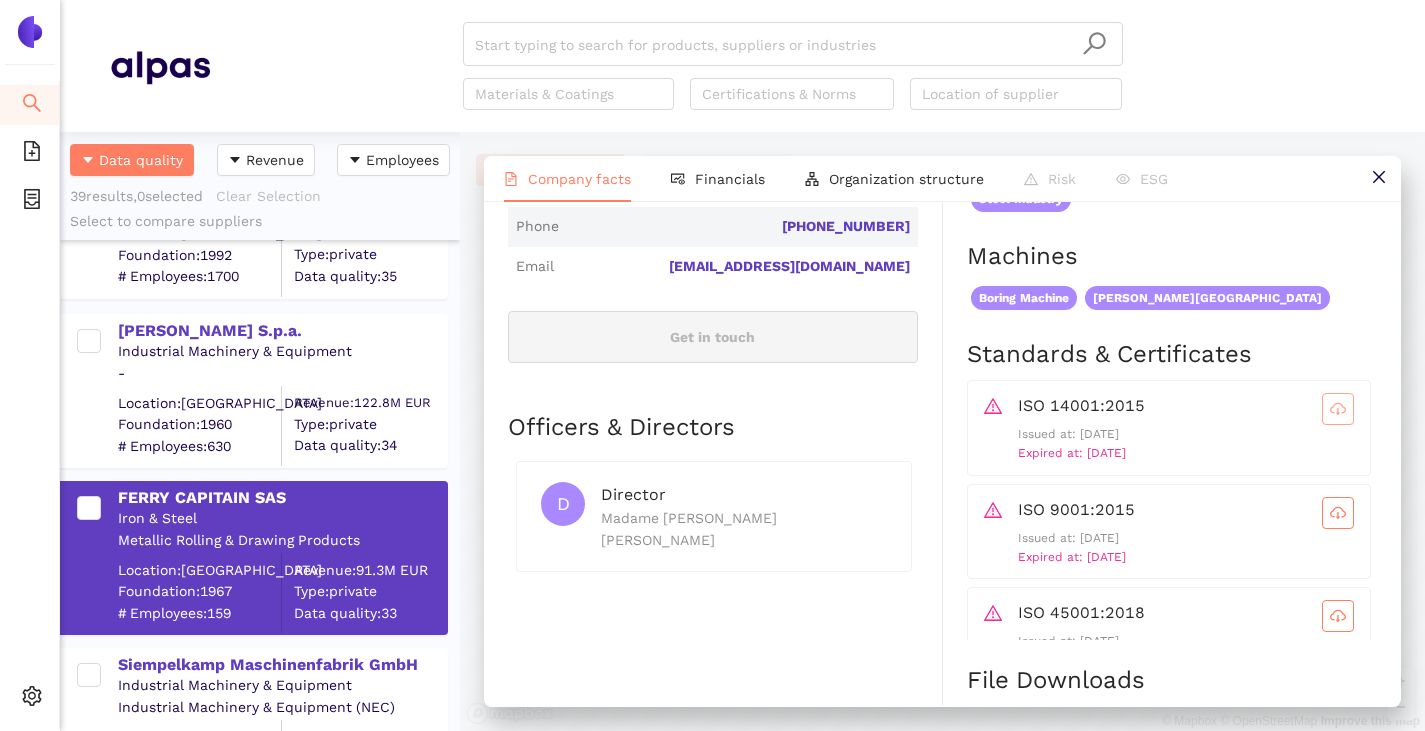 click 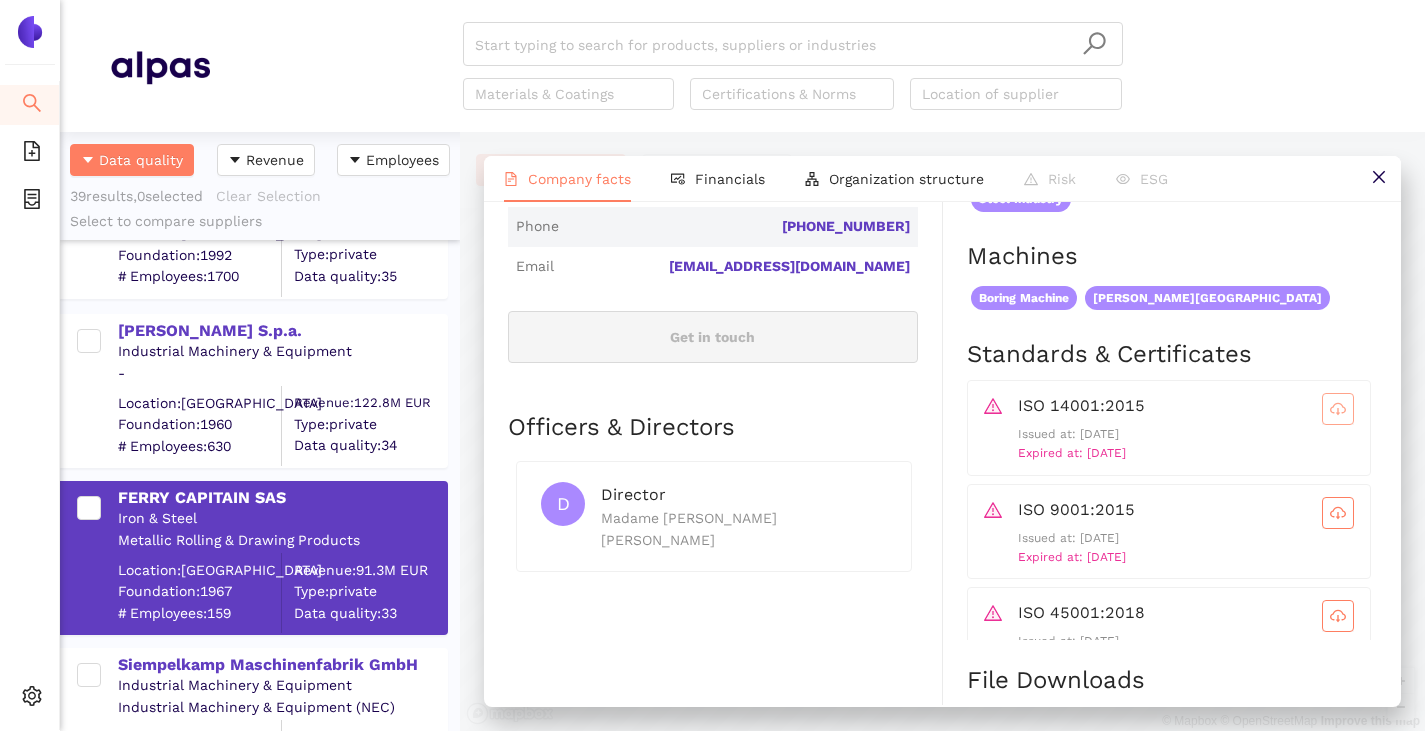 type 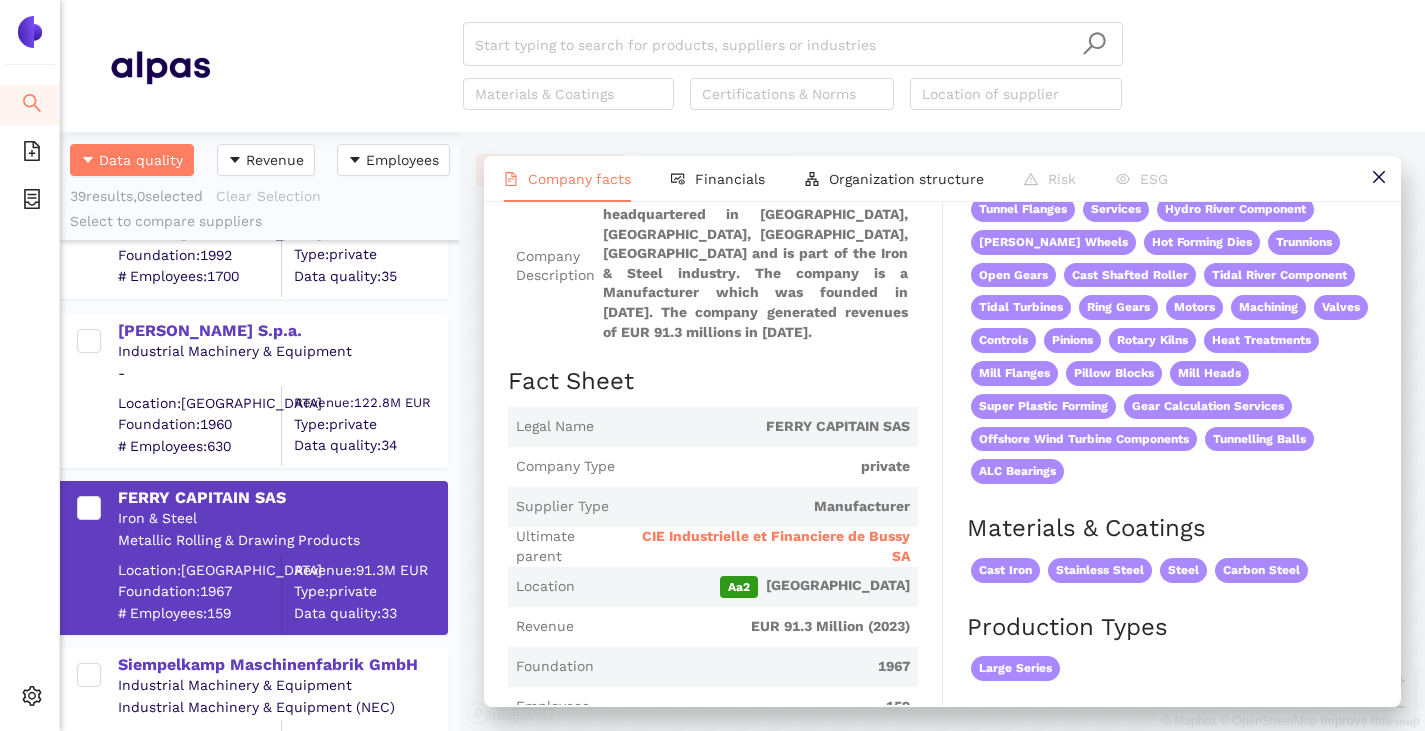 scroll, scrollTop: 0, scrollLeft: 0, axis: both 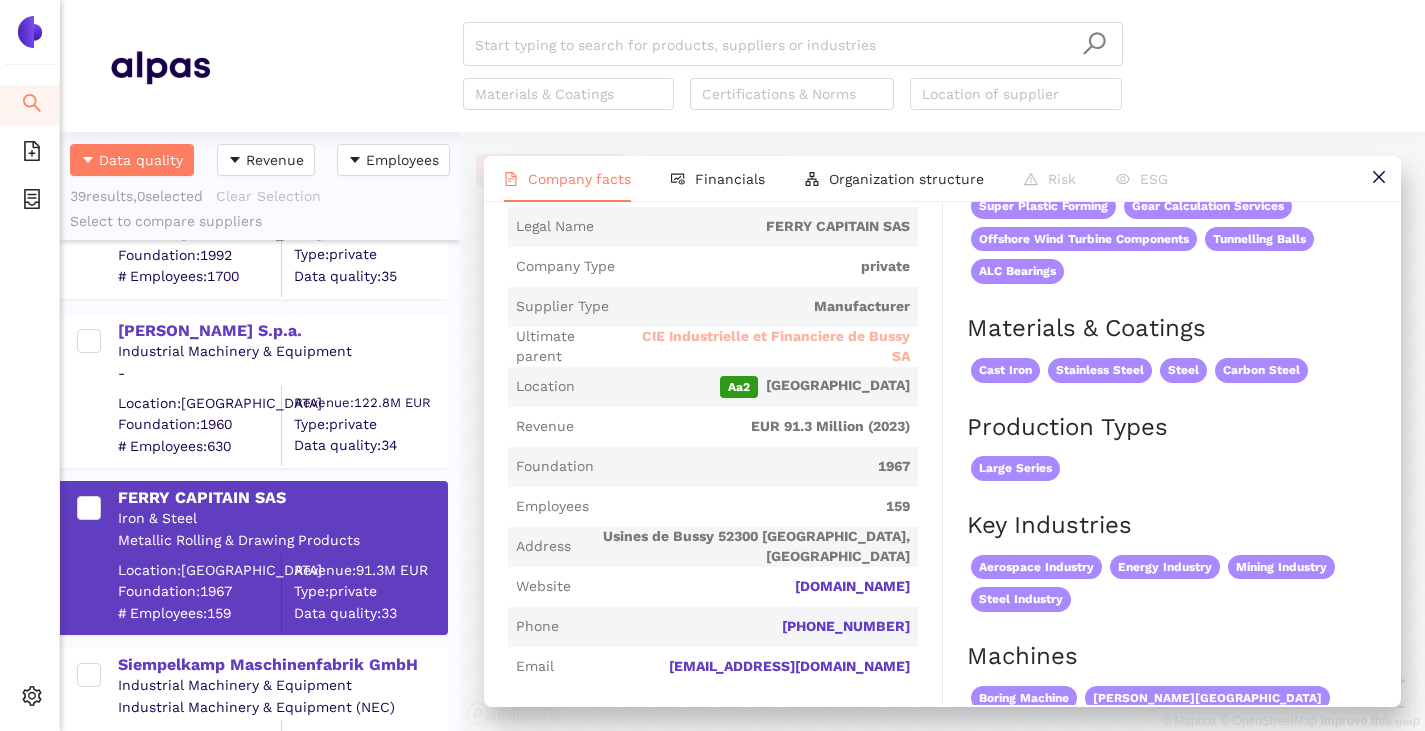 click on "CIE Industrielle et Financiere de Bussy SA" at bounding box center [769, 346] 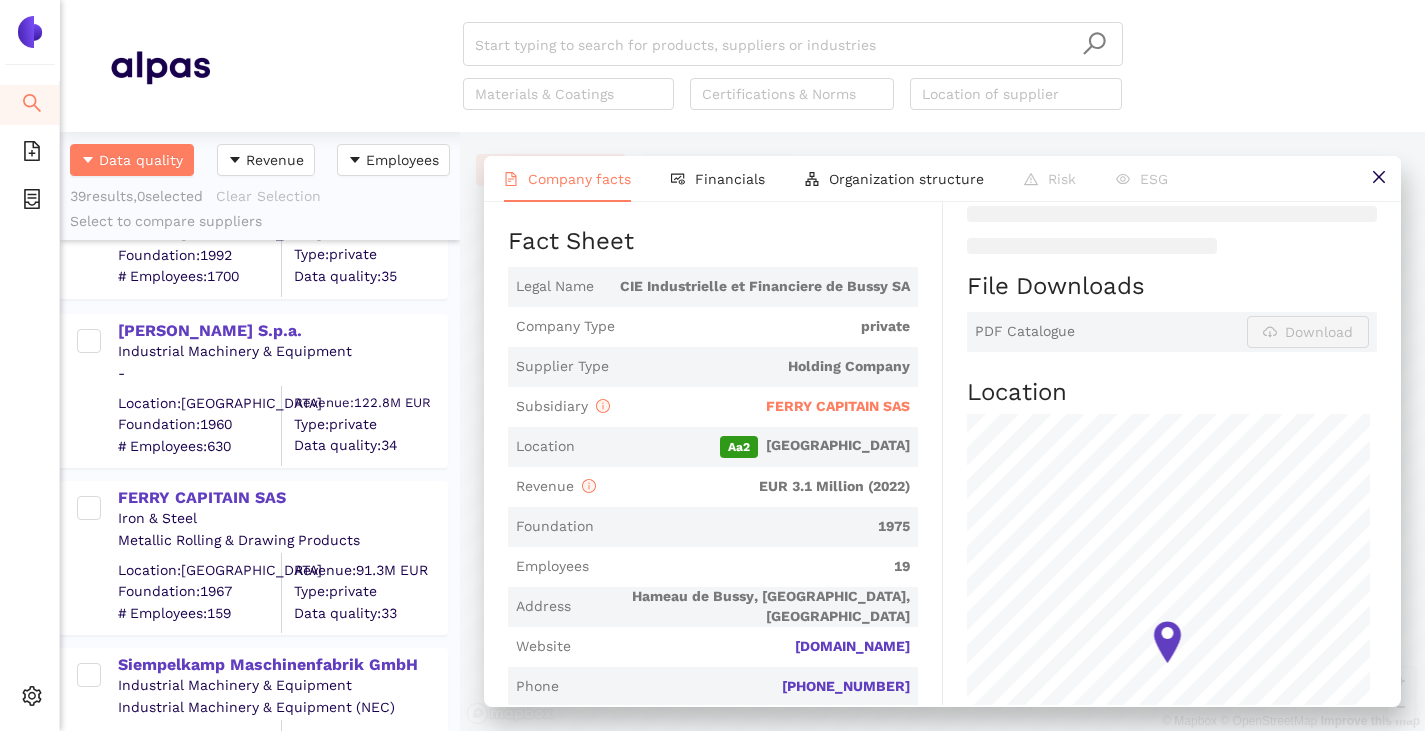 scroll, scrollTop: 0, scrollLeft: 0, axis: both 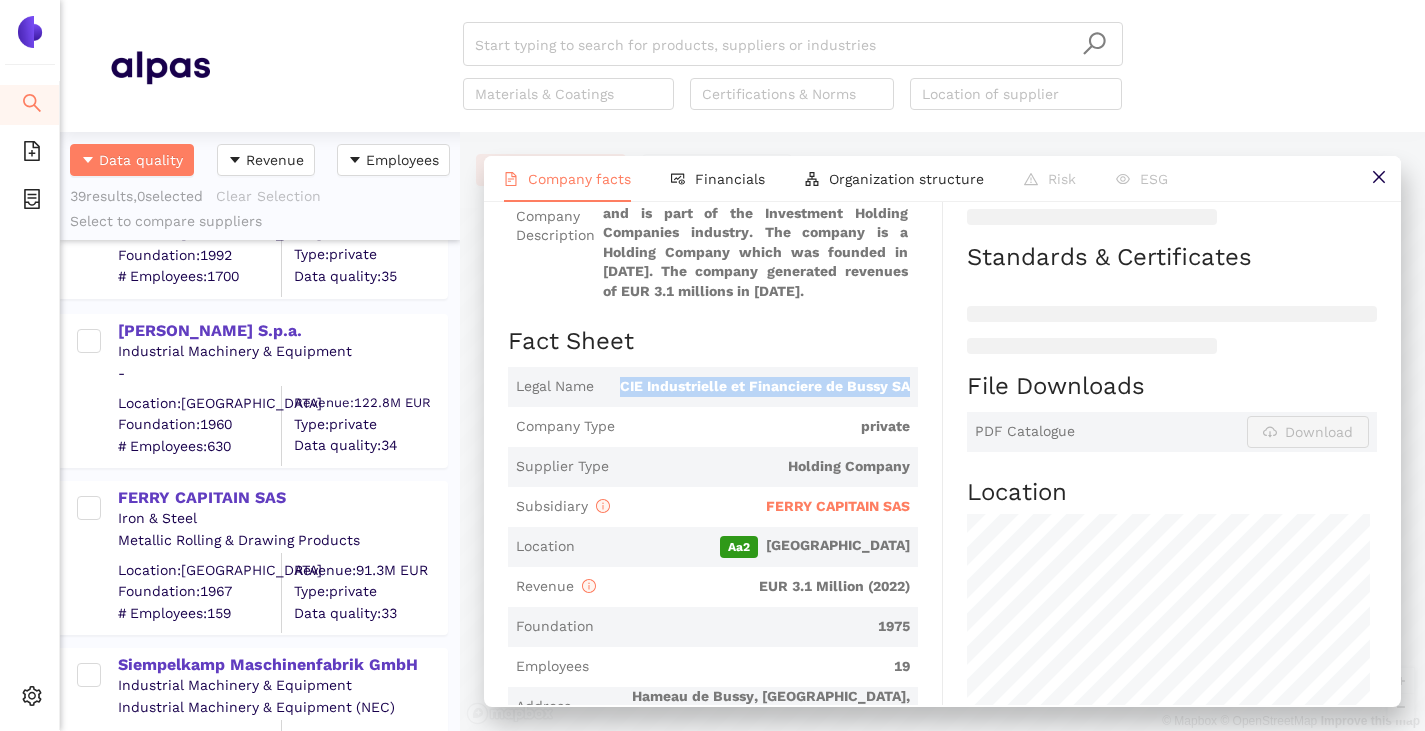 drag, startPoint x: 612, startPoint y: 387, endPoint x: 906, endPoint y: 394, distance: 294.0833 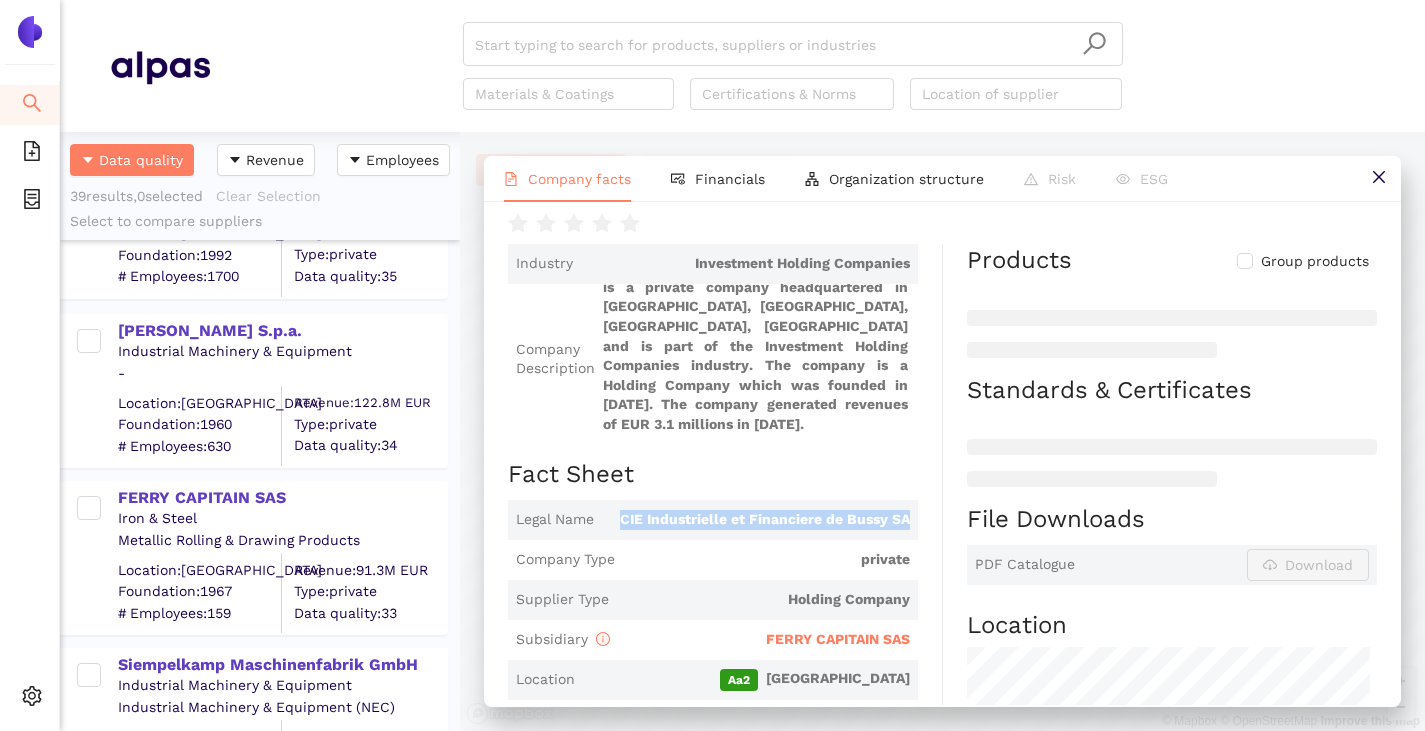 scroll, scrollTop: 200, scrollLeft: 0, axis: vertical 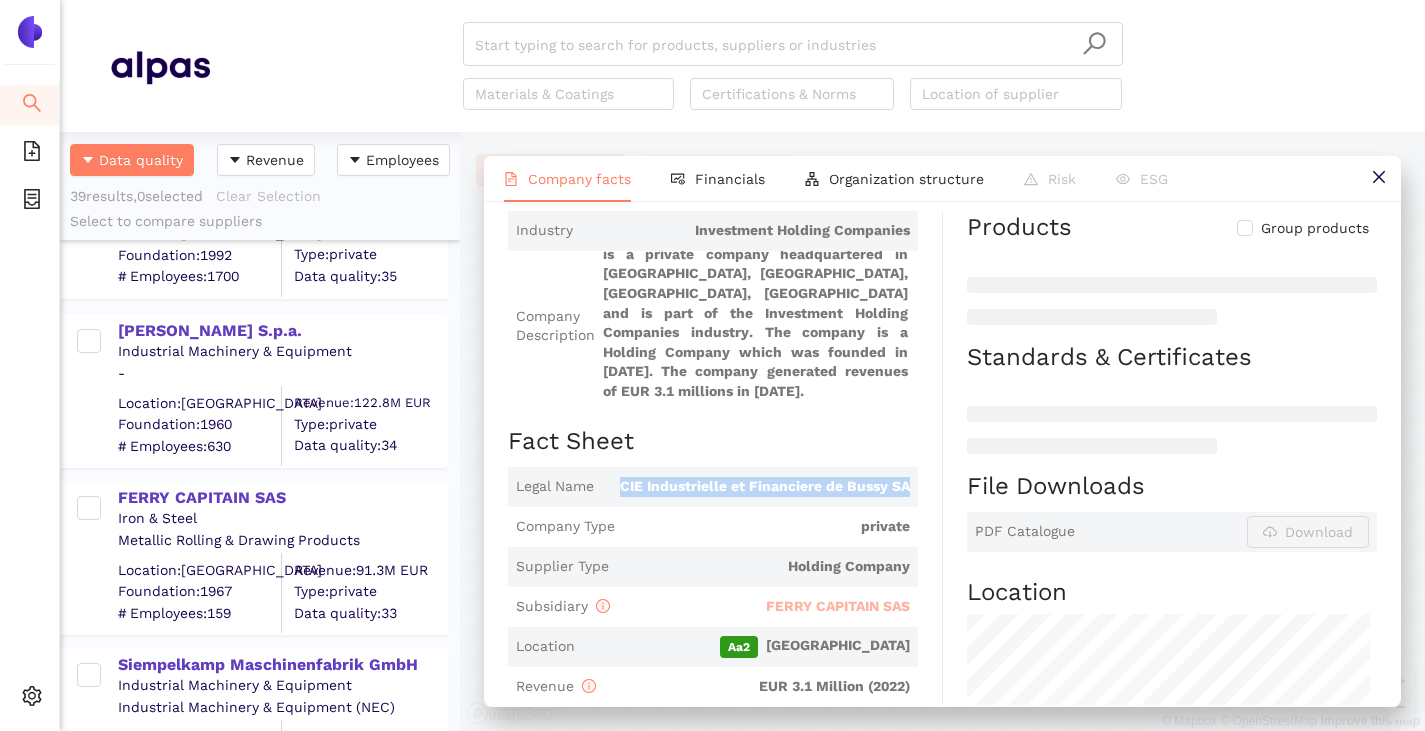 click on "FERRY CAPITAIN SAS" at bounding box center (838, 606) 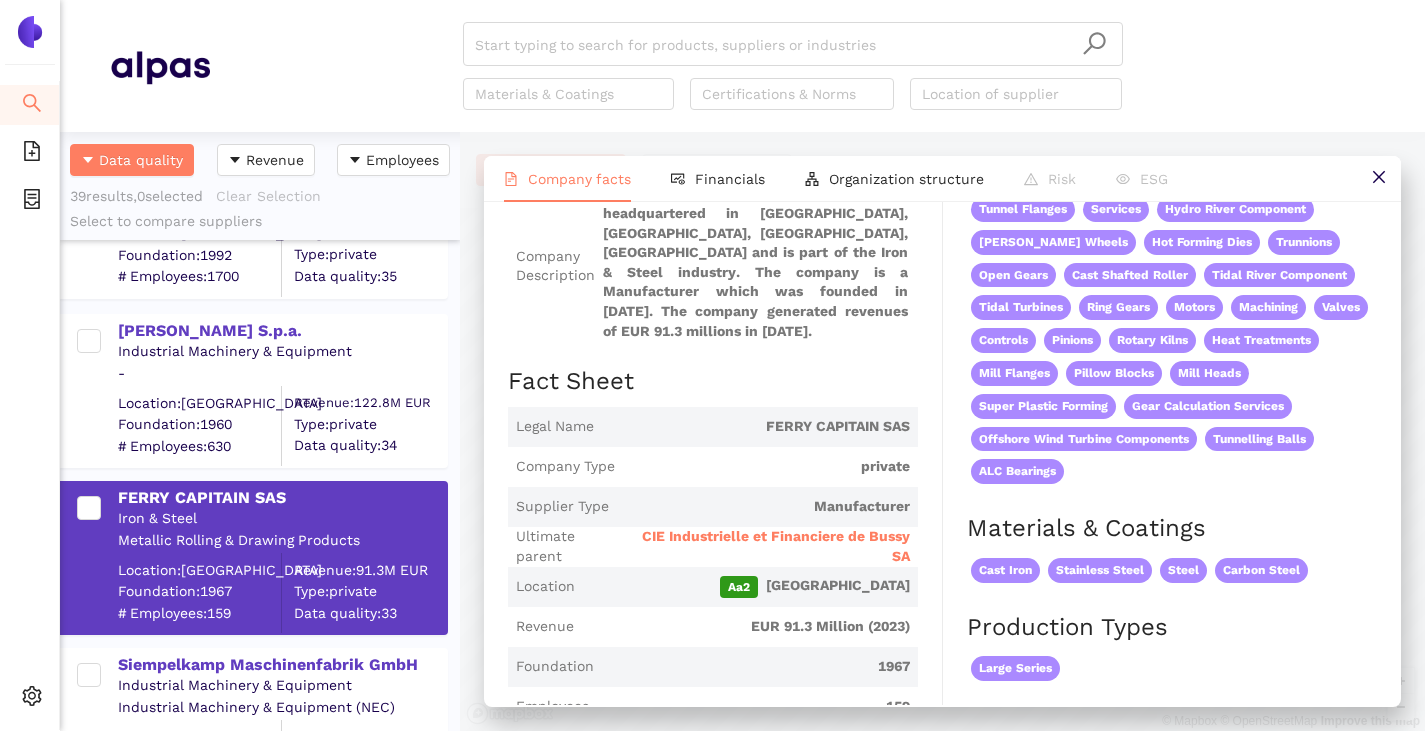 scroll, scrollTop: 0, scrollLeft: 0, axis: both 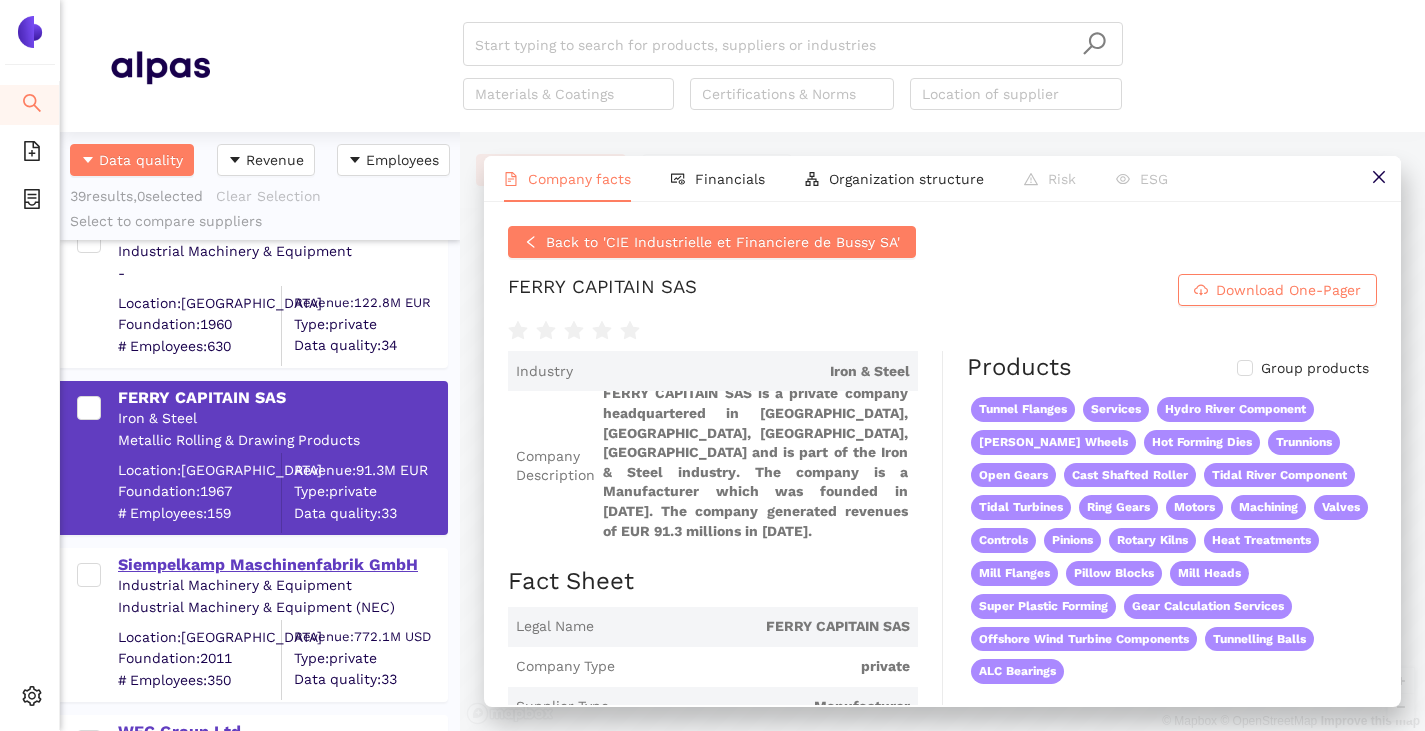 click on "Siempelkamp Maschinenfabrik GmbH" at bounding box center [282, 565] 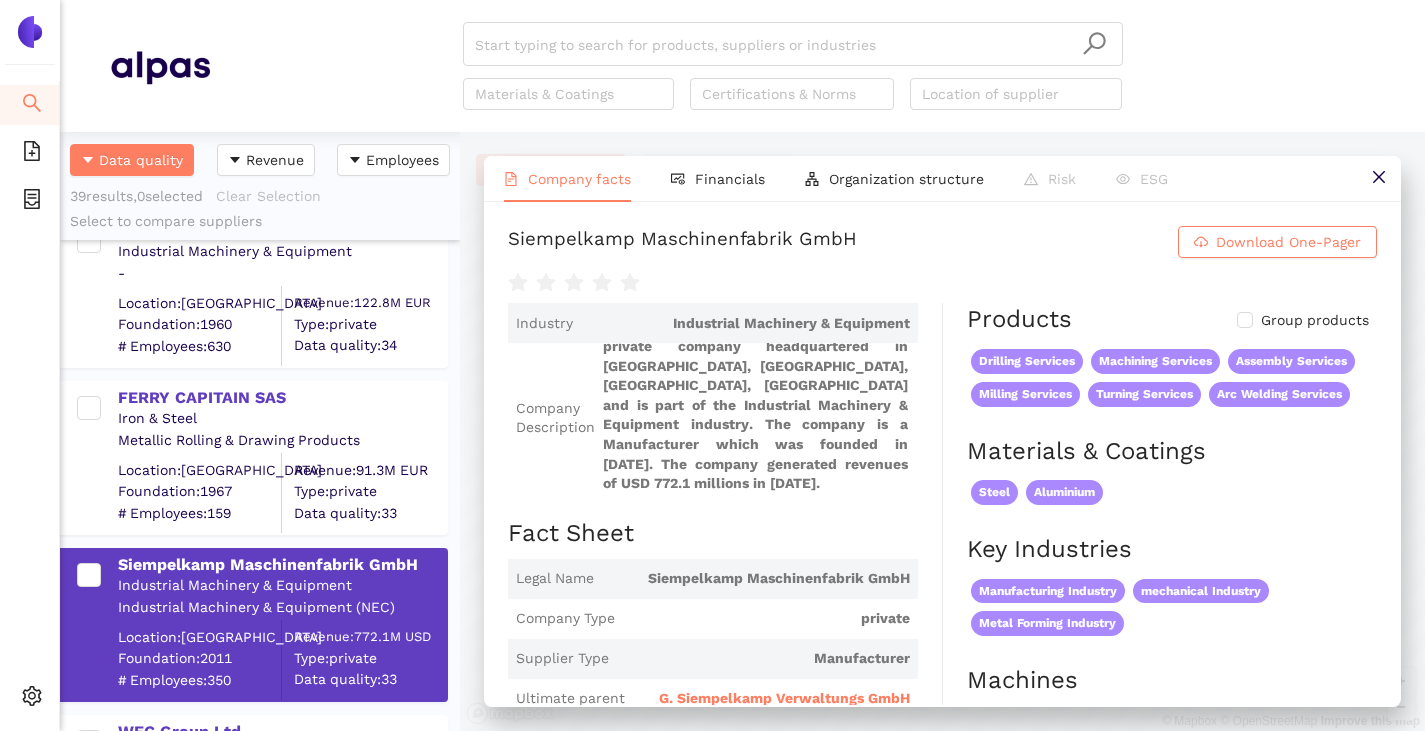 scroll, scrollTop: 26, scrollLeft: 0, axis: vertical 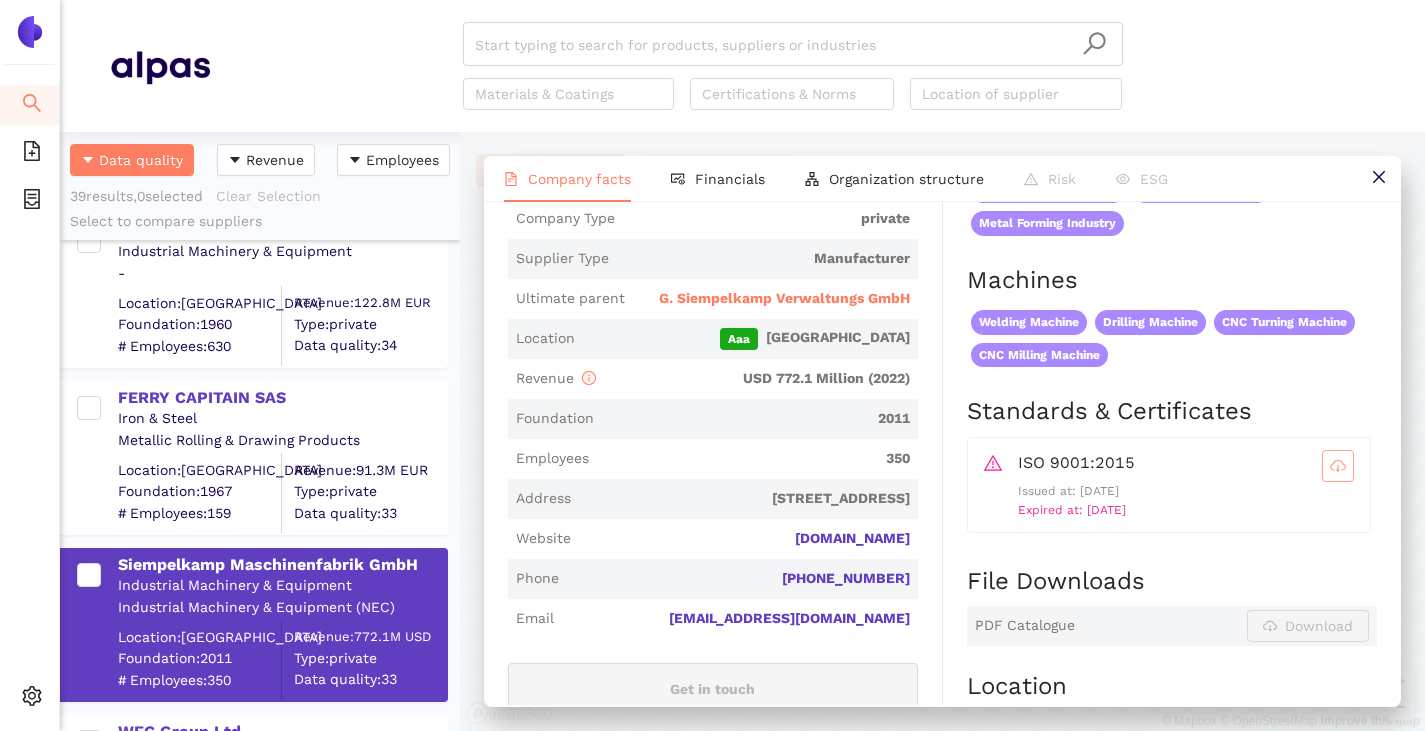 click 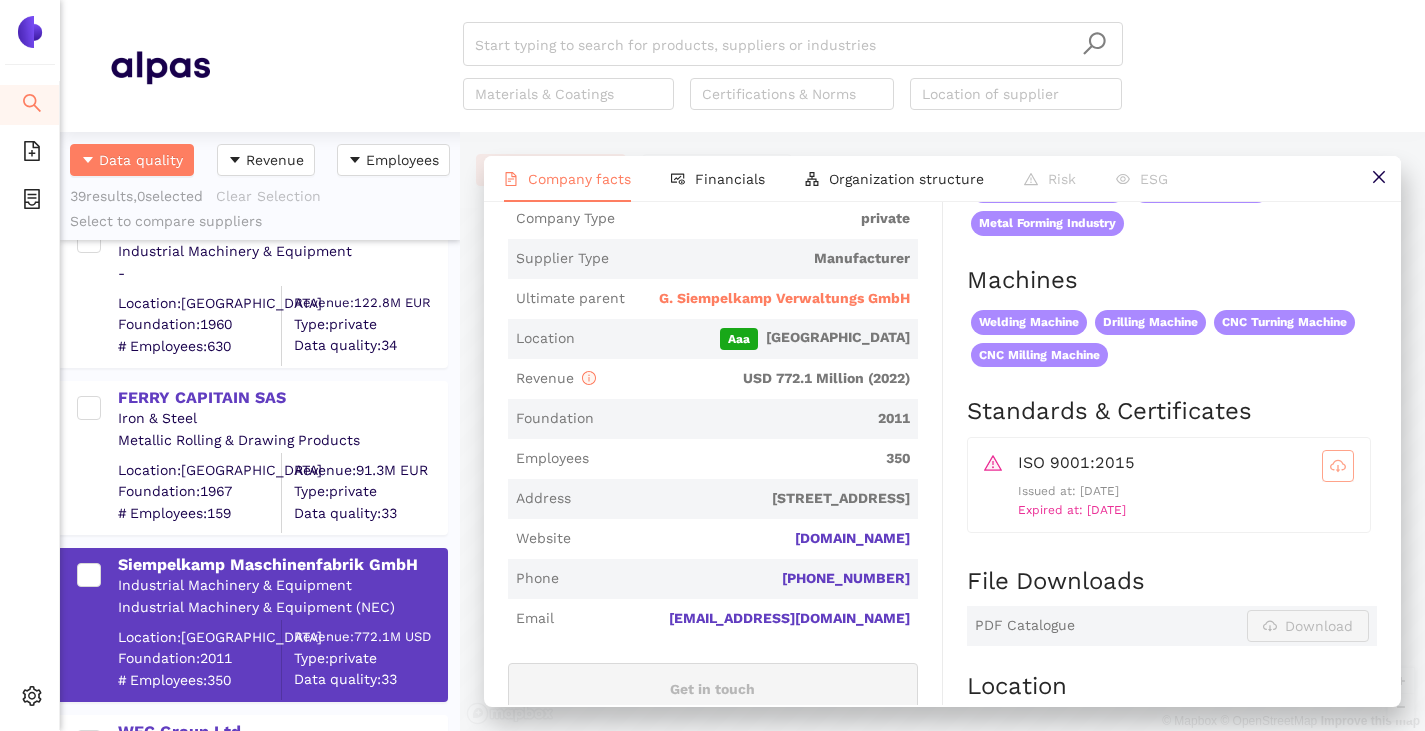 scroll, scrollTop: 0, scrollLeft: 0, axis: both 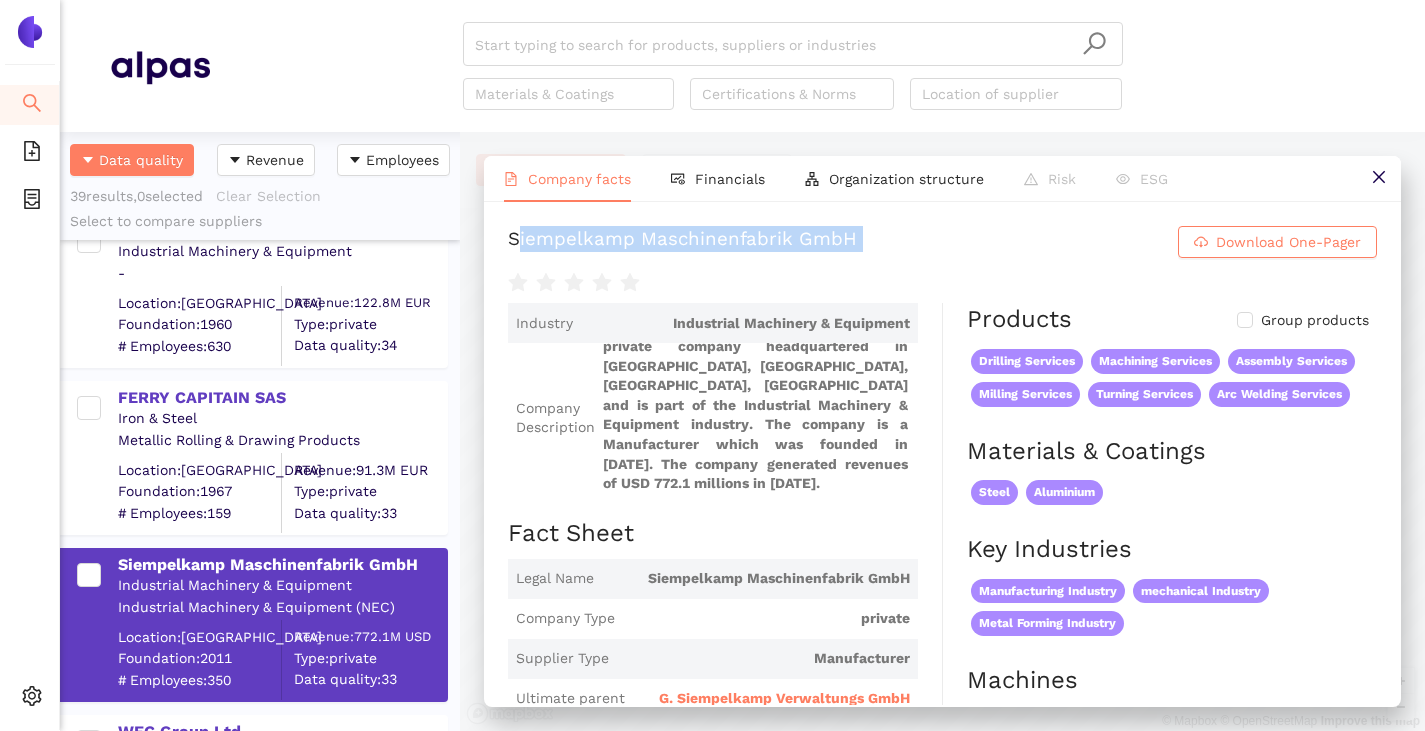 drag, startPoint x: 514, startPoint y: 239, endPoint x: 876, endPoint y: 281, distance: 364.4283 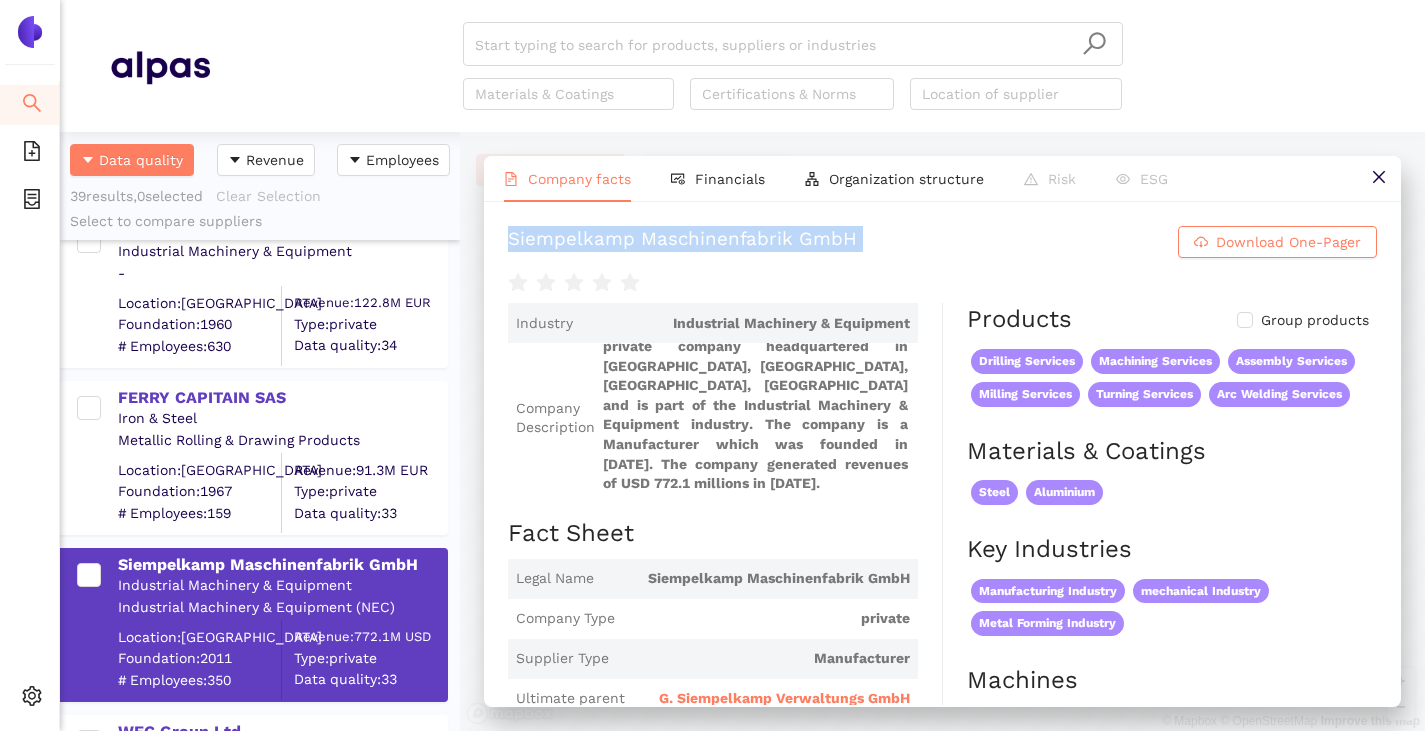 drag, startPoint x: 499, startPoint y: 241, endPoint x: 896, endPoint y: 275, distance: 398.45325 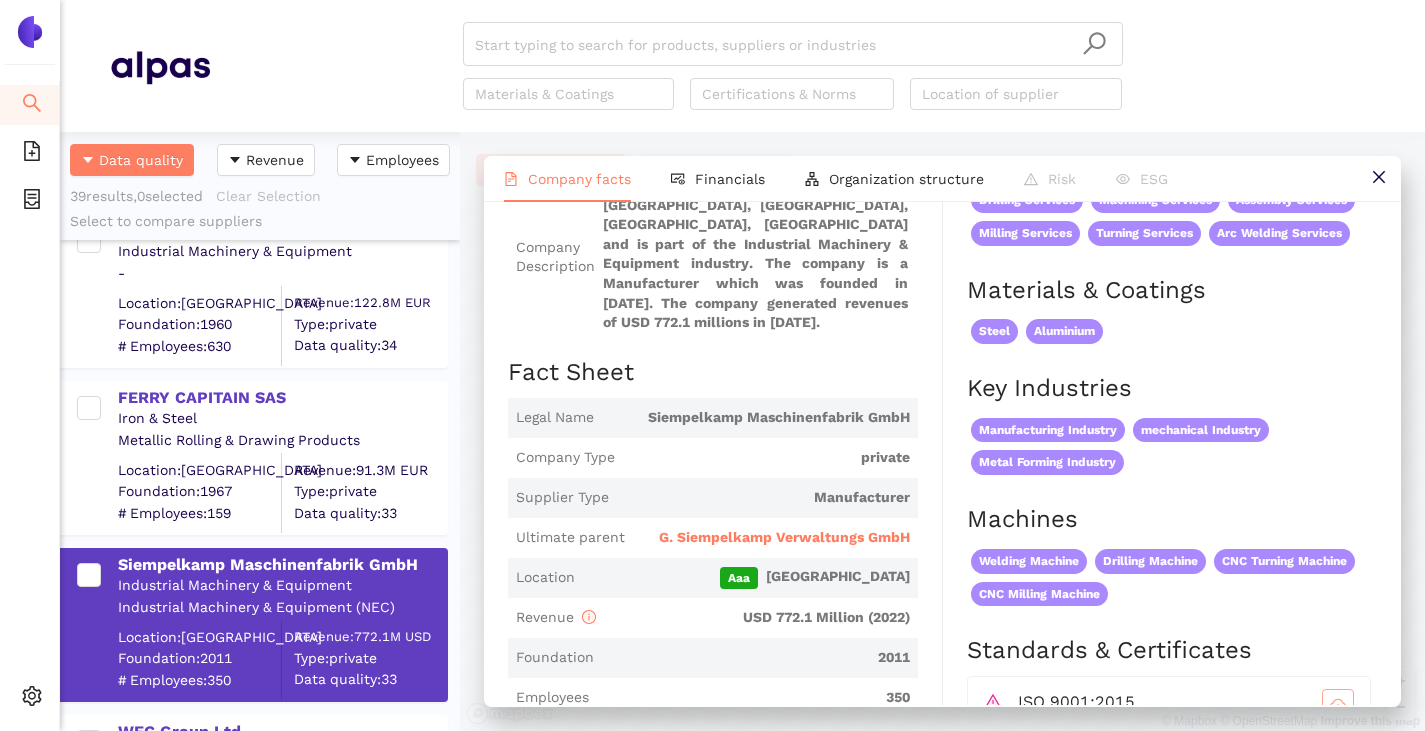 scroll, scrollTop: 200, scrollLeft: 0, axis: vertical 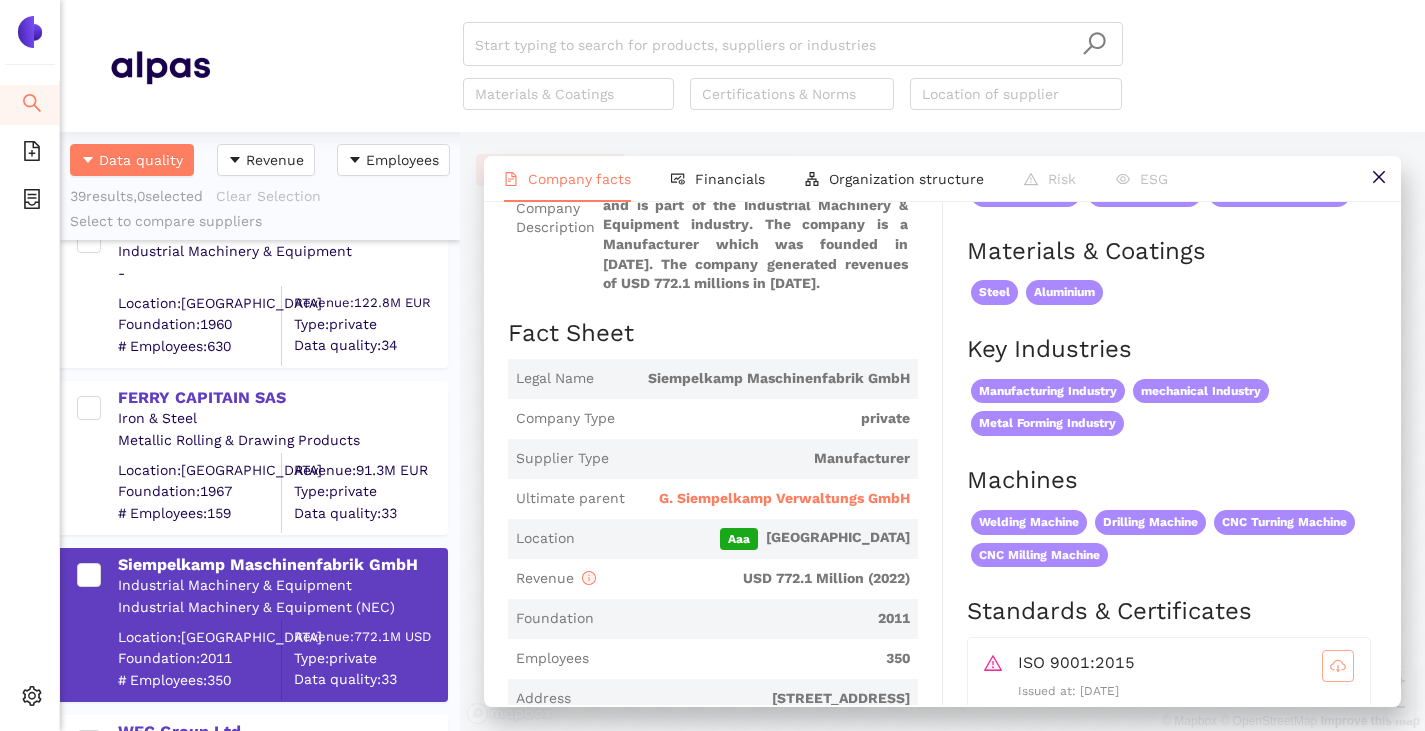 click on "G. Siempelkamp Verwaltungs GmbH" at bounding box center [784, 499] 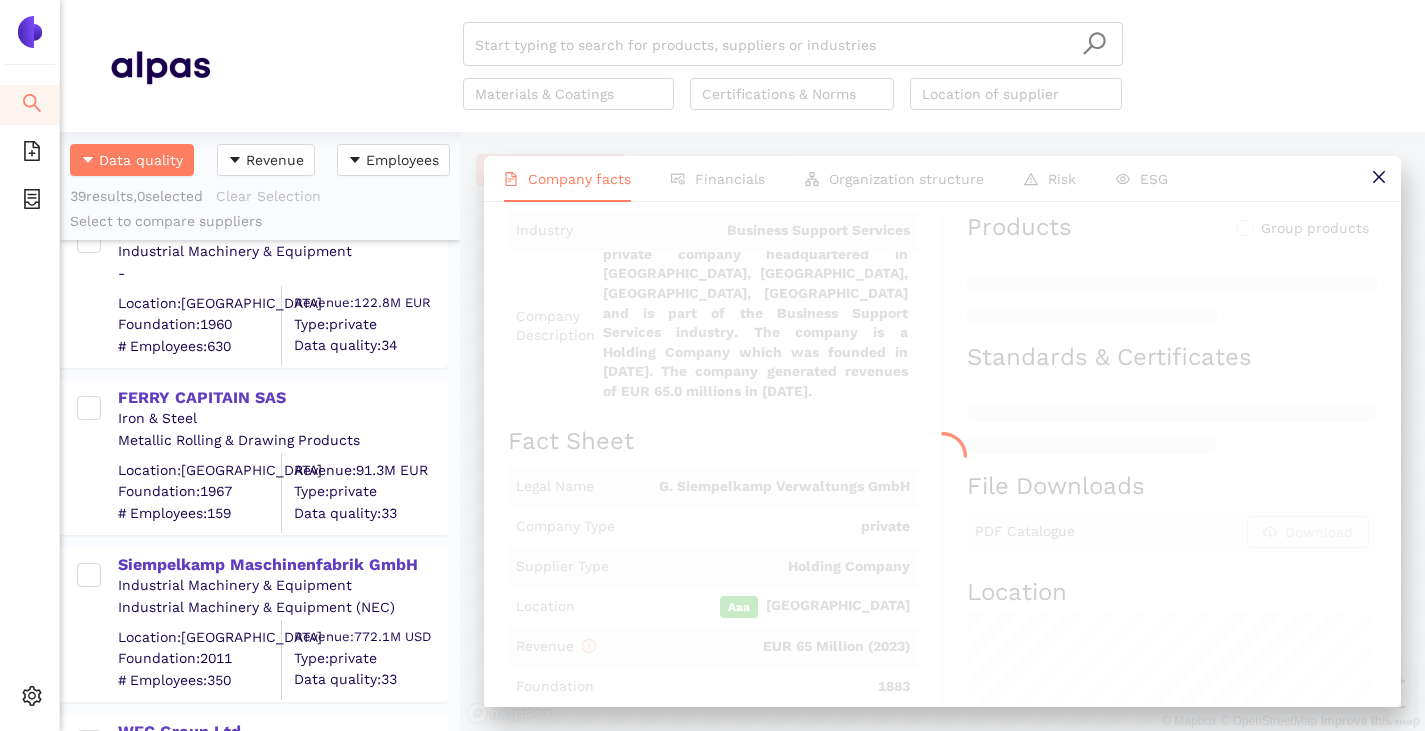 scroll, scrollTop: 0, scrollLeft: 0, axis: both 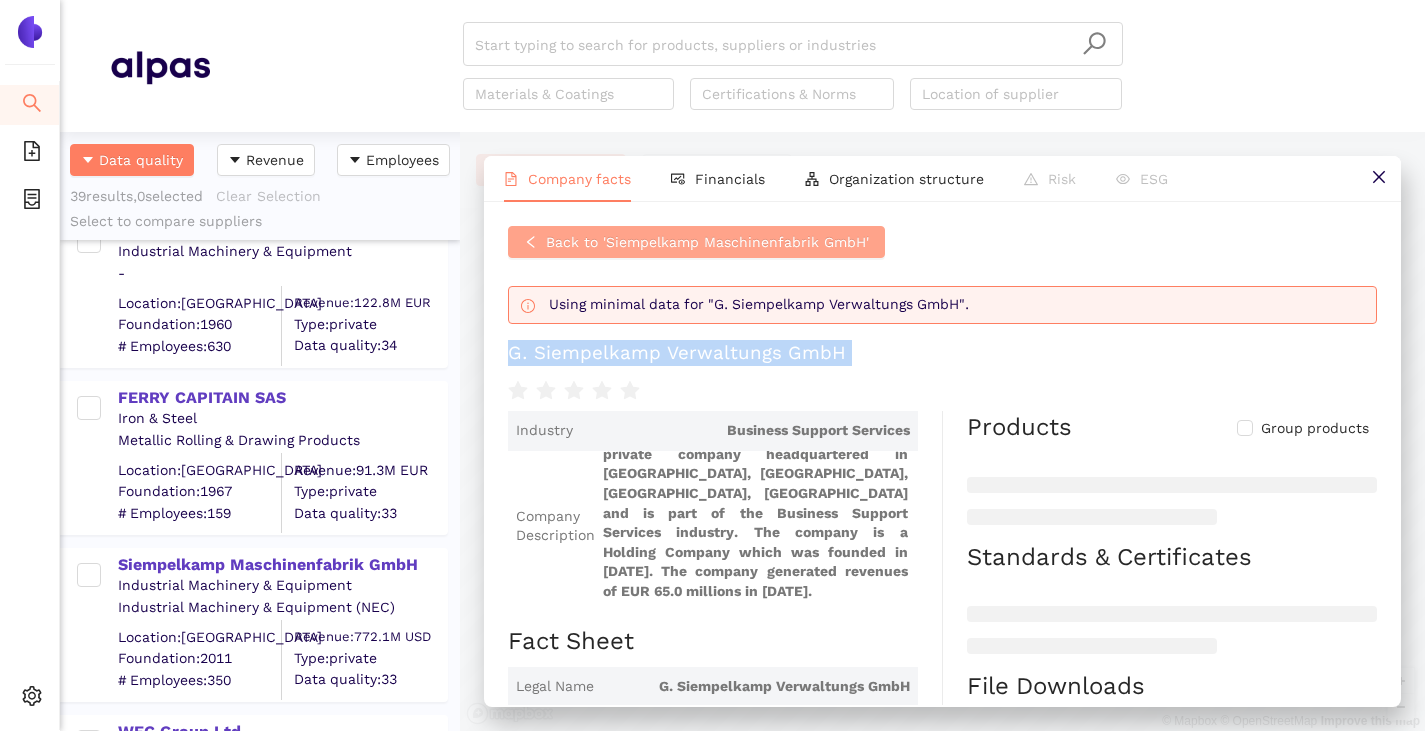 click on "Back to 'Siempelkamp Maschinenfabrik GmbH'" at bounding box center [696, 242] 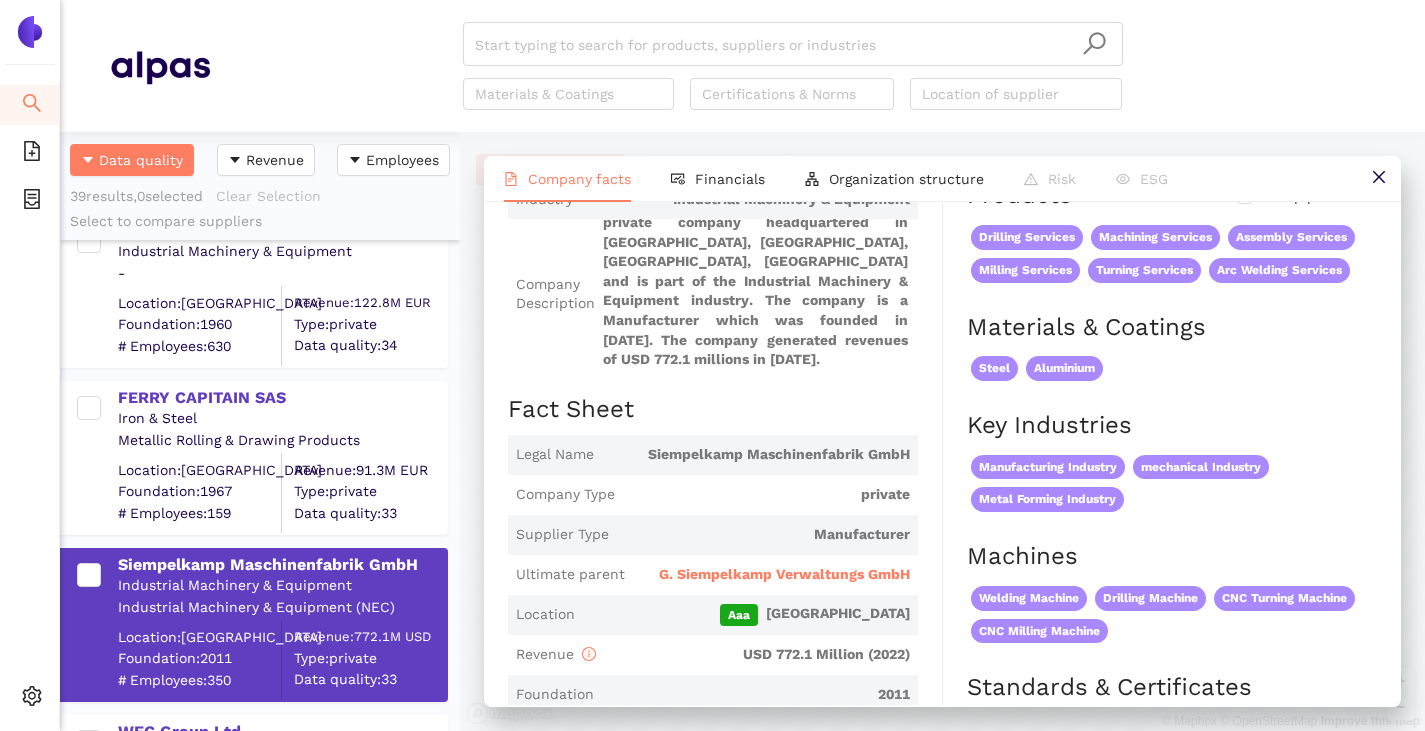scroll, scrollTop: 300, scrollLeft: 0, axis: vertical 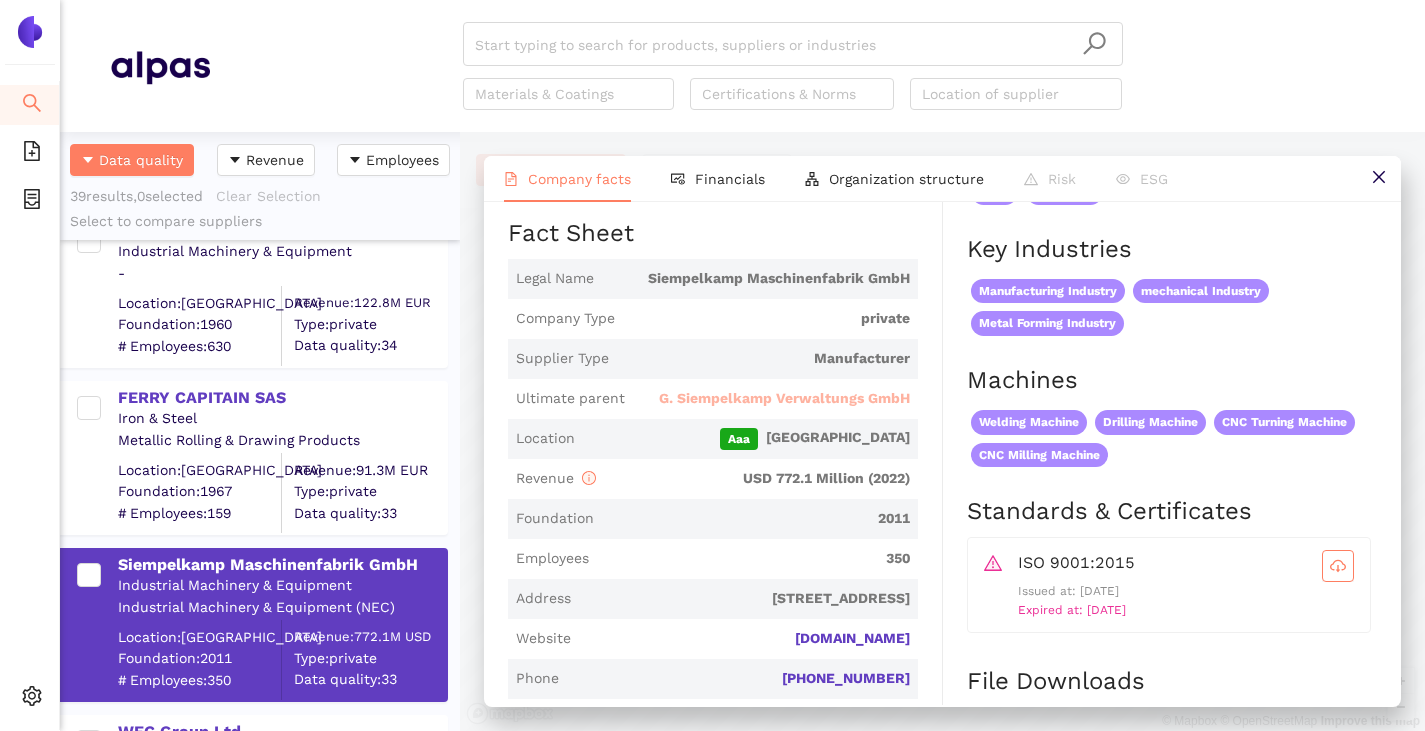 click on "G. Siempelkamp Verwaltungs GmbH" at bounding box center [784, 399] 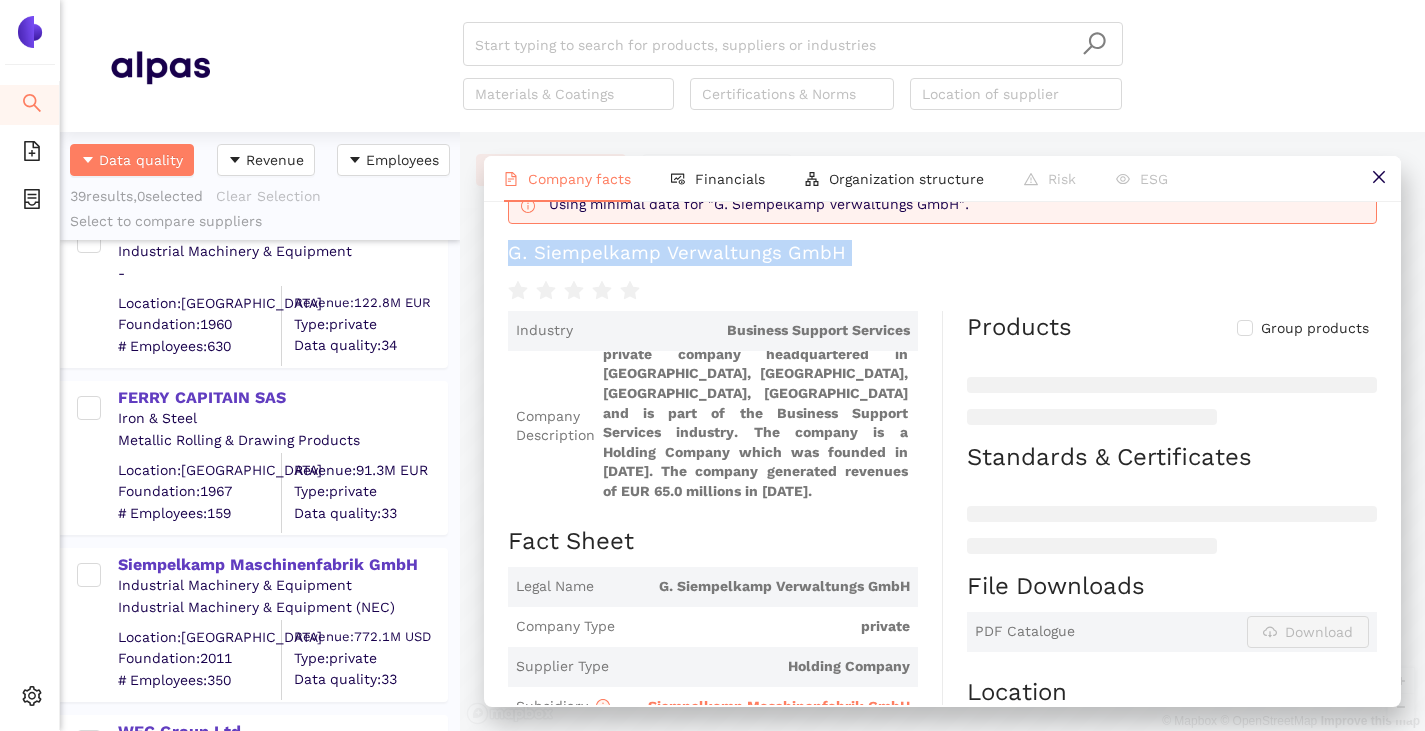 scroll, scrollTop: 200, scrollLeft: 0, axis: vertical 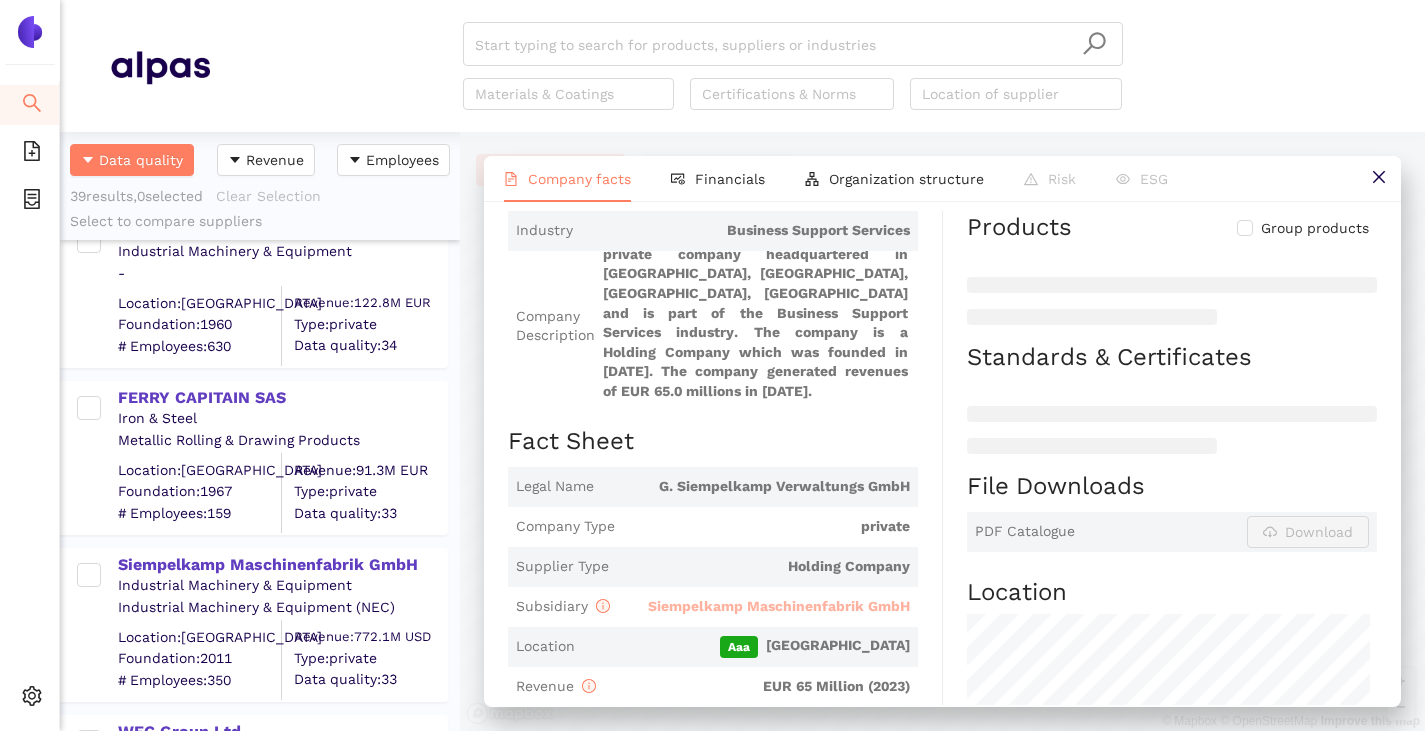 click on "Siempelkamp Maschinenfabrik GmbH" at bounding box center [779, 606] 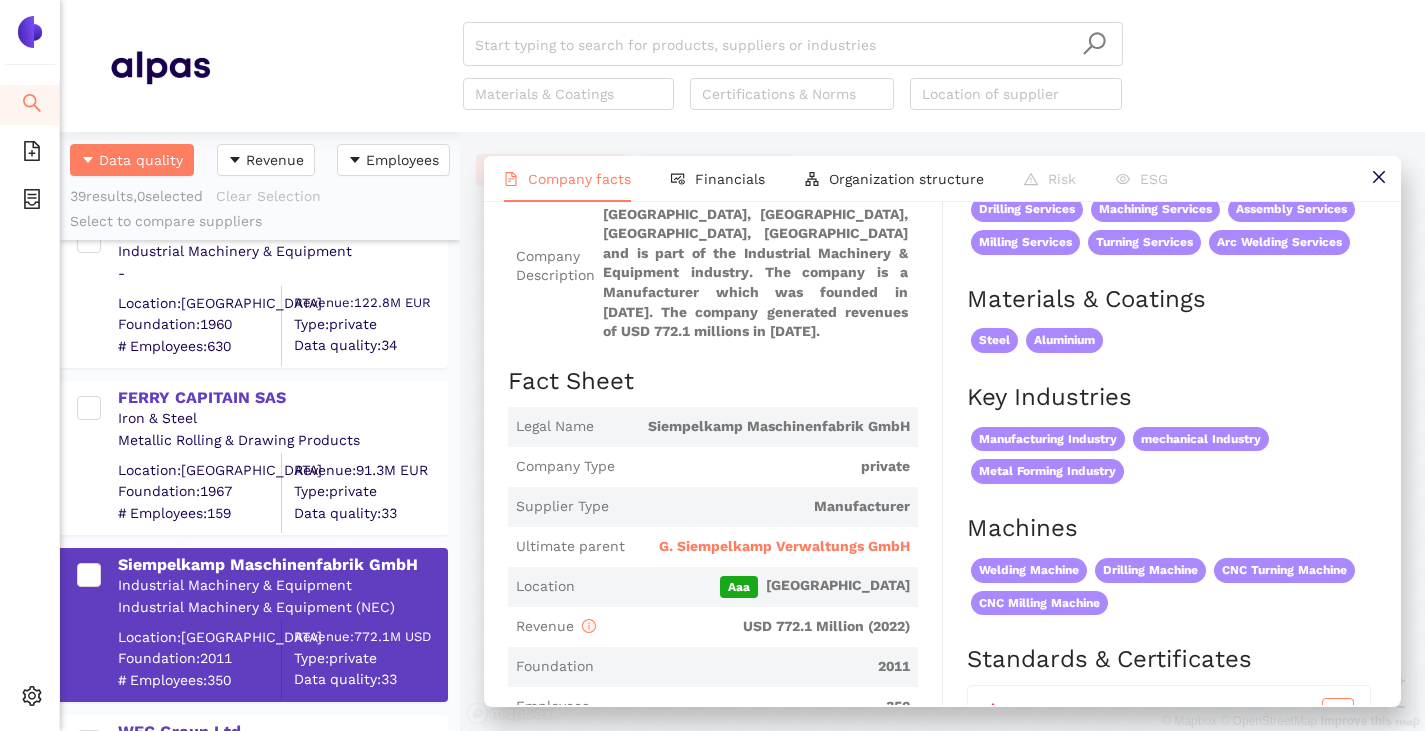 scroll, scrollTop: 0, scrollLeft: 0, axis: both 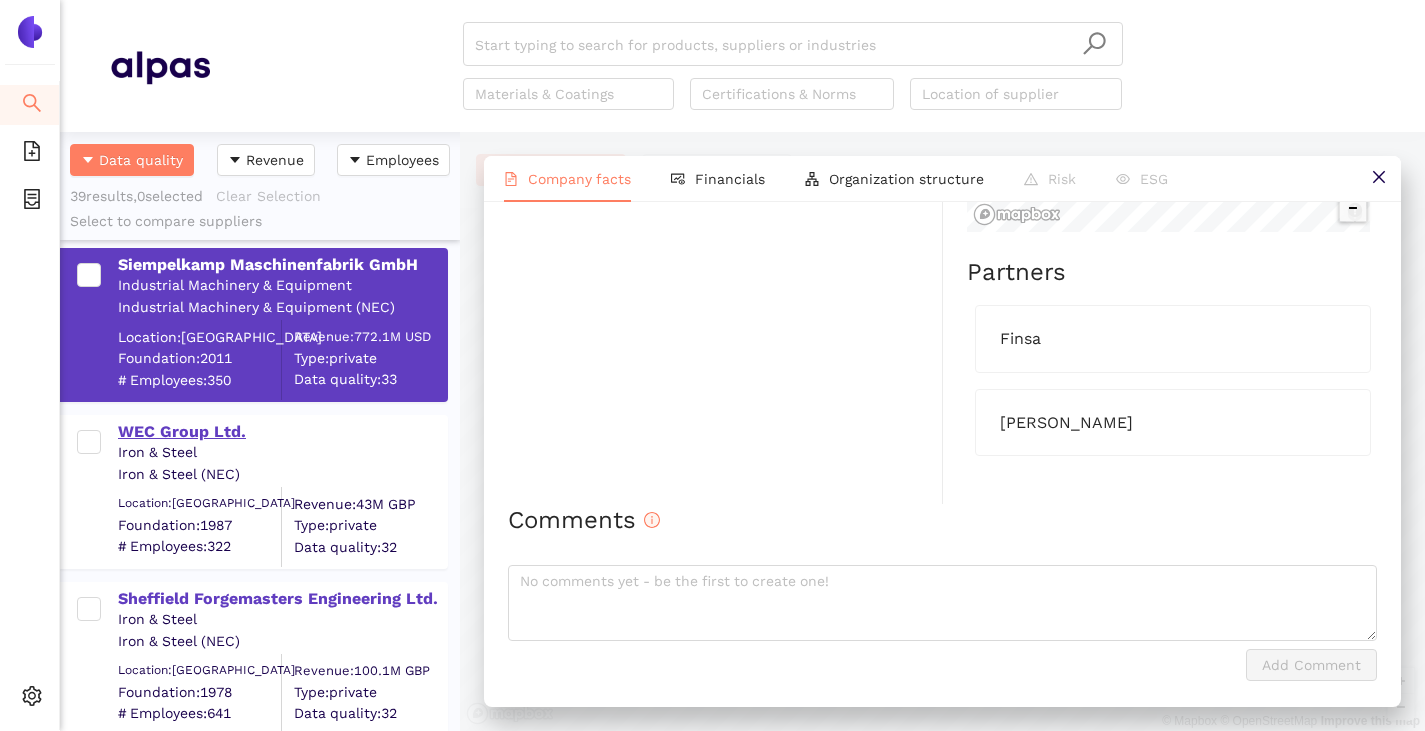 click on "WEC Group Ltd." at bounding box center (282, 432) 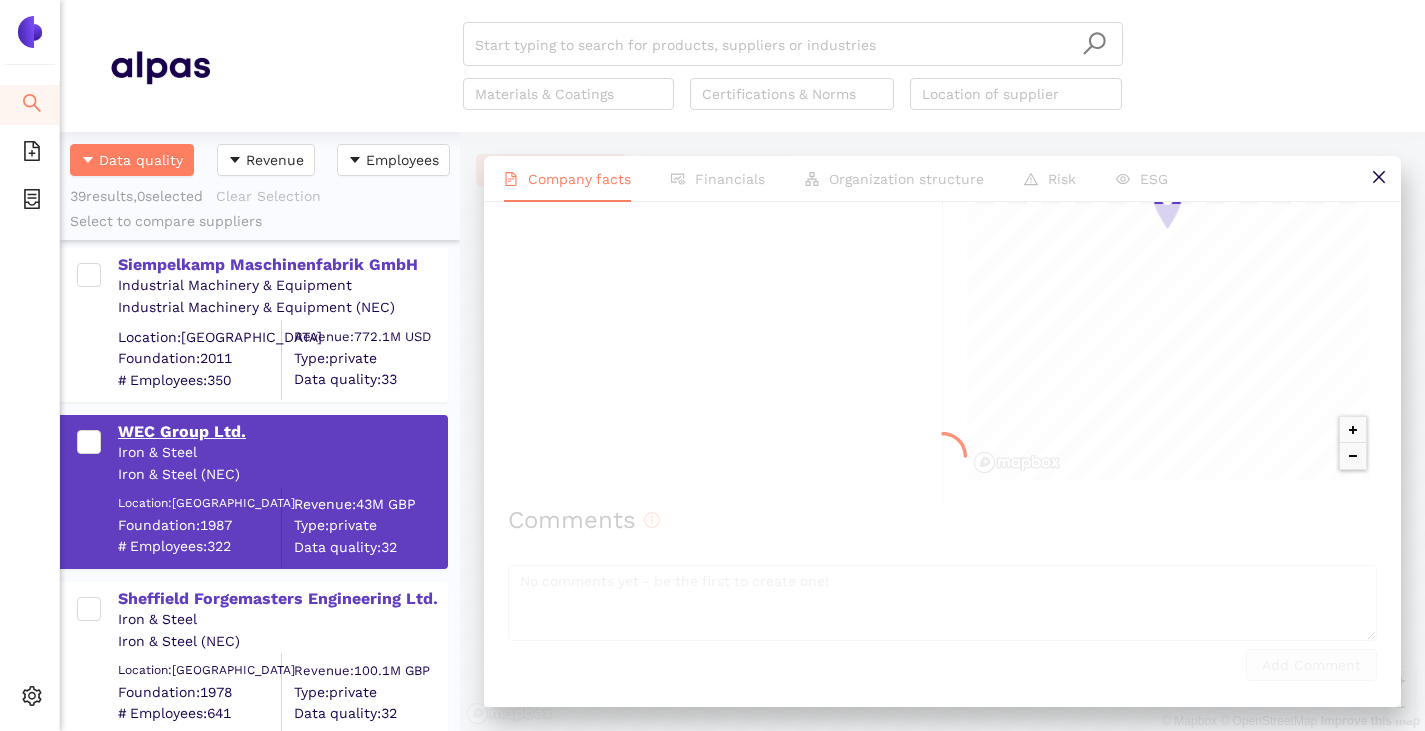 scroll, scrollTop: 0, scrollLeft: 0, axis: both 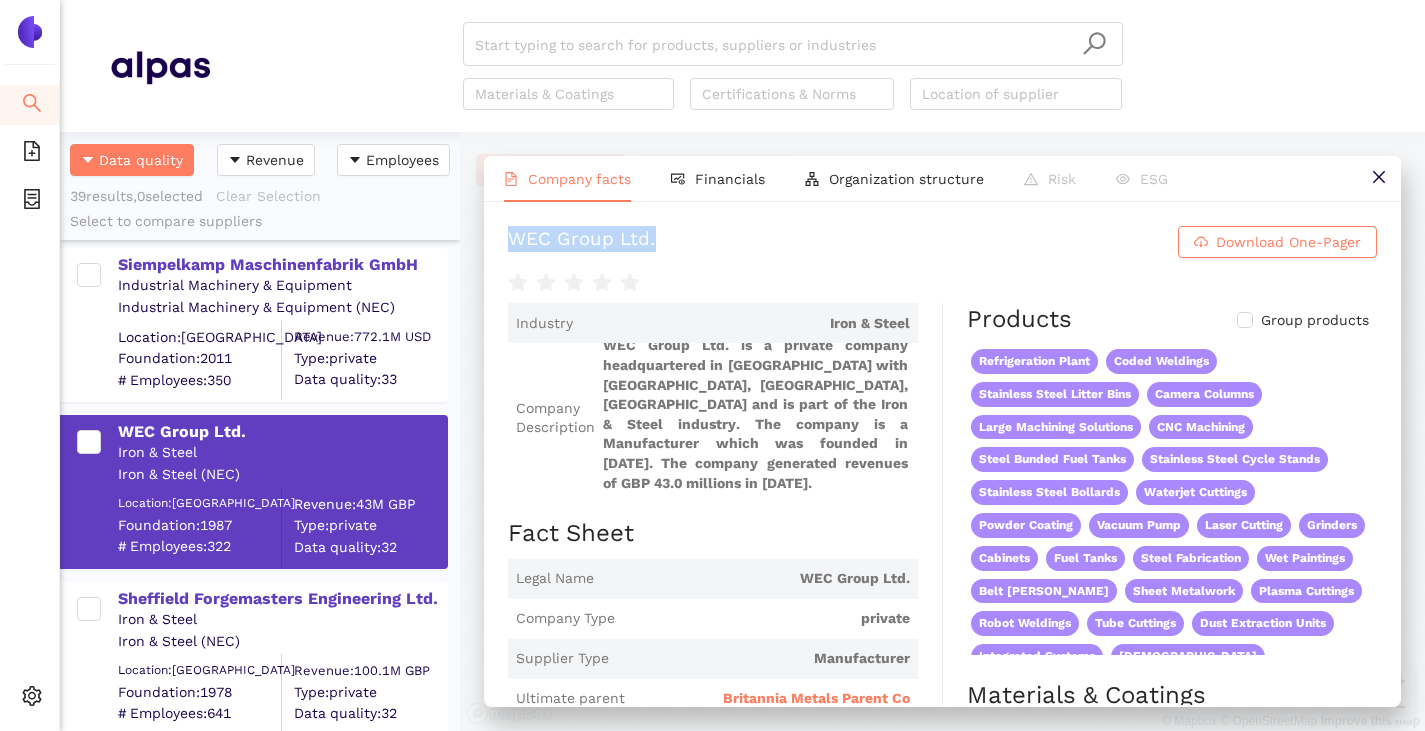 drag, startPoint x: 502, startPoint y: 246, endPoint x: 663, endPoint y: 254, distance: 161.19864 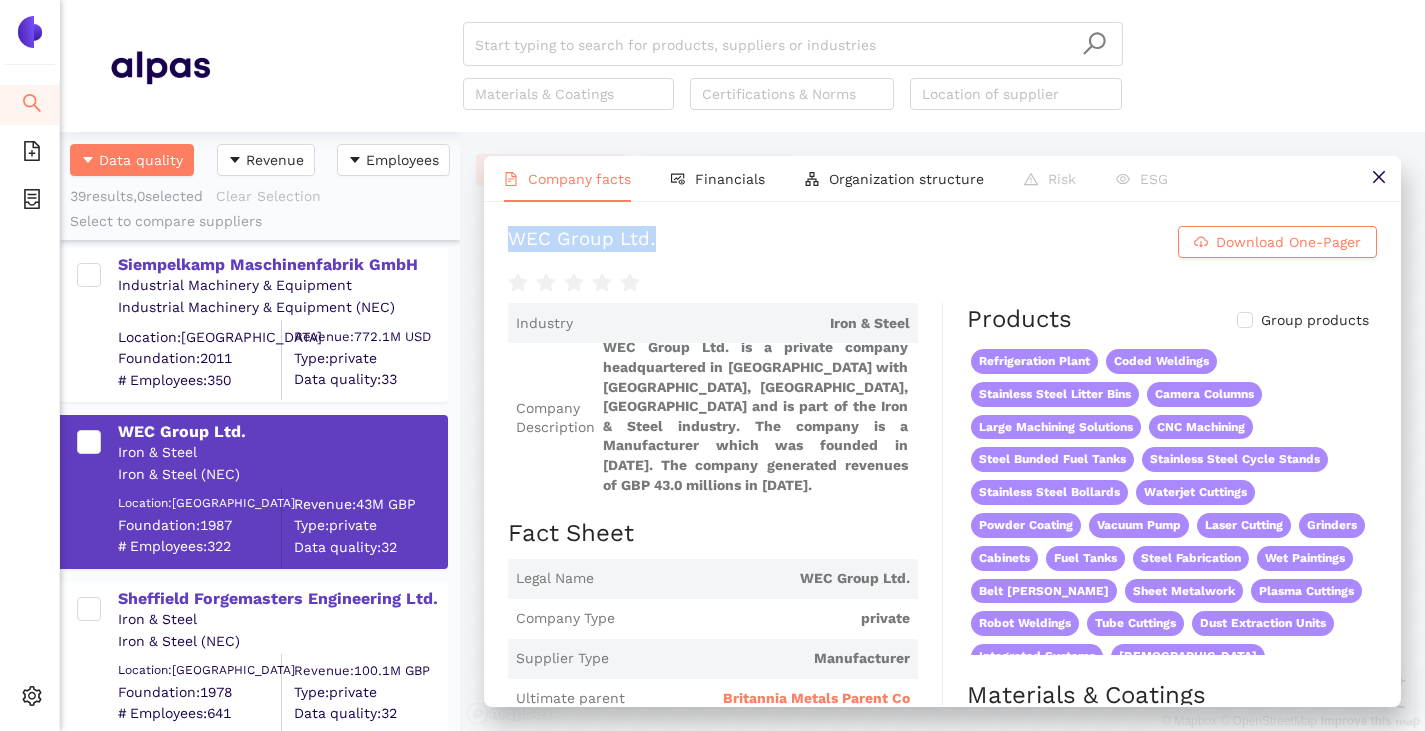 scroll, scrollTop: 6, scrollLeft: 0, axis: vertical 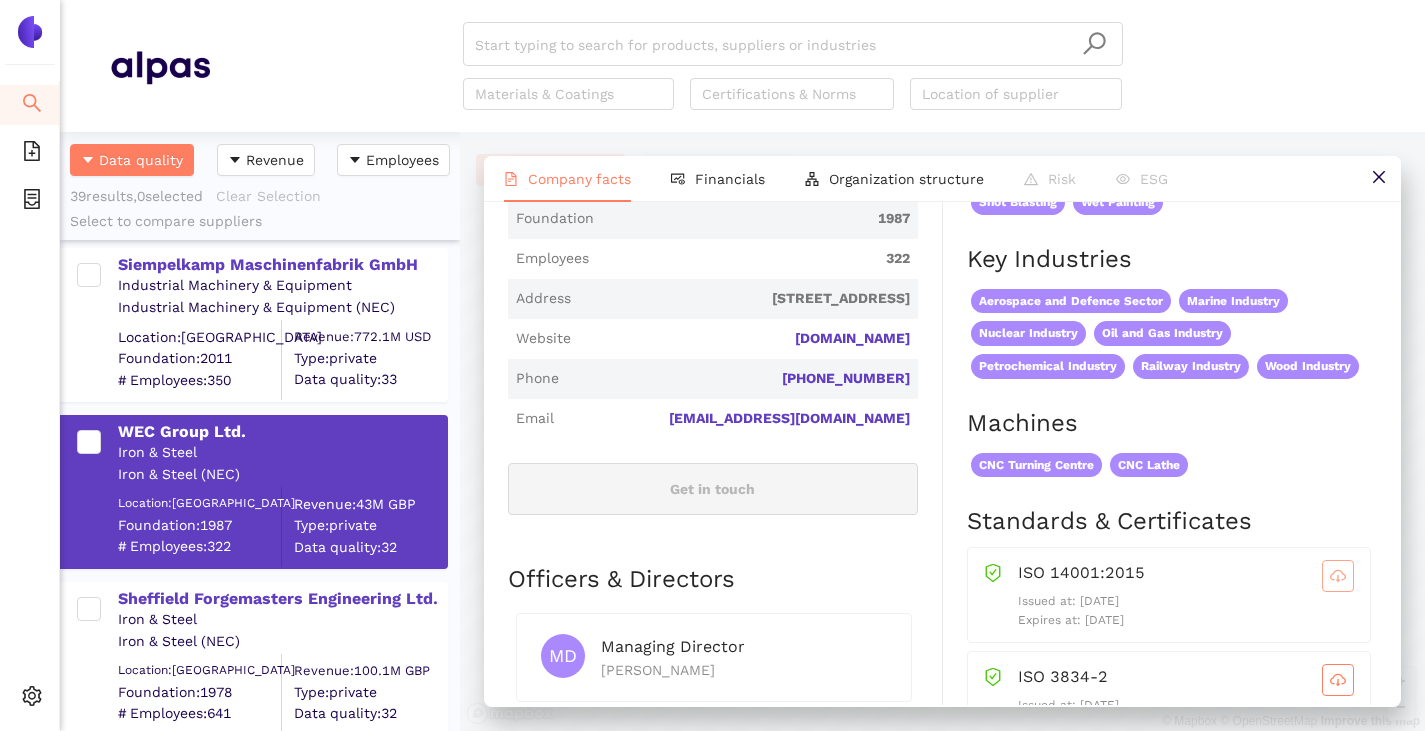 click 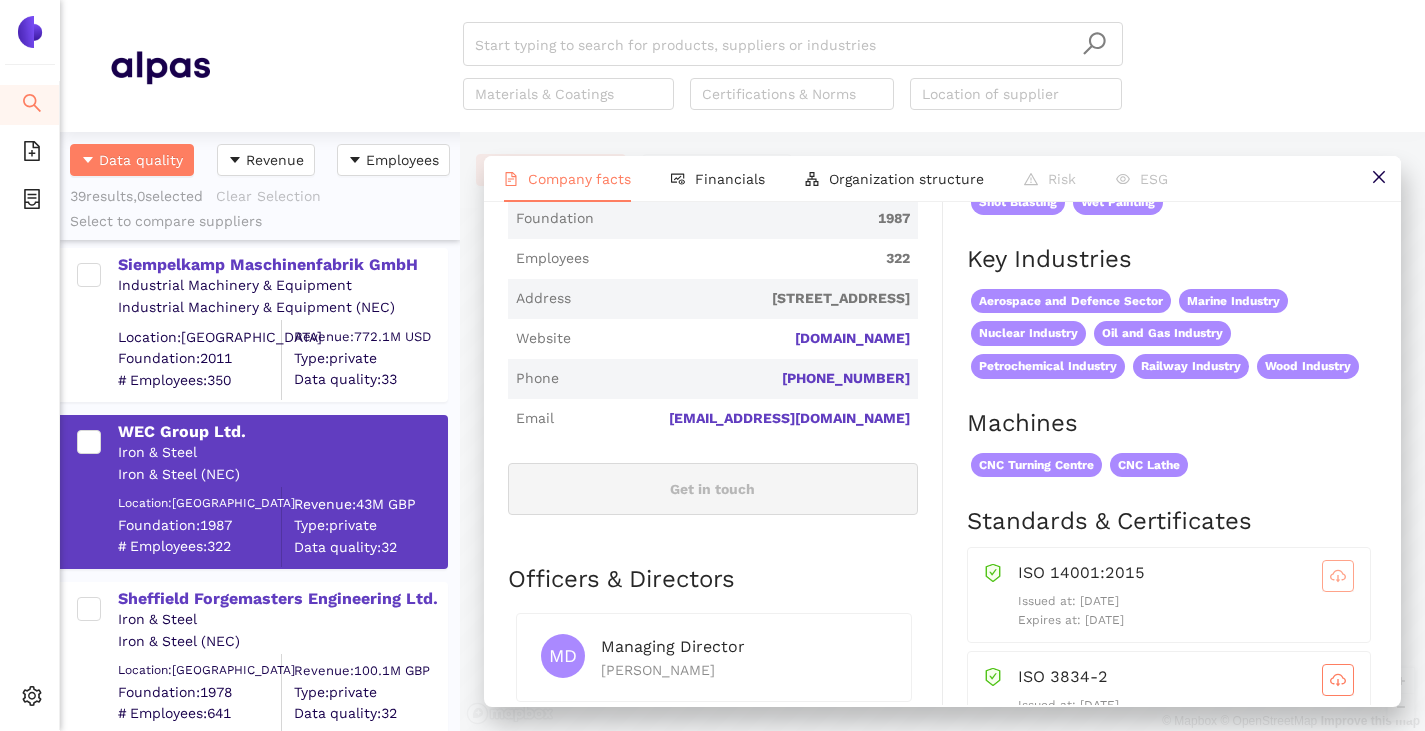 scroll, scrollTop: 100, scrollLeft: 0, axis: vertical 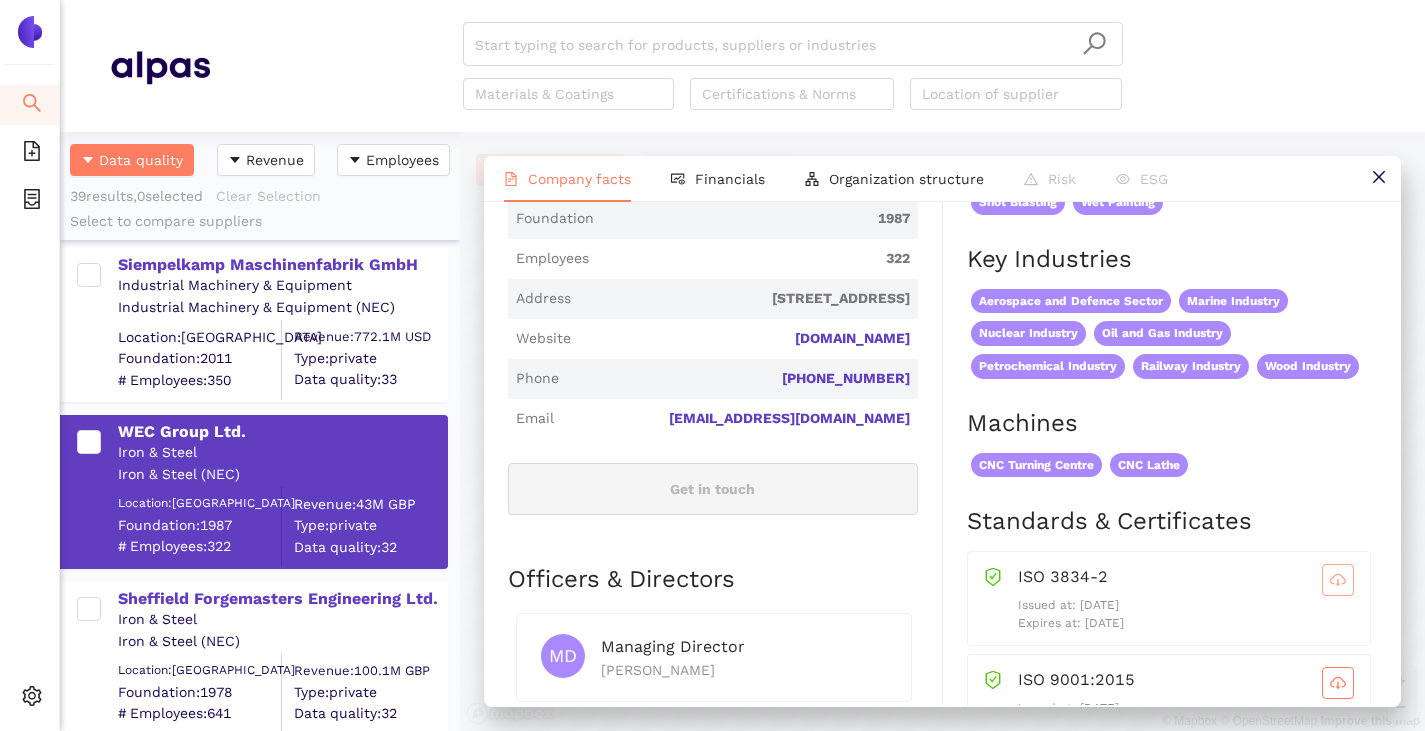 click 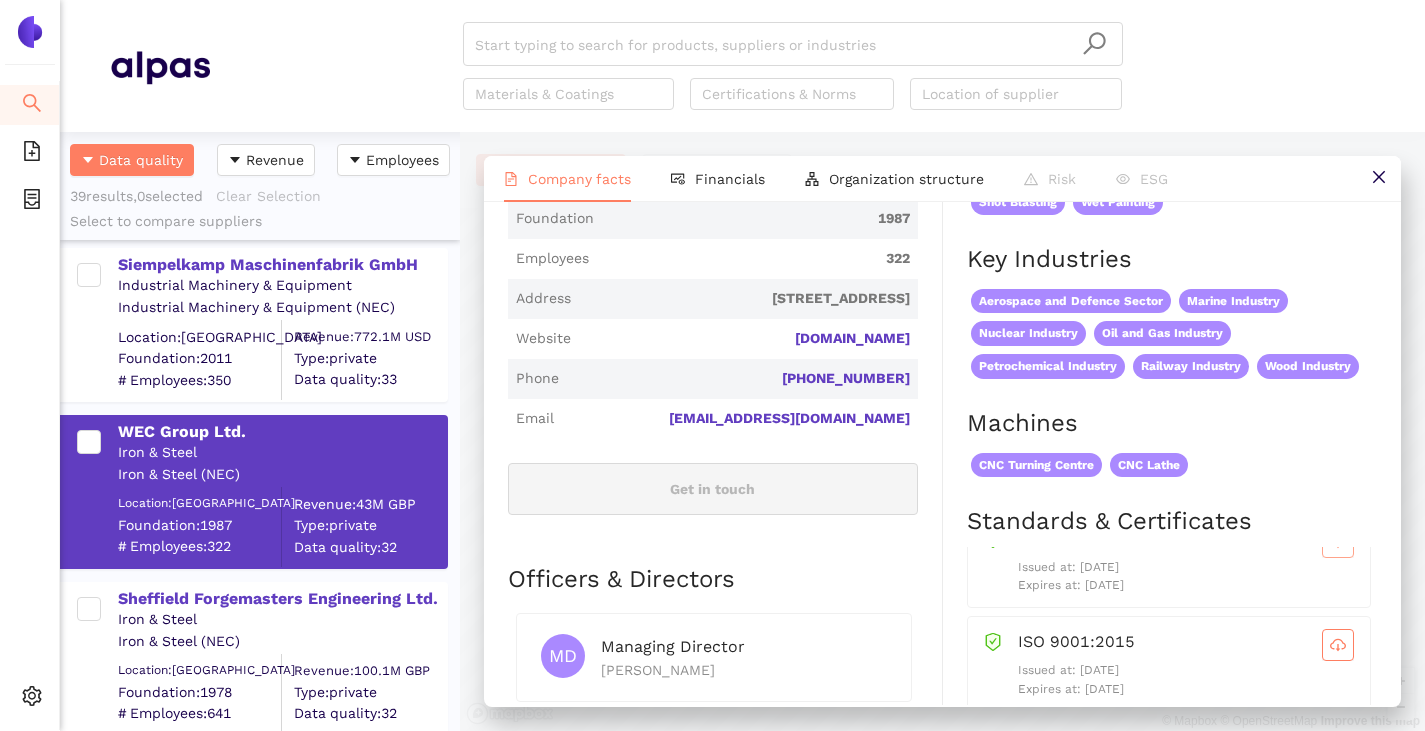 scroll, scrollTop: 154, scrollLeft: 0, axis: vertical 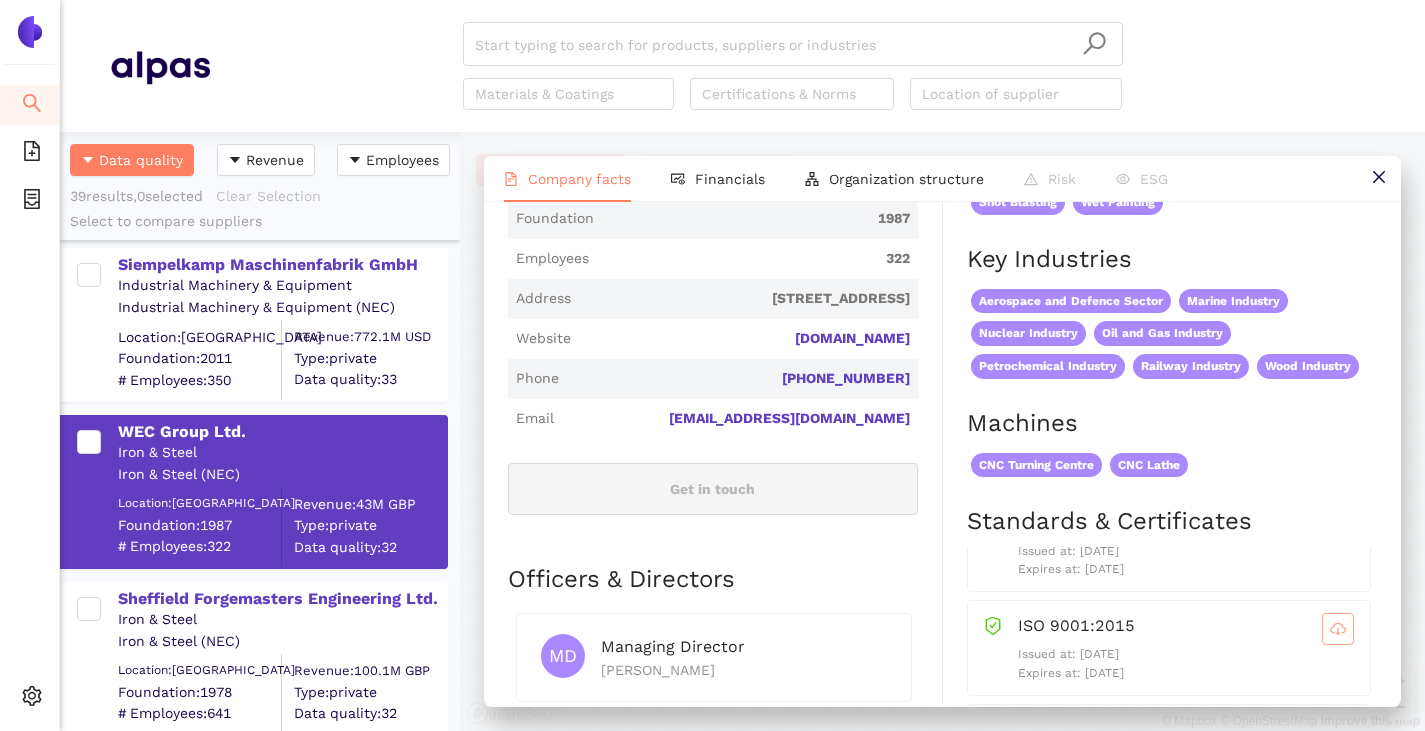 click at bounding box center (1338, 629) 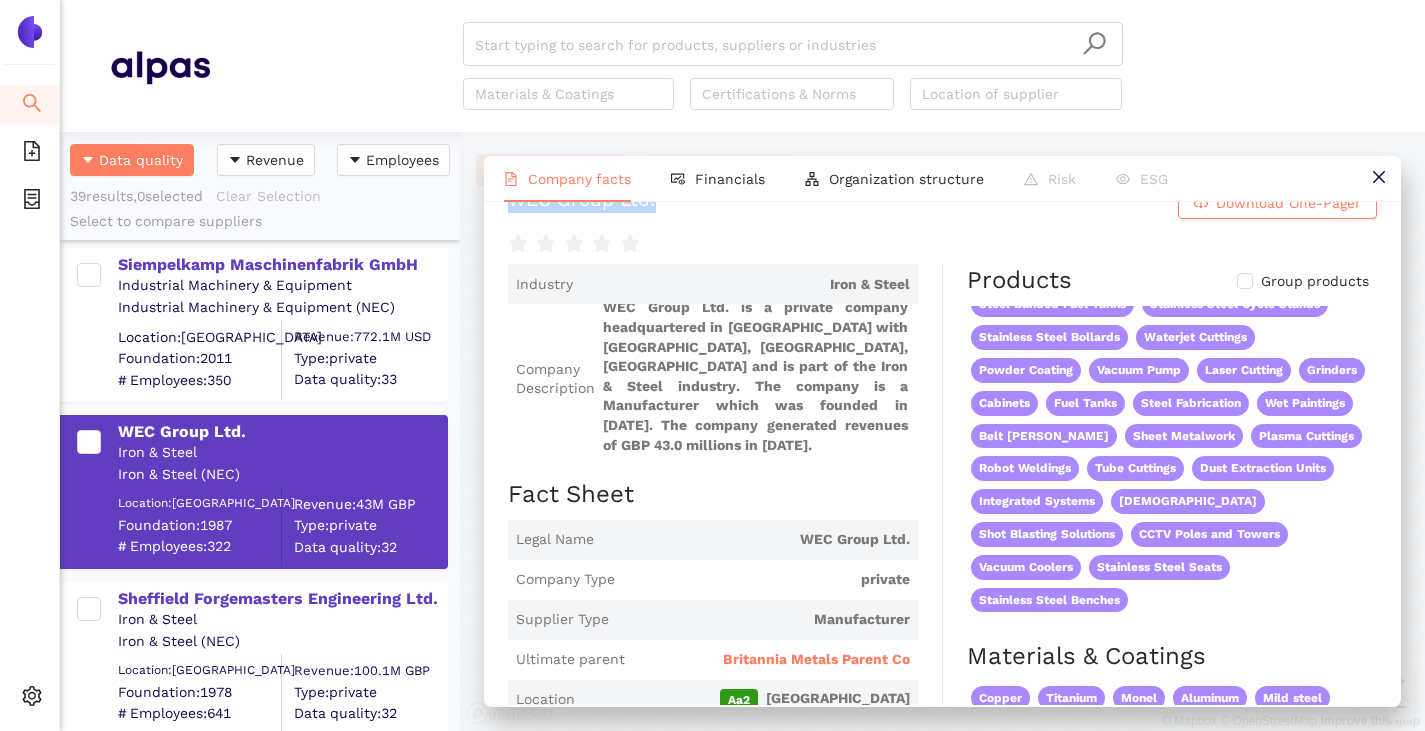 scroll, scrollTop: 0, scrollLeft: 0, axis: both 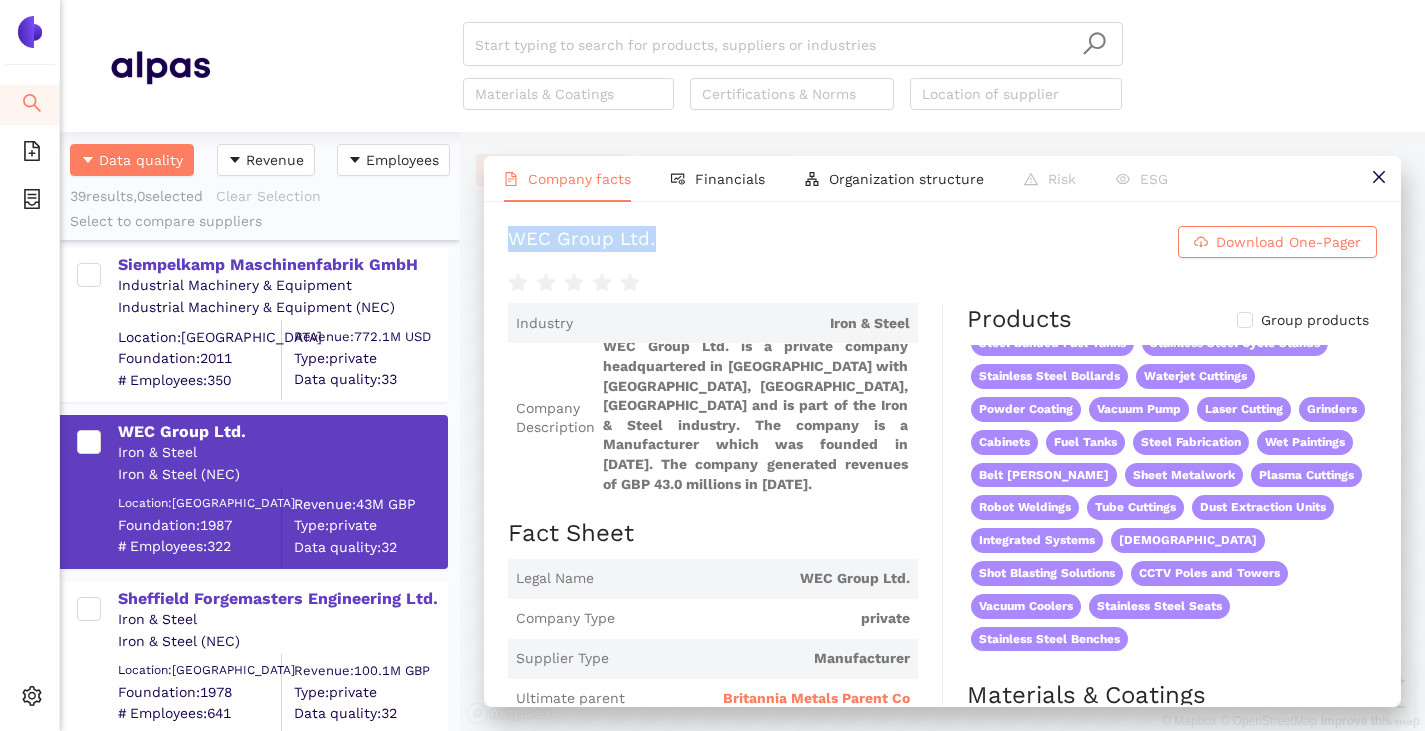 type 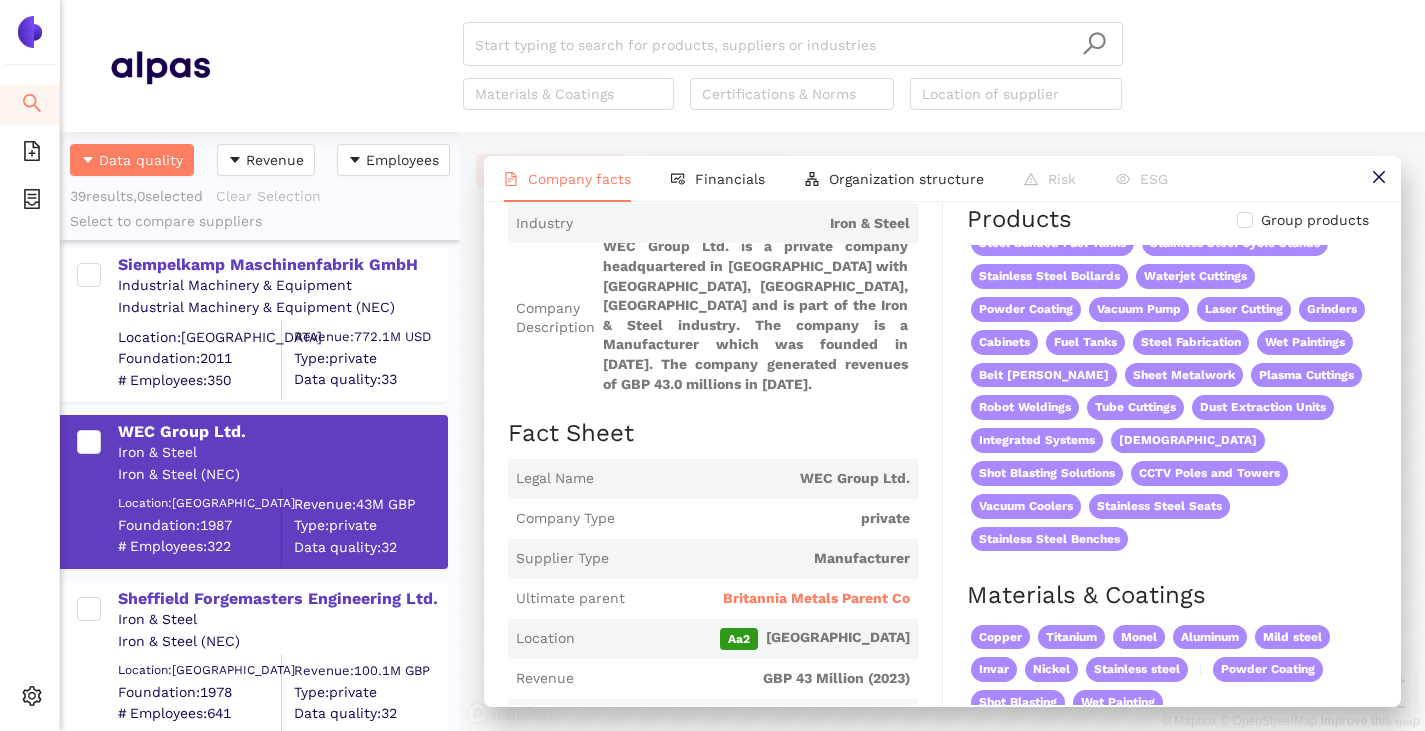 scroll, scrollTop: 500, scrollLeft: 0, axis: vertical 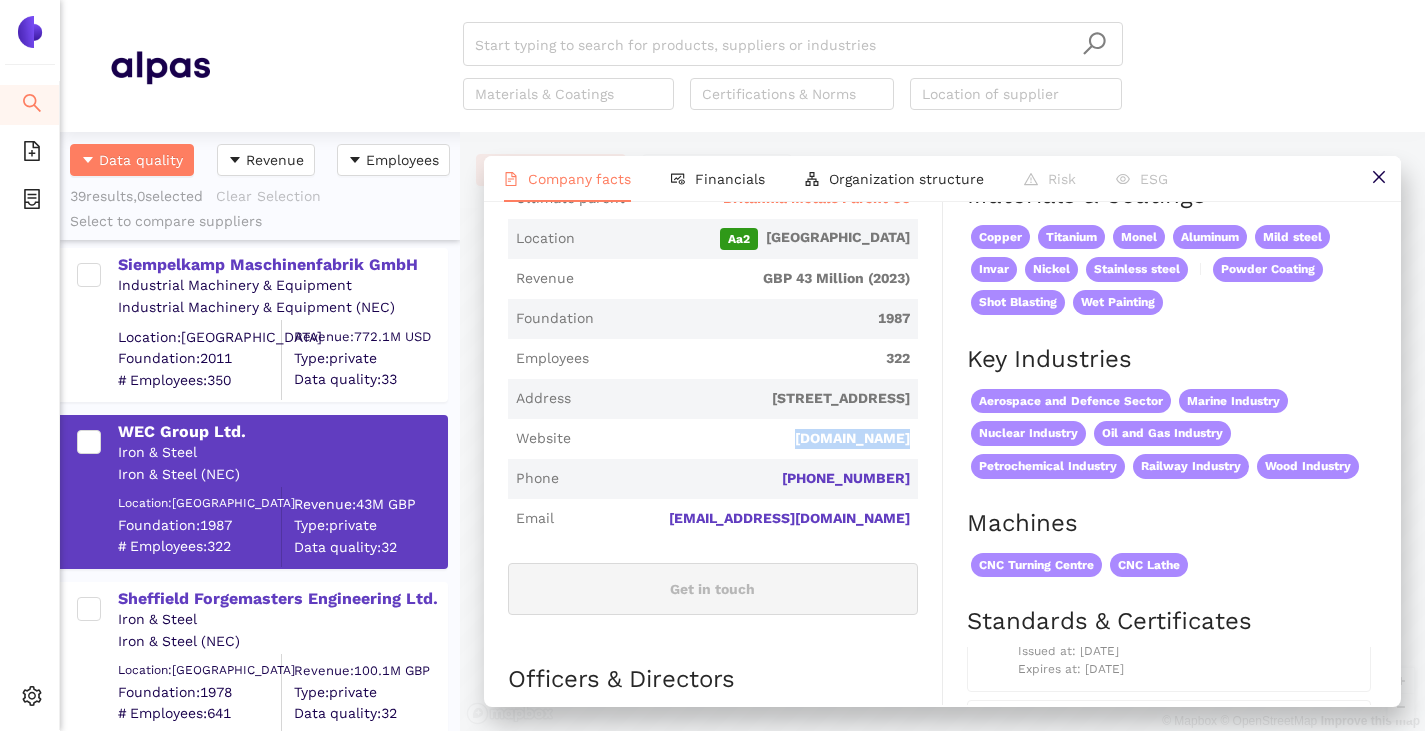 drag, startPoint x: 912, startPoint y: 460, endPoint x: 790, endPoint y: 446, distance: 122.80065 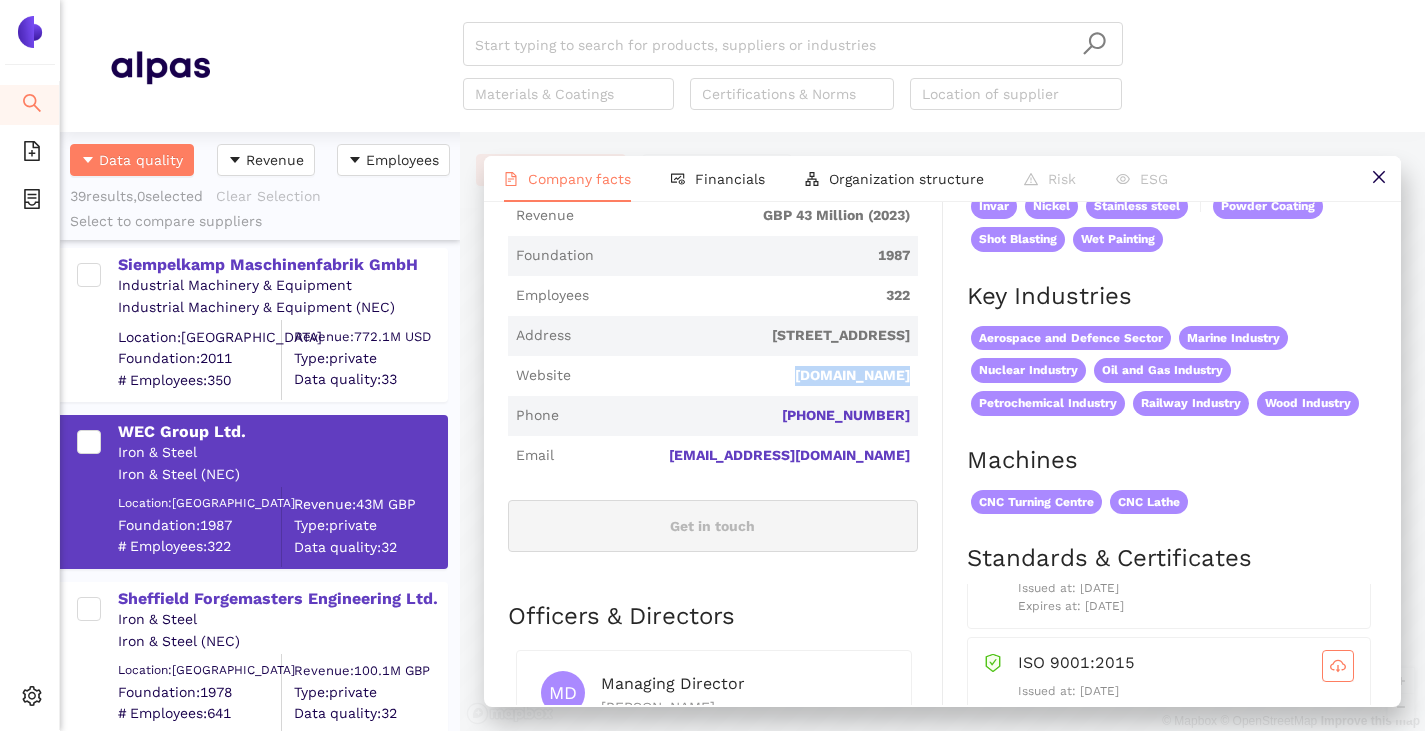 scroll, scrollTop: 600, scrollLeft: 0, axis: vertical 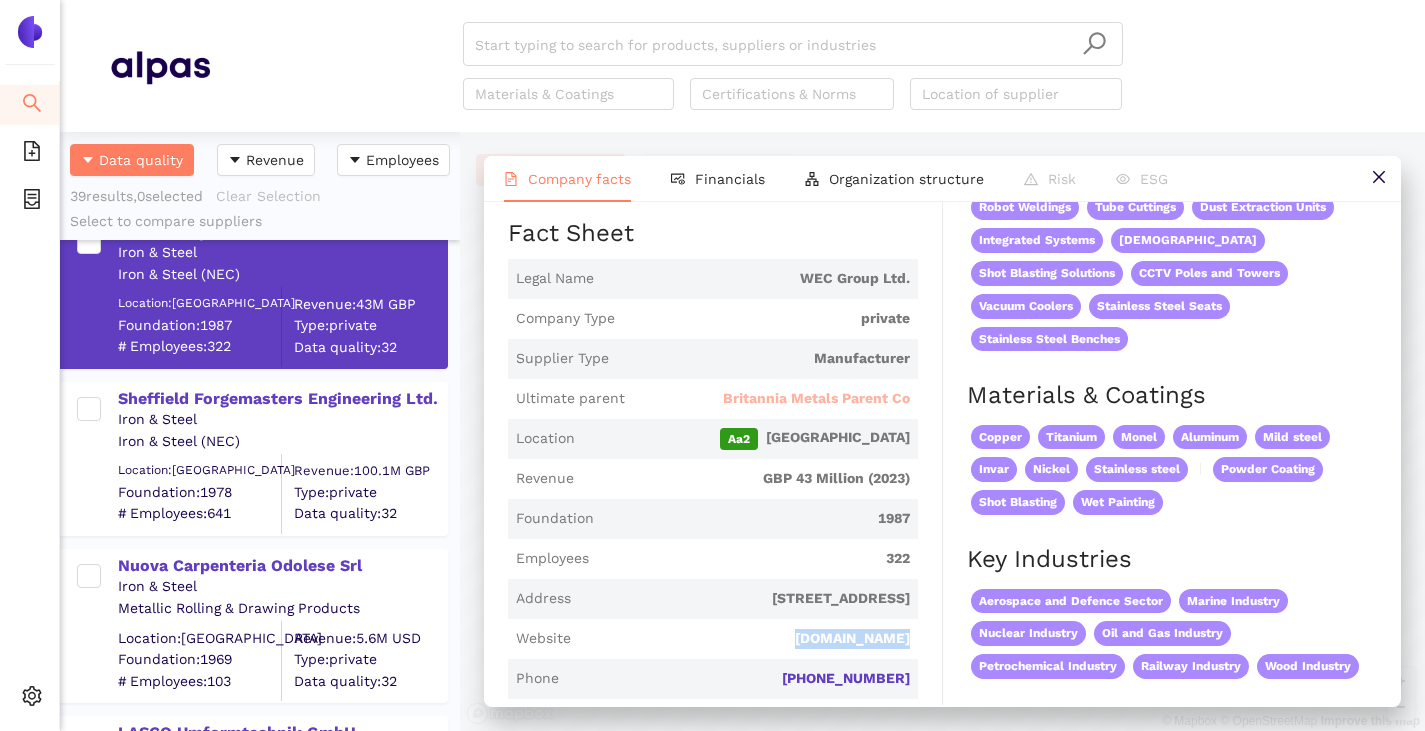 click on "Britannia Metals Parent Co" at bounding box center [816, 399] 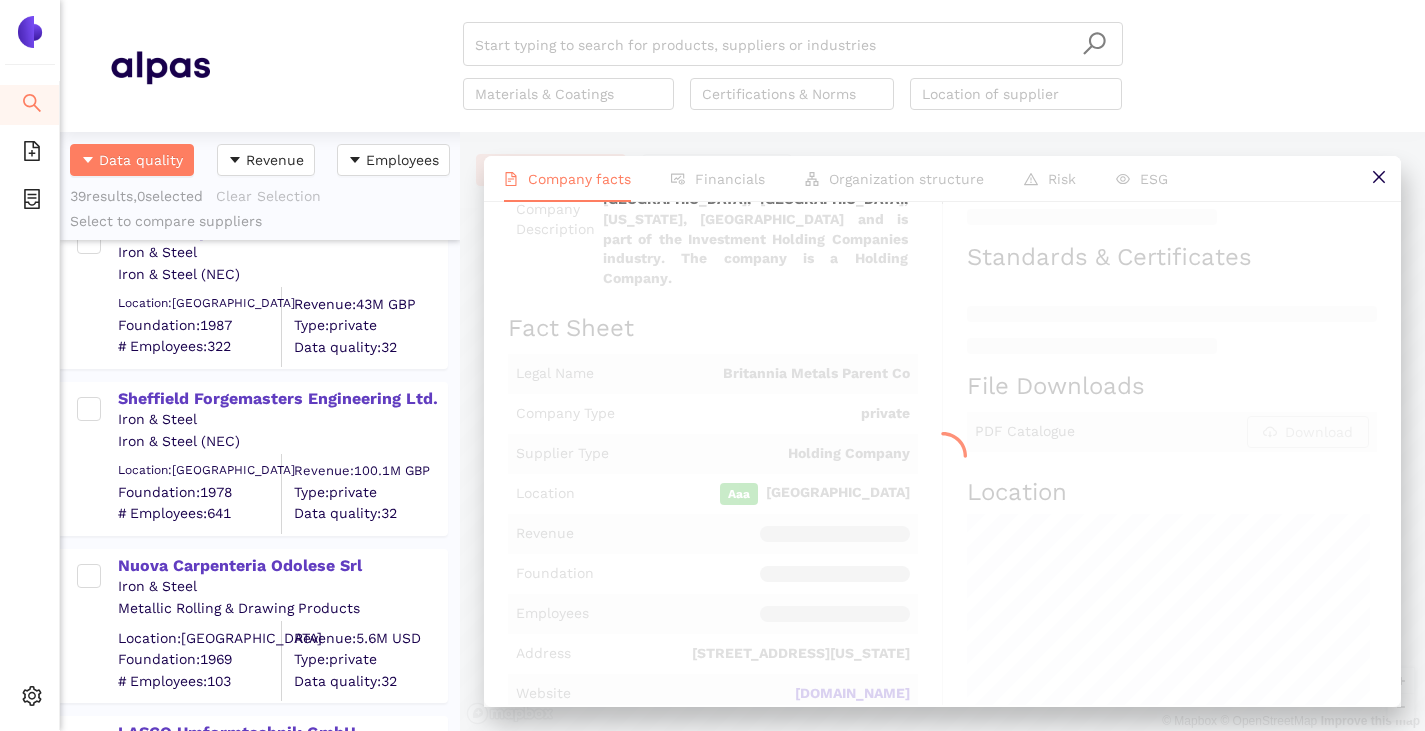 scroll, scrollTop: 0, scrollLeft: 0, axis: both 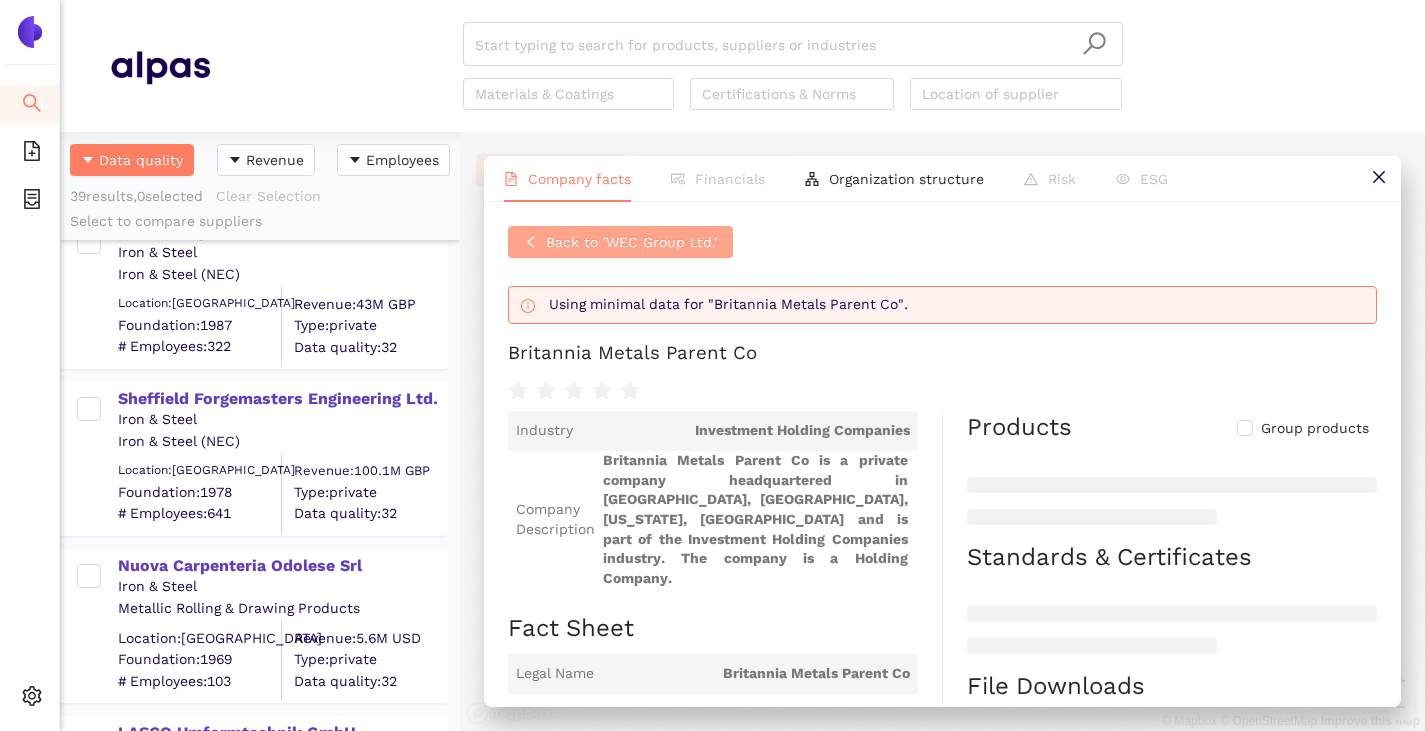 click on "Back to 'WEC Group Ltd.'" at bounding box center (631, 242) 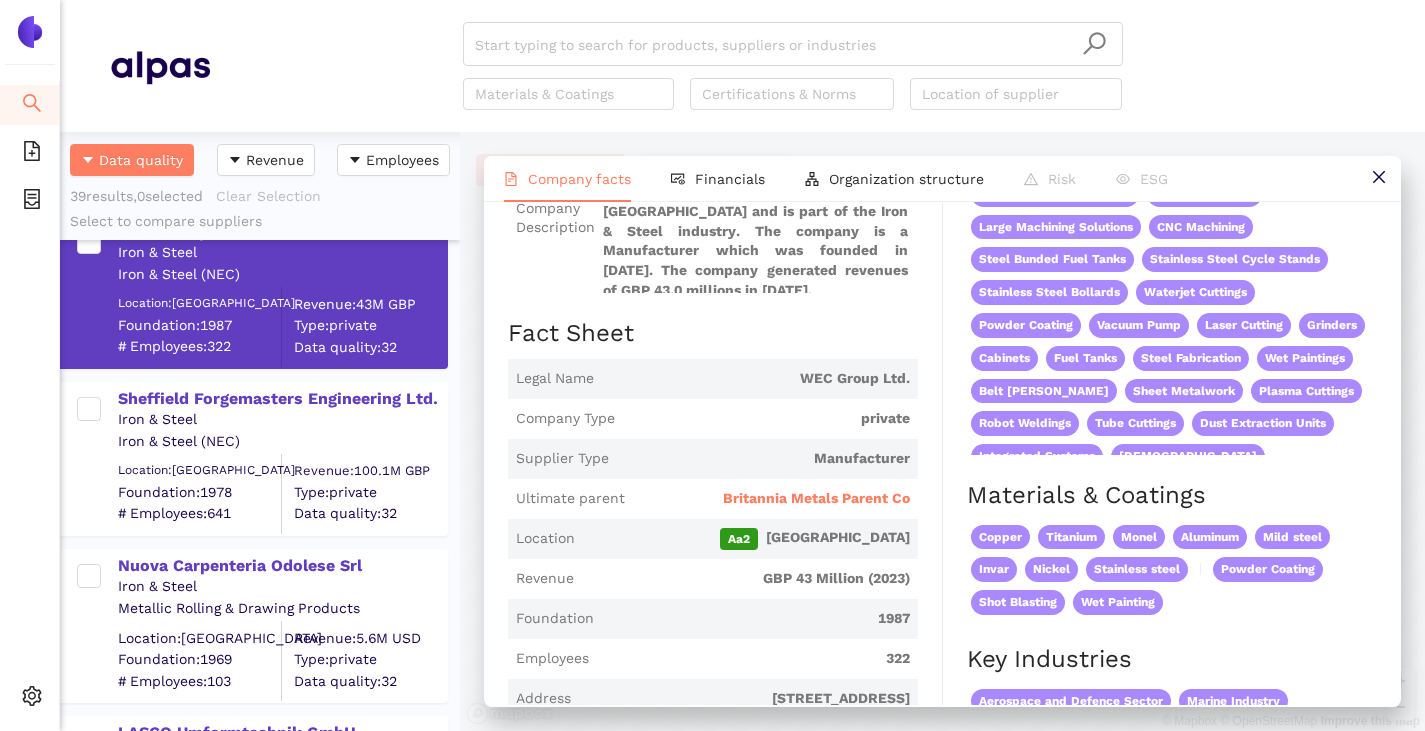 scroll, scrollTop: 400, scrollLeft: 0, axis: vertical 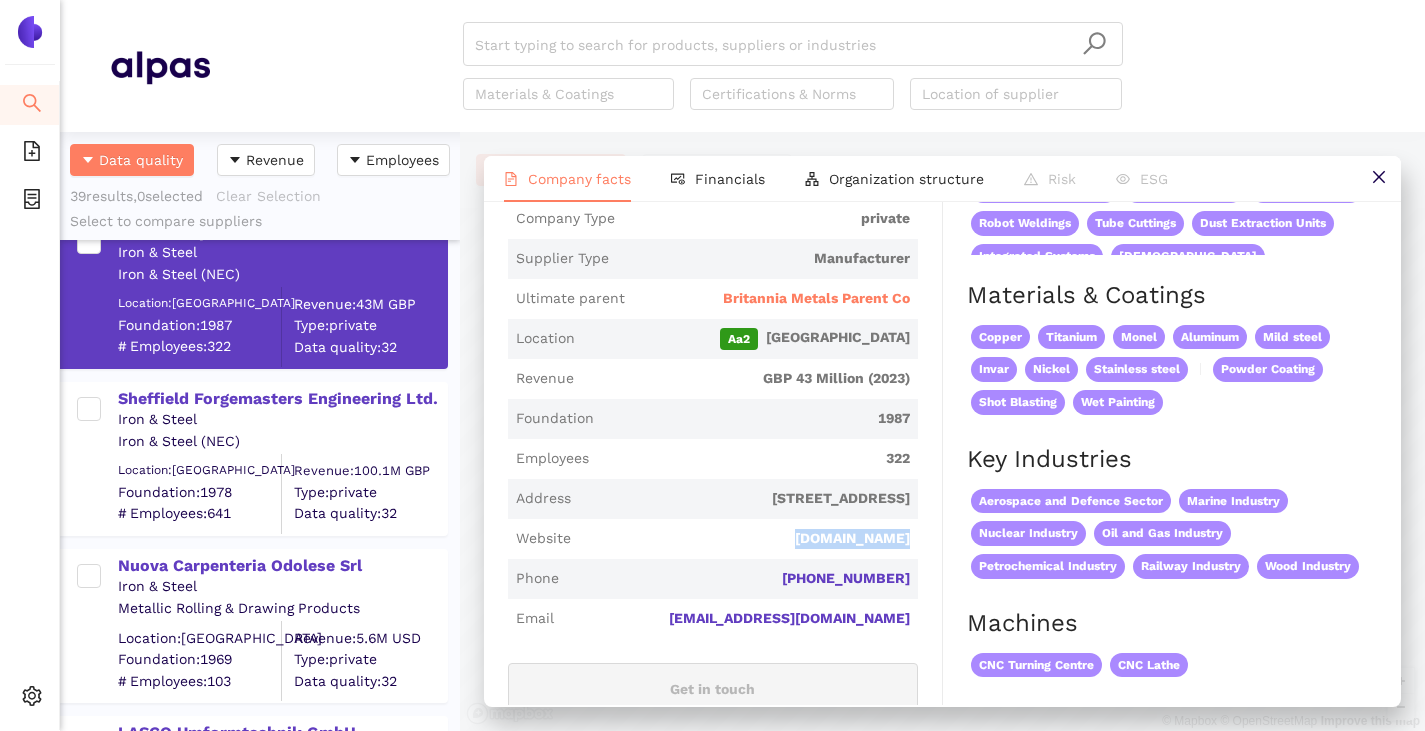drag, startPoint x: 910, startPoint y: 542, endPoint x: 788, endPoint y: 539, distance: 122.03688 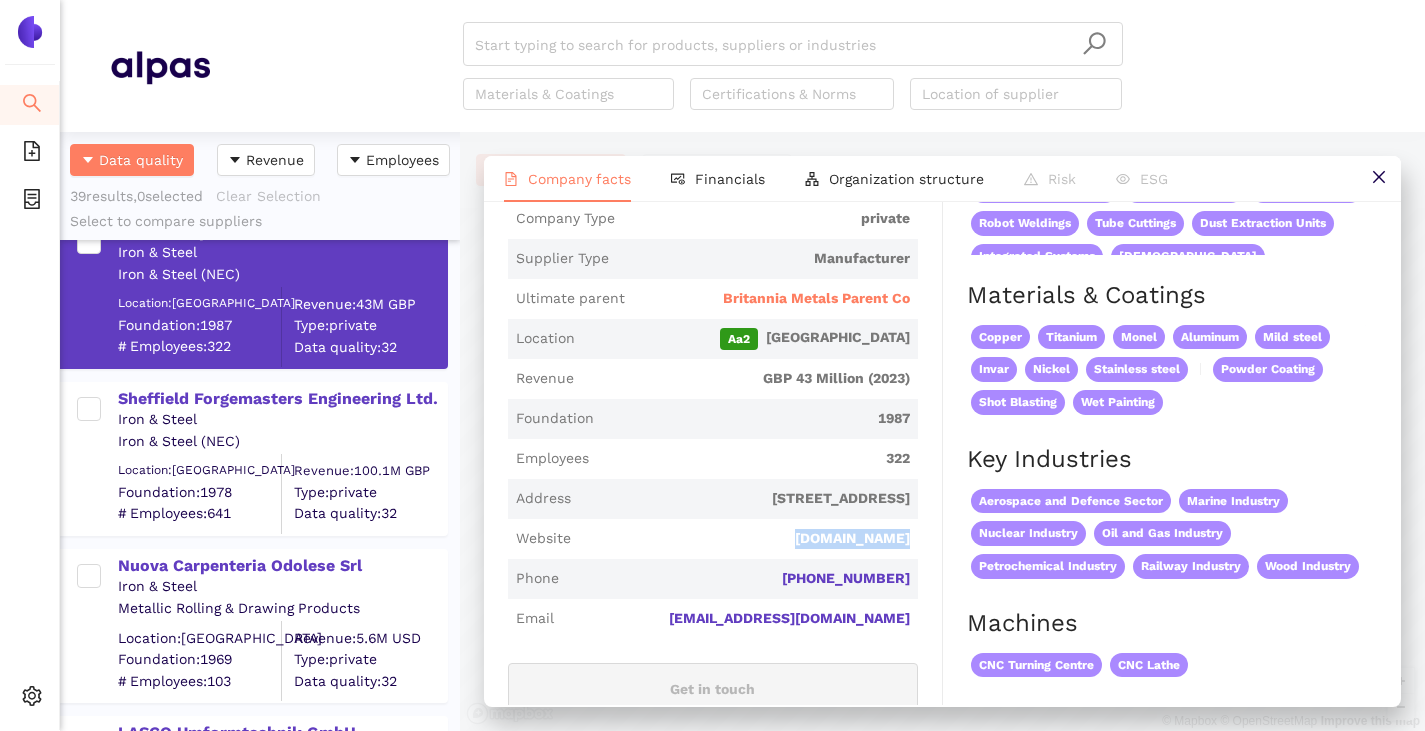 click on "[DOMAIN_NAME]" at bounding box center [0, 0] 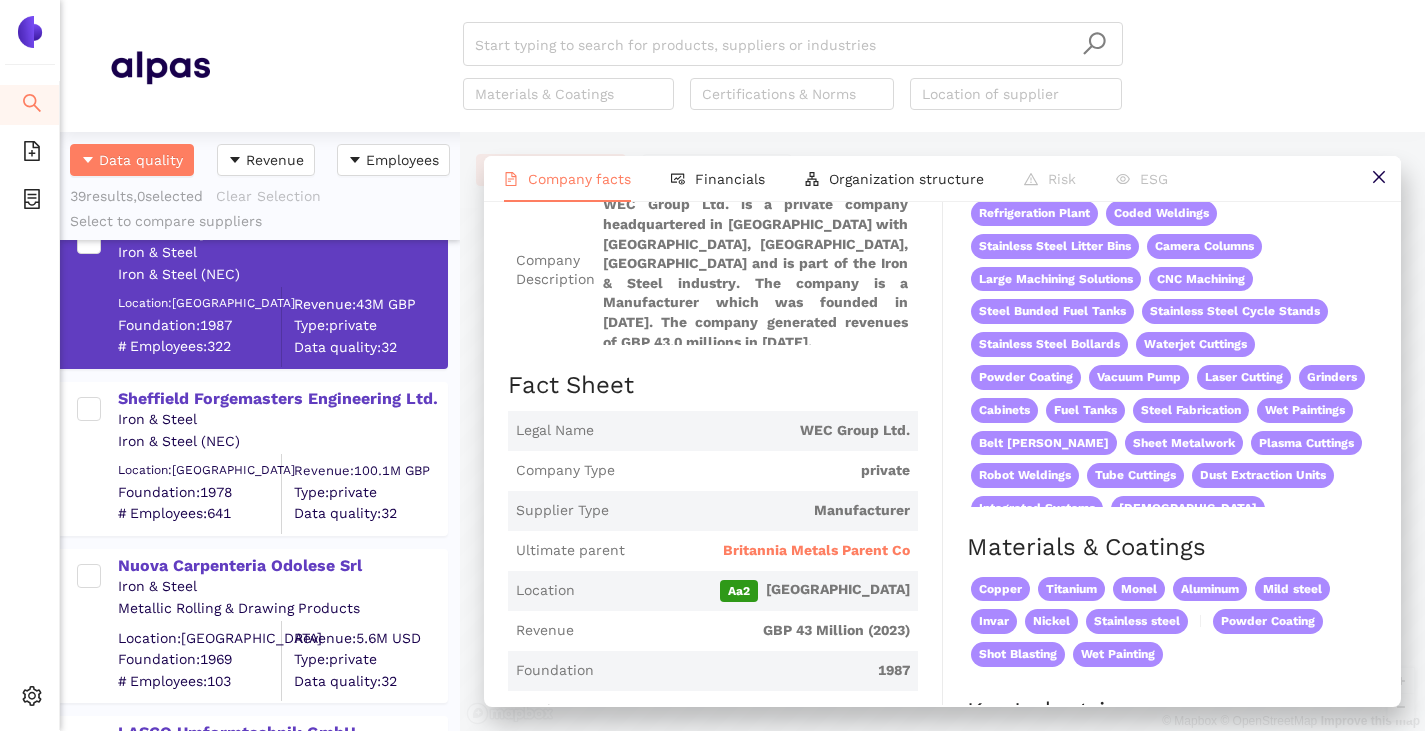scroll, scrollTop: 0, scrollLeft: 0, axis: both 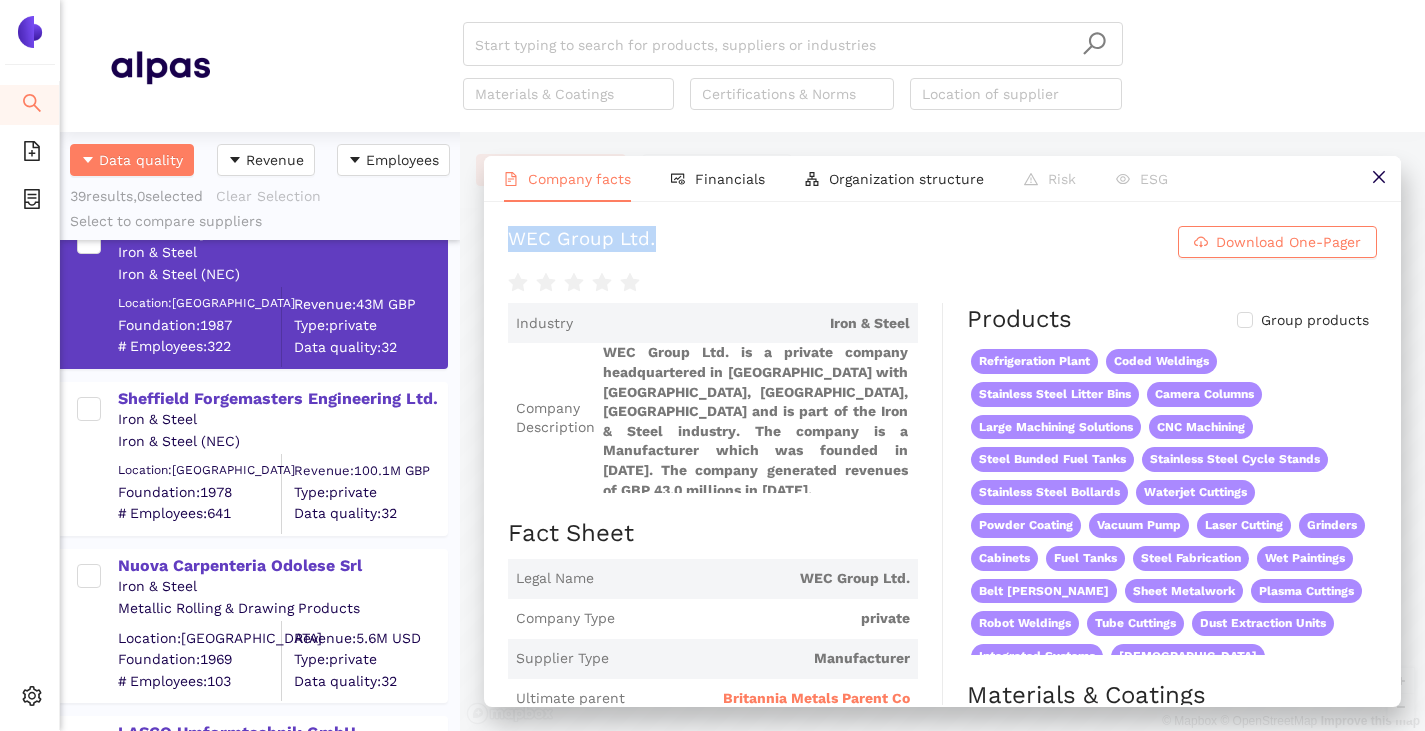 drag, startPoint x: 509, startPoint y: 235, endPoint x: 680, endPoint y: 238, distance: 171.0263 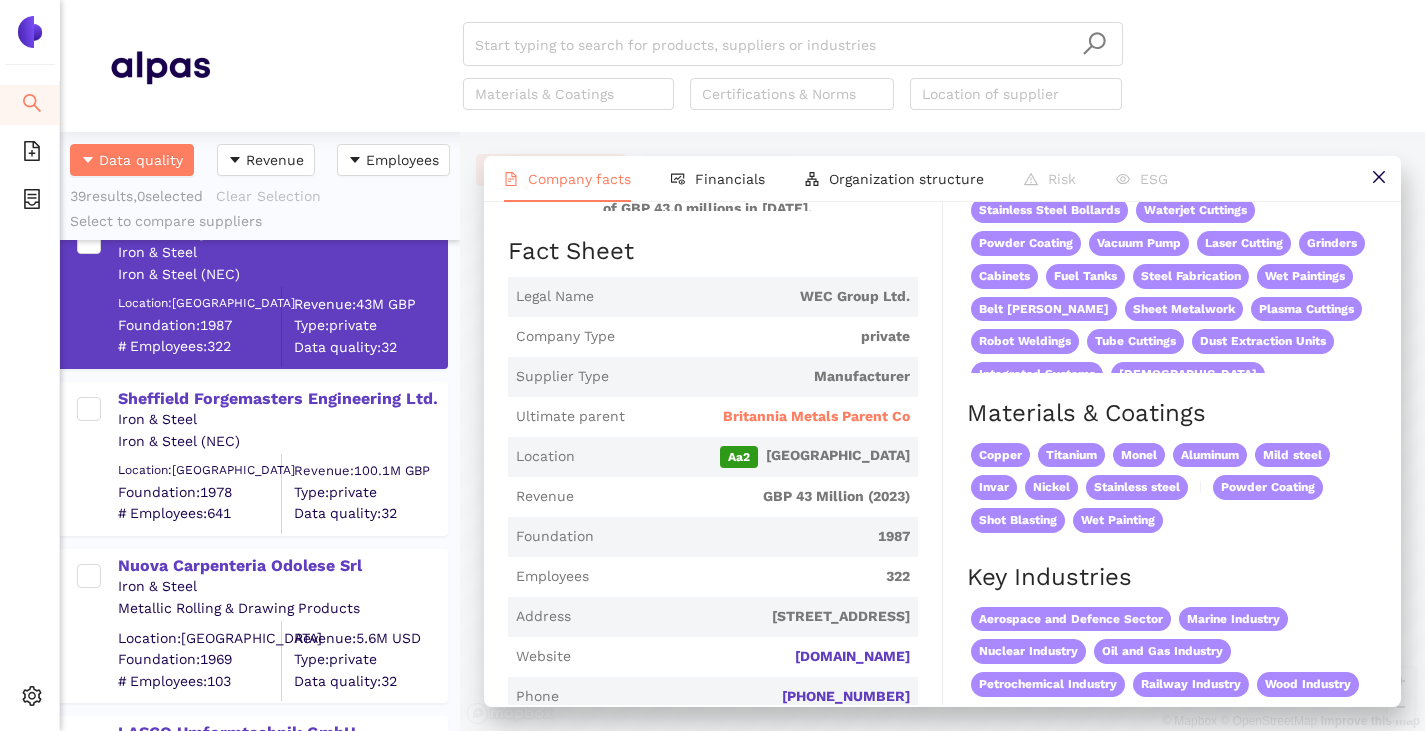 scroll, scrollTop: 300, scrollLeft: 0, axis: vertical 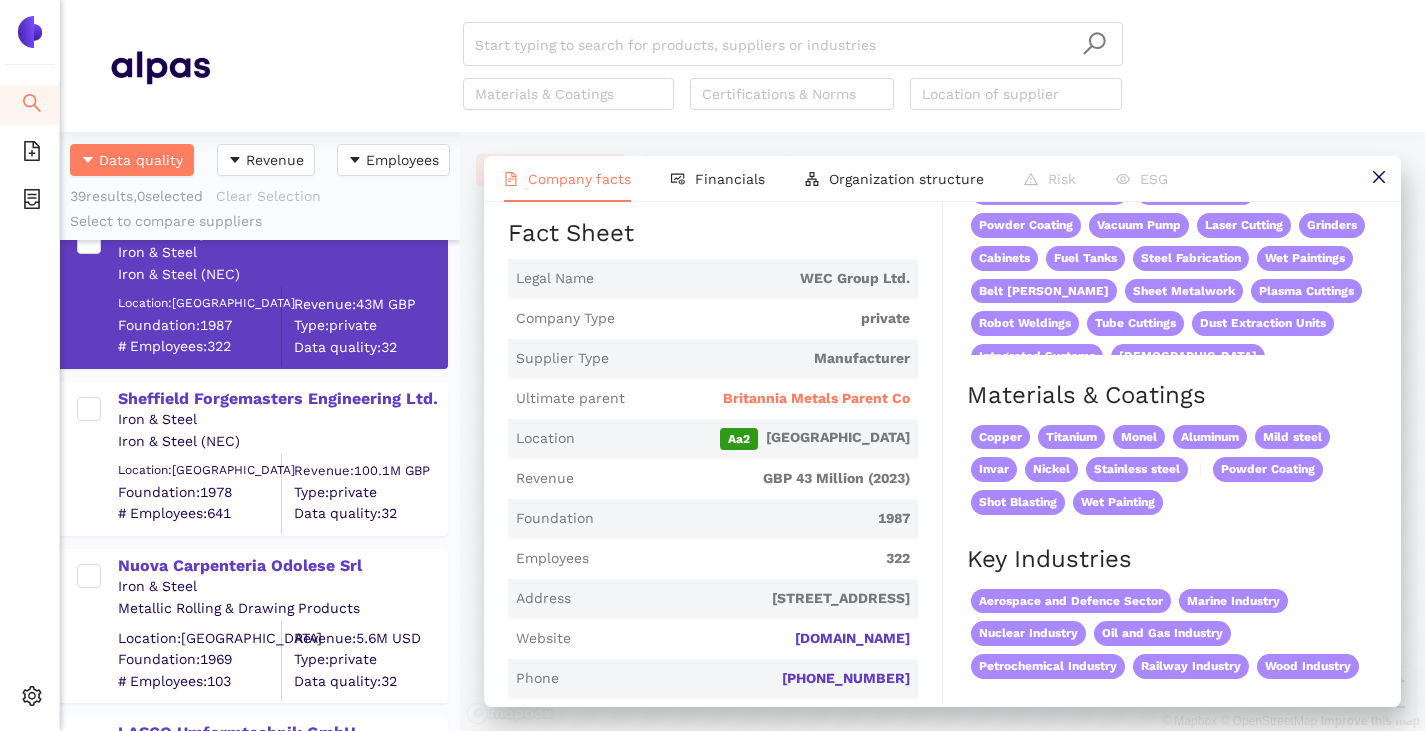 drag, startPoint x: 599, startPoint y: 568, endPoint x: 916, endPoint y: 623, distance: 321.73593 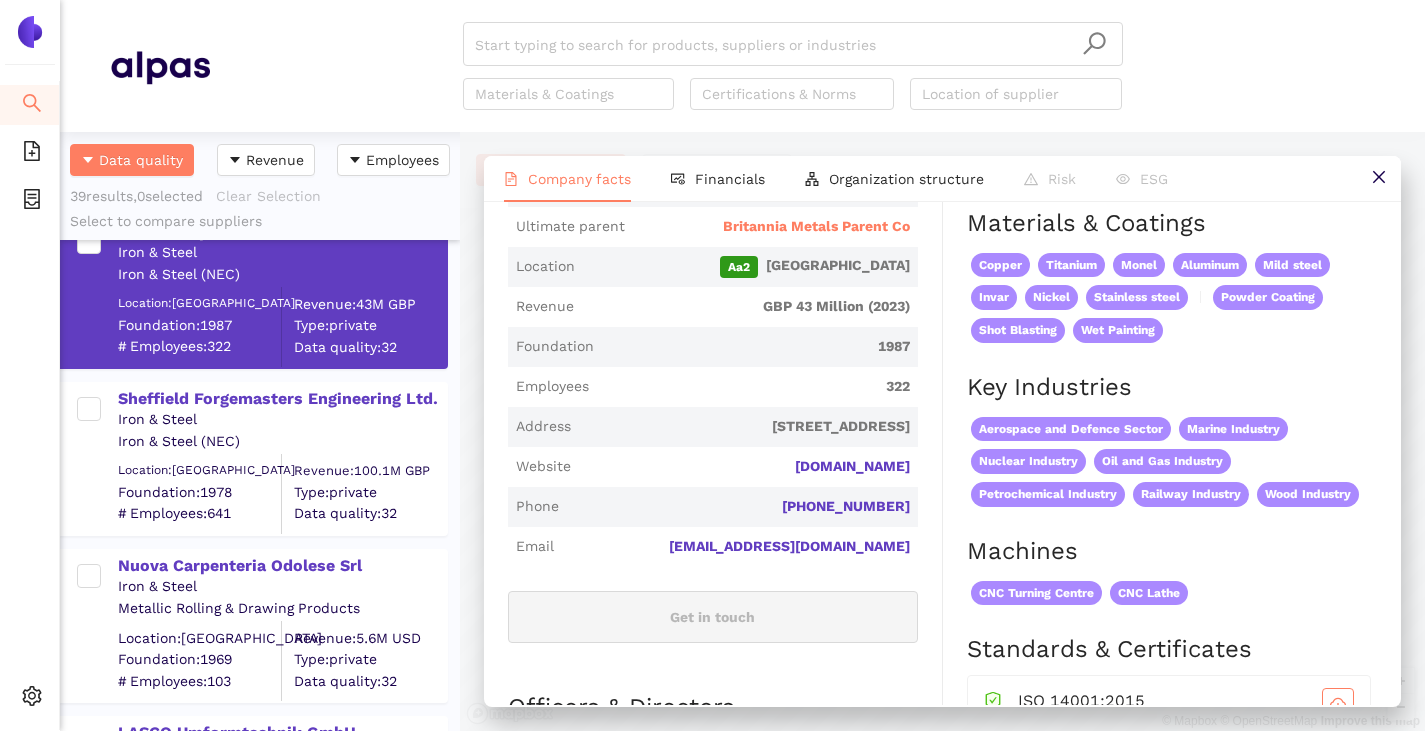 scroll, scrollTop: 500, scrollLeft: 0, axis: vertical 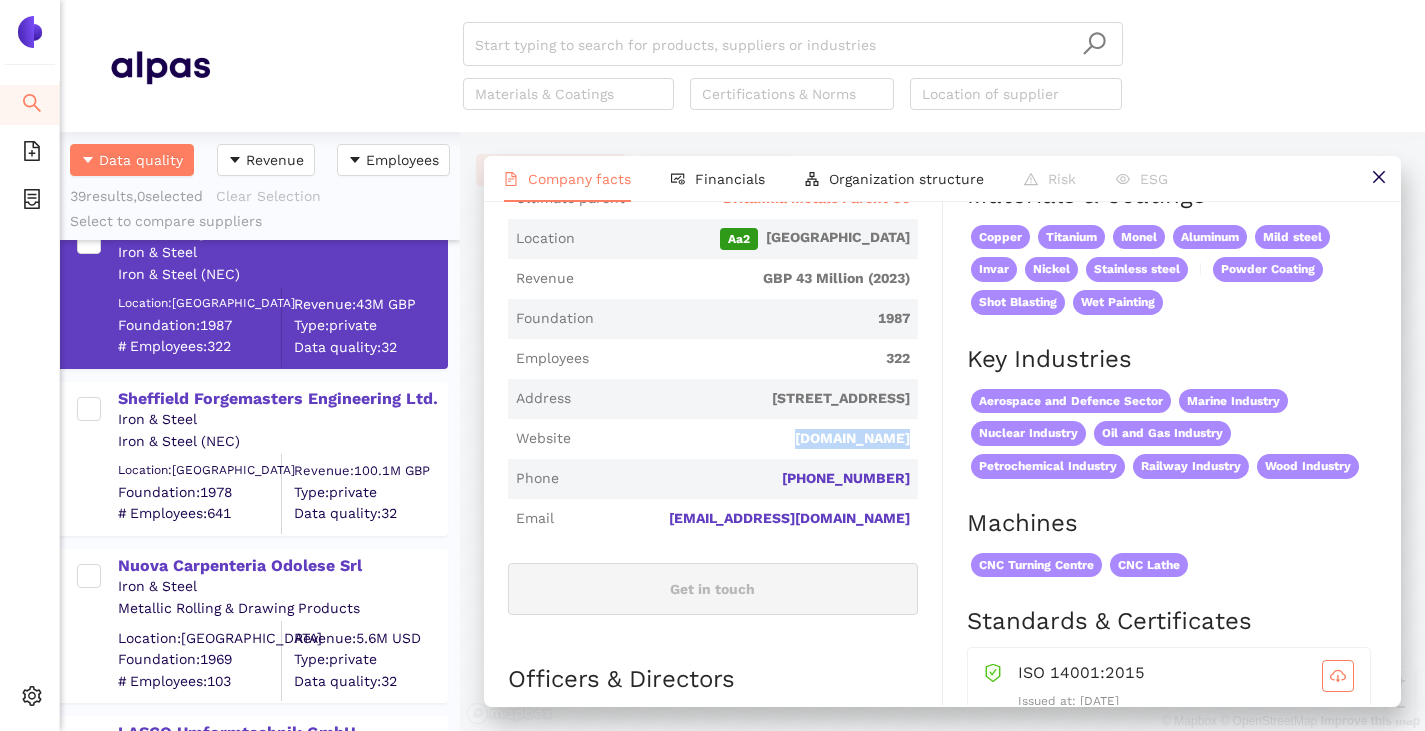 drag, startPoint x: 909, startPoint y: 434, endPoint x: 789, endPoint y: 444, distance: 120.41595 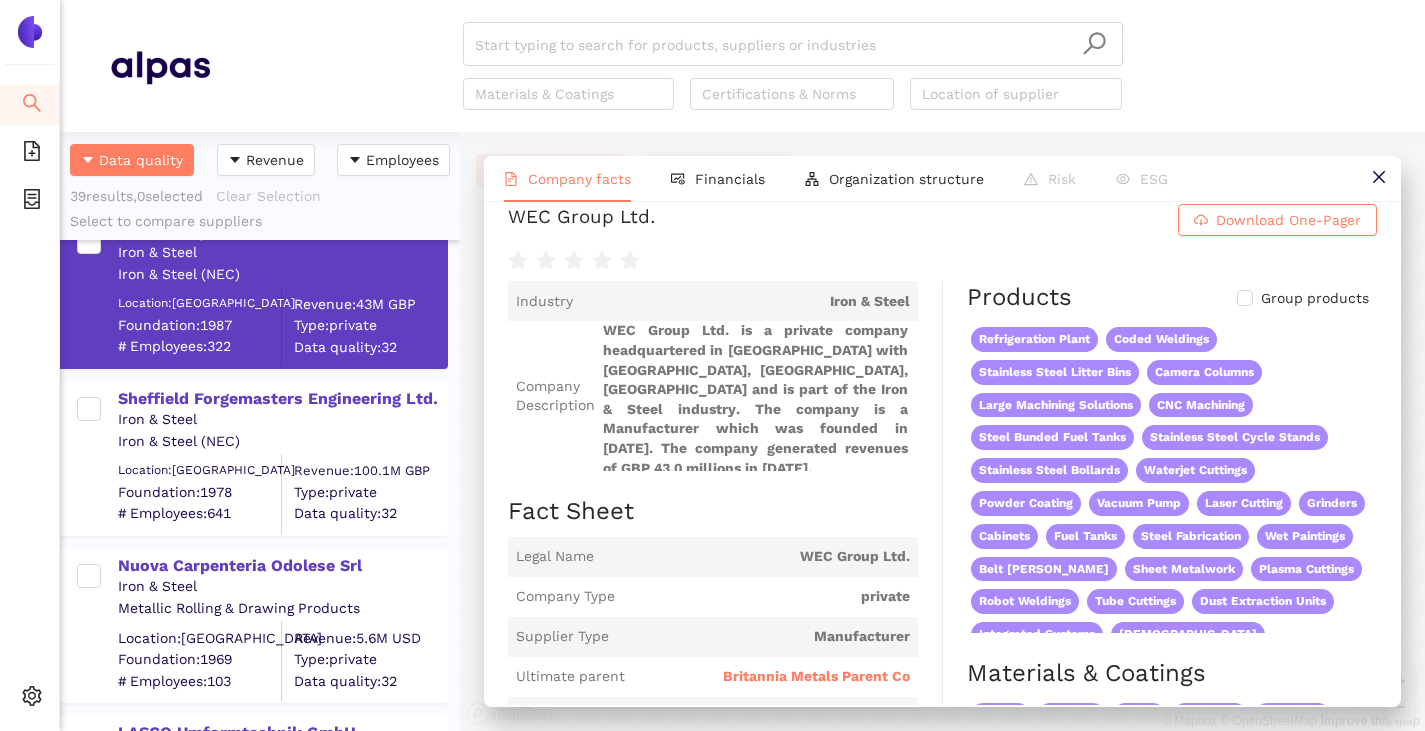 scroll, scrollTop: 0, scrollLeft: 0, axis: both 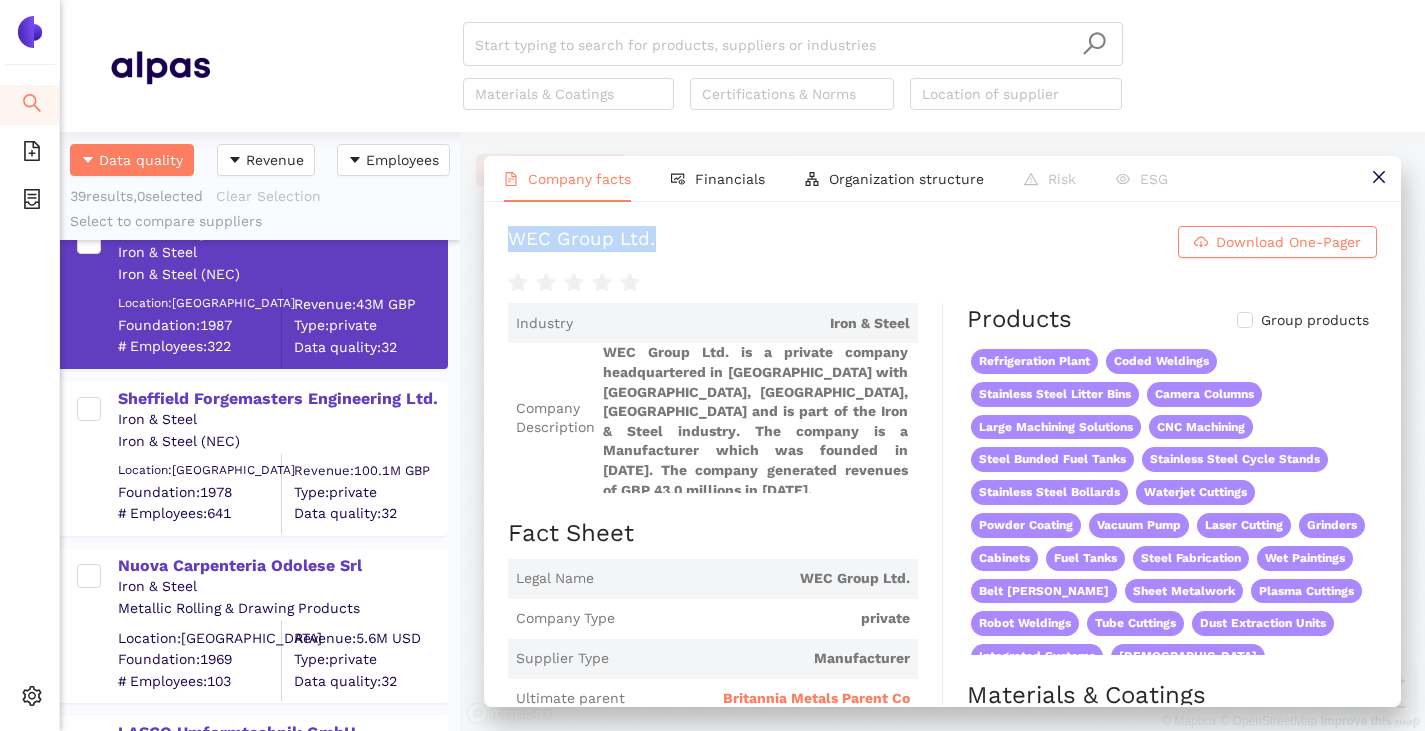 drag, startPoint x: 505, startPoint y: 235, endPoint x: 697, endPoint y: 243, distance: 192.1666 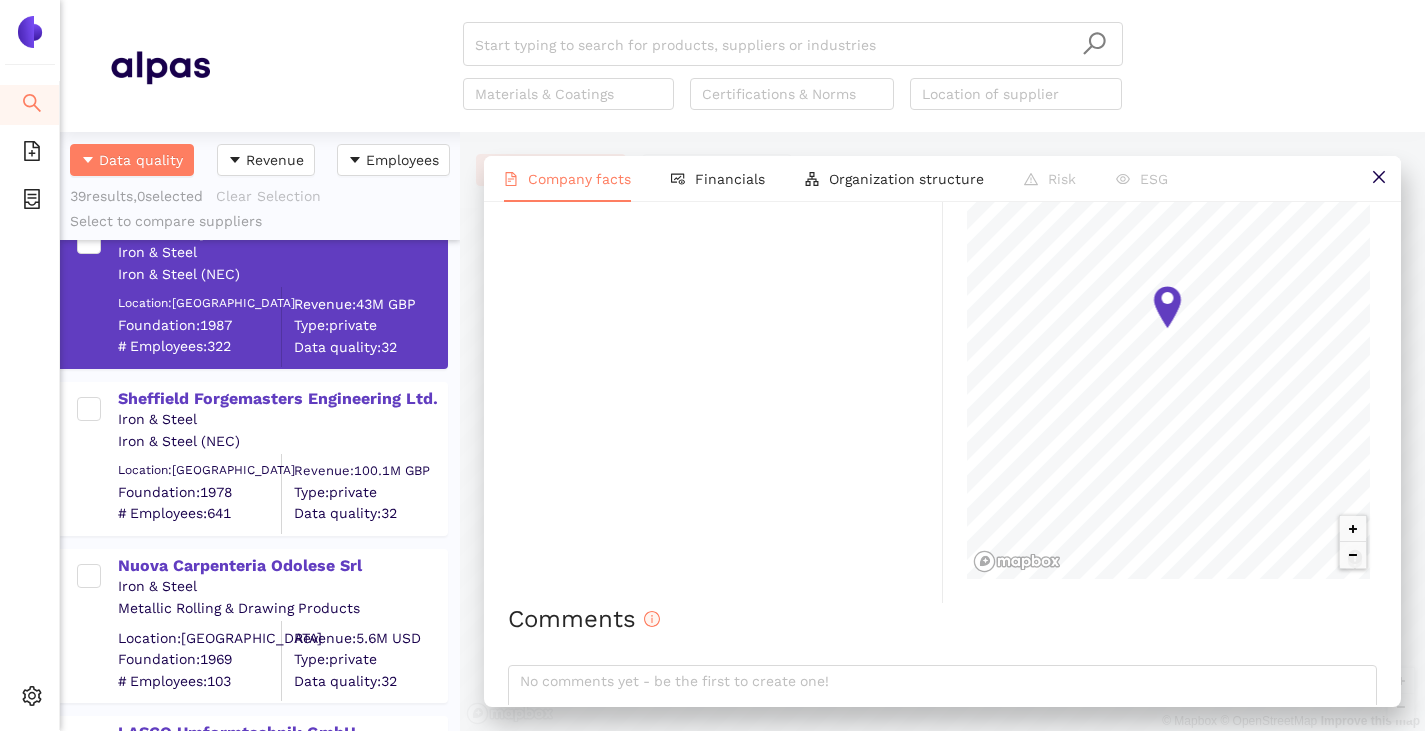 scroll, scrollTop: 1500, scrollLeft: 0, axis: vertical 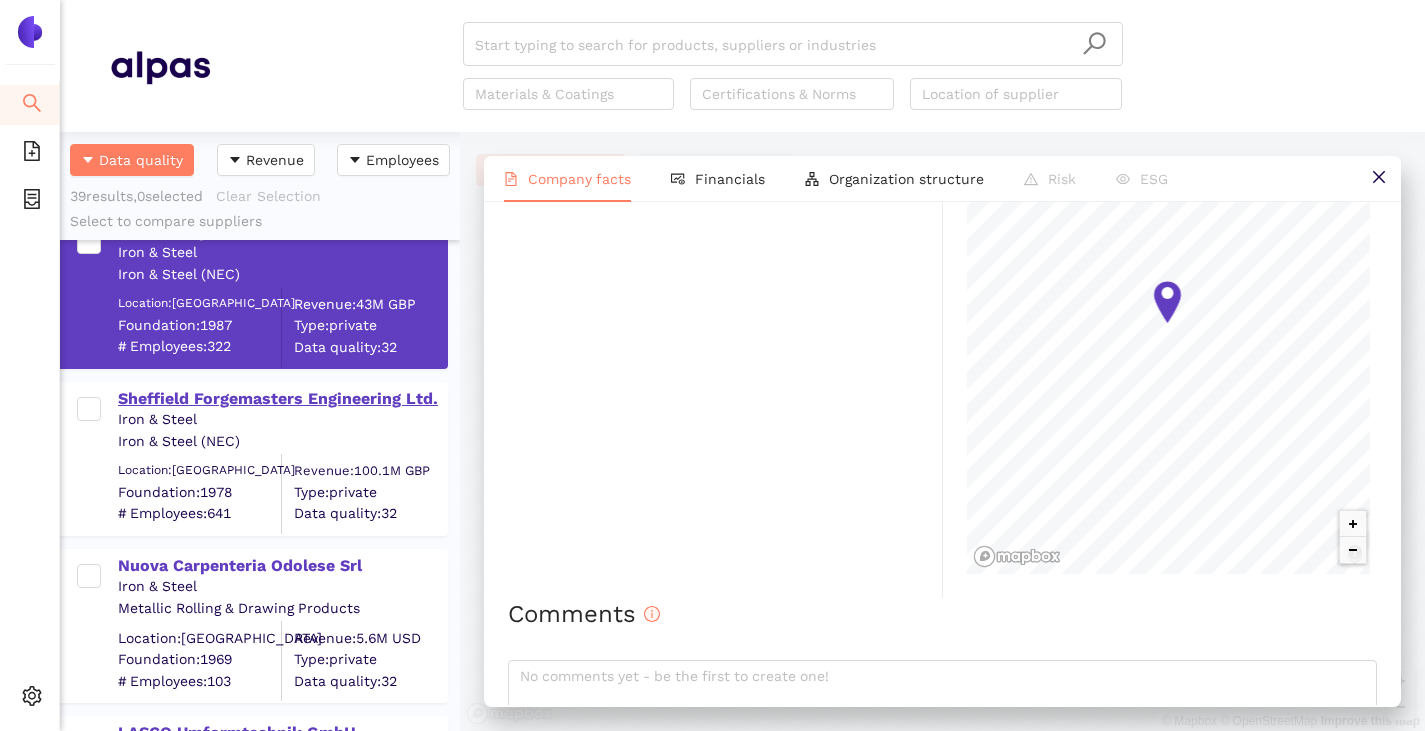 click on "Sheffield Forgemasters Engineering Ltd." at bounding box center (282, 399) 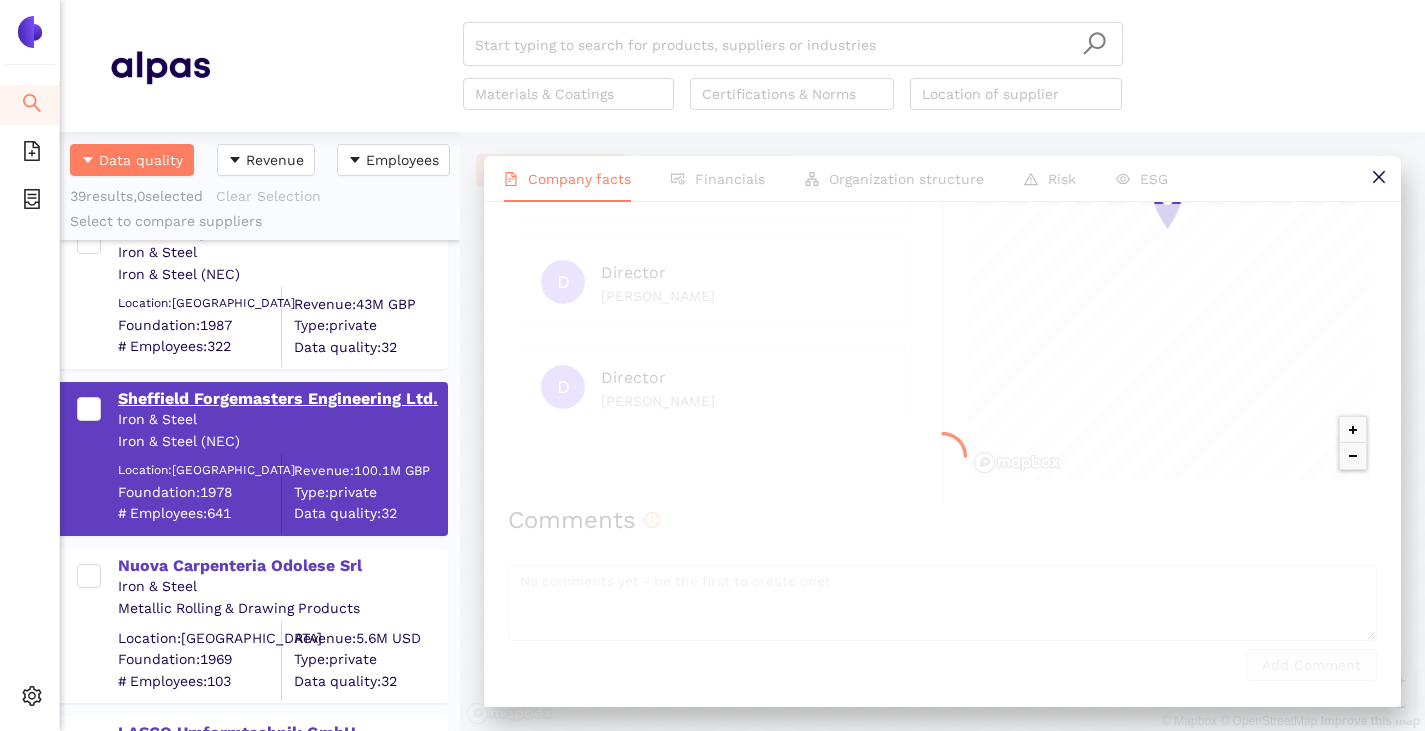 scroll, scrollTop: 0, scrollLeft: 0, axis: both 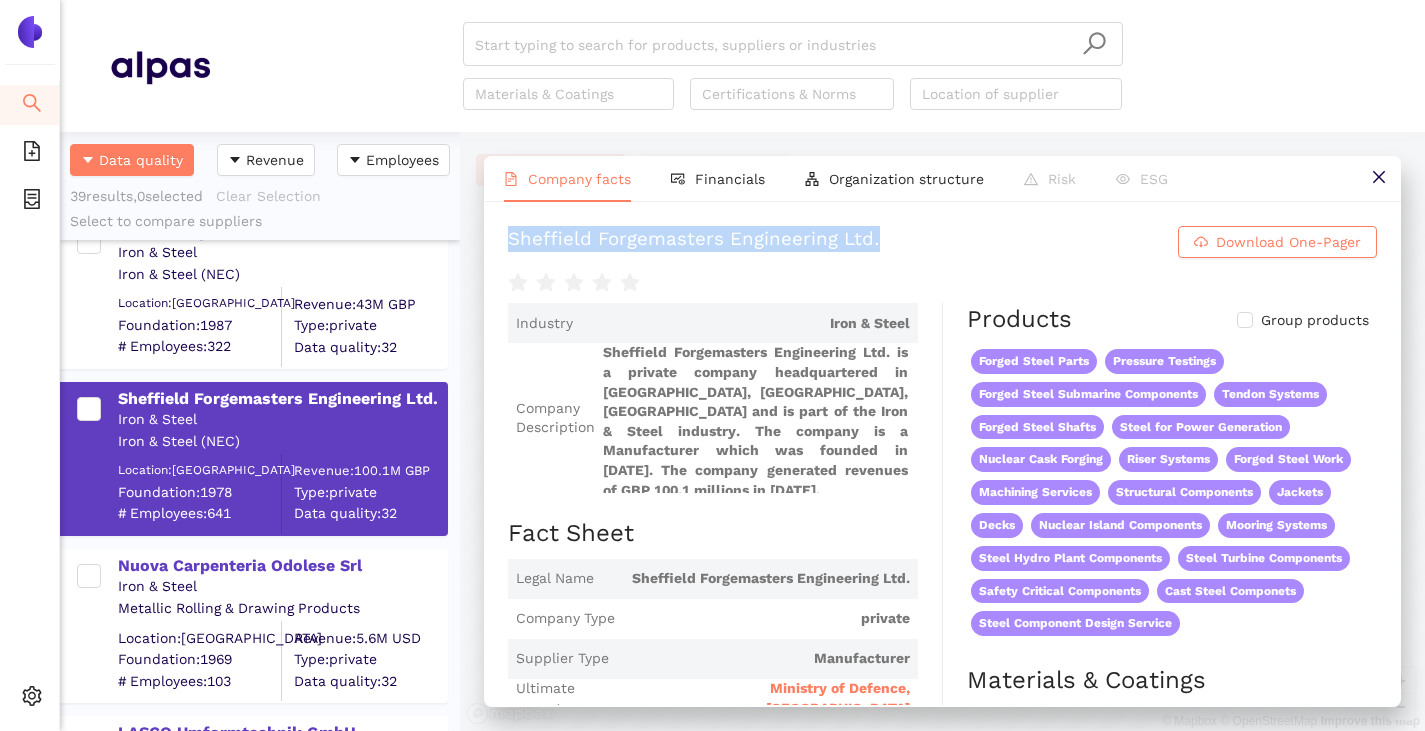 drag, startPoint x: 509, startPoint y: 244, endPoint x: 907, endPoint y: 249, distance: 398.0314 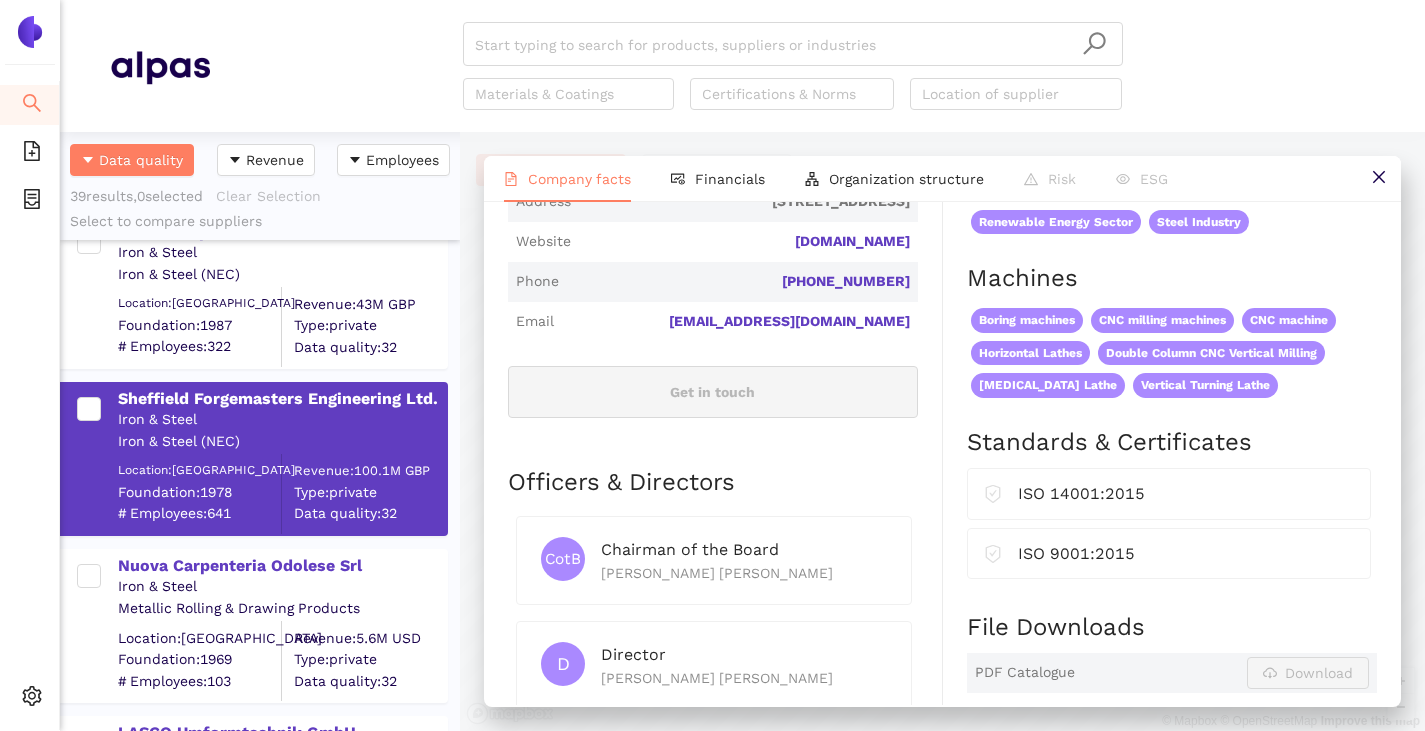 scroll, scrollTop: 700, scrollLeft: 0, axis: vertical 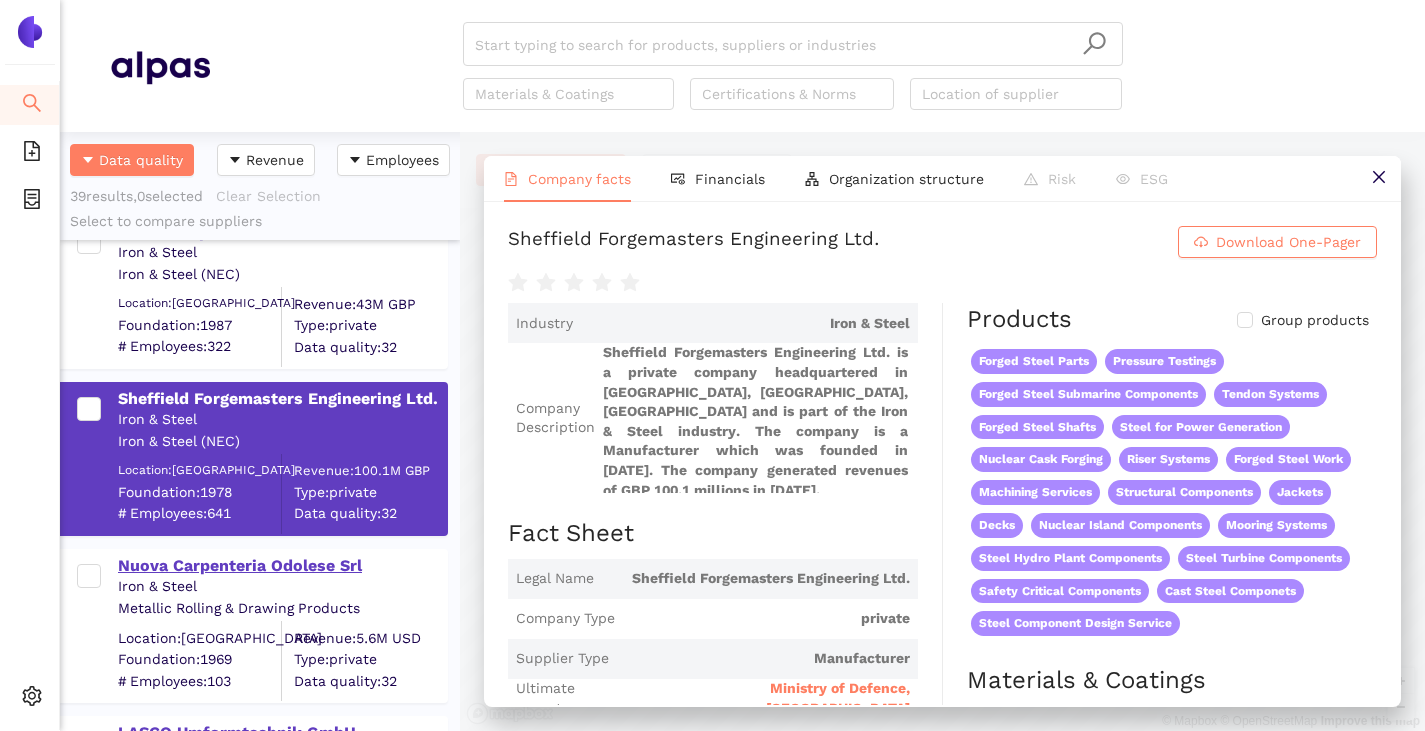 click on "Nuova Carpenteria Odolese Srl" at bounding box center (282, 566) 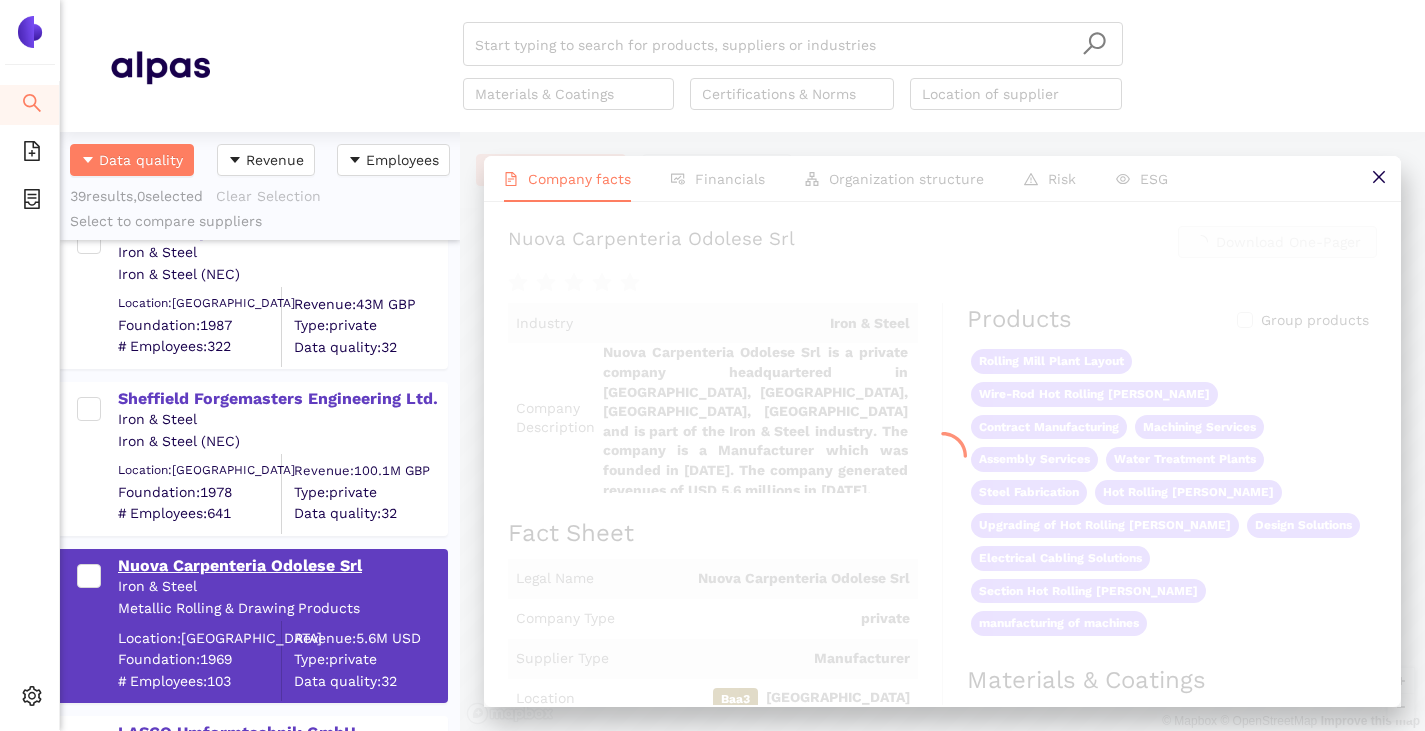 scroll, scrollTop: 0, scrollLeft: 0, axis: both 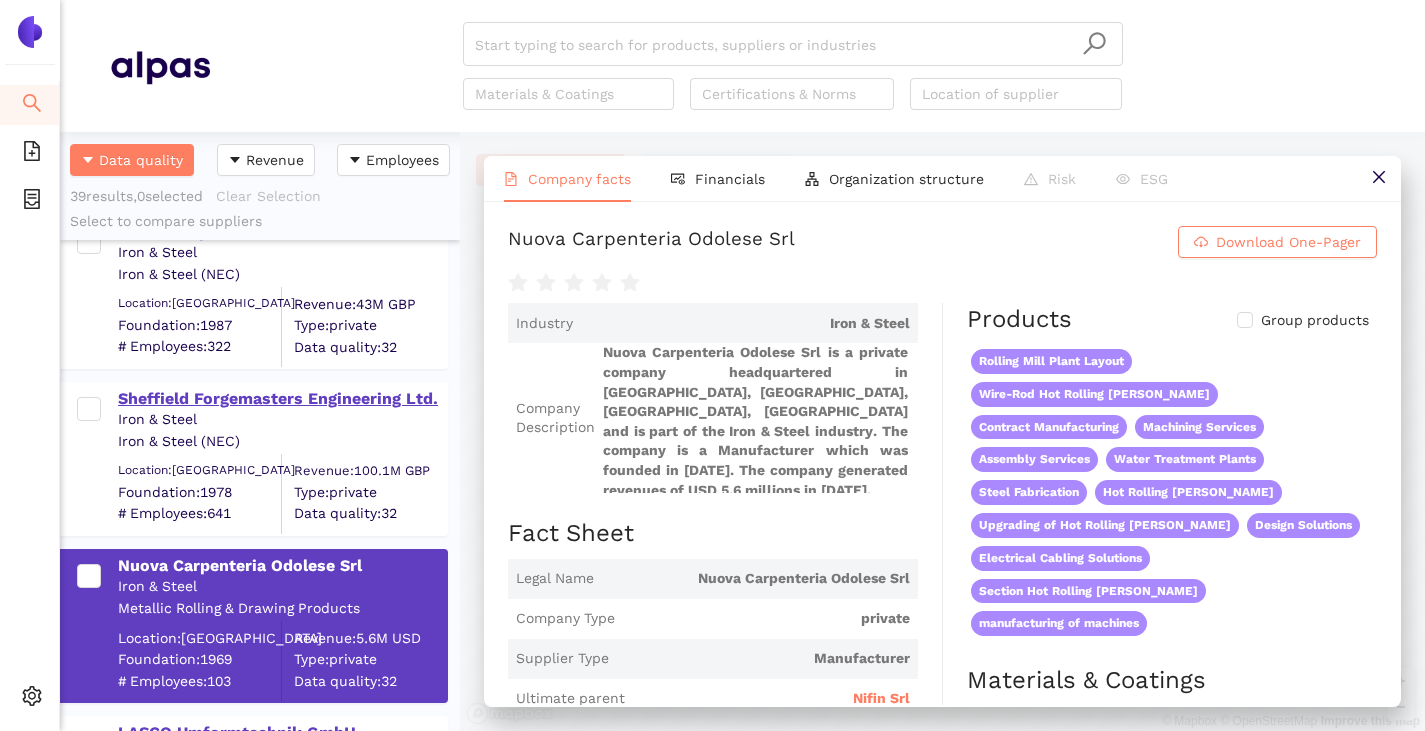 click on "Sheffield Forgemasters Engineering Ltd." at bounding box center (282, 399) 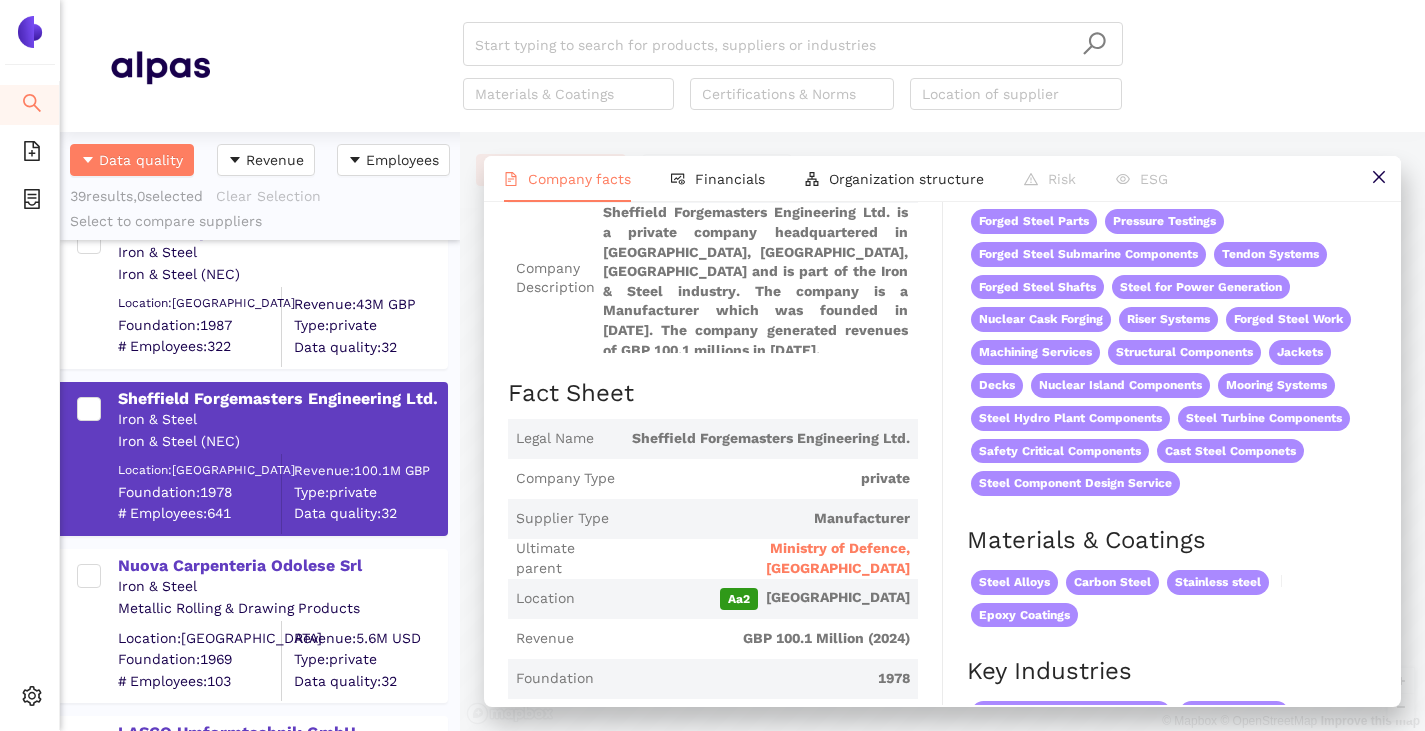scroll, scrollTop: 200, scrollLeft: 0, axis: vertical 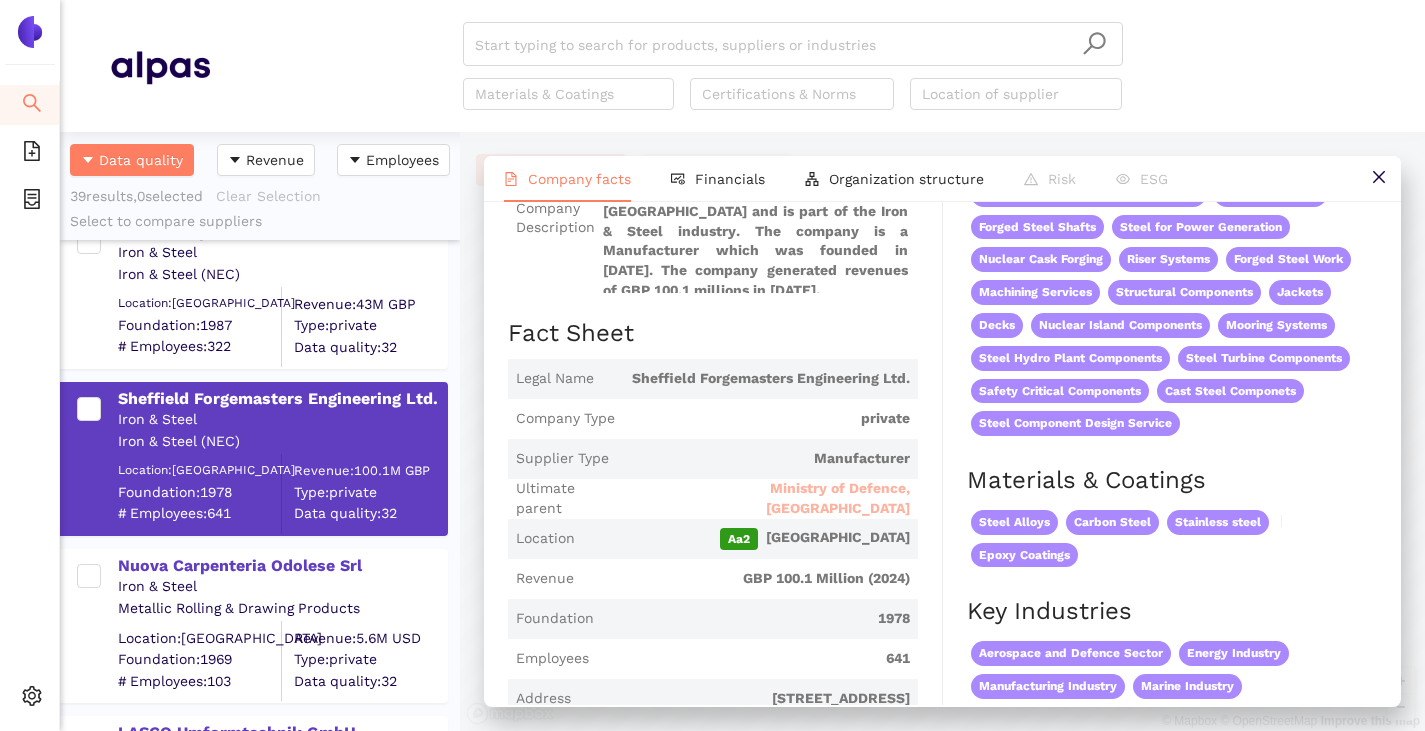 click on "Ministry of Defence, [GEOGRAPHIC_DATA]" at bounding box center [770, 498] 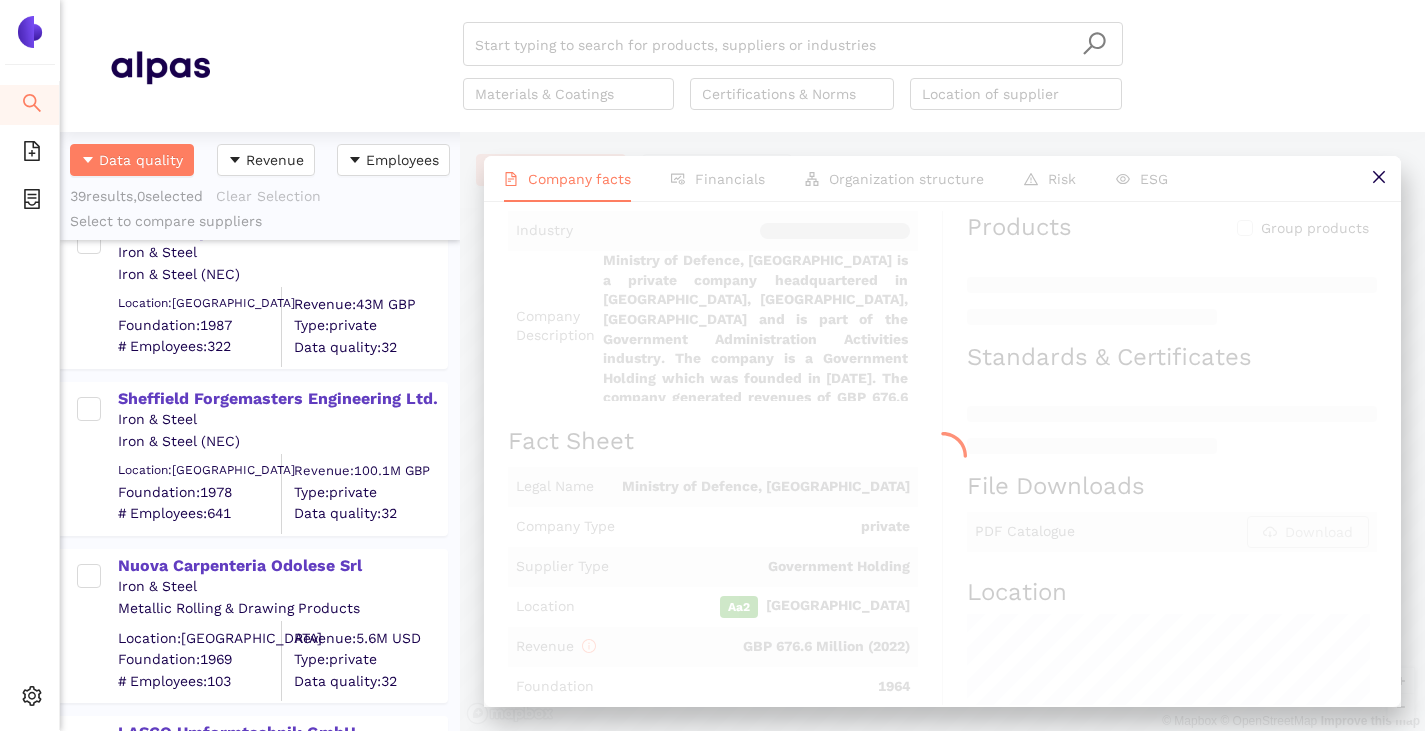 scroll, scrollTop: 0, scrollLeft: 0, axis: both 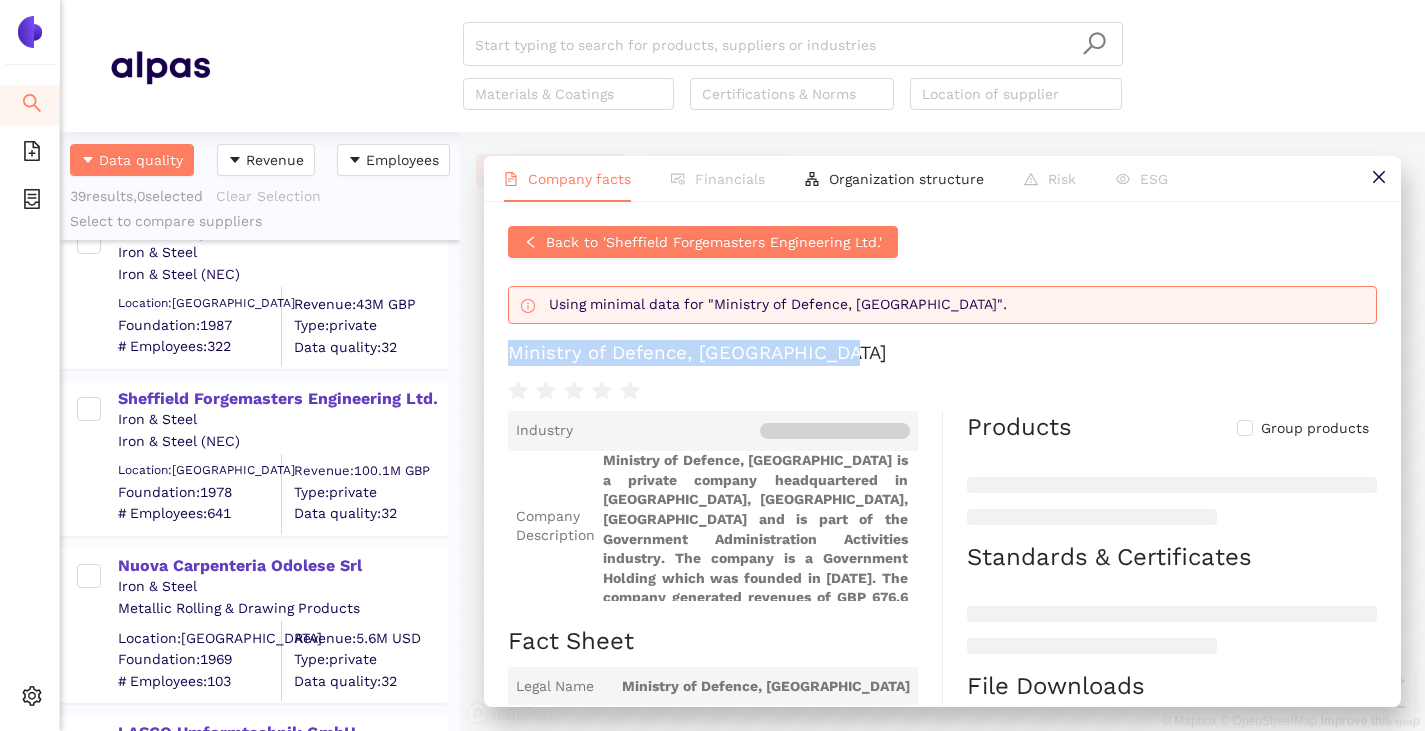 drag, startPoint x: 507, startPoint y: 357, endPoint x: 859, endPoint y: 353, distance: 352.02274 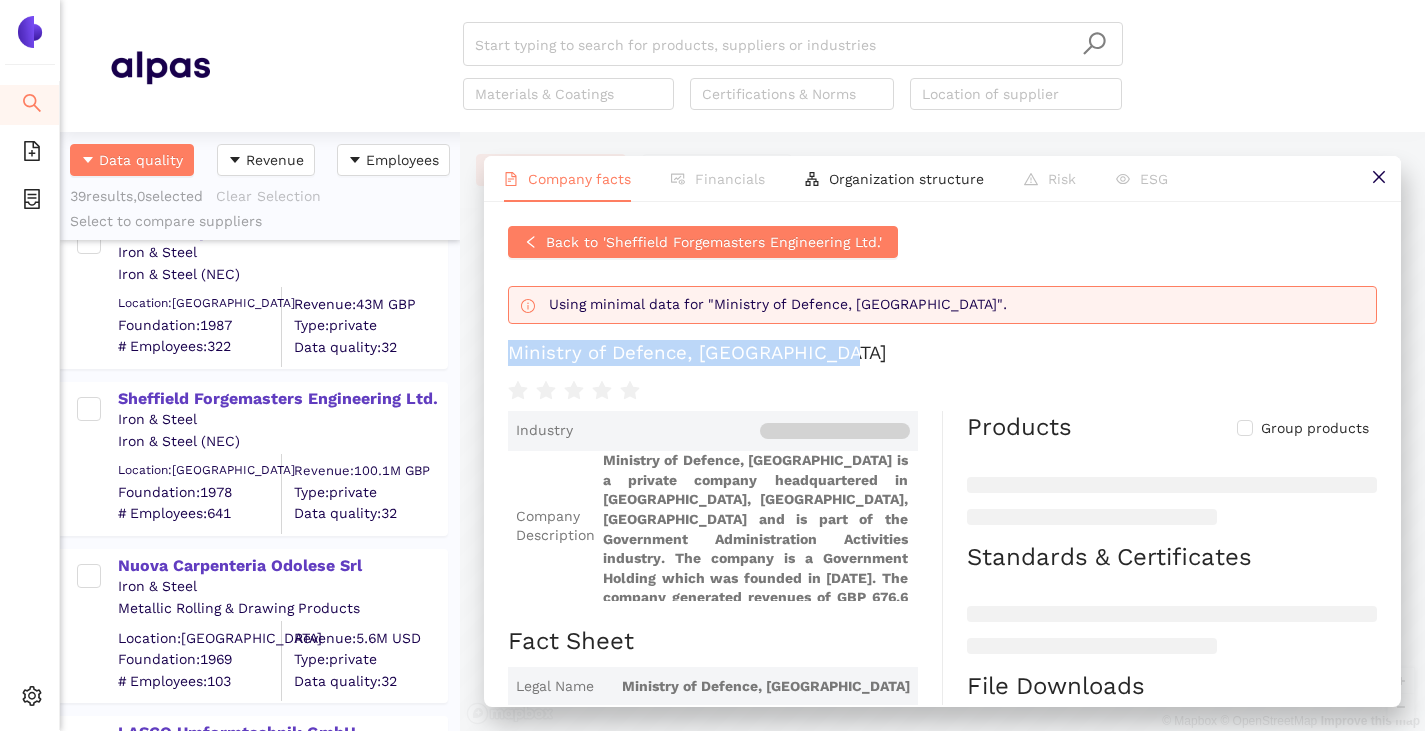 scroll, scrollTop: 26, scrollLeft: 0, axis: vertical 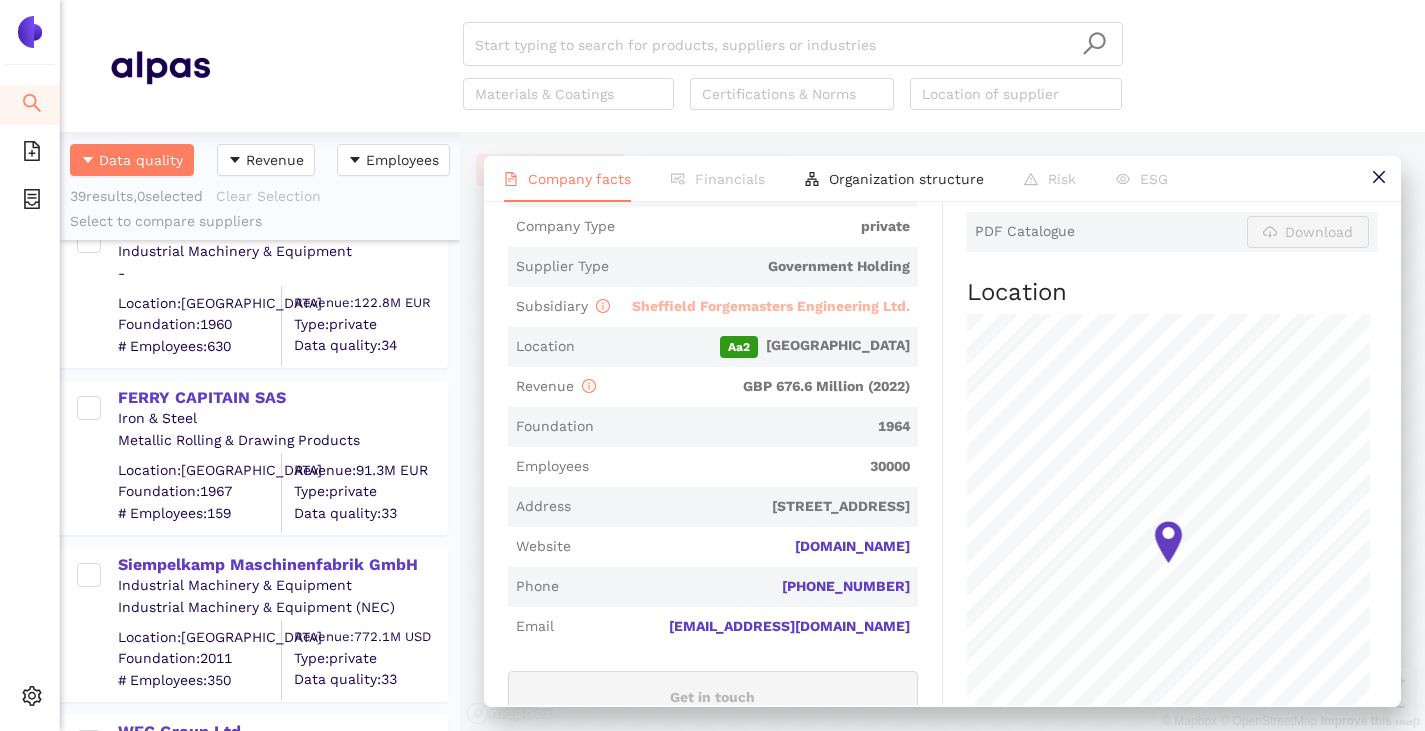 click on "Sheffield Forgemasters Engineering Ltd." at bounding box center [771, 306] 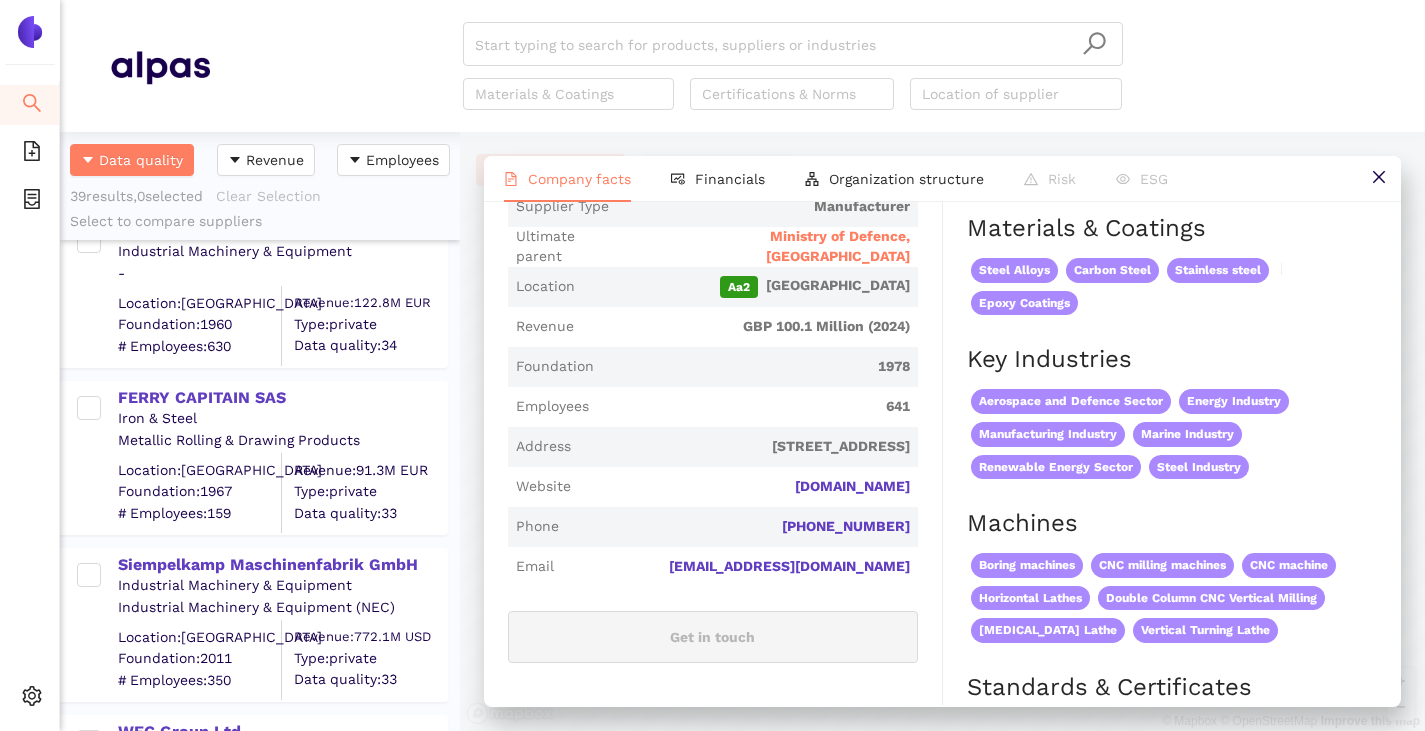 scroll, scrollTop: 0, scrollLeft: 0, axis: both 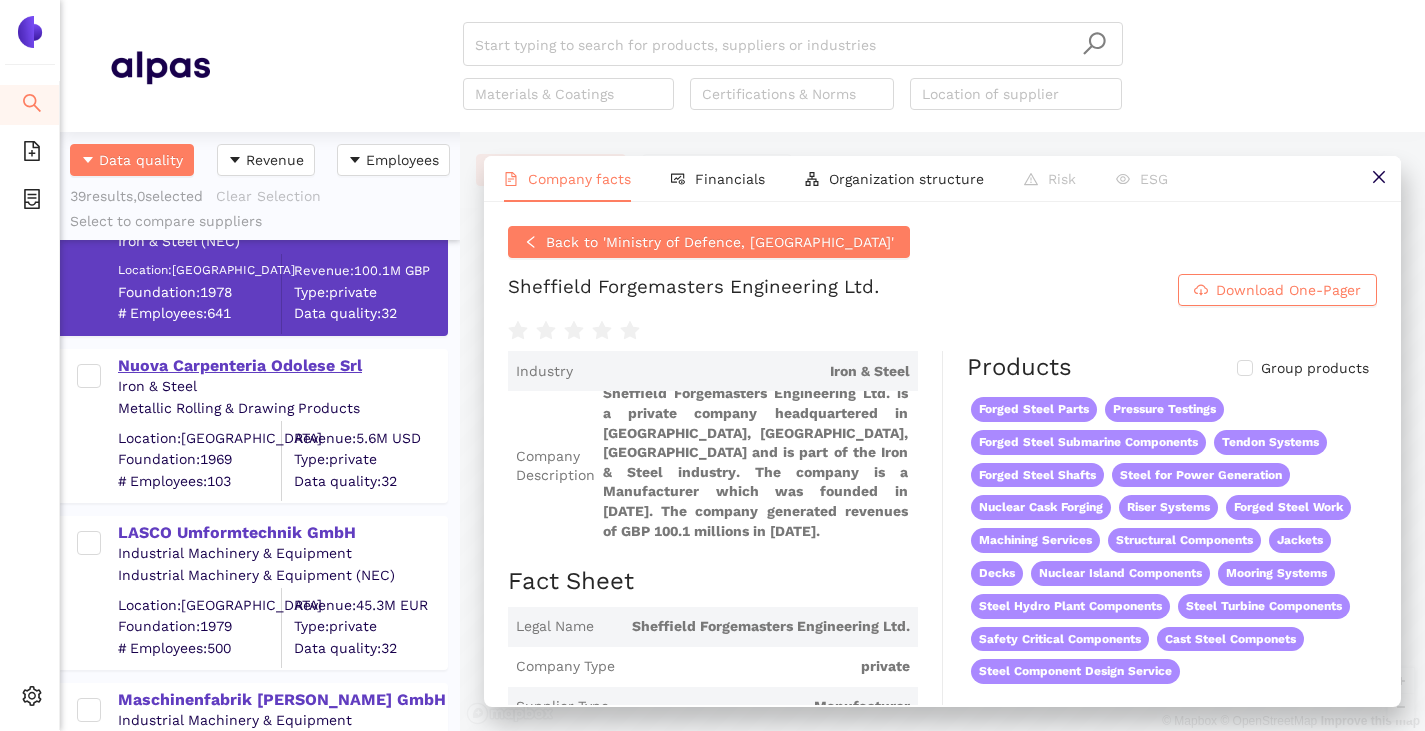 click on "Nuova Carpenteria Odolese Srl" at bounding box center [282, 366] 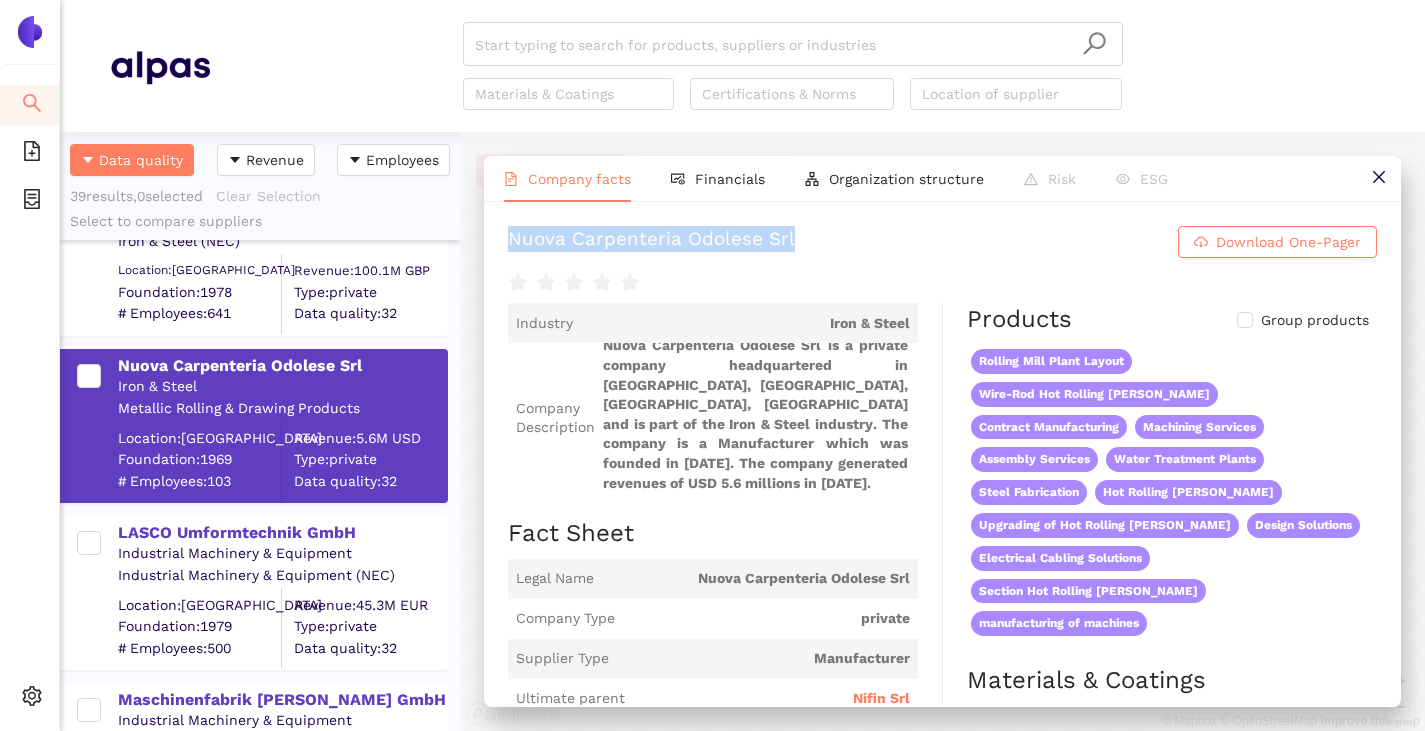 drag, startPoint x: 506, startPoint y: 239, endPoint x: 830, endPoint y: 252, distance: 324.2607 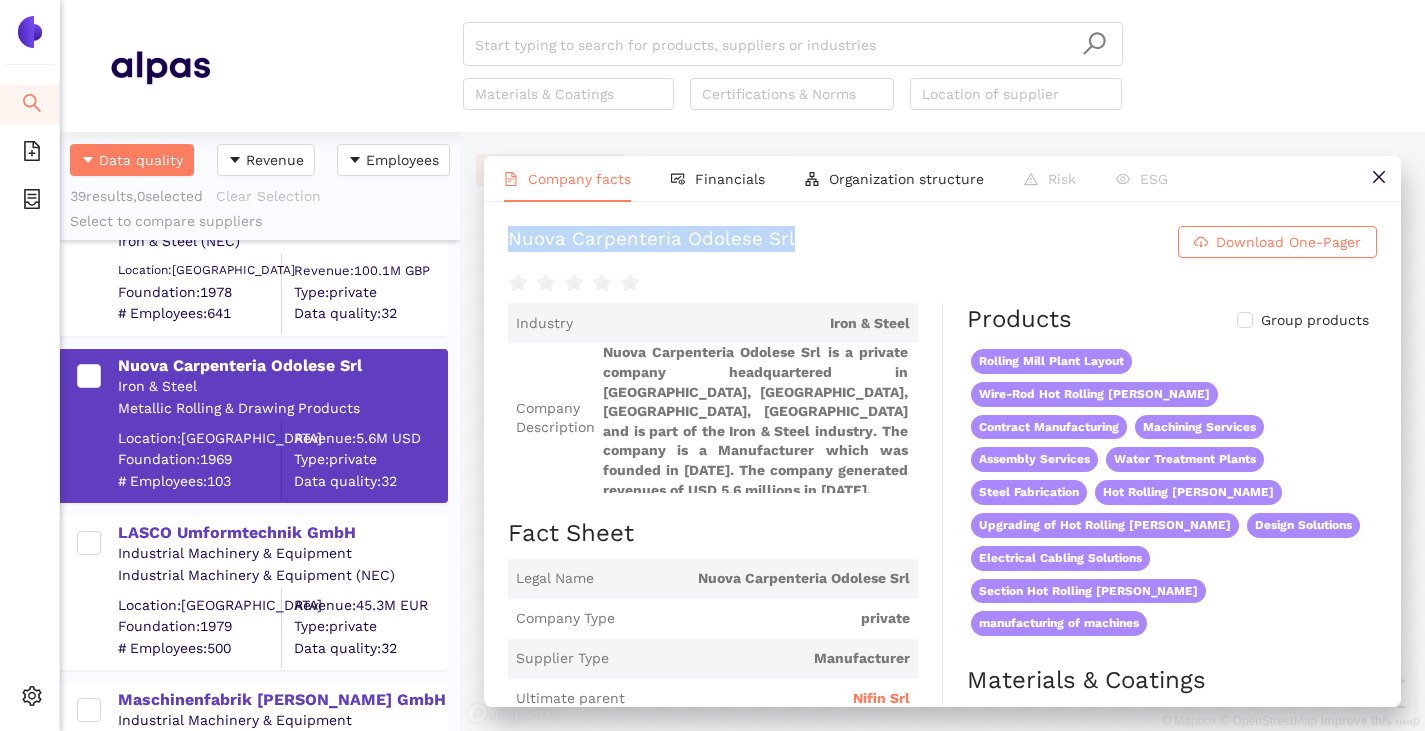 scroll, scrollTop: 6, scrollLeft: 0, axis: vertical 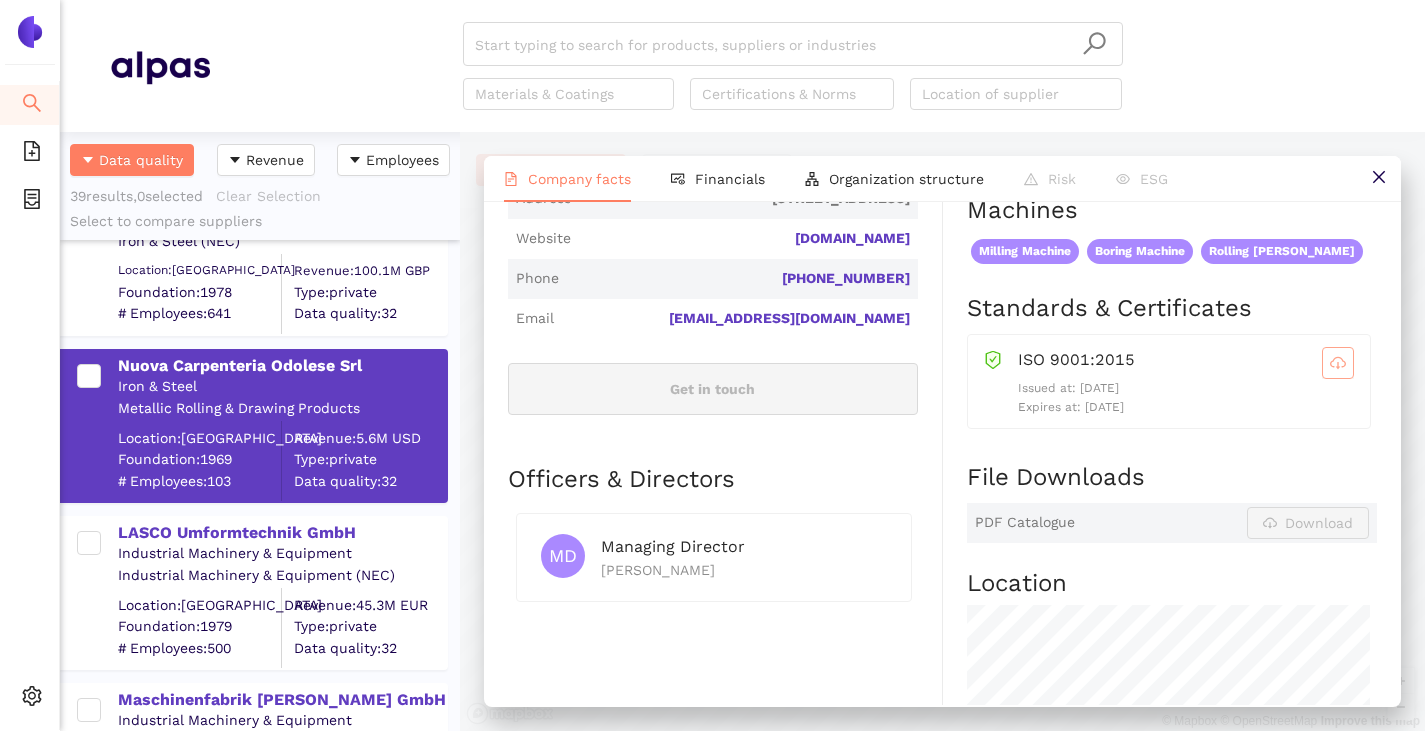 click 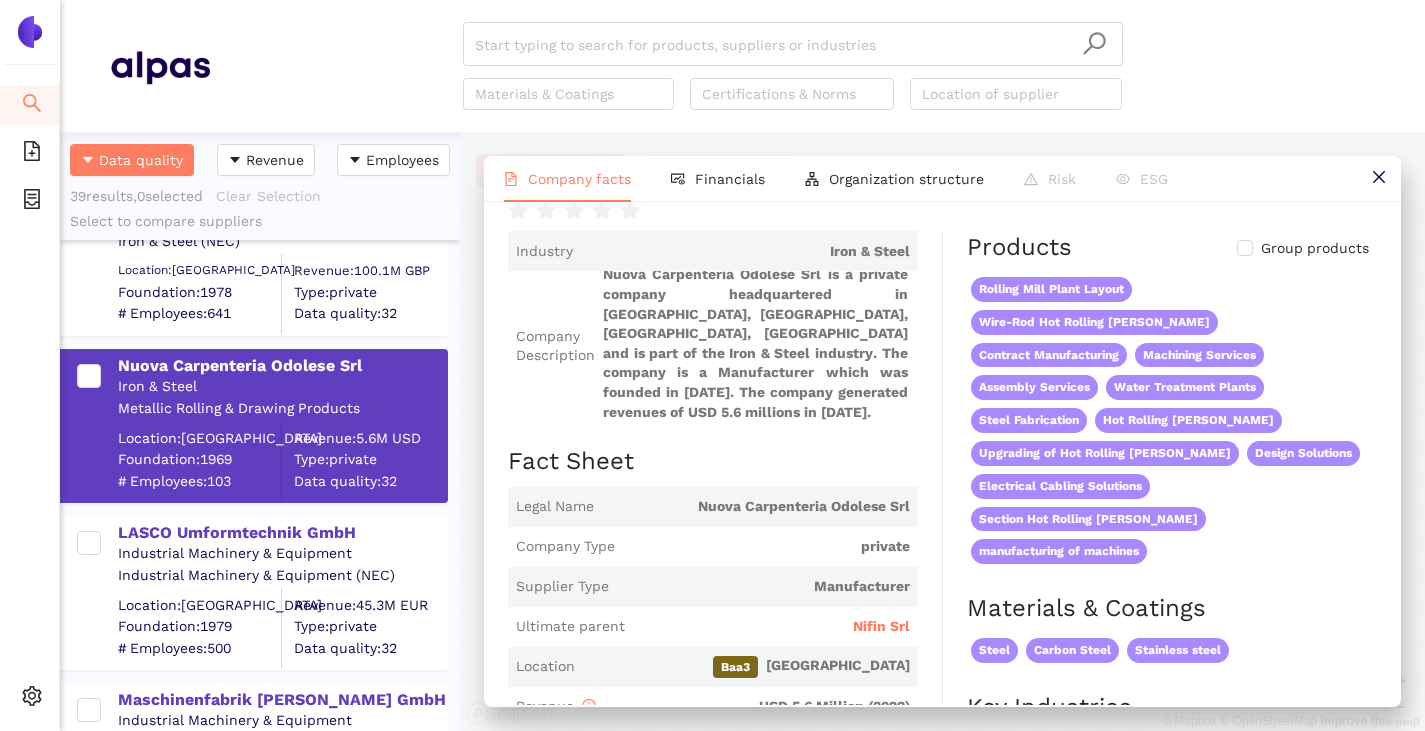 scroll, scrollTop: 400, scrollLeft: 0, axis: vertical 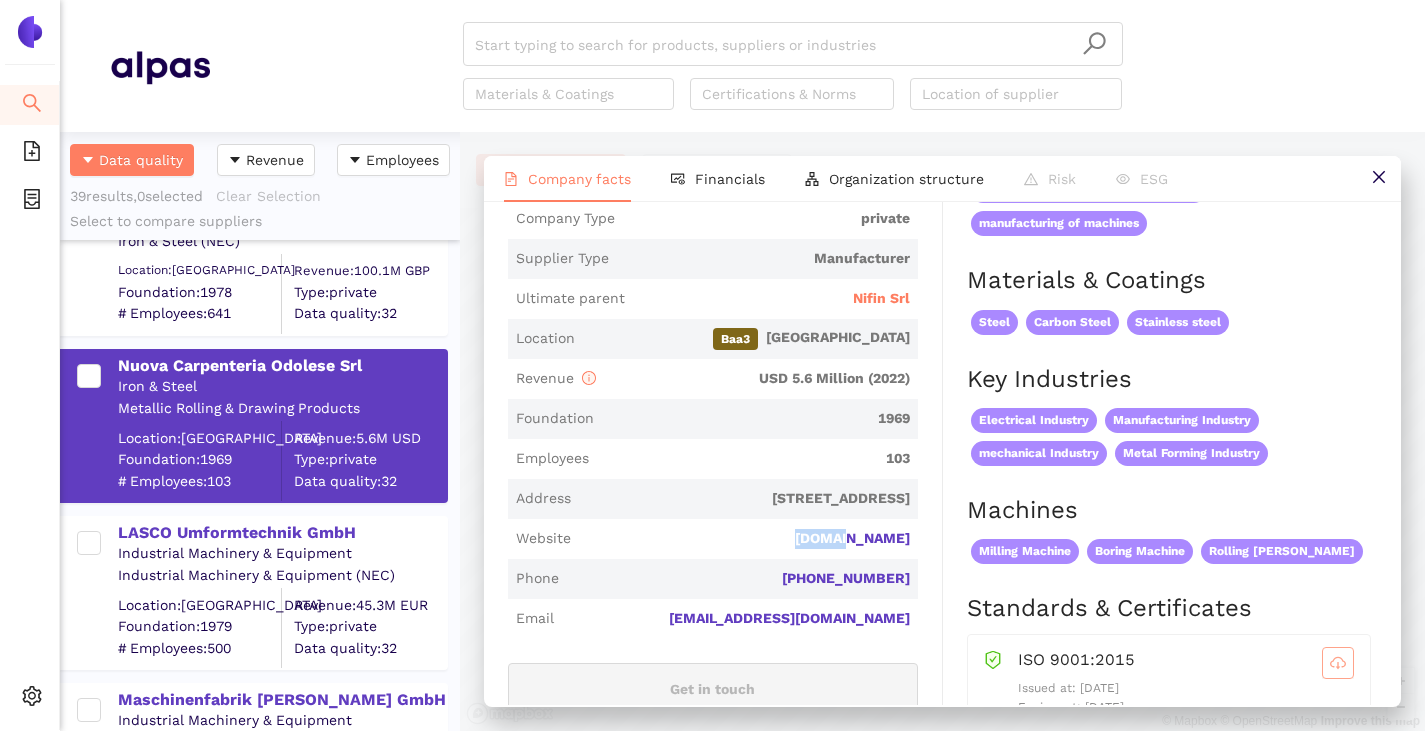 drag, startPoint x: 907, startPoint y: 540, endPoint x: 854, endPoint y: 535, distance: 53.235325 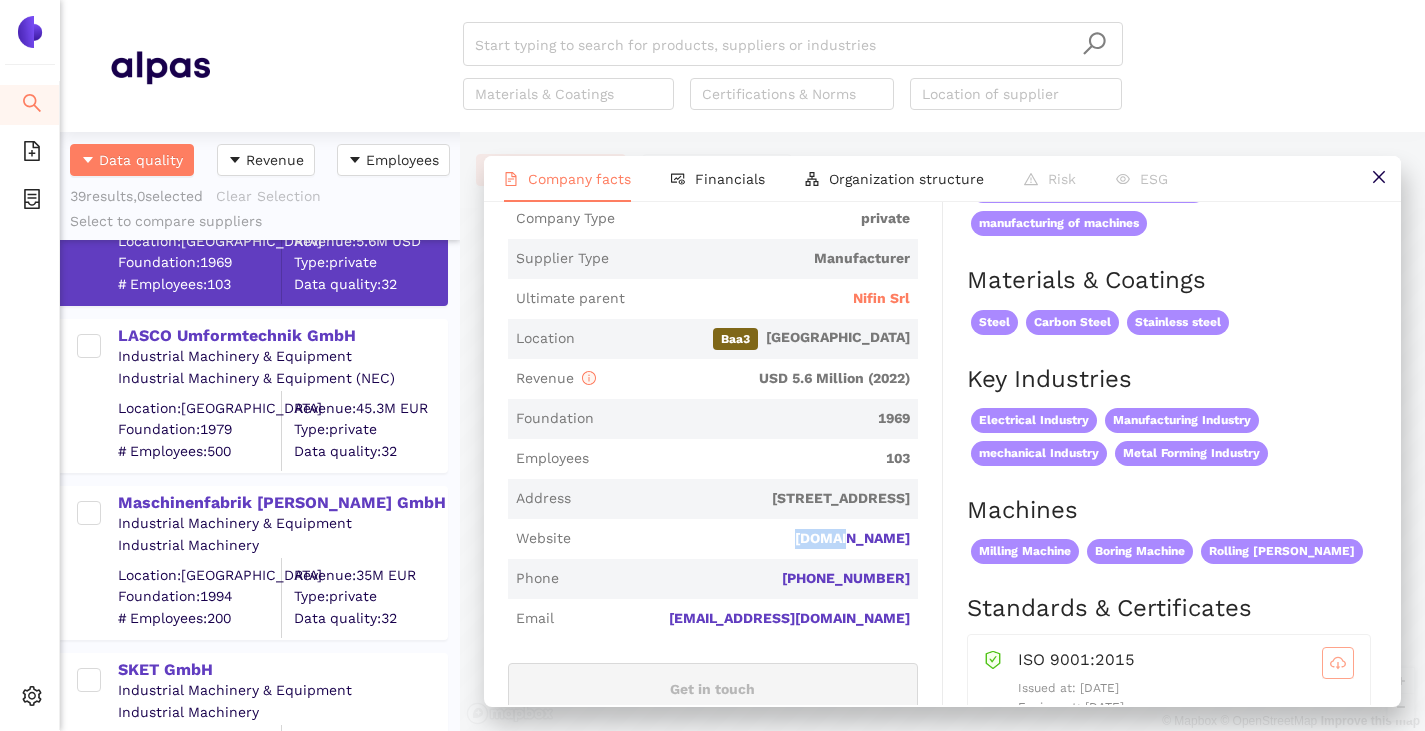 scroll, scrollTop: 1300, scrollLeft: 0, axis: vertical 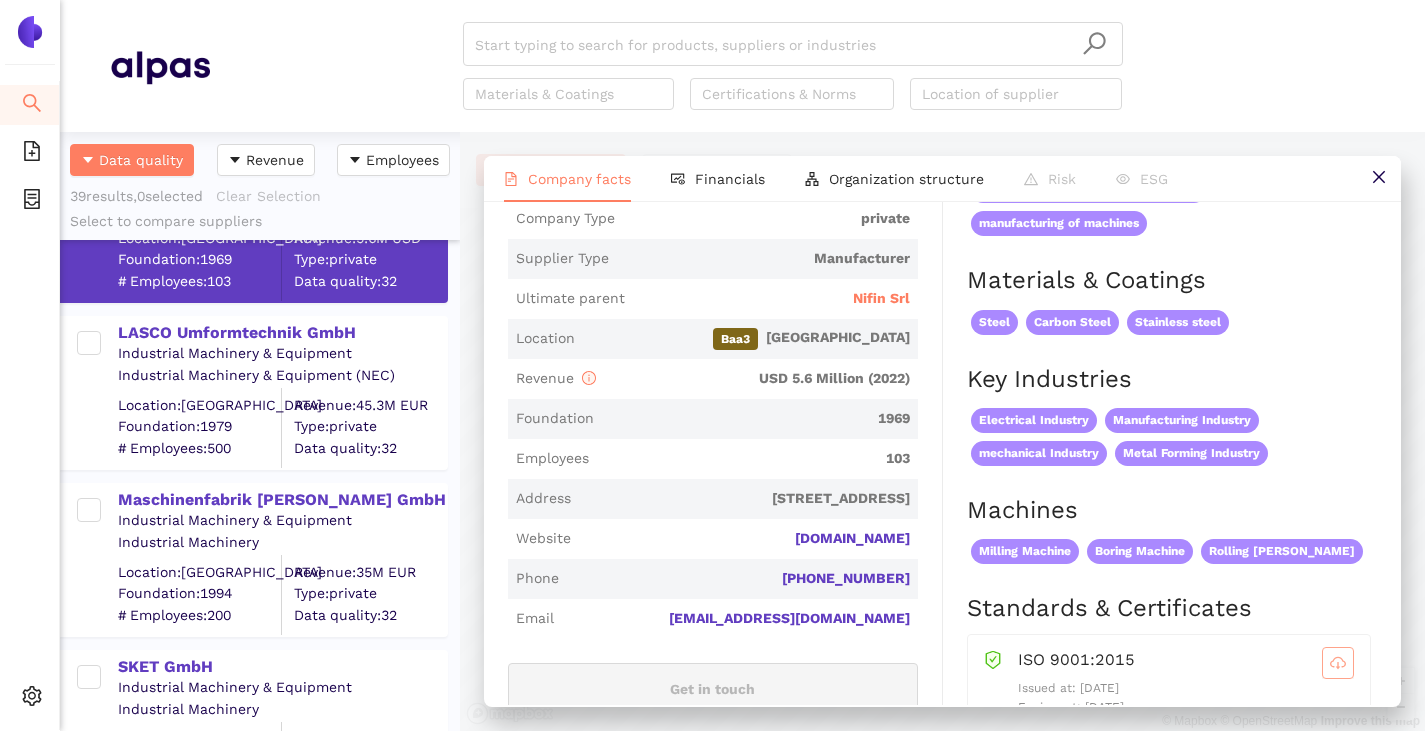 click on "LASCO Umformtechnik GmbH" at bounding box center (282, 333) 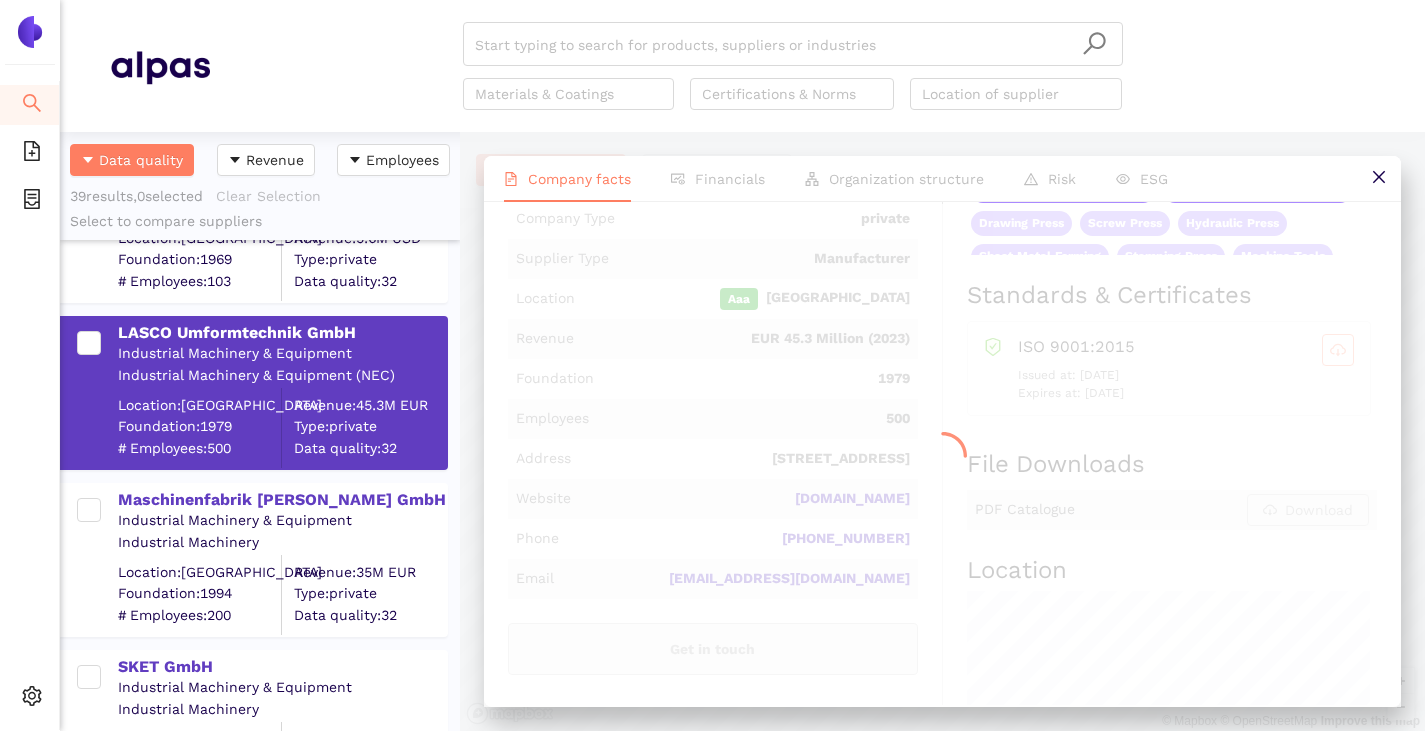 scroll, scrollTop: 0, scrollLeft: 0, axis: both 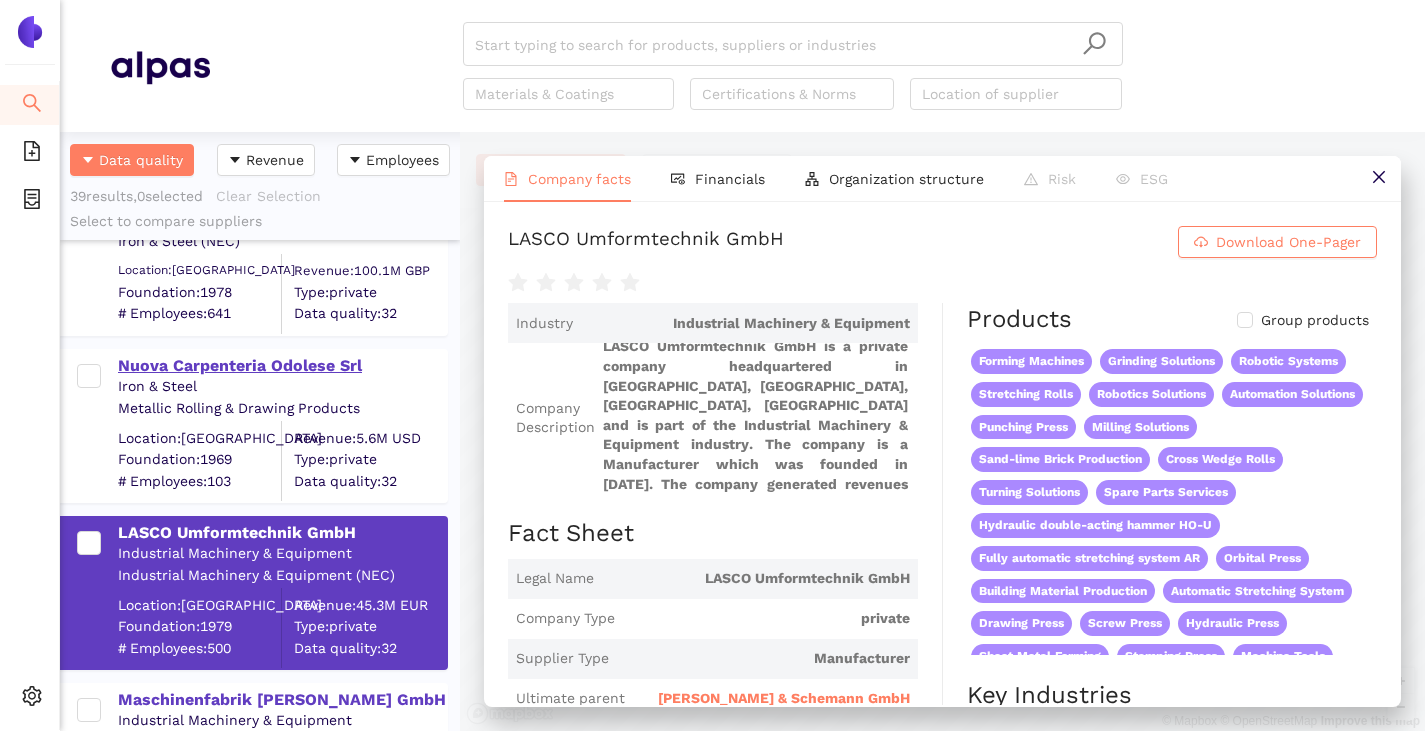 click on "Nuova Carpenteria Odolese Srl" at bounding box center (282, 366) 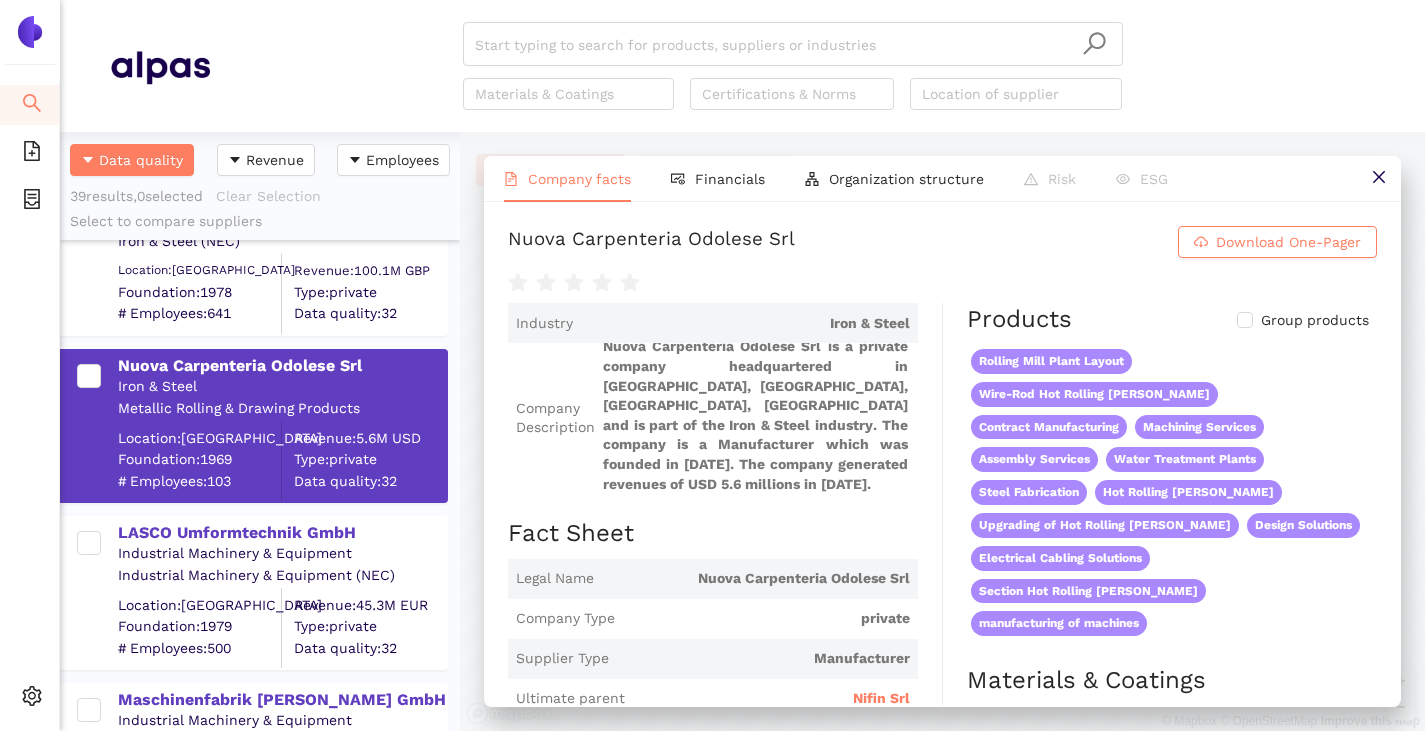 scroll, scrollTop: 200, scrollLeft: 0, axis: vertical 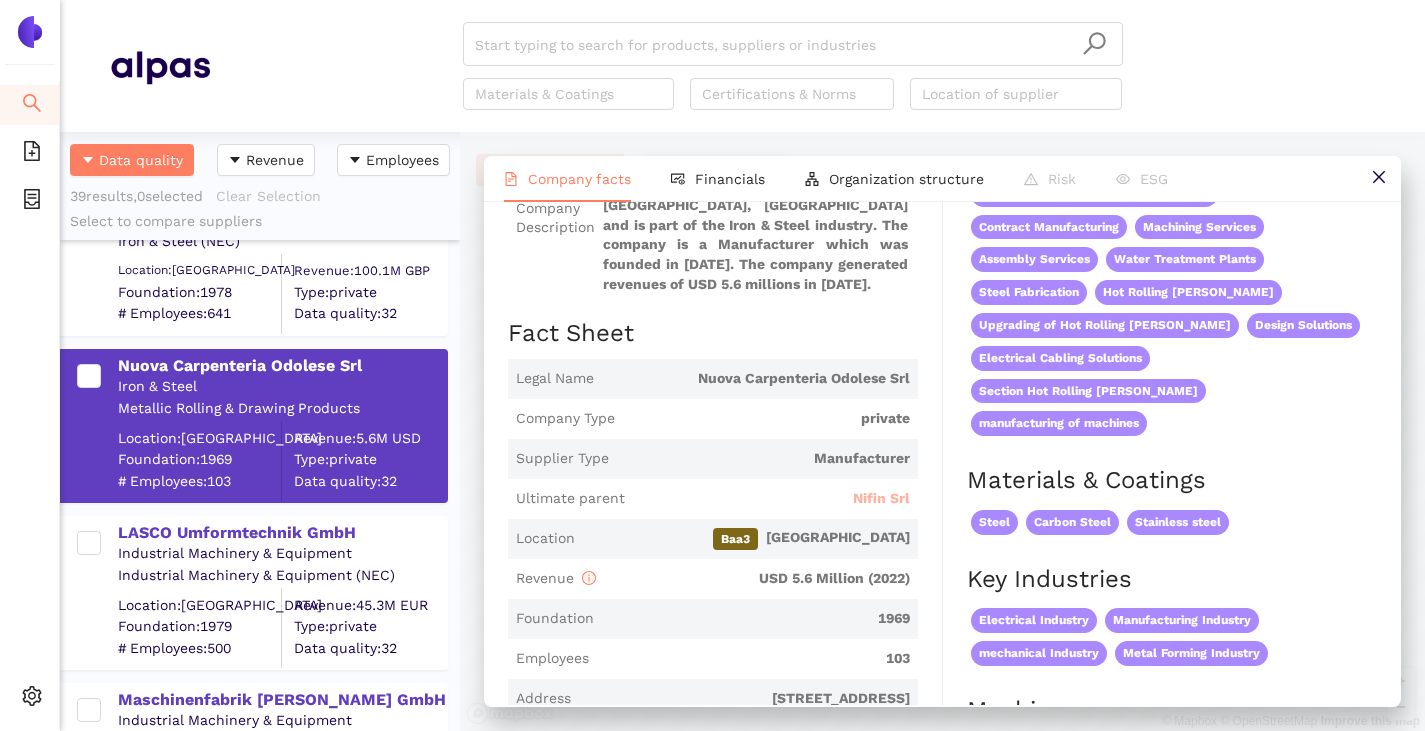 click on "Nifin Srl" at bounding box center [881, 499] 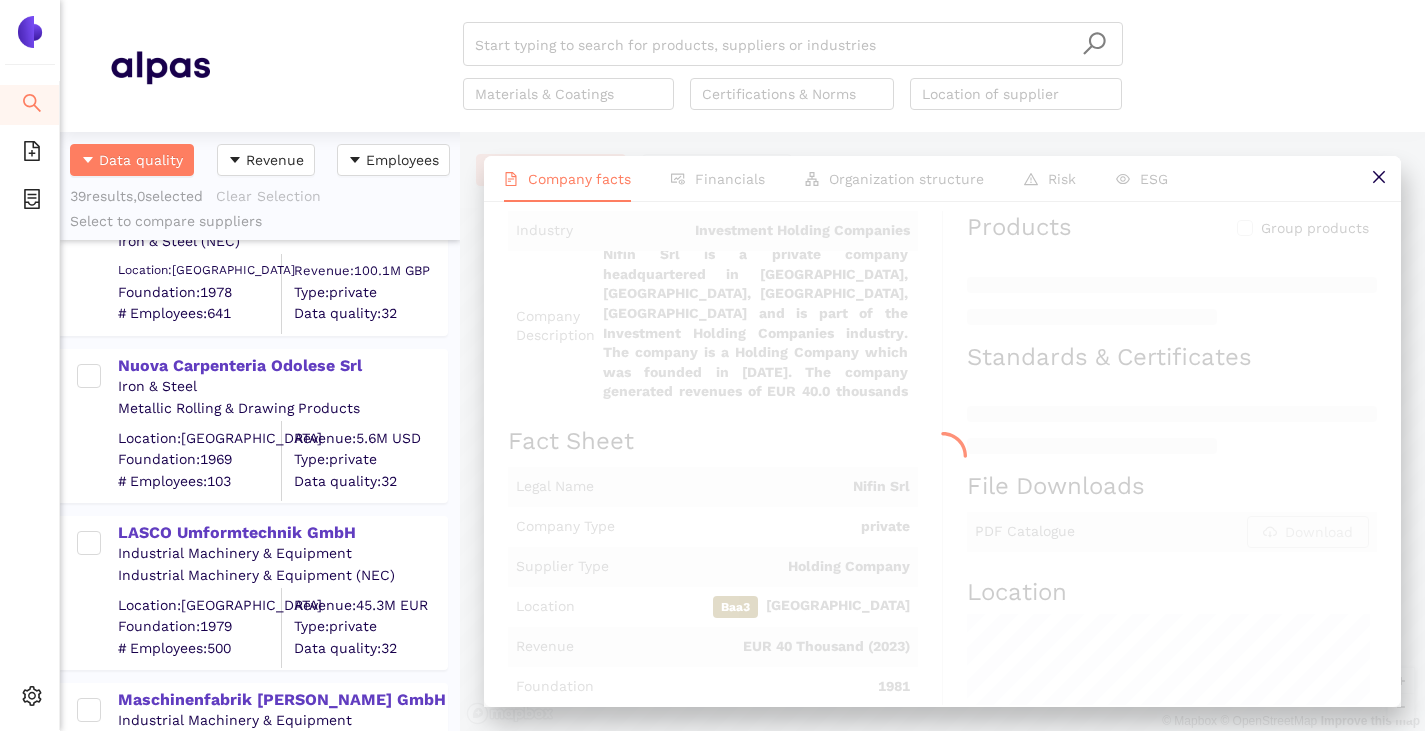 scroll, scrollTop: 0, scrollLeft: 0, axis: both 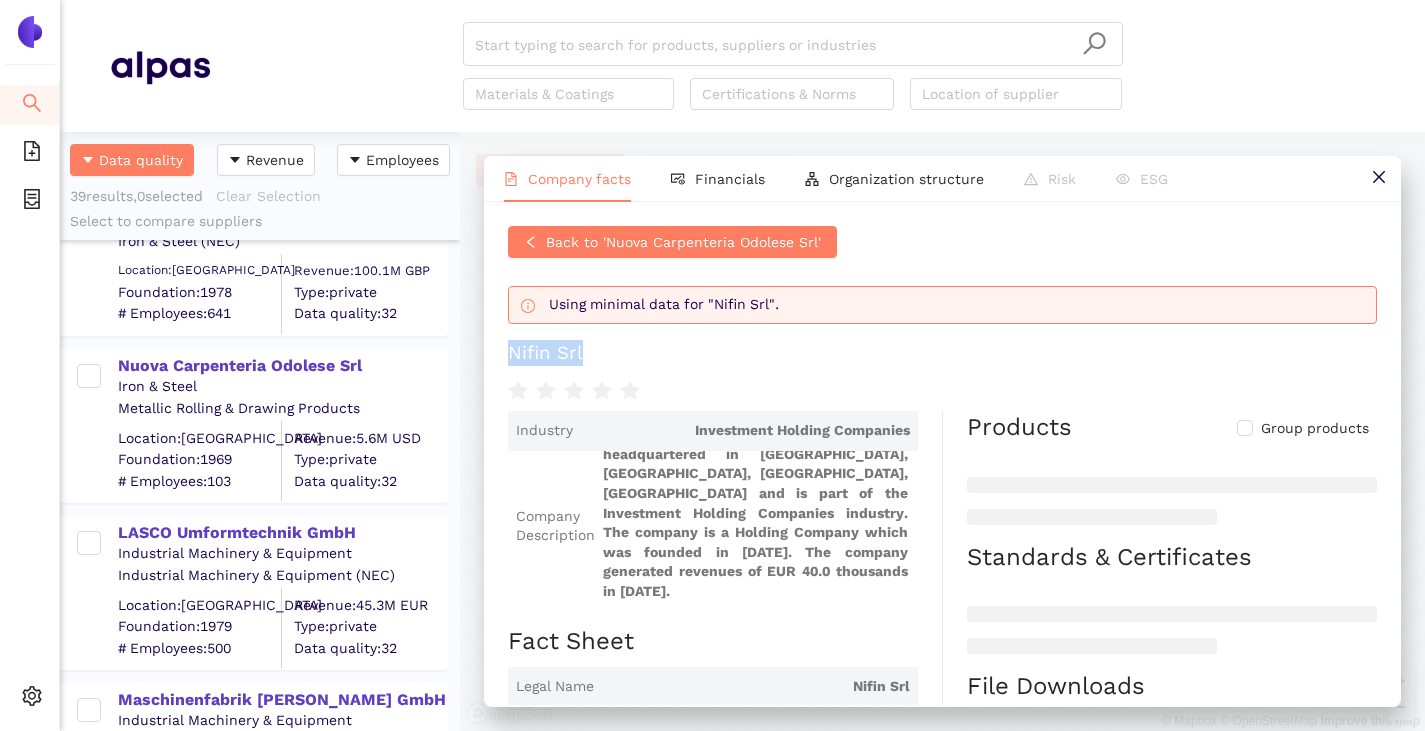 drag, startPoint x: 513, startPoint y: 353, endPoint x: 600, endPoint y: 361, distance: 87.36704 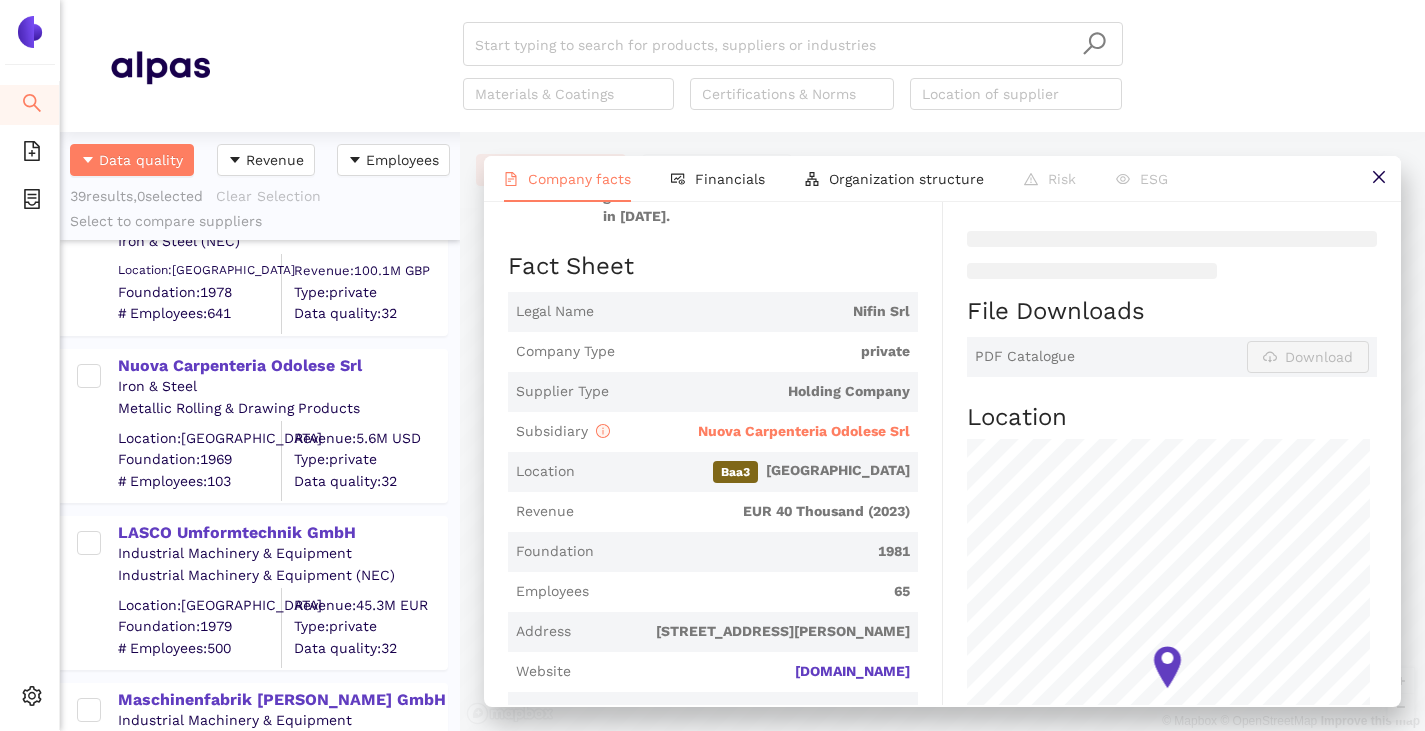 scroll, scrollTop: 373, scrollLeft: 0, axis: vertical 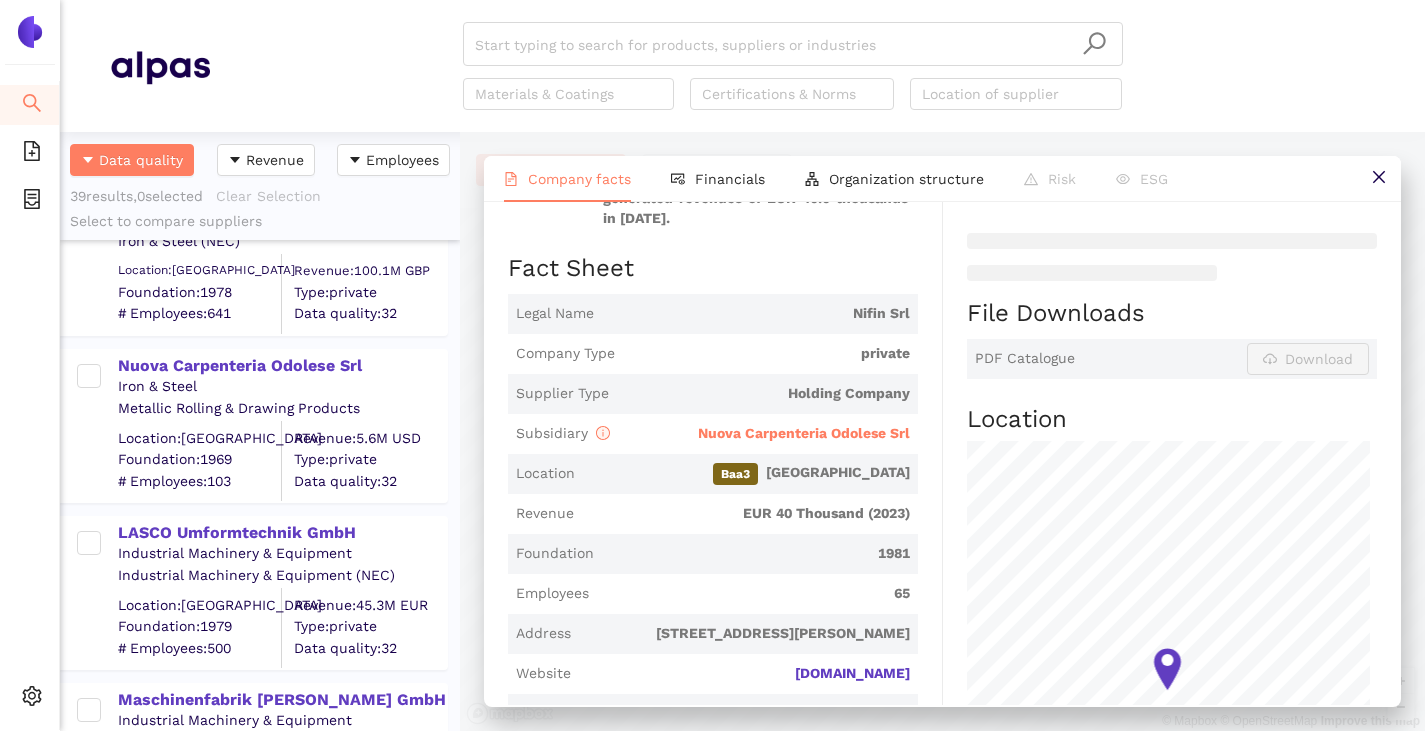 click on "Nuova Carpenteria Odolese Srl" at bounding box center (804, 433) 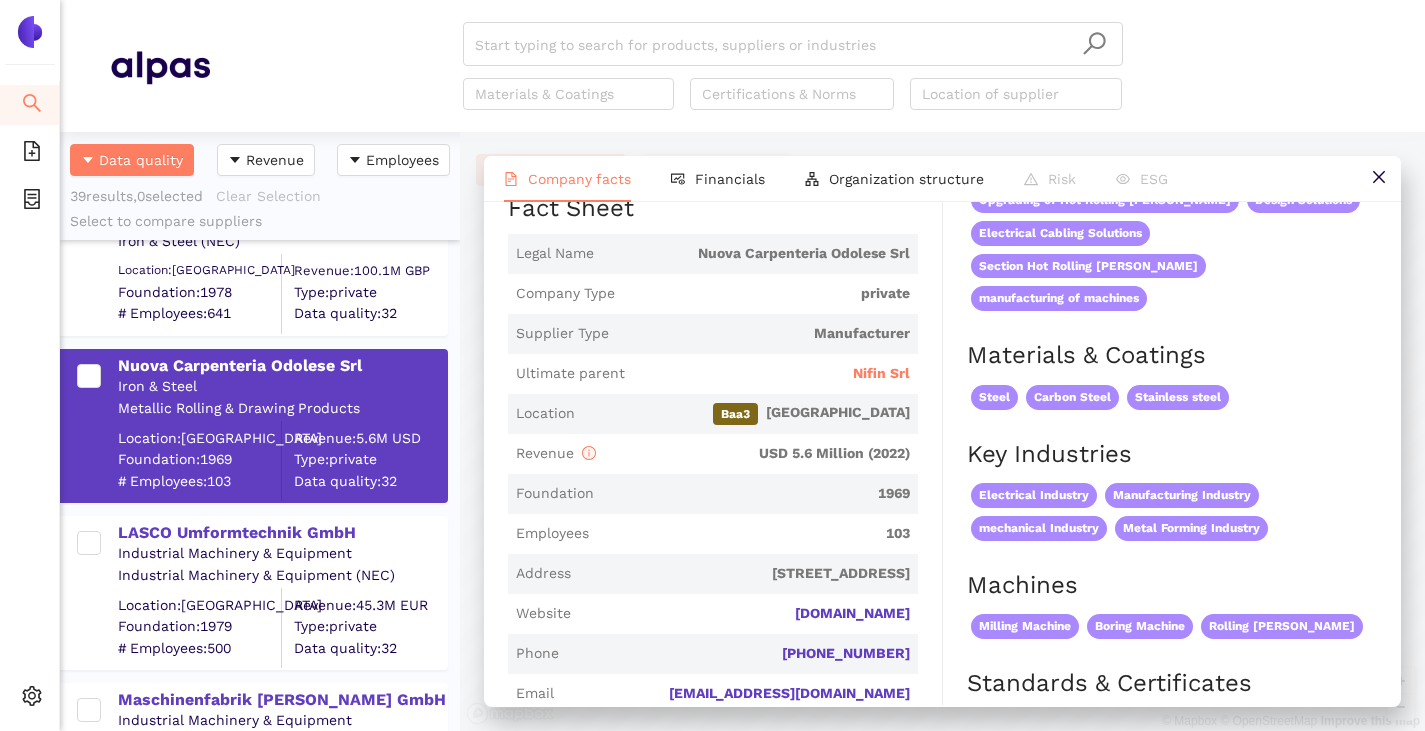 scroll, scrollTop: 0, scrollLeft: 0, axis: both 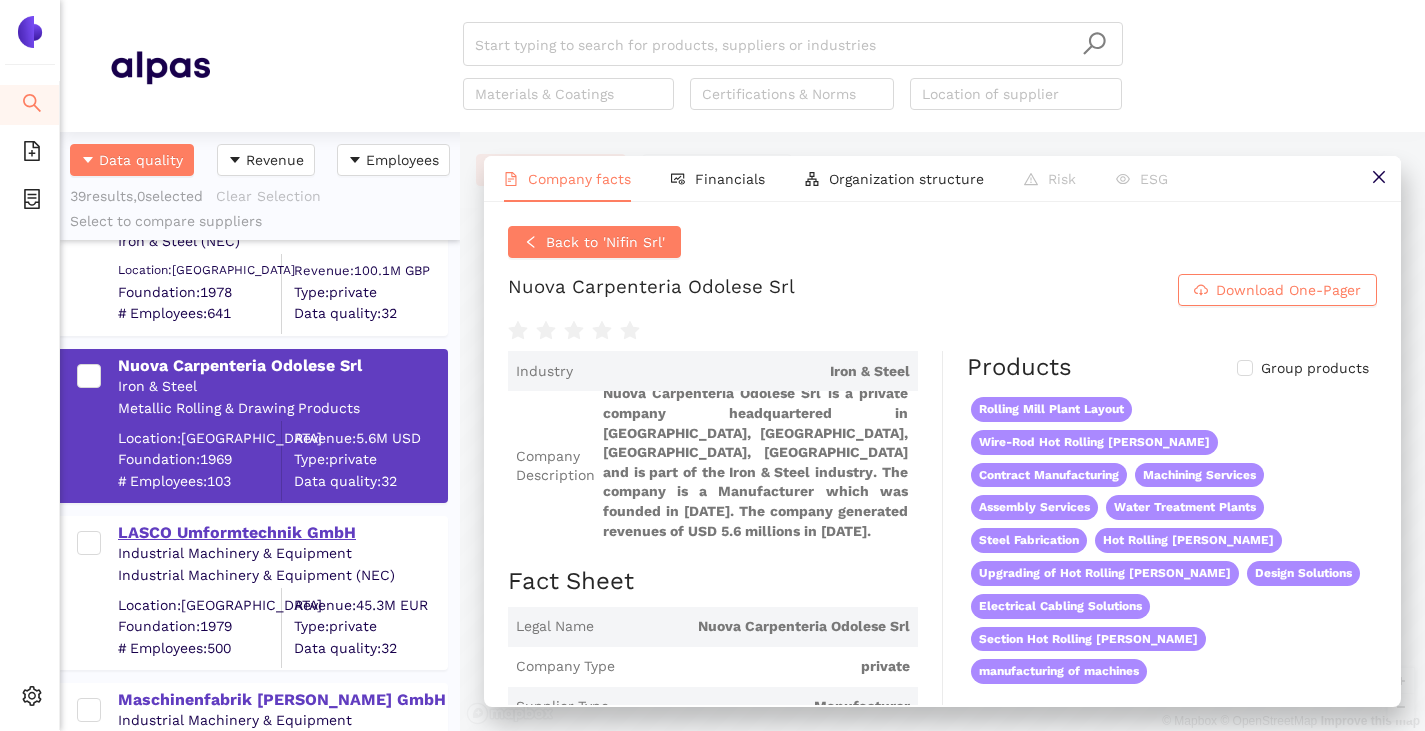 click on "LASCO Umformtechnik GmbH" at bounding box center [282, 533] 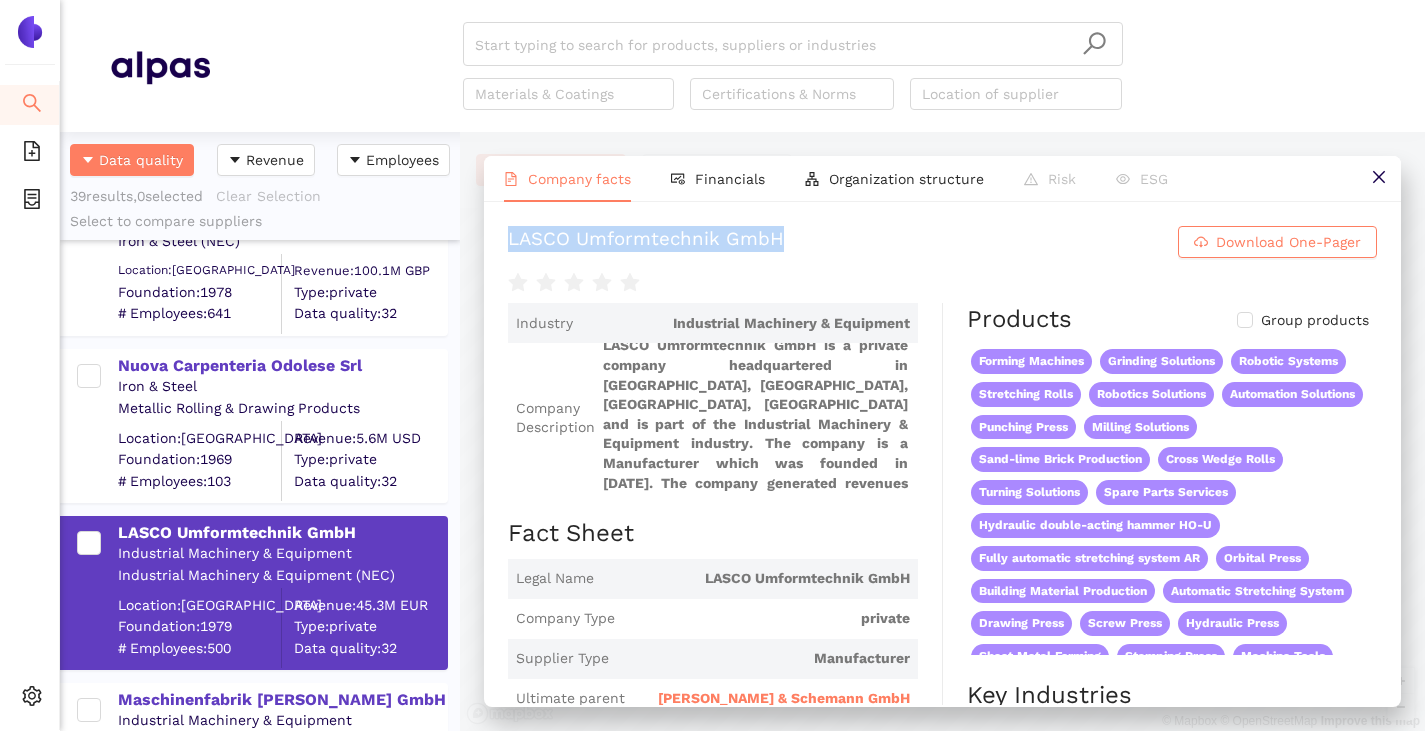 drag, startPoint x: 501, startPoint y: 232, endPoint x: 805, endPoint y: 234, distance: 304.0066 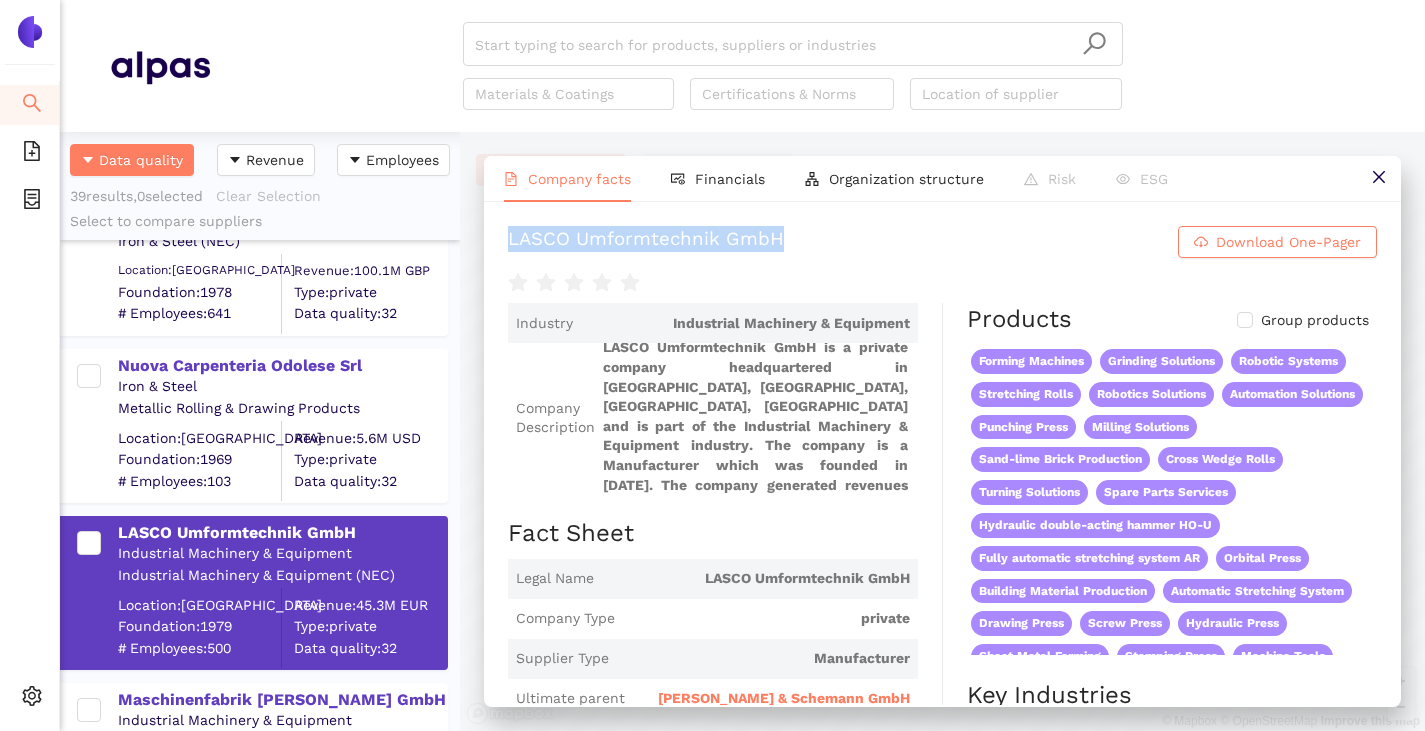 scroll, scrollTop: 6, scrollLeft: 0, axis: vertical 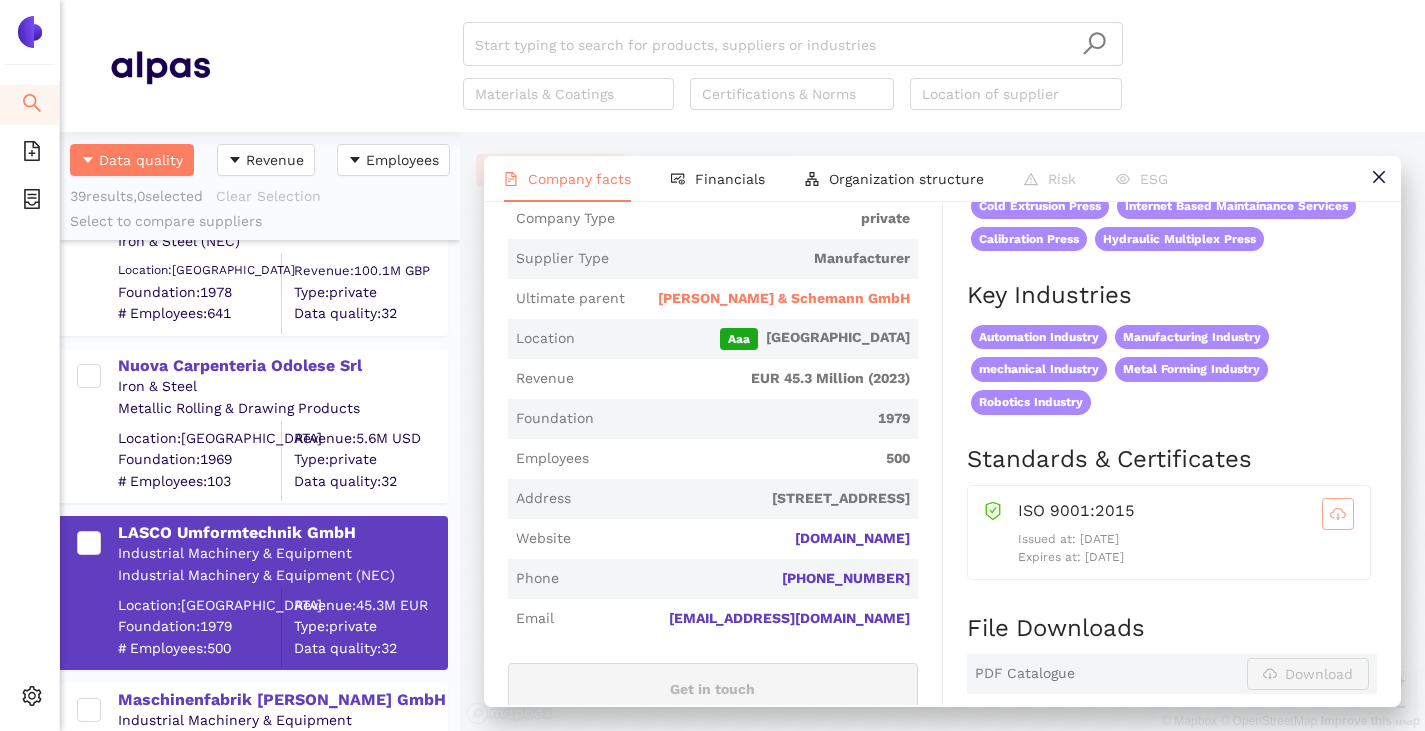click at bounding box center (1338, 514) 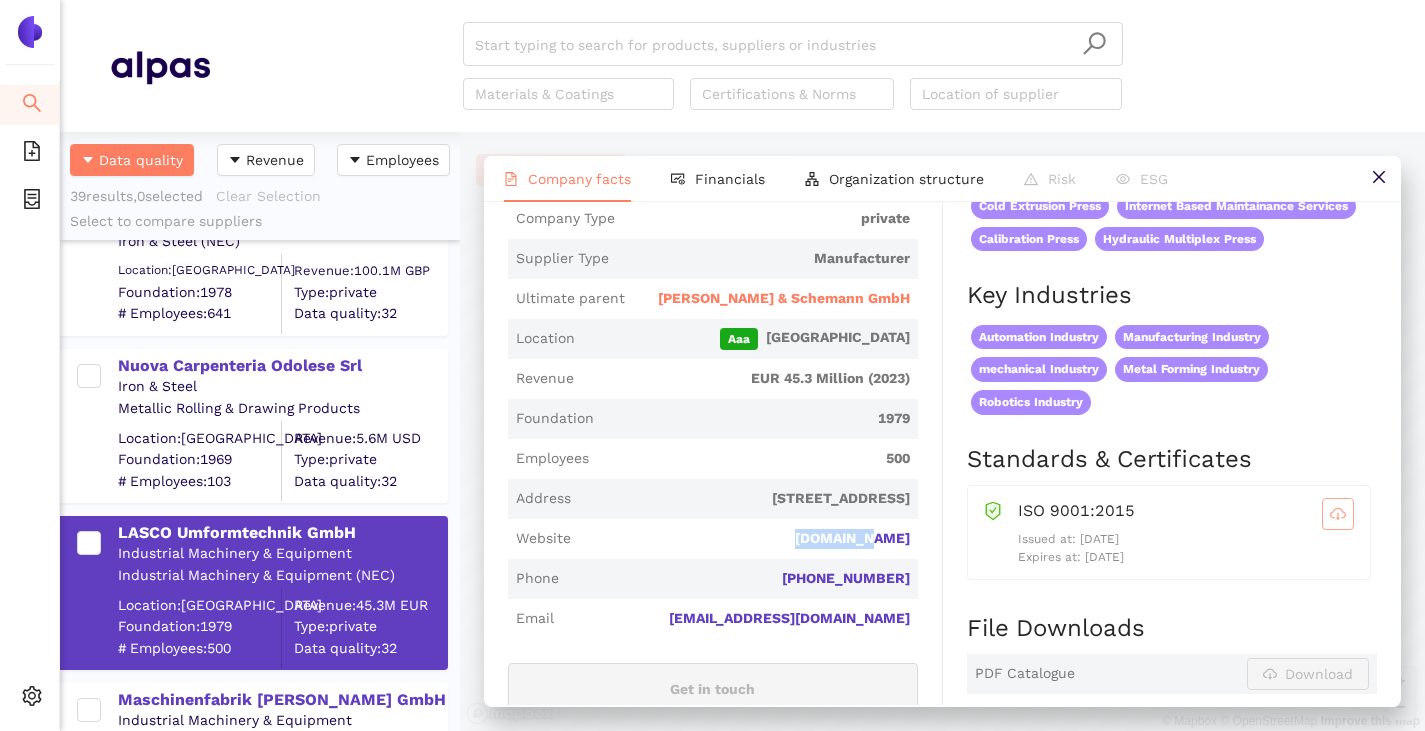 drag, startPoint x: 920, startPoint y: 539, endPoint x: 824, endPoint y: 545, distance: 96.18732 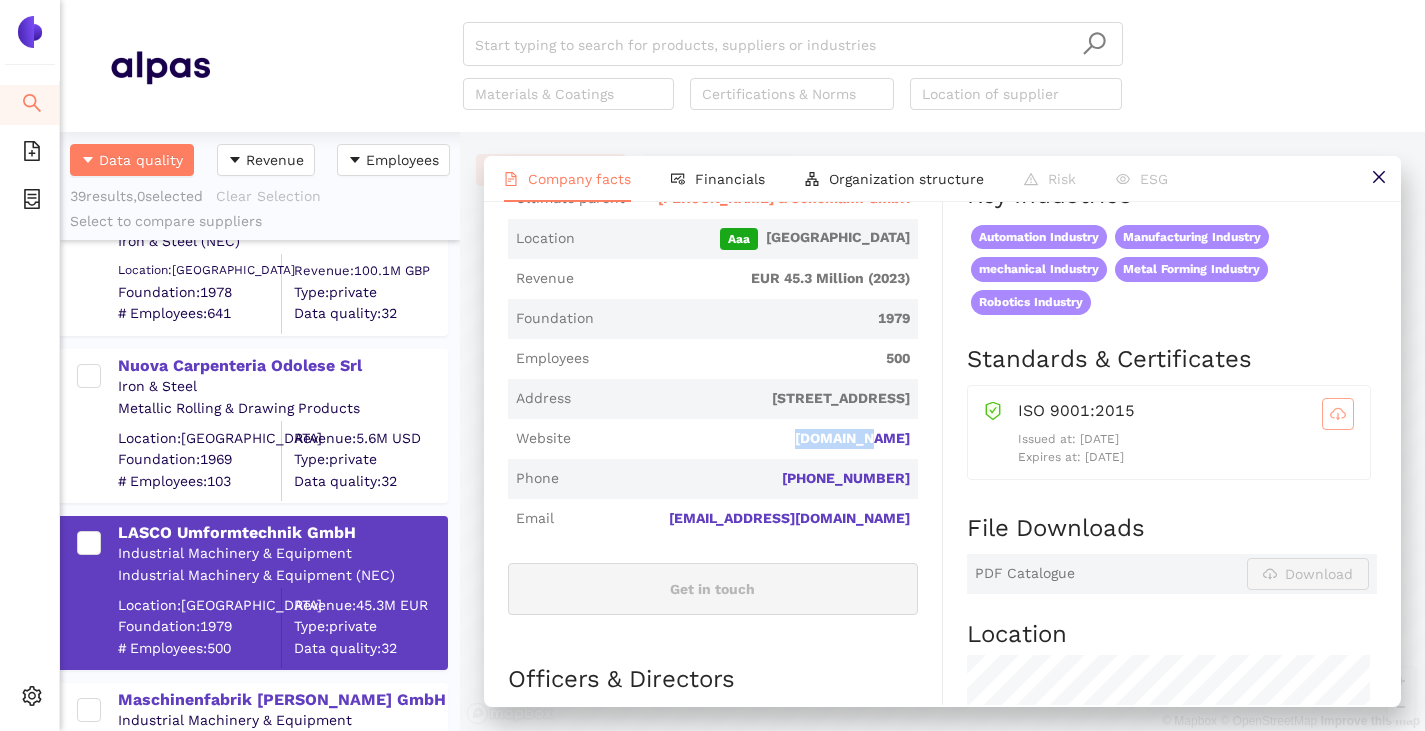 scroll, scrollTop: 300, scrollLeft: 0, axis: vertical 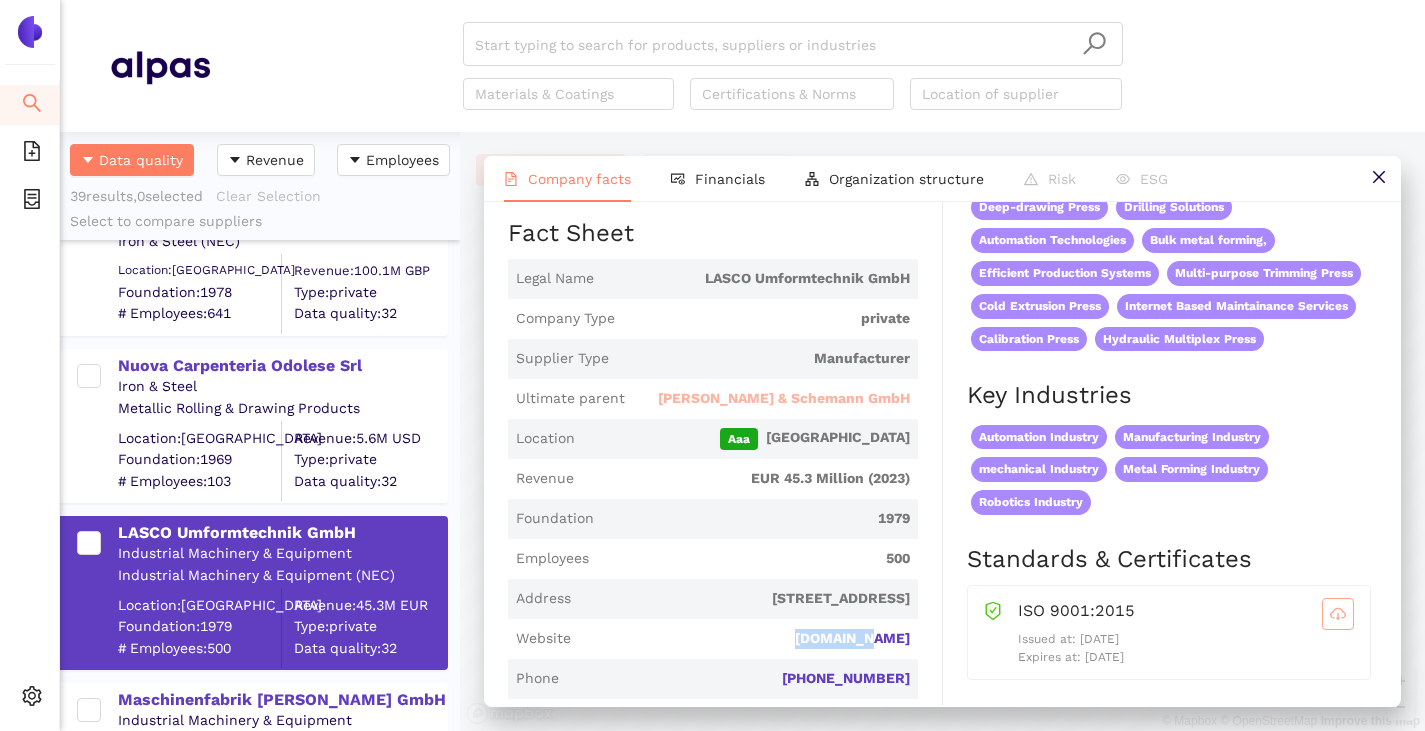 click on "[PERSON_NAME] & Schemann GmbH" at bounding box center [784, 399] 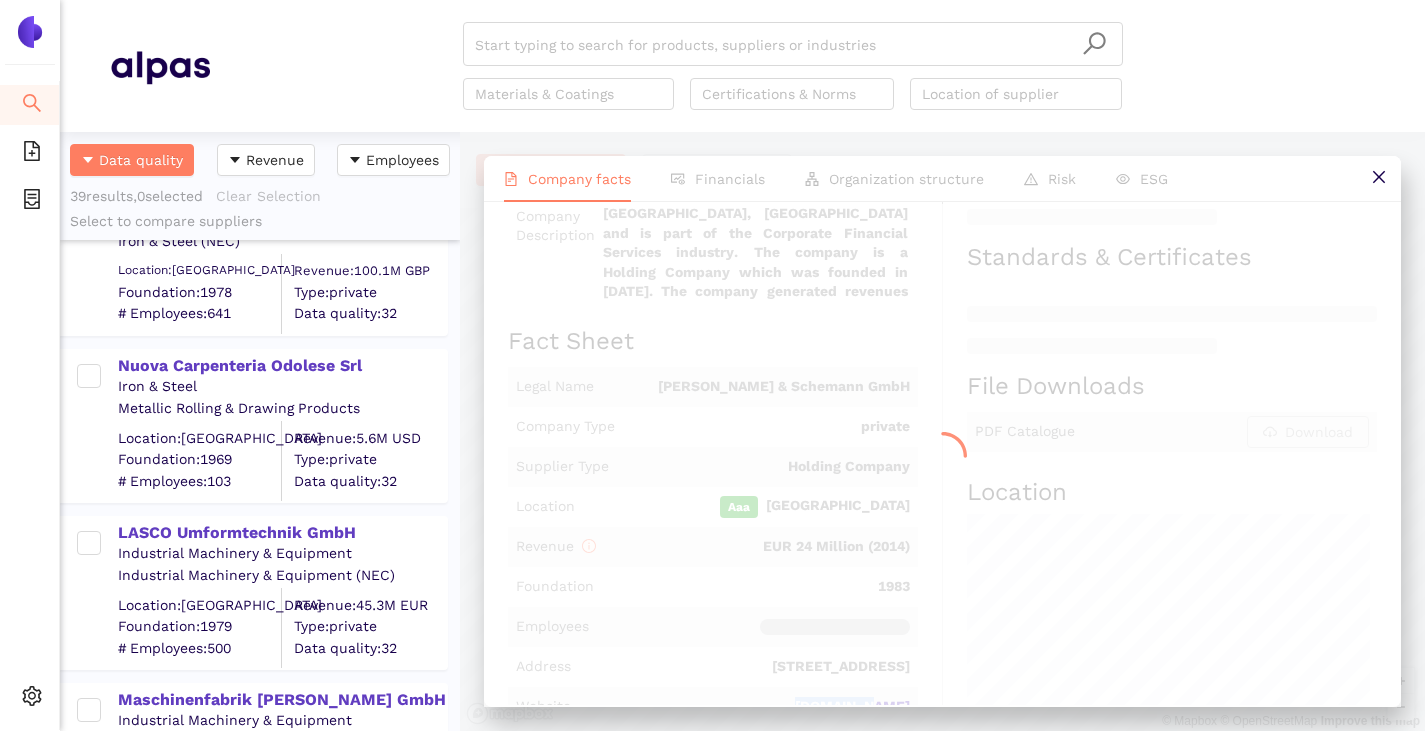 scroll, scrollTop: 0, scrollLeft: 0, axis: both 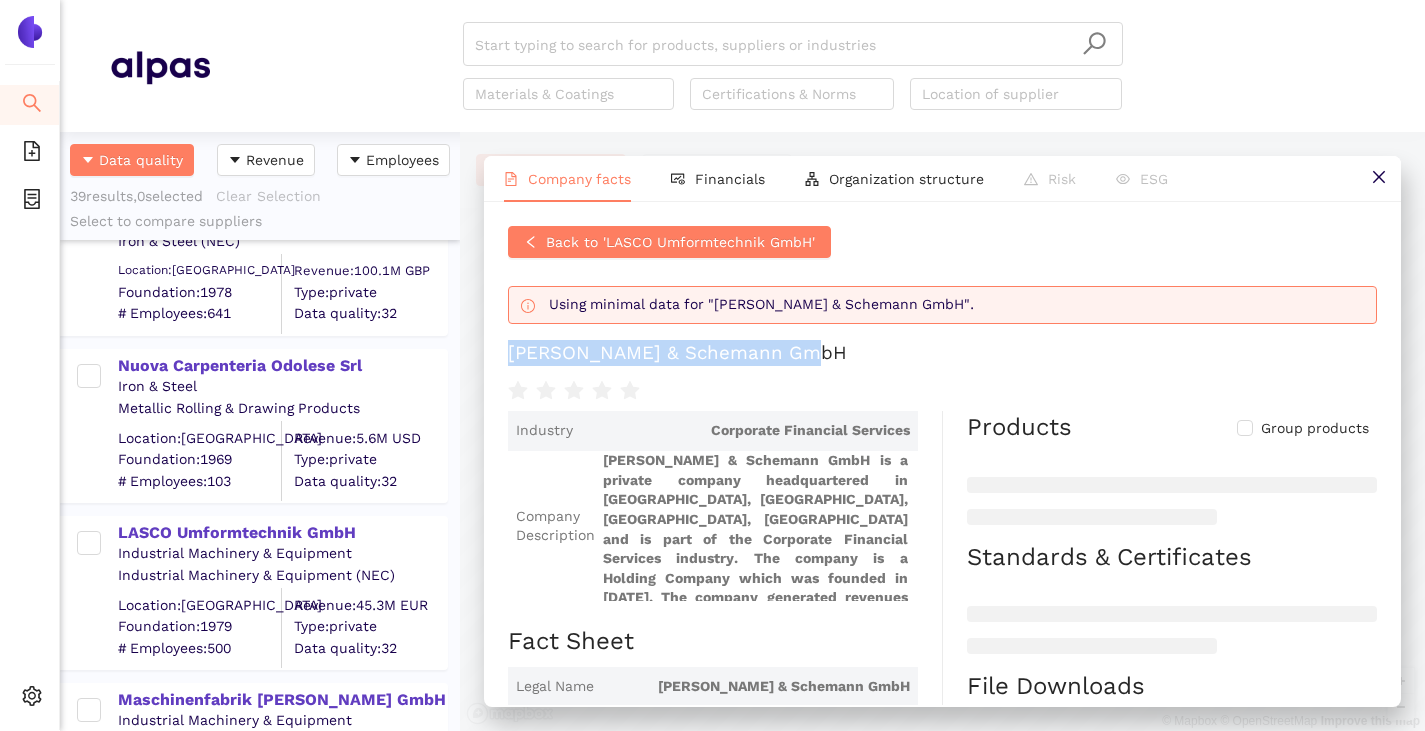 drag, startPoint x: 513, startPoint y: 348, endPoint x: 838, endPoint y: 349, distance: 325.00153 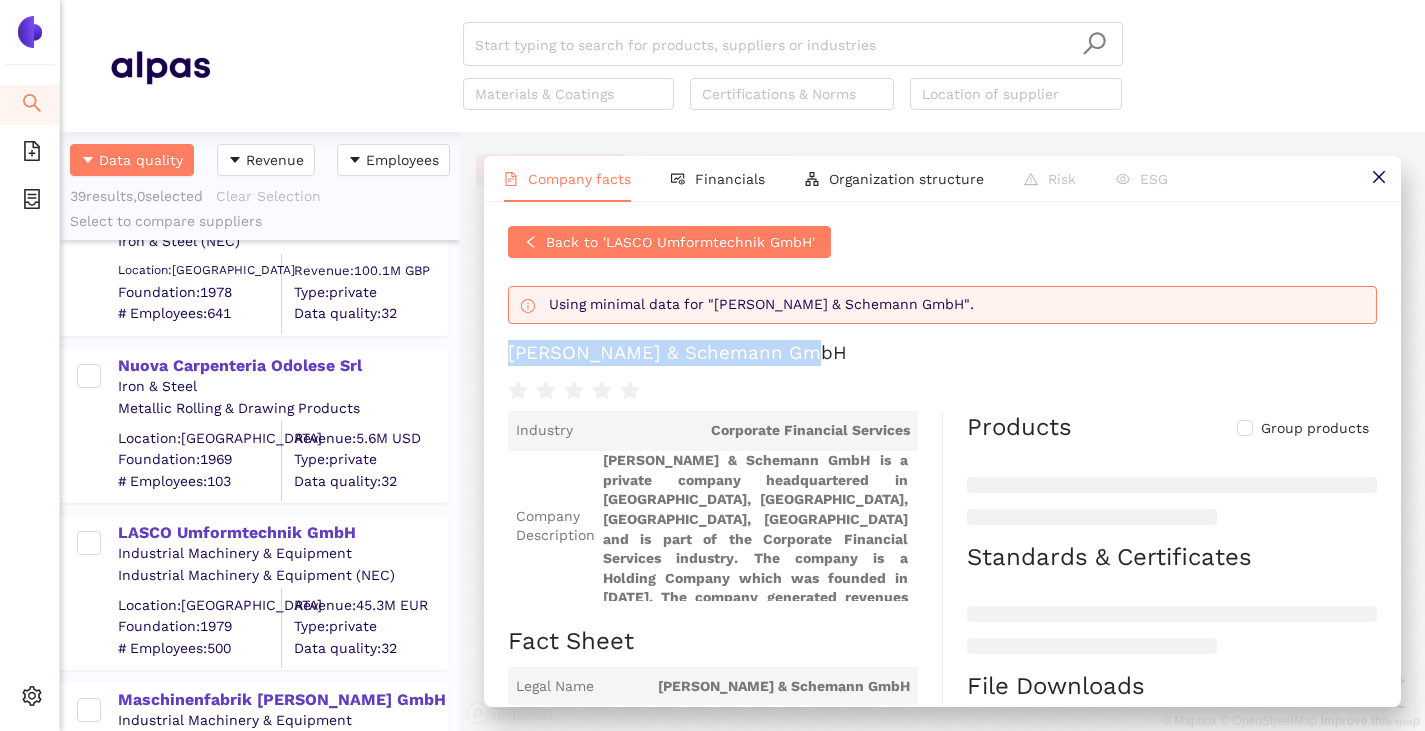 scroll, scrollTop: 7, scrollLeft: 0, axis: vertical 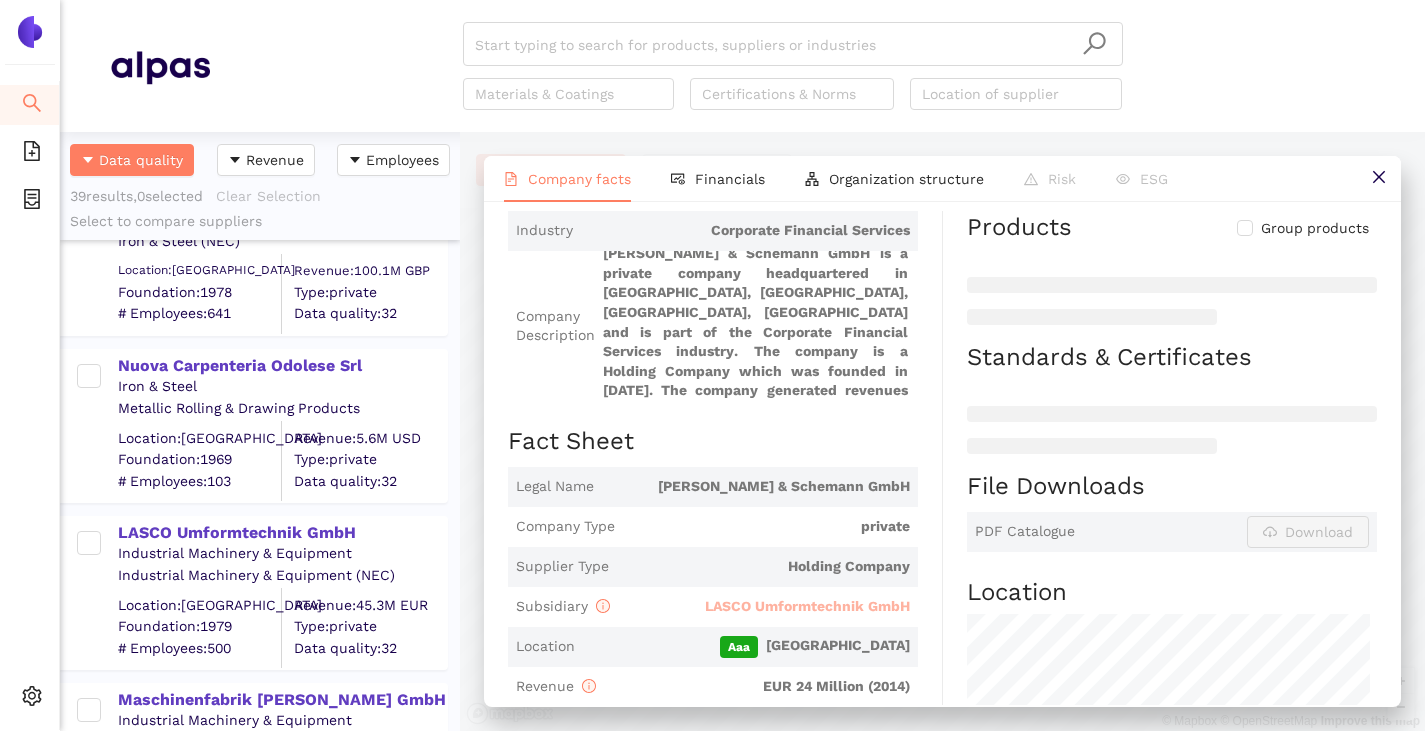 click on "LASCO Umformtechnik GmbH" at bounding box center (807, 606) 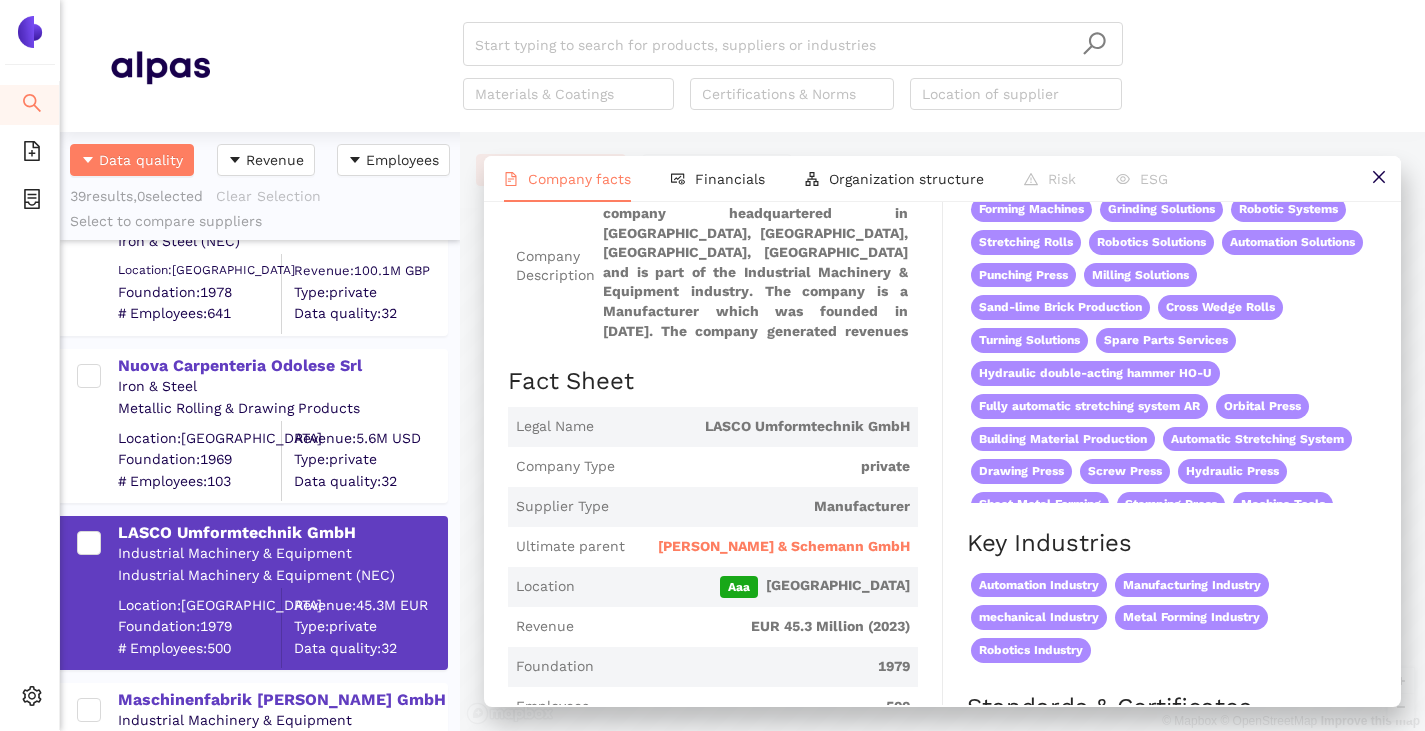 scroll, scrollTop: 0, scrollLeft: 0, axis: both 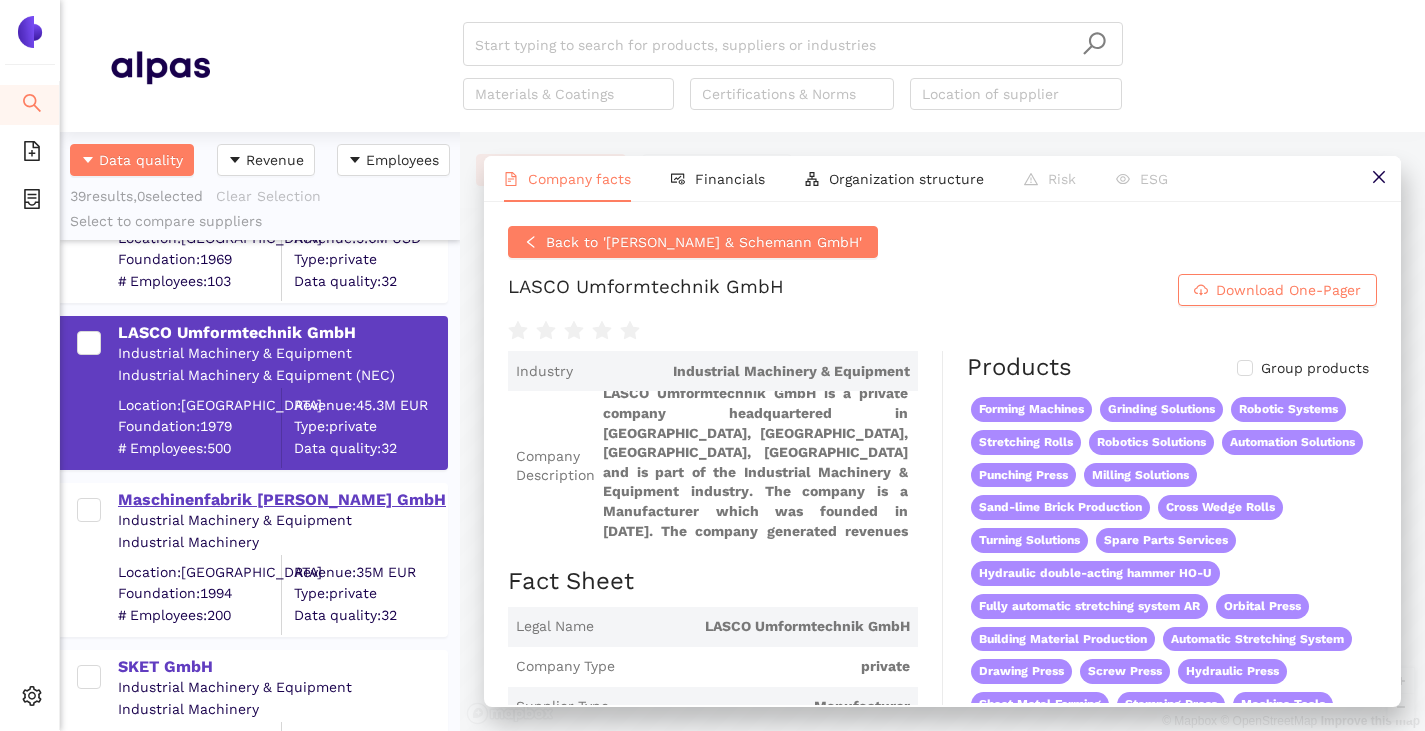 click on "Maschinenfabrik [PERSON_NAME] GmbH" at bounding box center [282, 500] 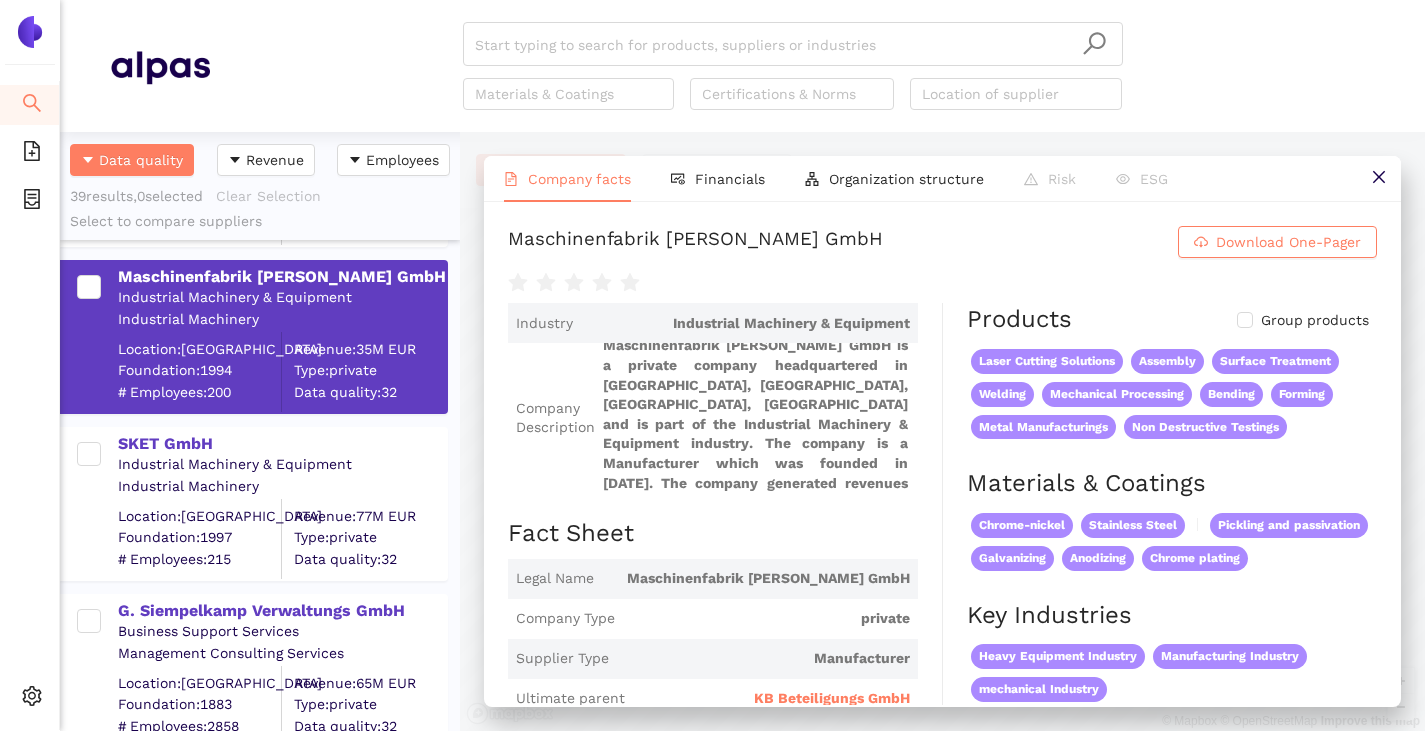 scroll, scrollTop: 1500, scrollLeft: 0, axis: vertical 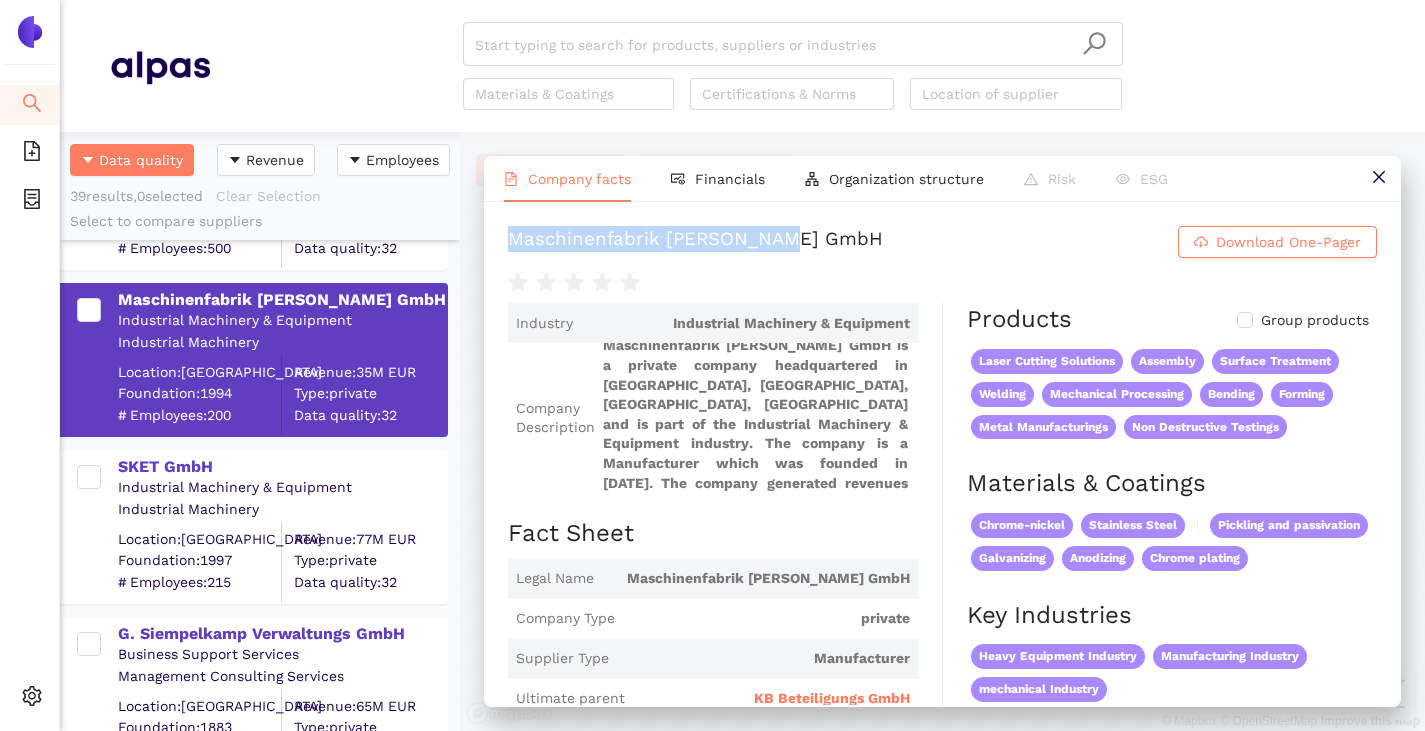 drag, startPoint x: 506, startPoint y: 245, endPoint x: 835, endPoint y: 234, distance: 329.18384 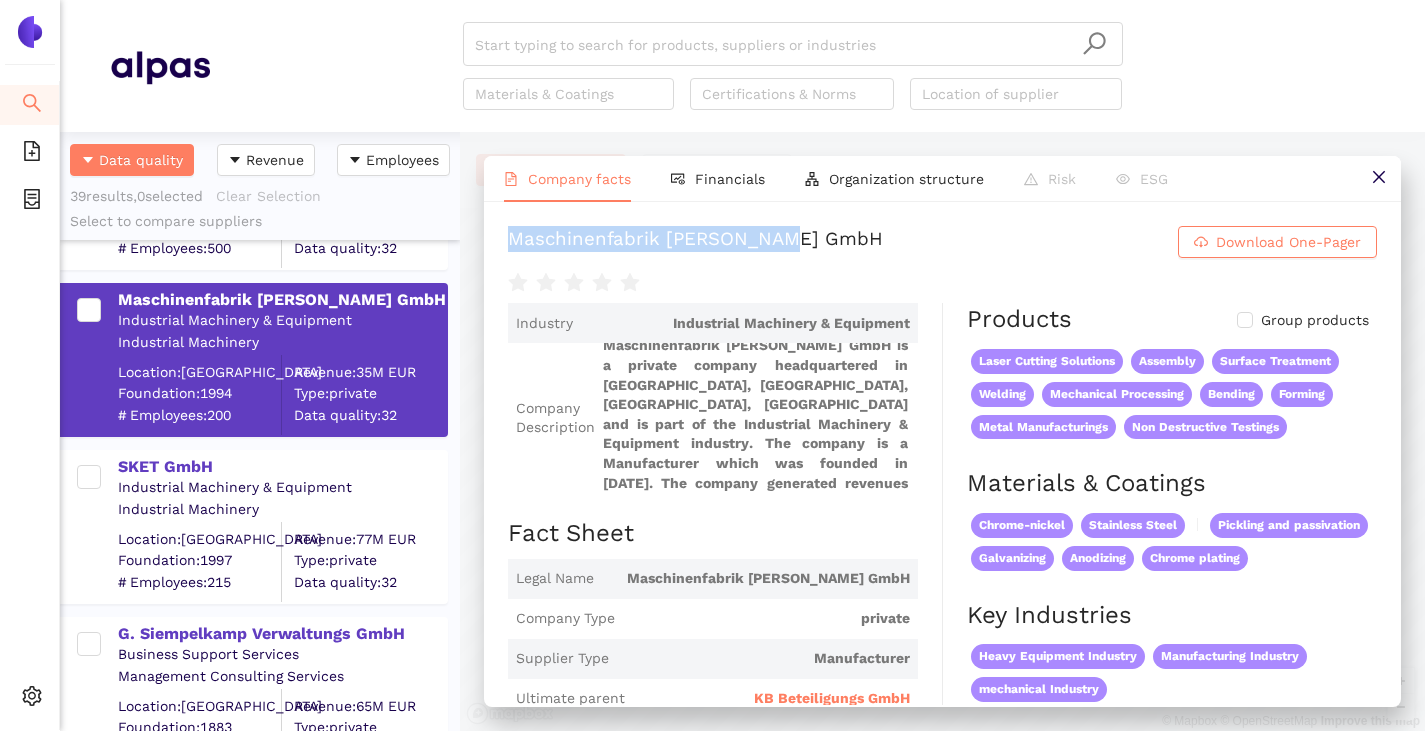 scroll, scrollTop: 6, scrollLeft: 0, axis: vertical 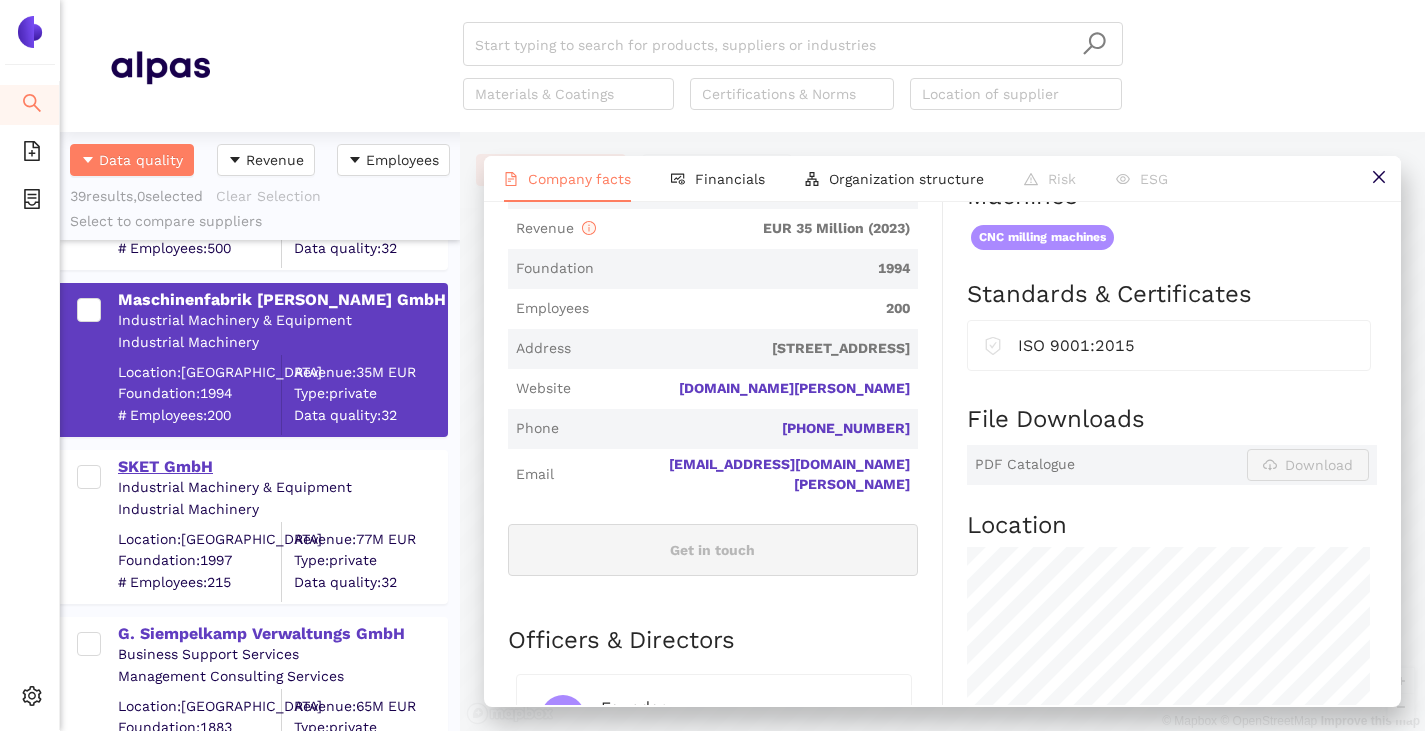 click on "SKET GmbH" at bounding box center (282, 467) 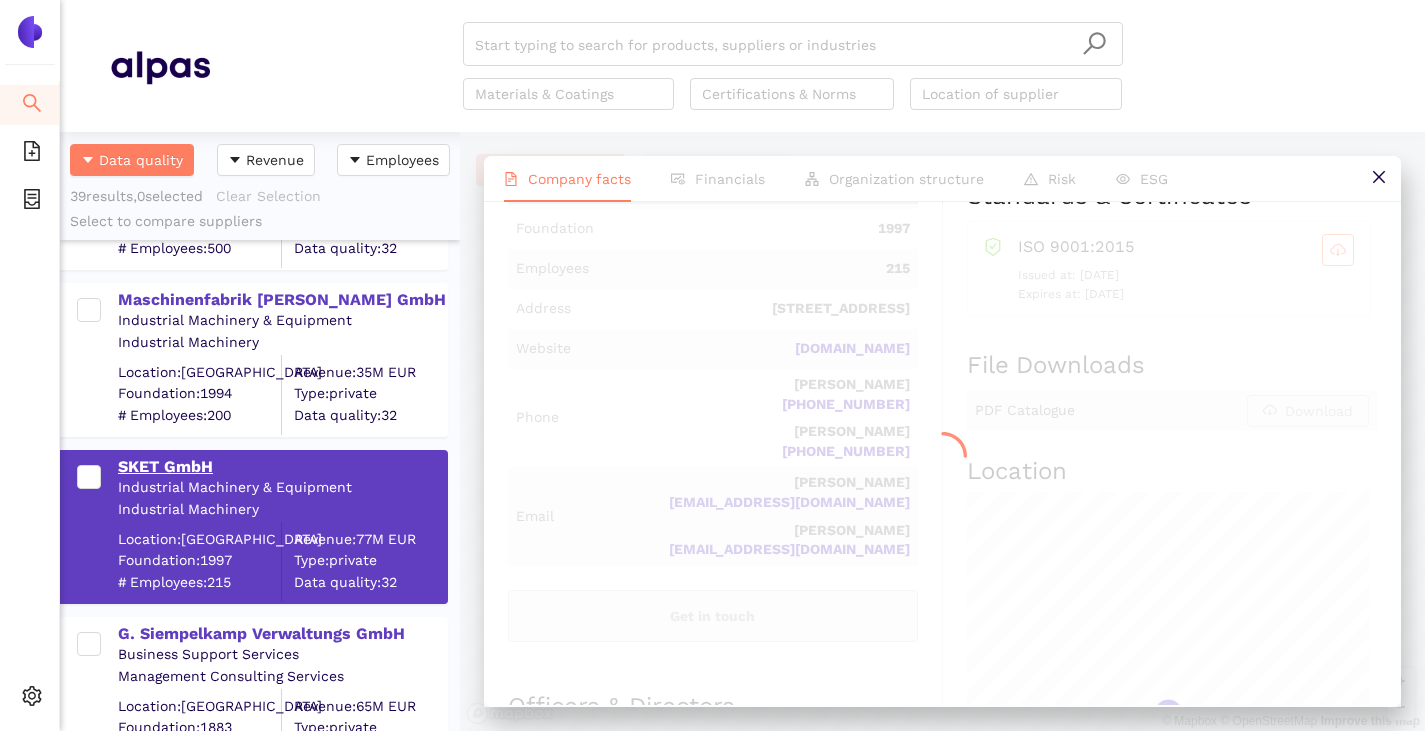 scroll, scrollTop: 0, scrollLeft: 0, axis: both 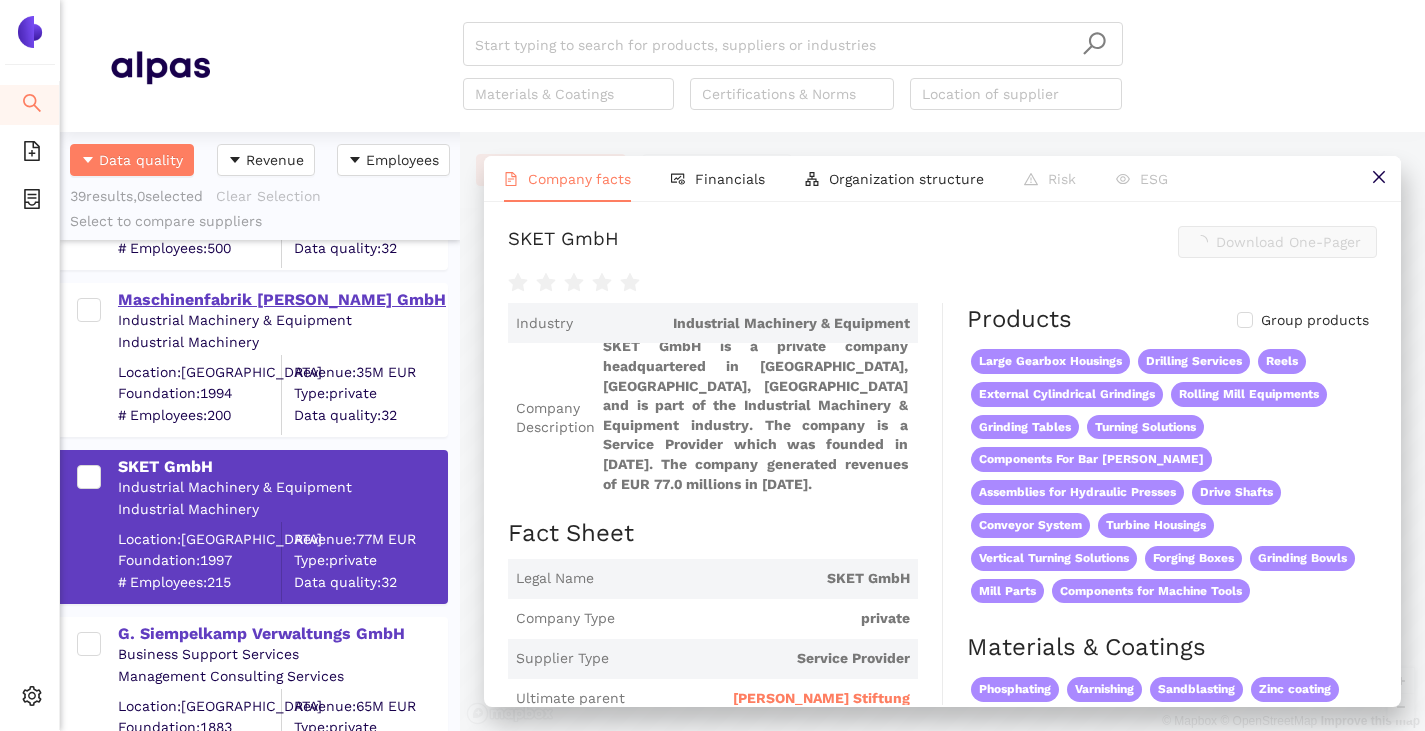 click on "Maschinenfabrik [PERSON_NAME] GmbH" at bounding box center [282, 300] 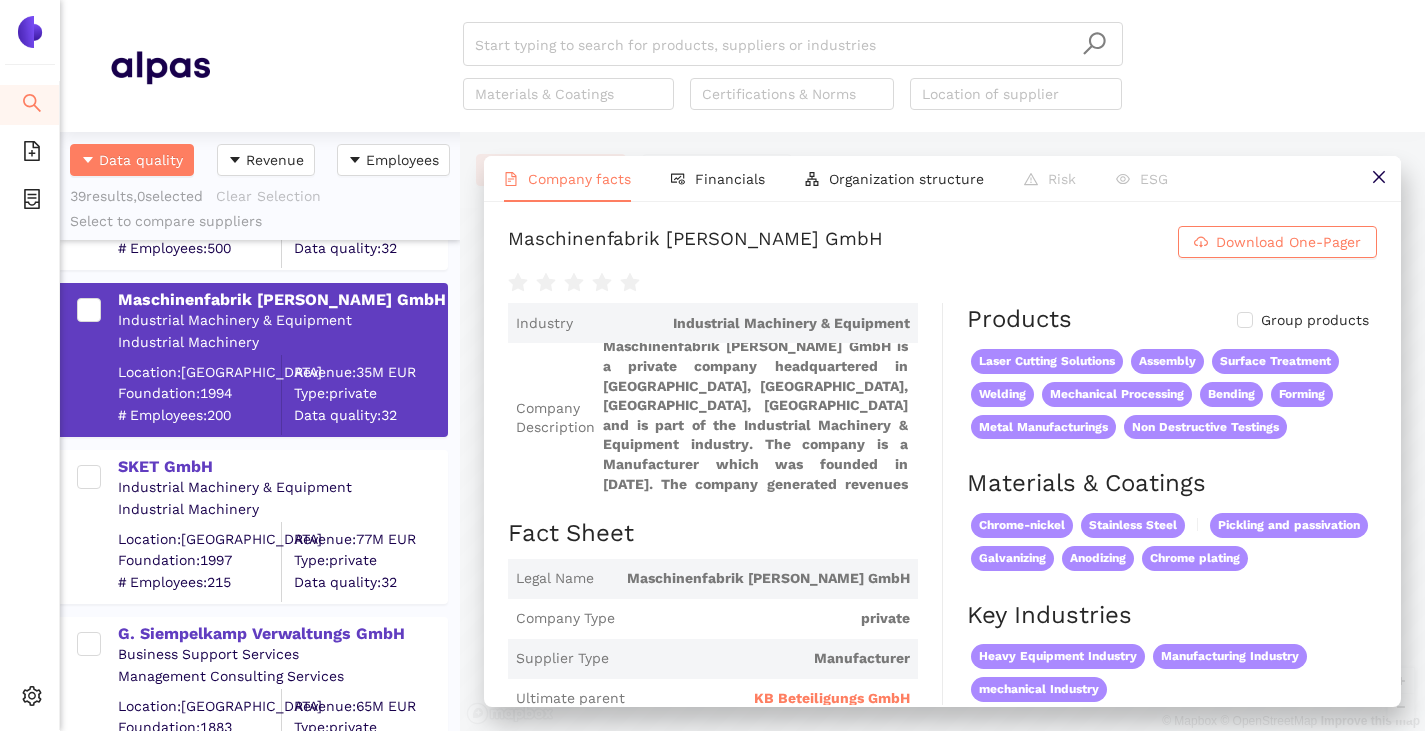 scroll, scrollTop: 200, scrollLeft: 0, axis: vertical 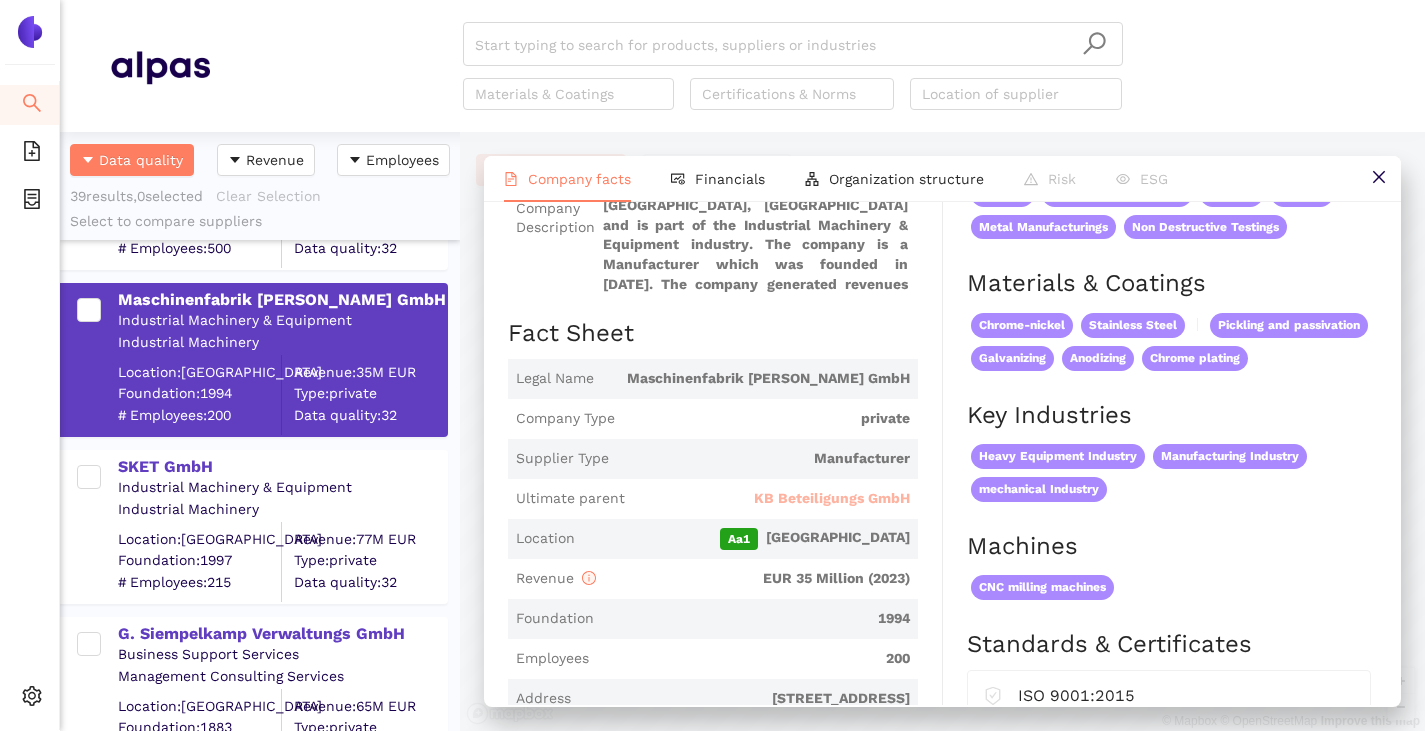 click on "KB Beteiligungs GmbH" at bounding box center [832, 499] 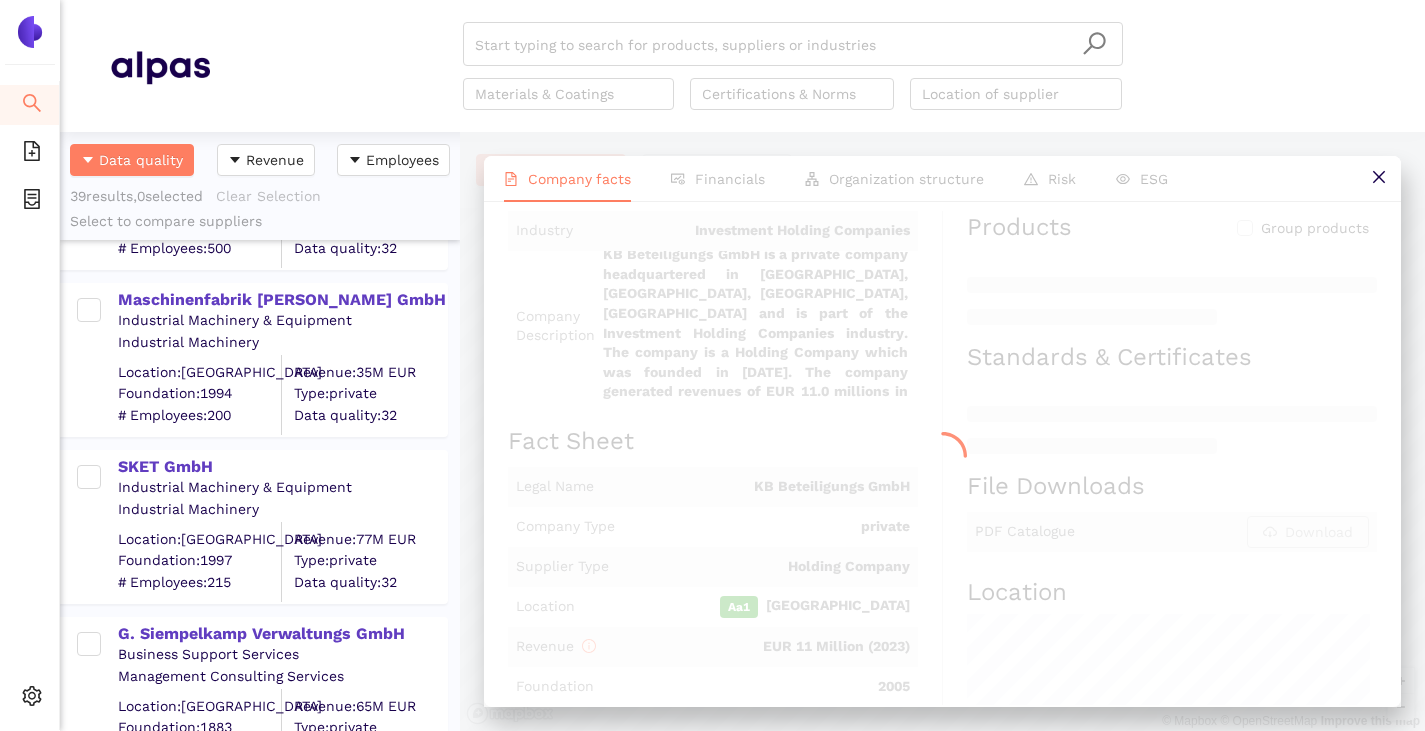 scroll, scrollTop: 0, scrollLeft: 0, axis: both 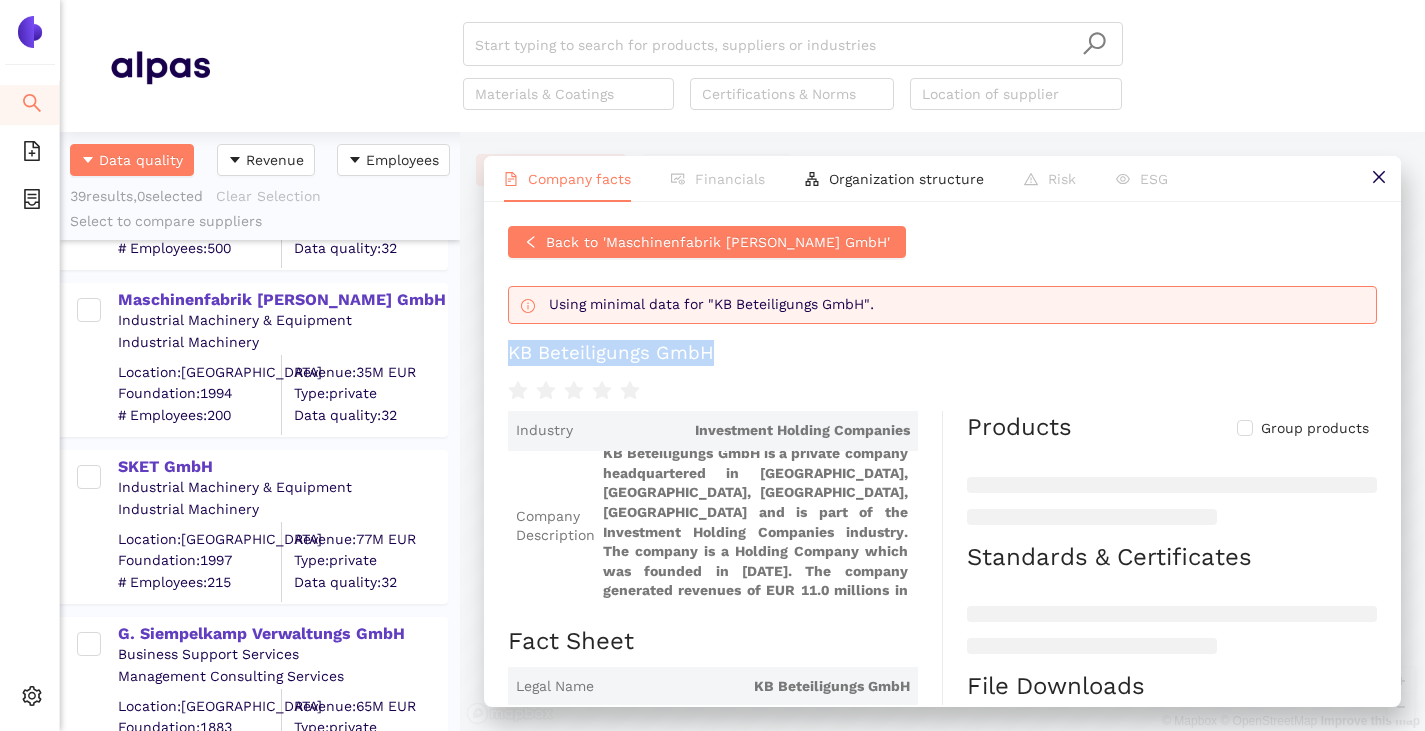 drag, startPoint x: 497, startPoint y: 348, endPoint x: 714, endPoint y: 339, distance: 217.18655 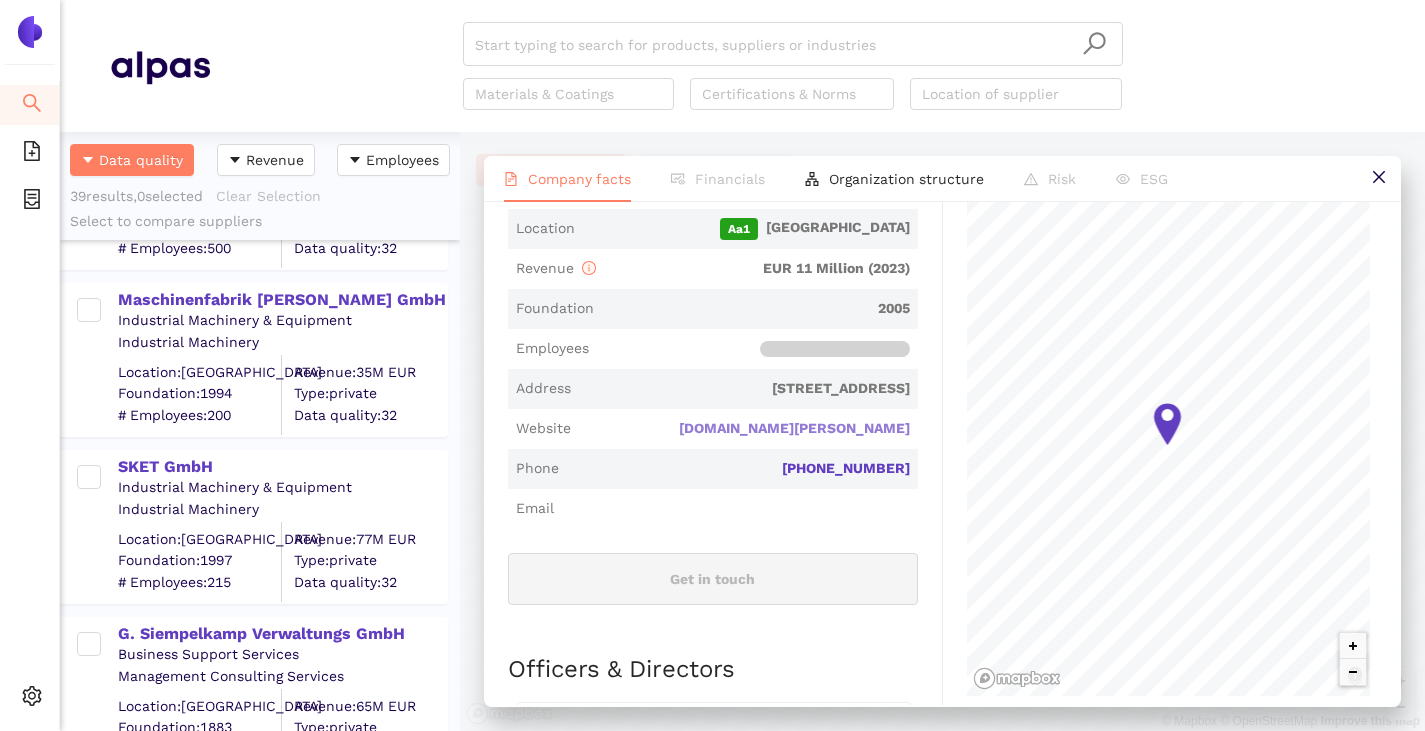 scroll, scrollTop: 318, scrollLeft: 0, axis: vertical 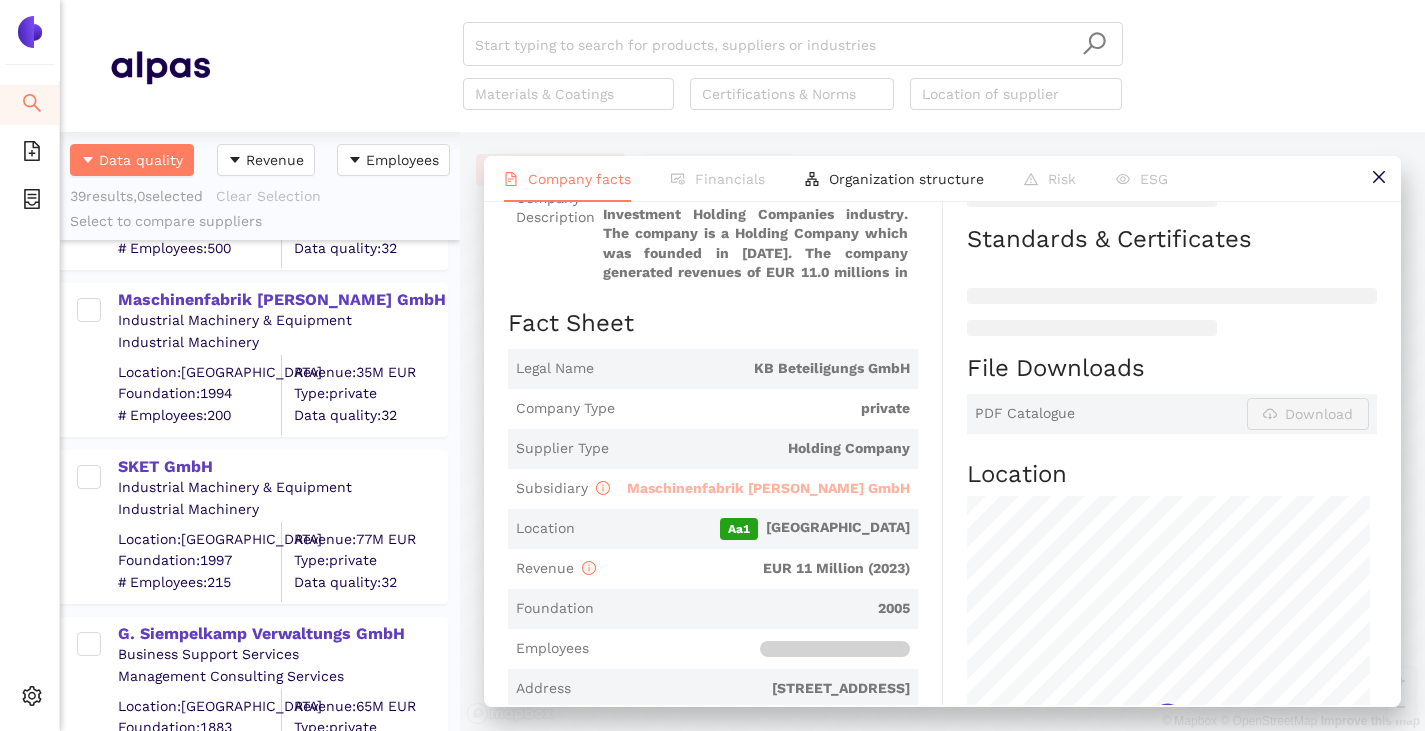 click on "Maschinenfabrik [PERSON_NAME] GmbH" at bounding box center (768, 488) 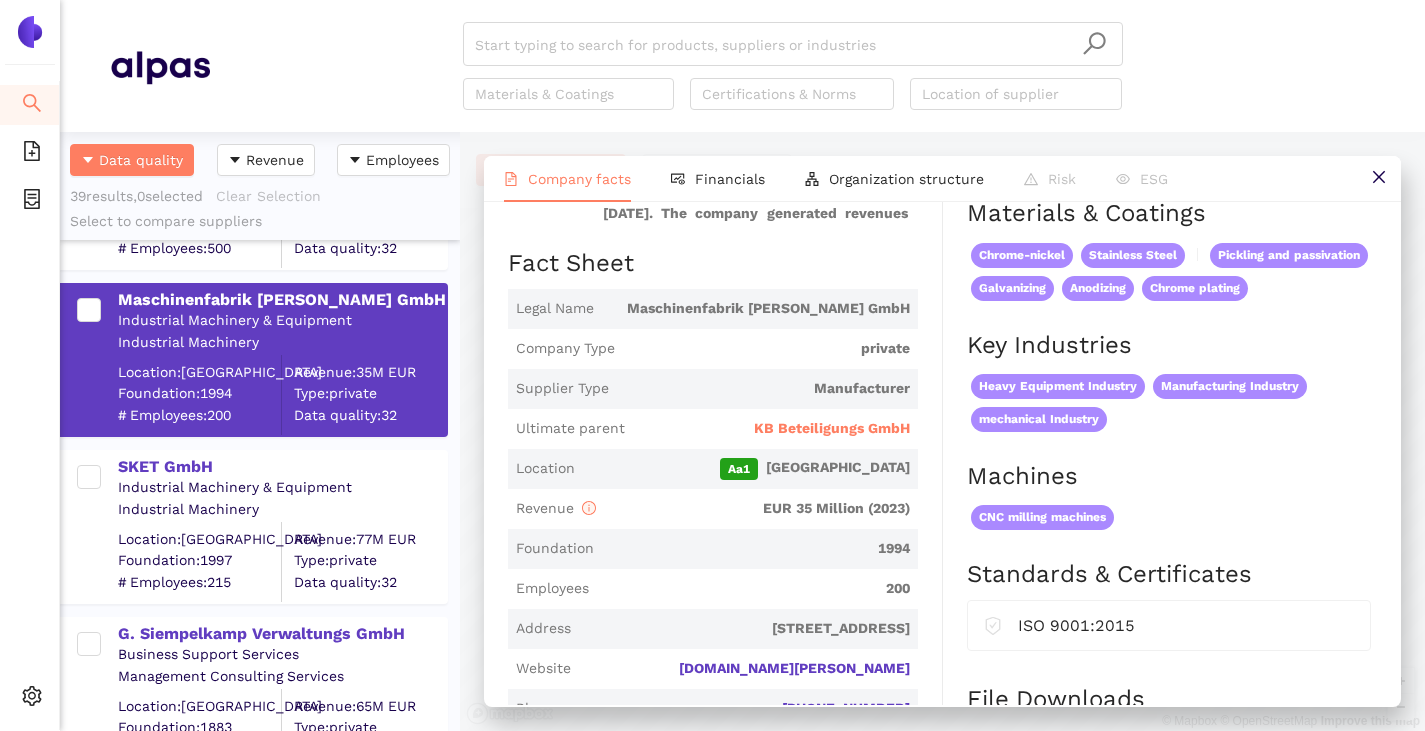scroll, scrollTop: 0, scrollLeft: 0, axis: both 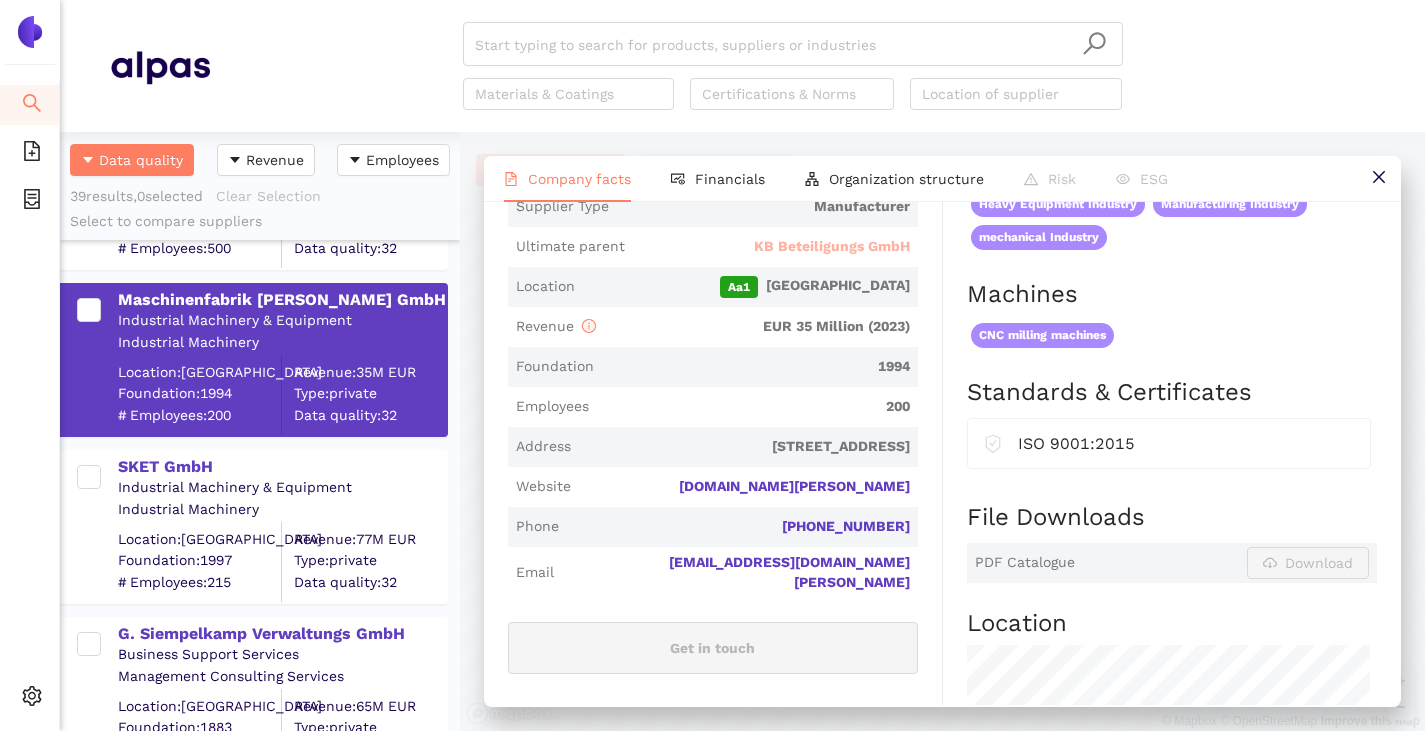 click on "KB Beteiligungs GmbH" at bounding box center [832, 247] 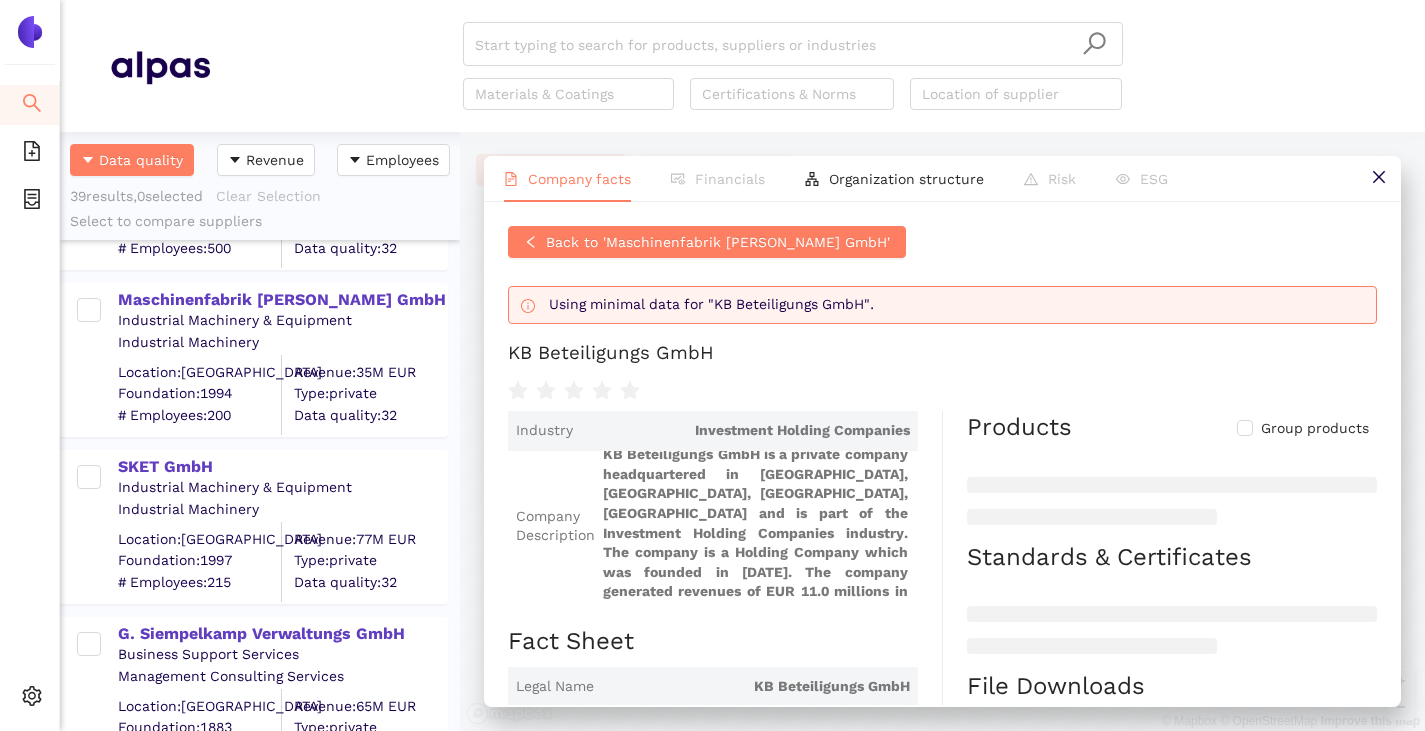 scroll, scrollTop: 7, scrollLeft: 0, axis: vertical 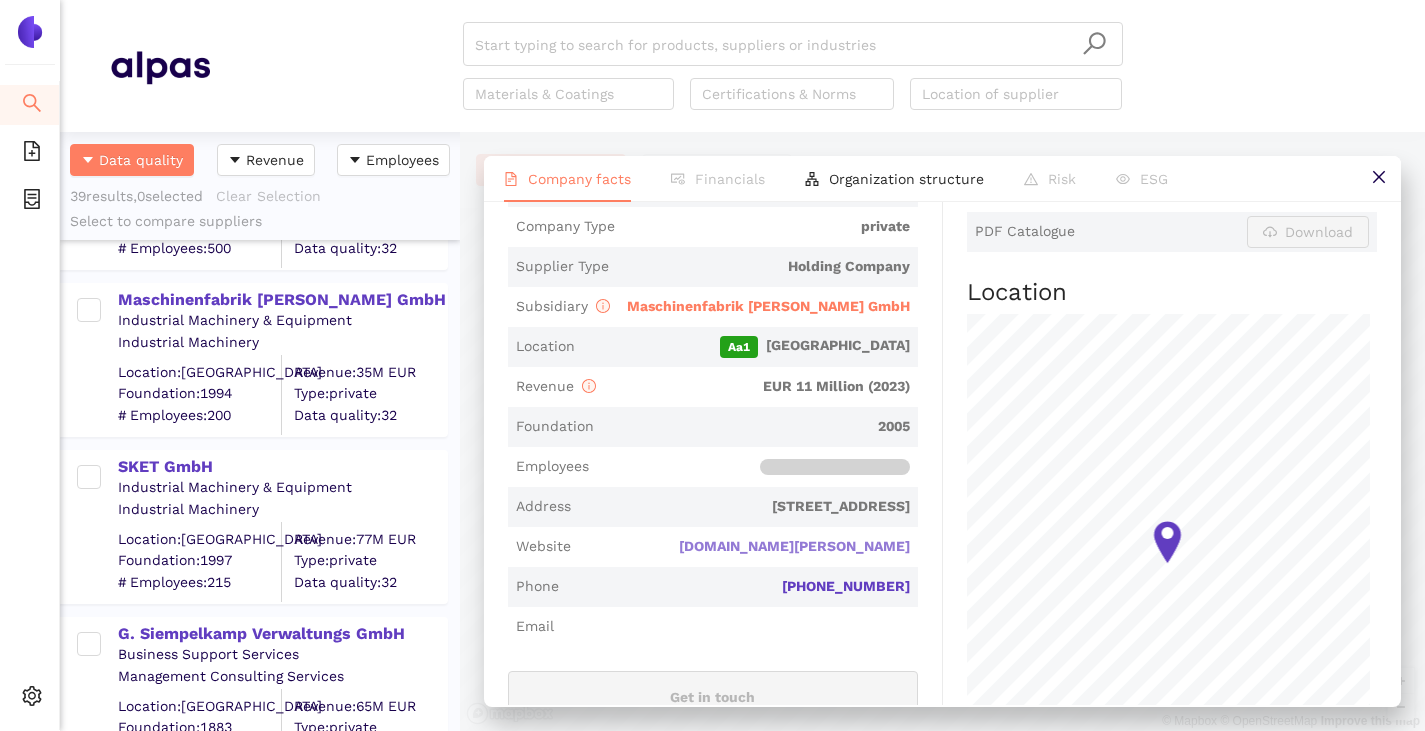 click on "[DOMAIN_NAME][PERSON_NAME]" at bounding box center [0, 0] 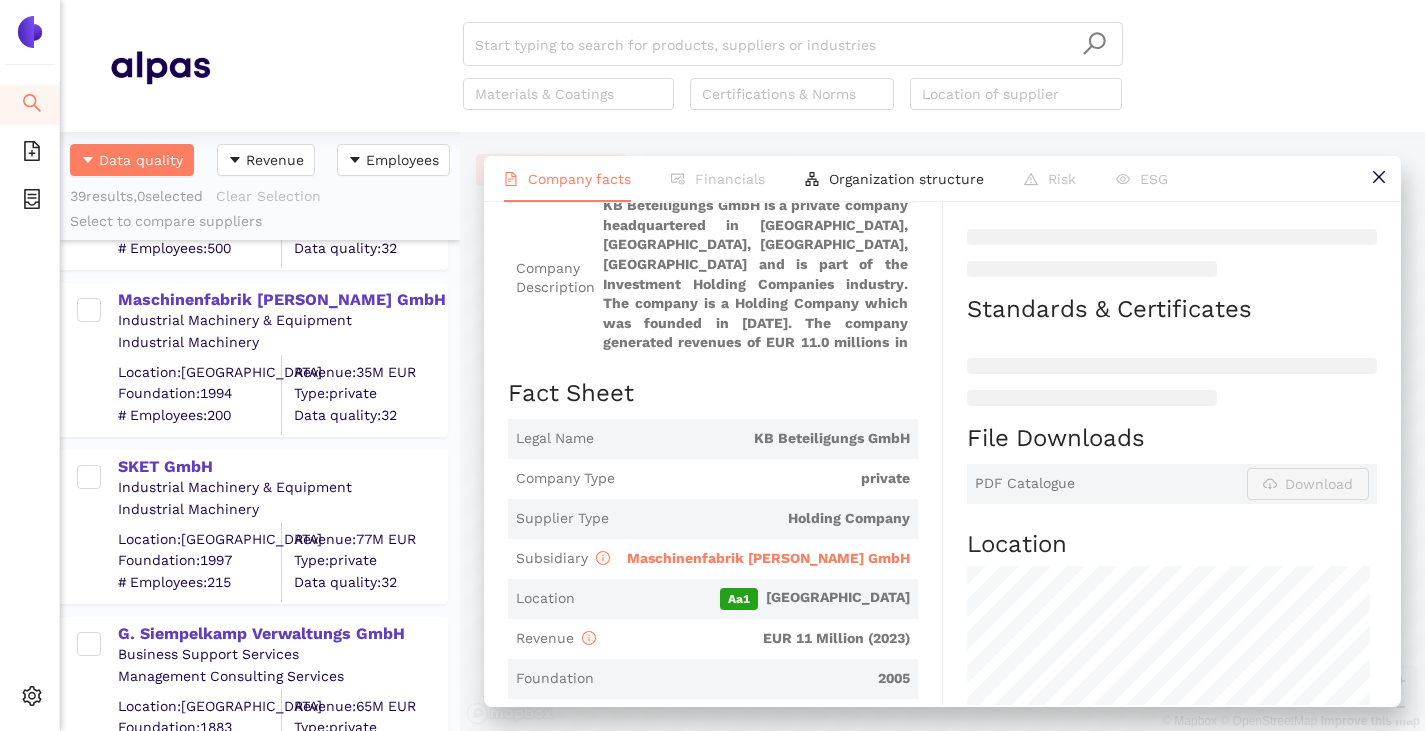 scroll, scrollTop: 0, scrollLeft: 0, axis: both 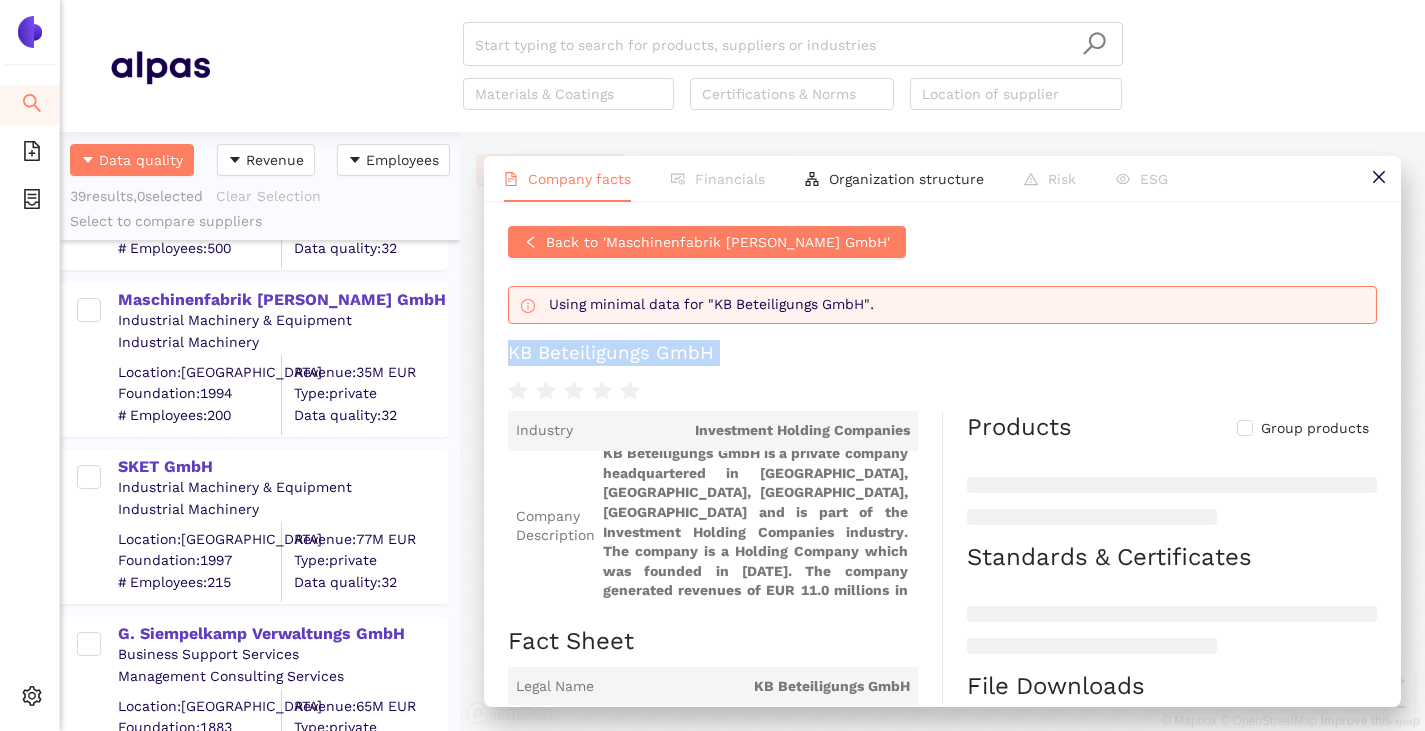 drag, startPoint x: 503, startPoint y: 347, endPoint x: 752, endPoint y: 375, distance: 250.56935 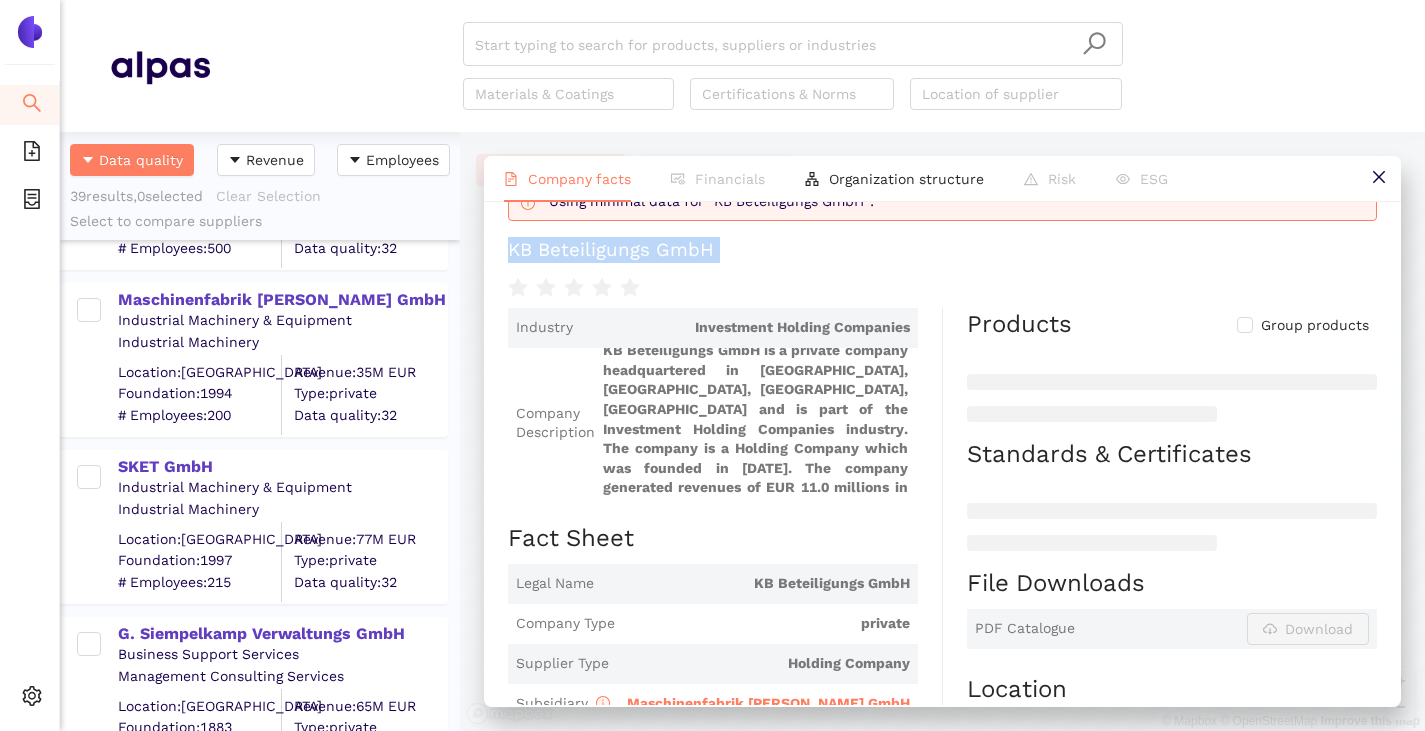 scroll, scrollTop: 200, scrollLeft: 0, axis: vertical 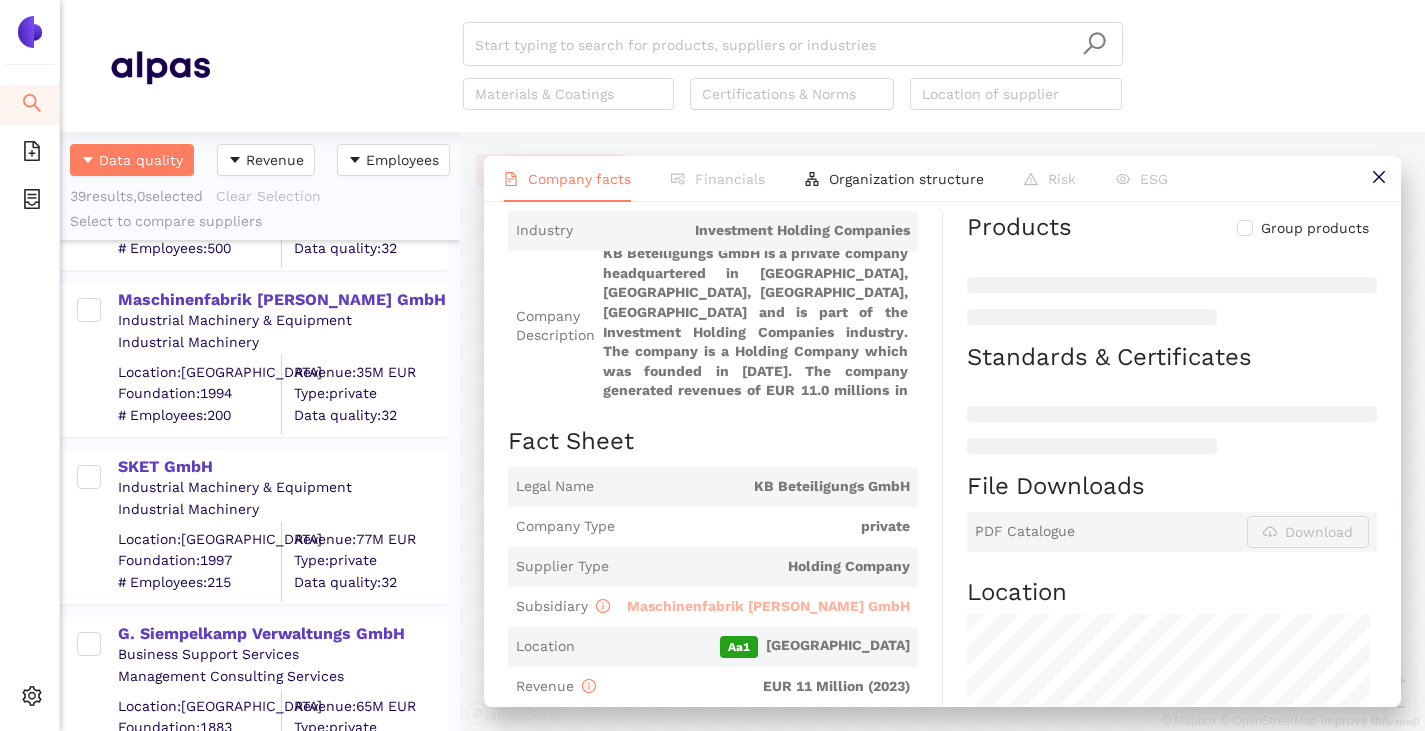 click on "Maschinenfabrik [PERSON_NAME] GmbH" at bounding box center (768, 606) 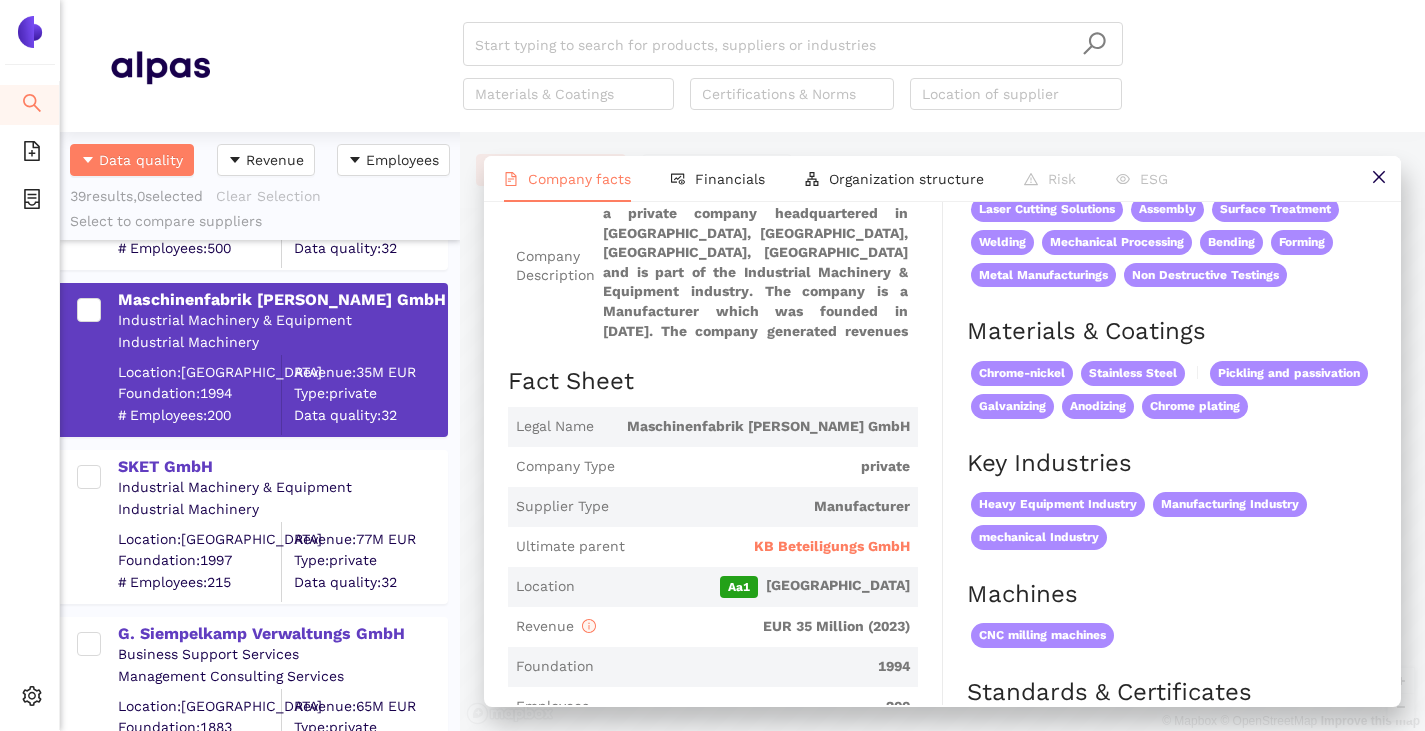 scroll, scrollTop: 0, scrollLeft: 0, axis: both 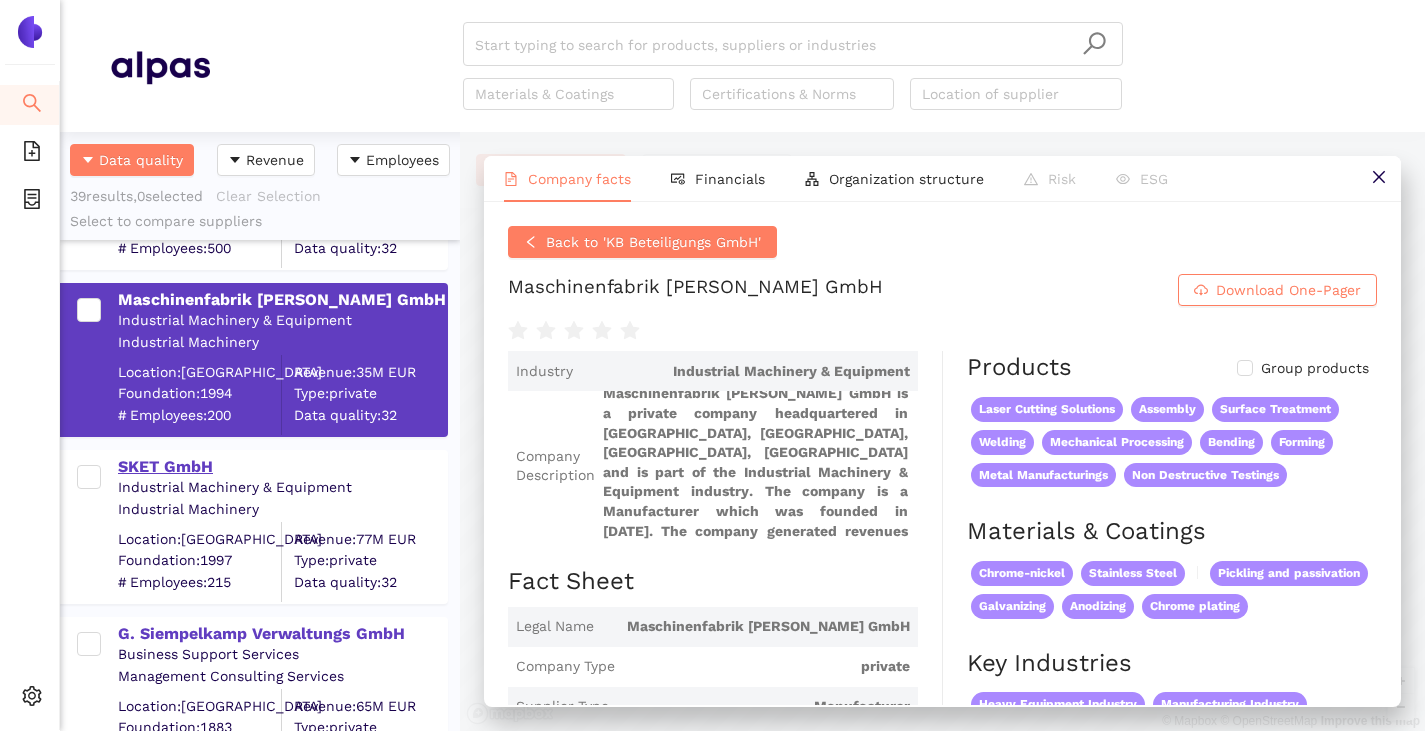click on "SKET GmbH" at bounding box center (282, 467) 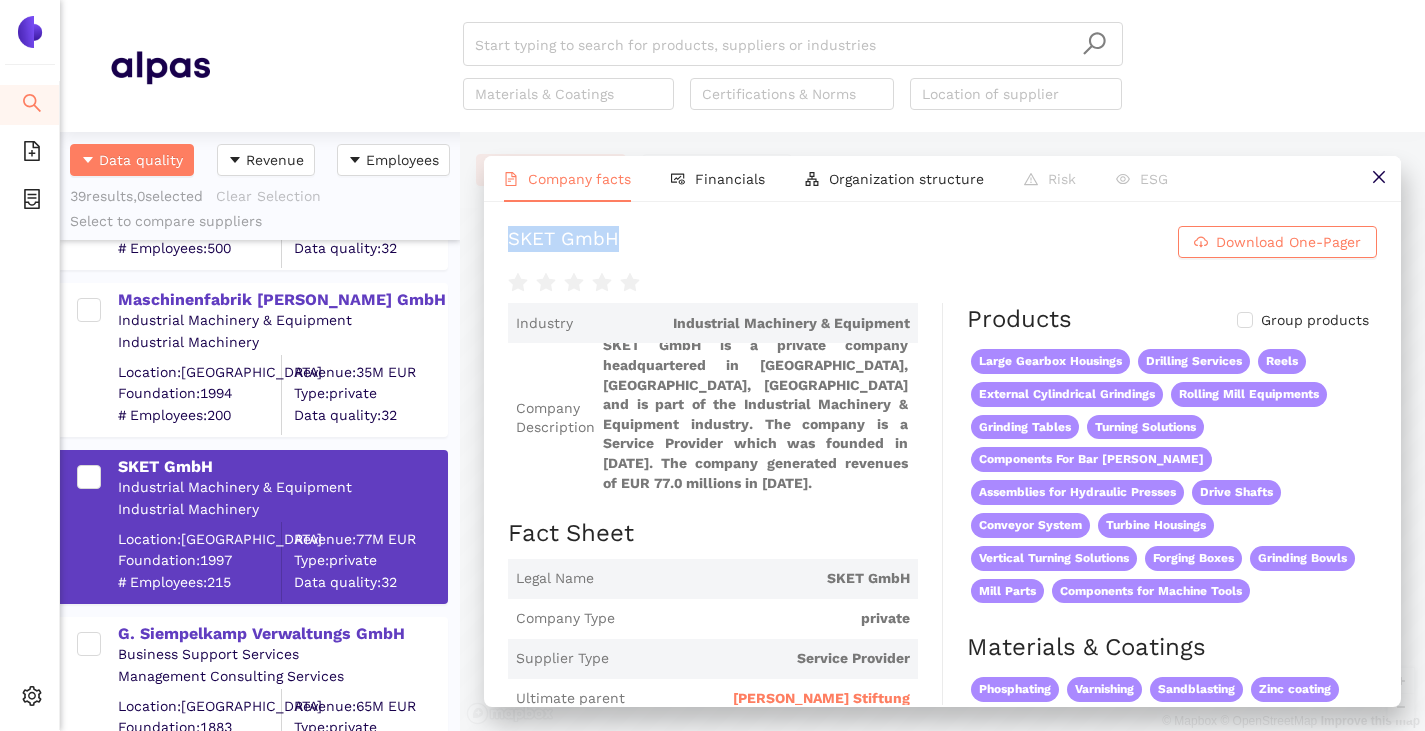 drag, startPoint x: 504, startPoint y: 242, endPoint x: 635, endPoint y: 247, distance: 131.09538 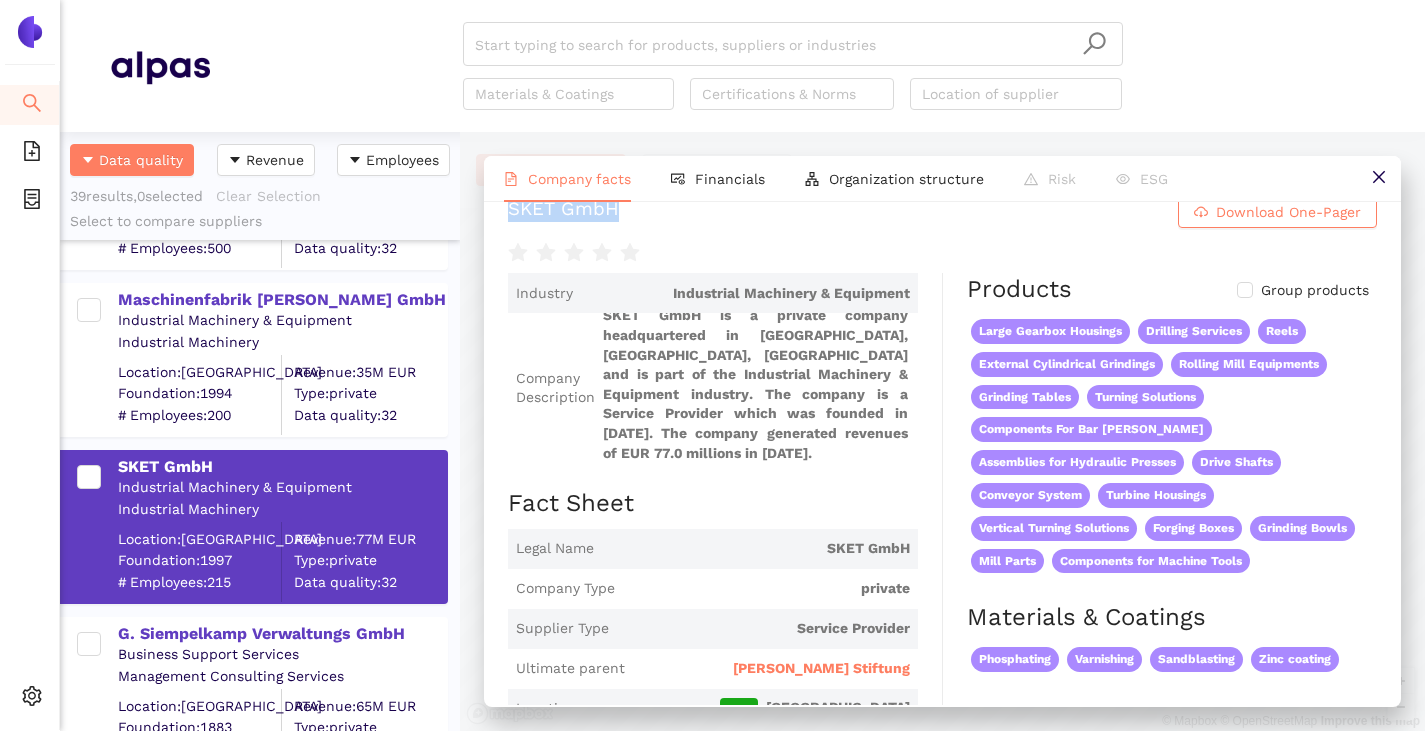 scroll, scrollTop: 0, scrollLeft: 0, axis: both 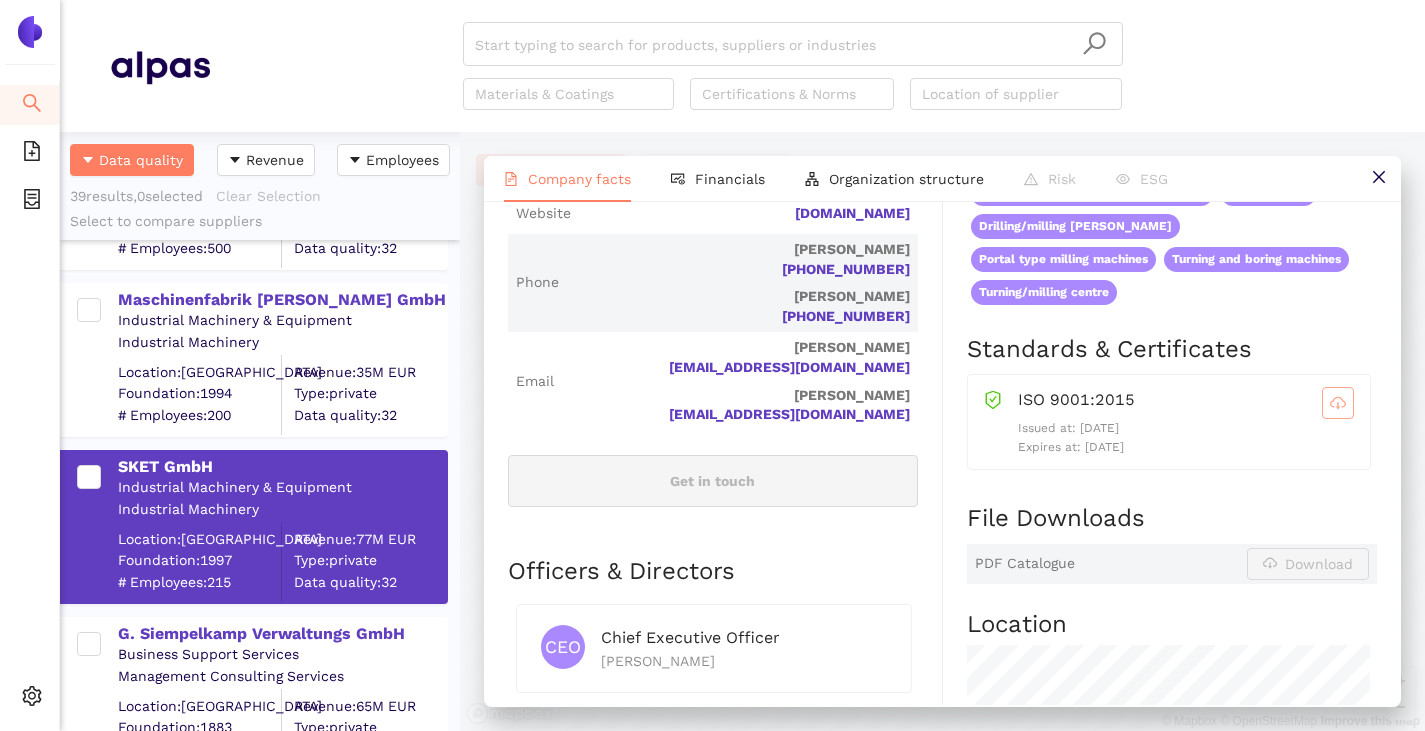 click at bounding box center (1338, 403) 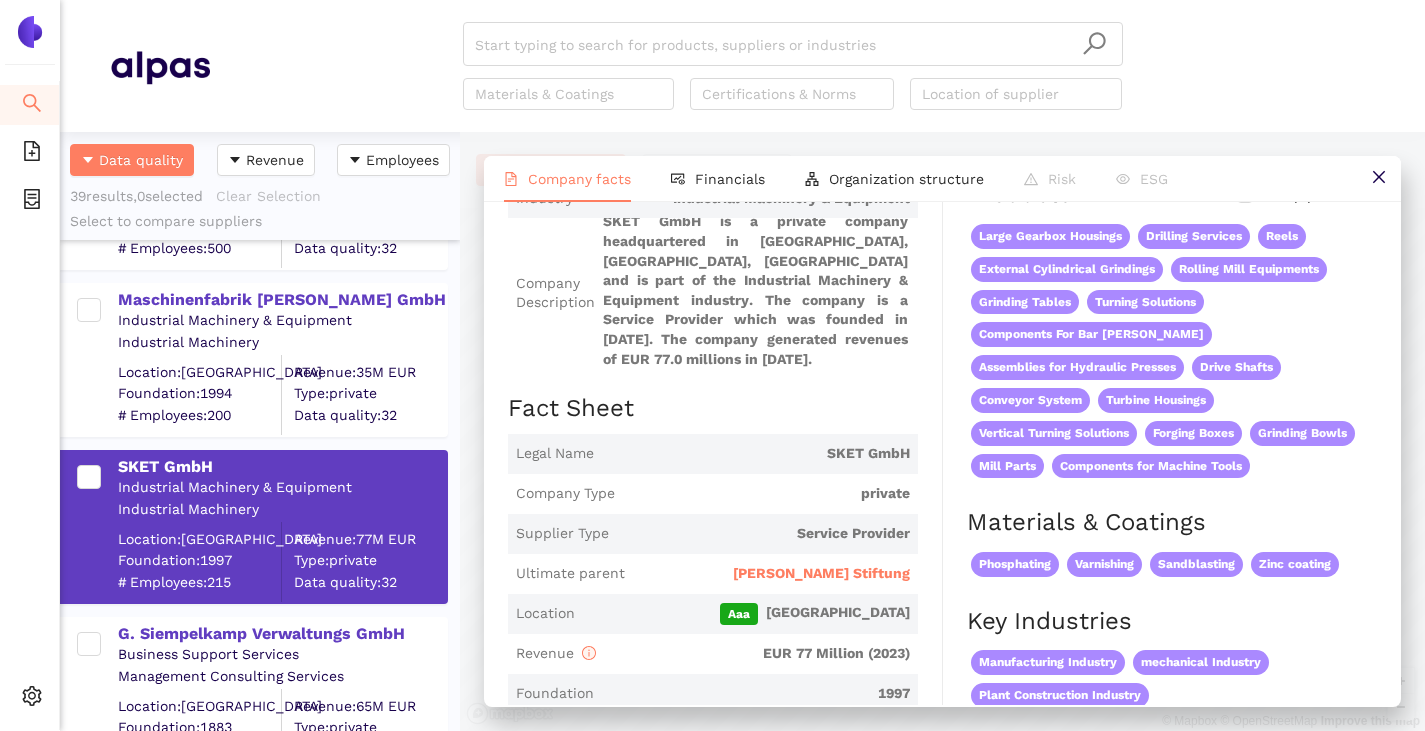 scroll, scrollTop: 0, scrollLeft: 0, axis: both 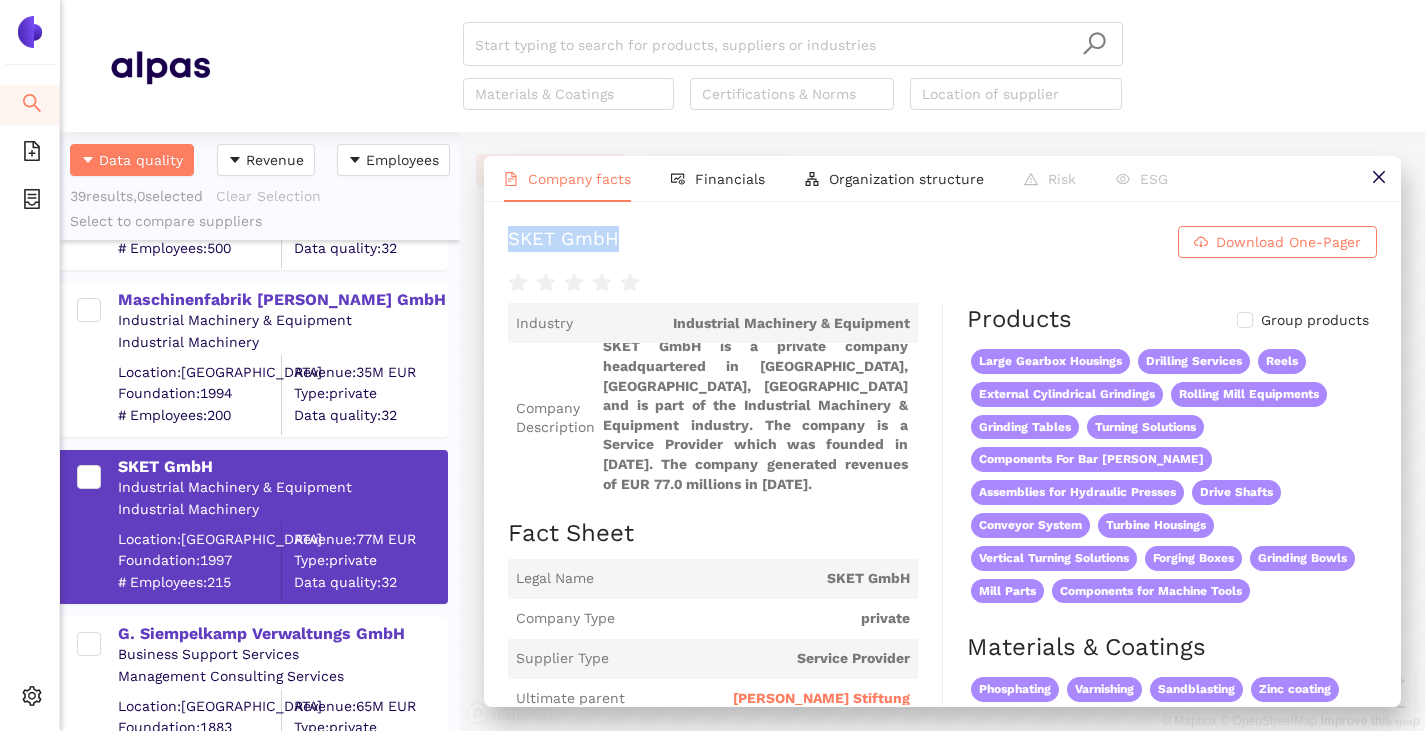 type 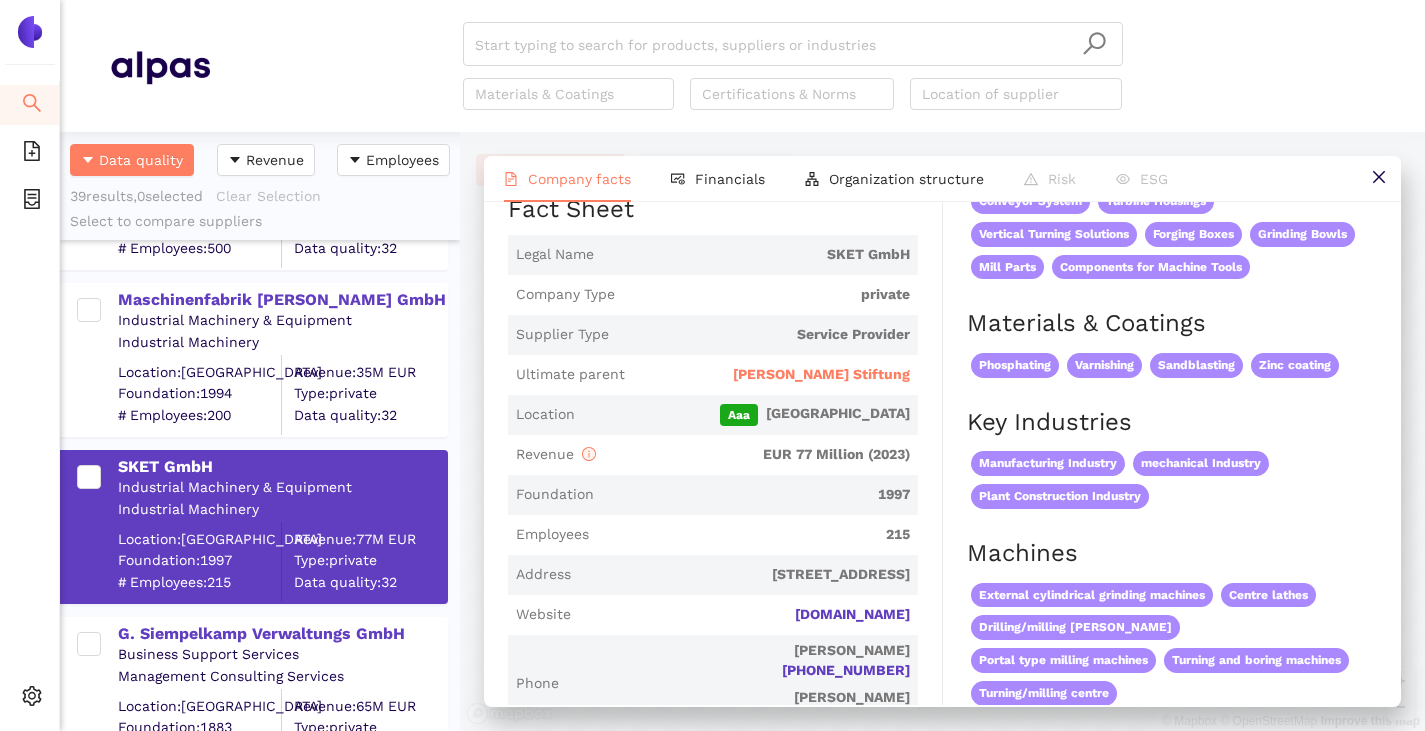 scroll, scrollTop: 400, scrollLeft: 0, axis: vertical 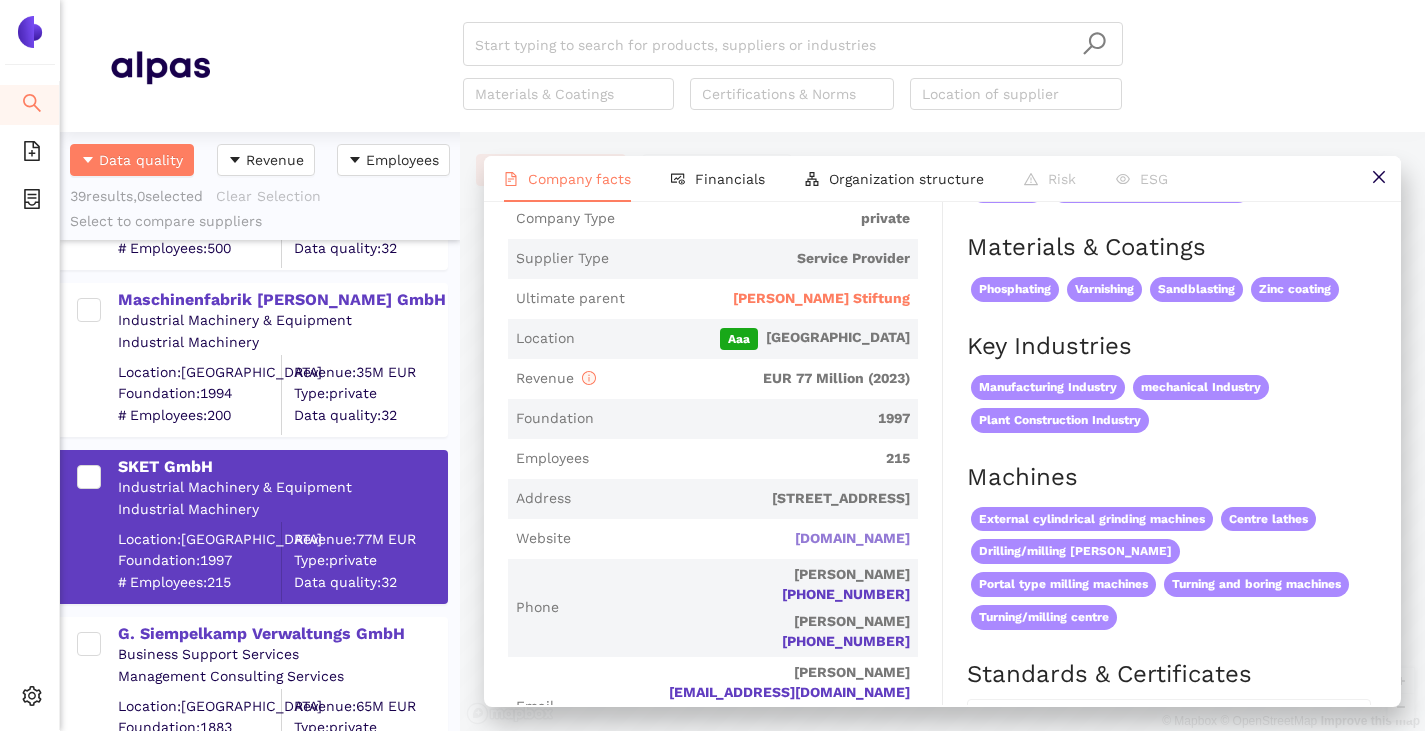 click on "[DOMAIN_NAME]" at bounding box center [0, 0] 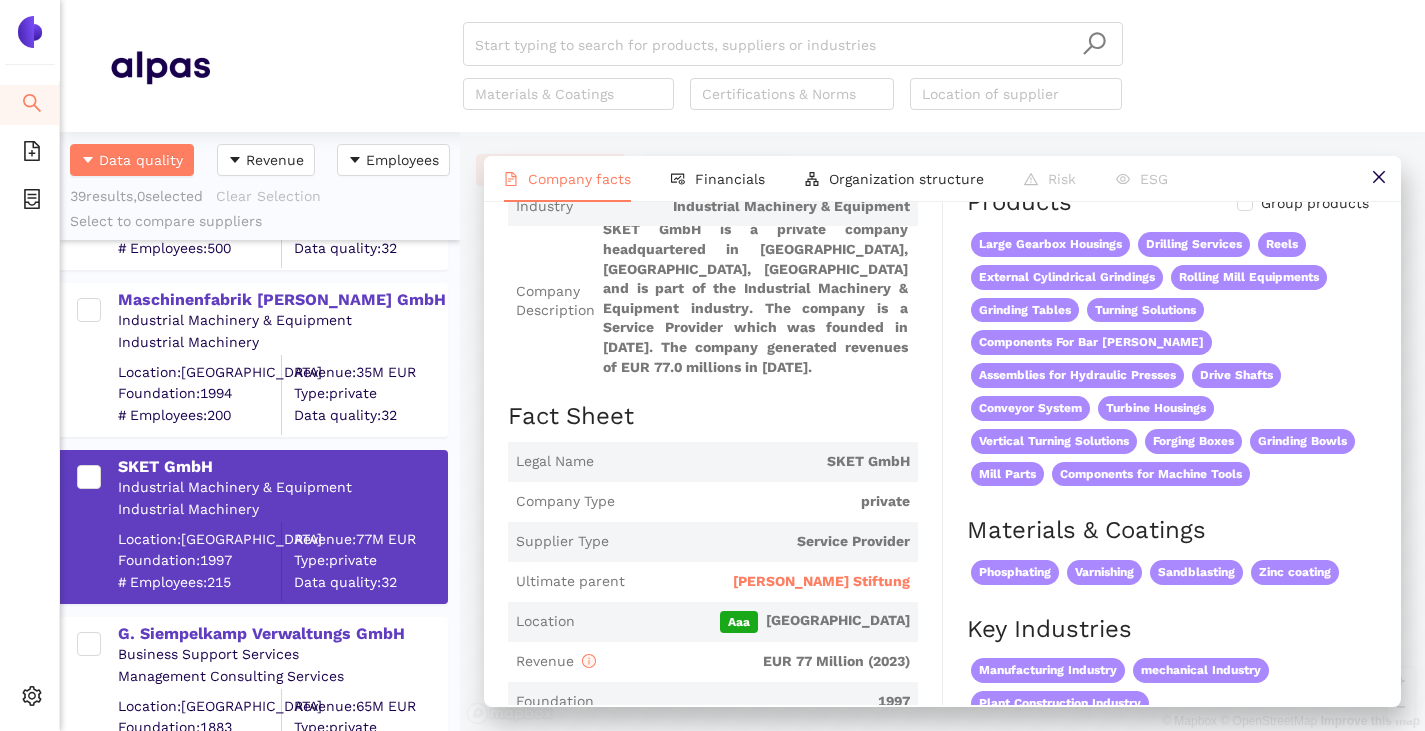 scroll, scrollTop: 0, scrollLeft: 0, axis: both 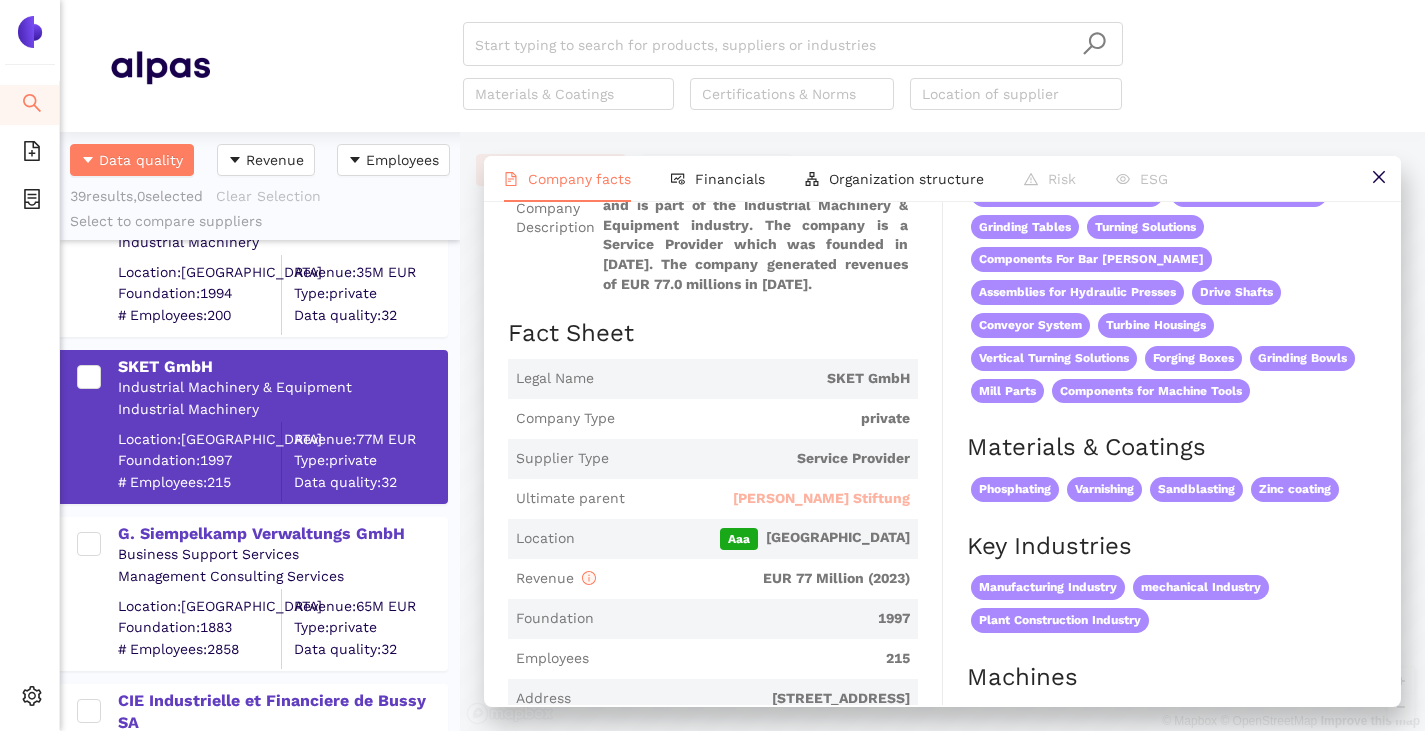 click on "[PERSON_NAME] Stiftung" at bounding box center [821, 499] 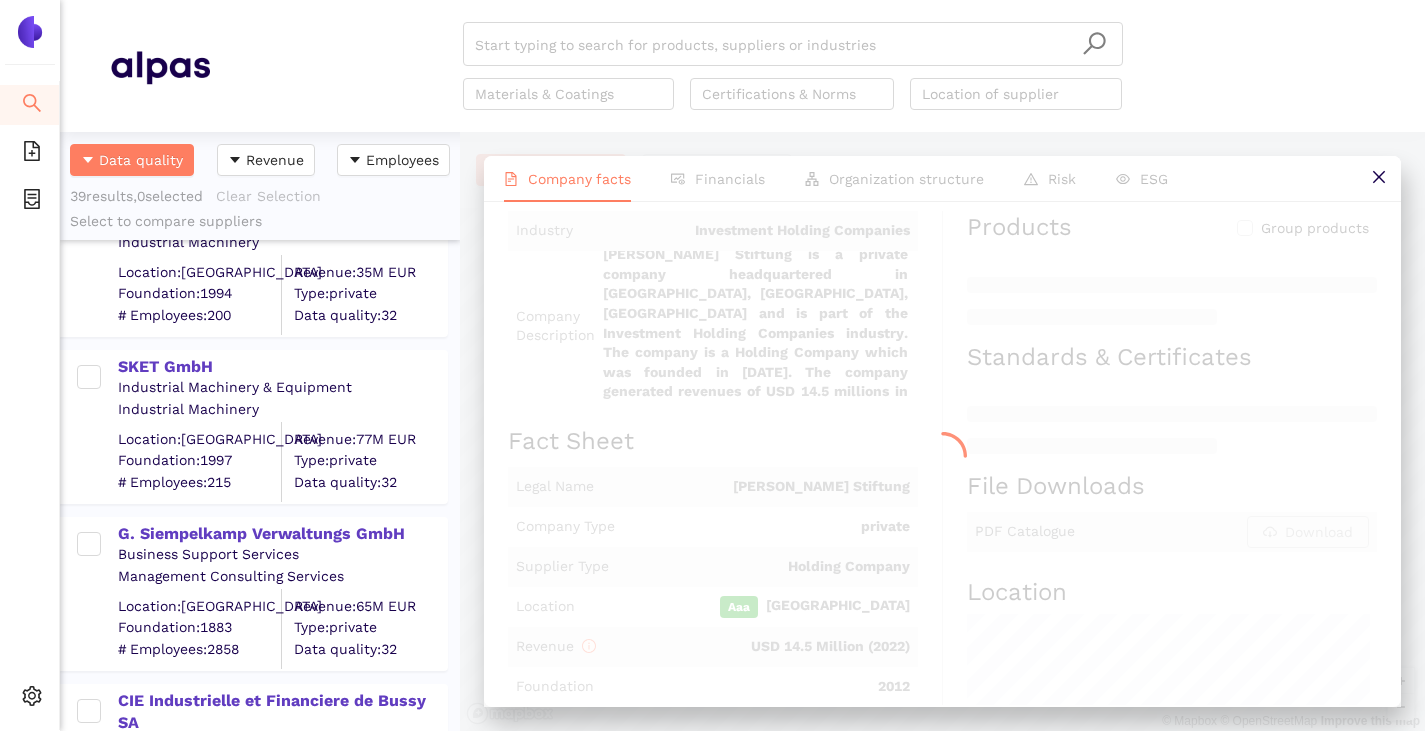 scroll, scrollTop: 0, scrollLeft: 0, axis: both 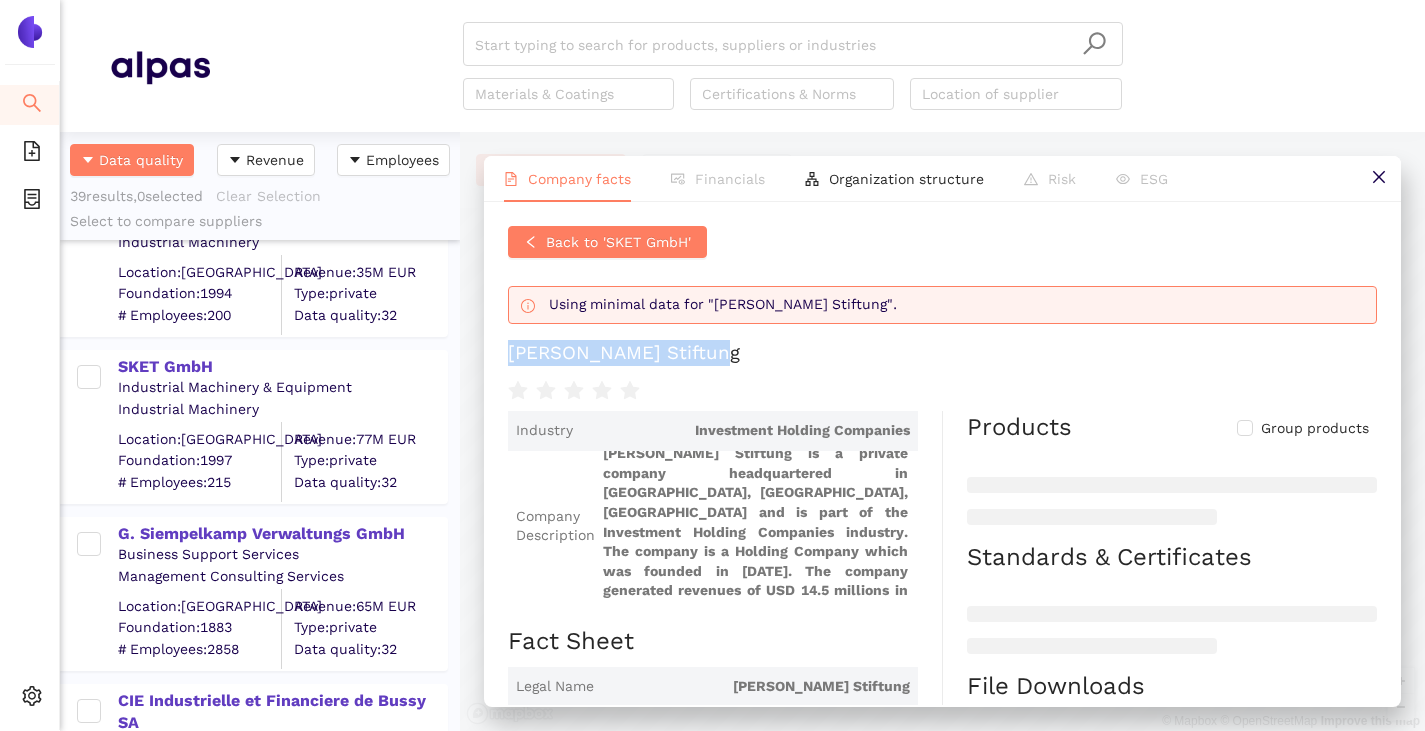 drag, startPoint x: 723, startPoint y: 347, endPoint x: 492, endPoint y: 334, distance: 231.36551 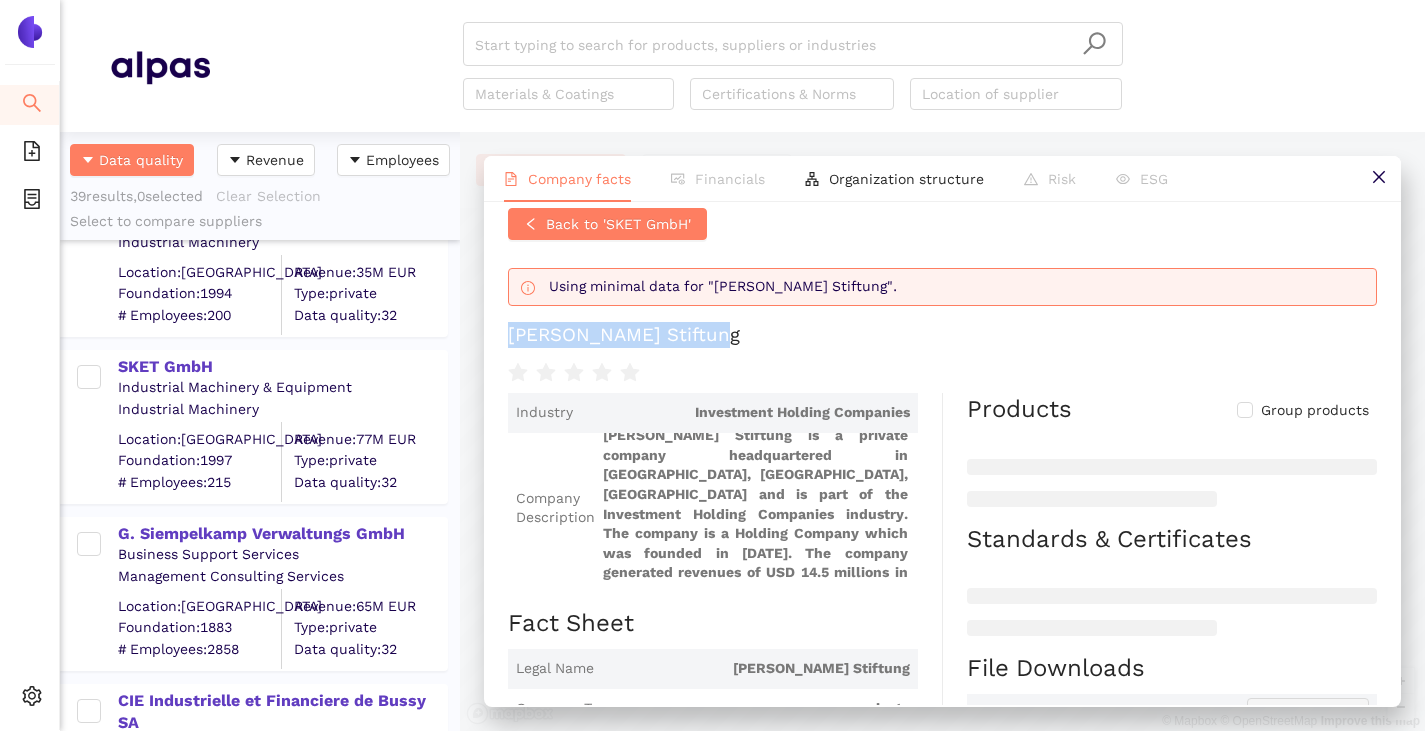 scroll, scrollTop: 318, scrollLeft: 0, axis: vertical 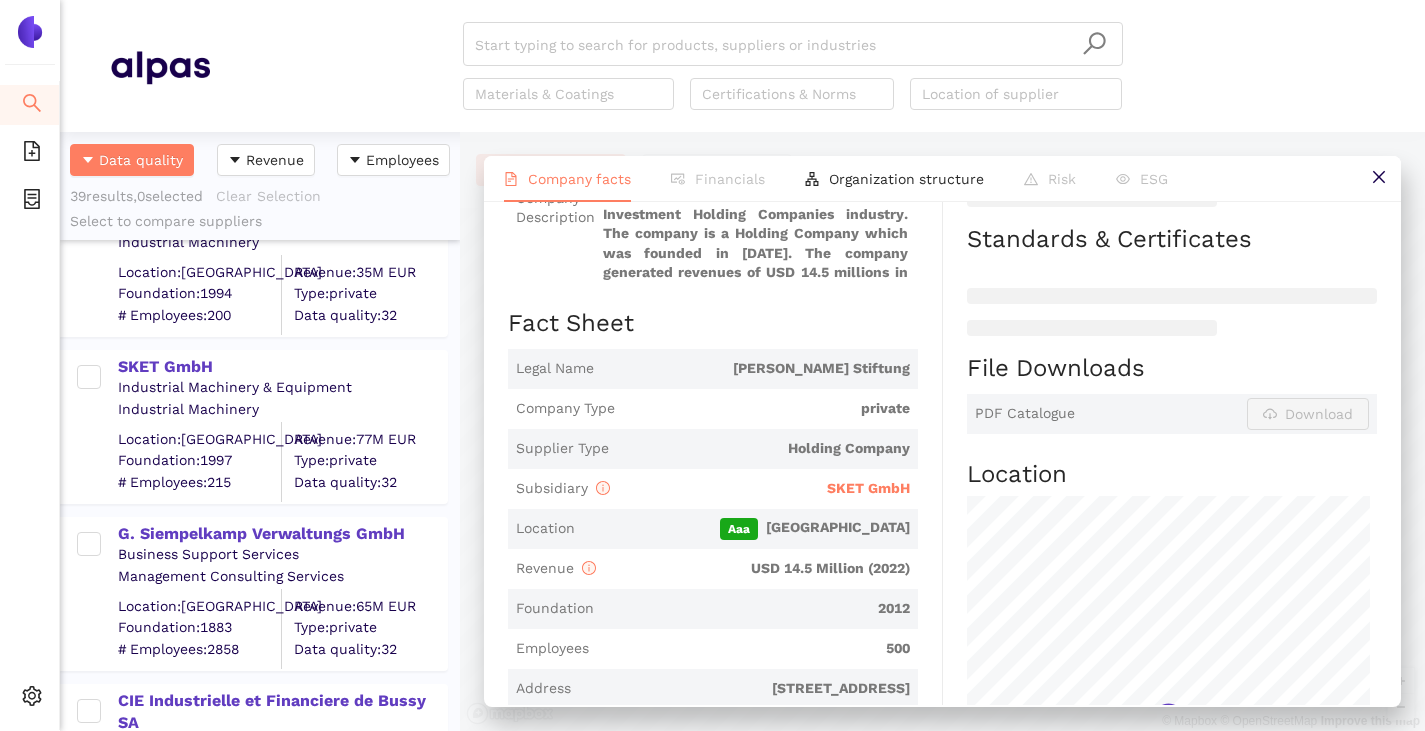 click on "SKET GmbH" at bounding box center (868, 488) 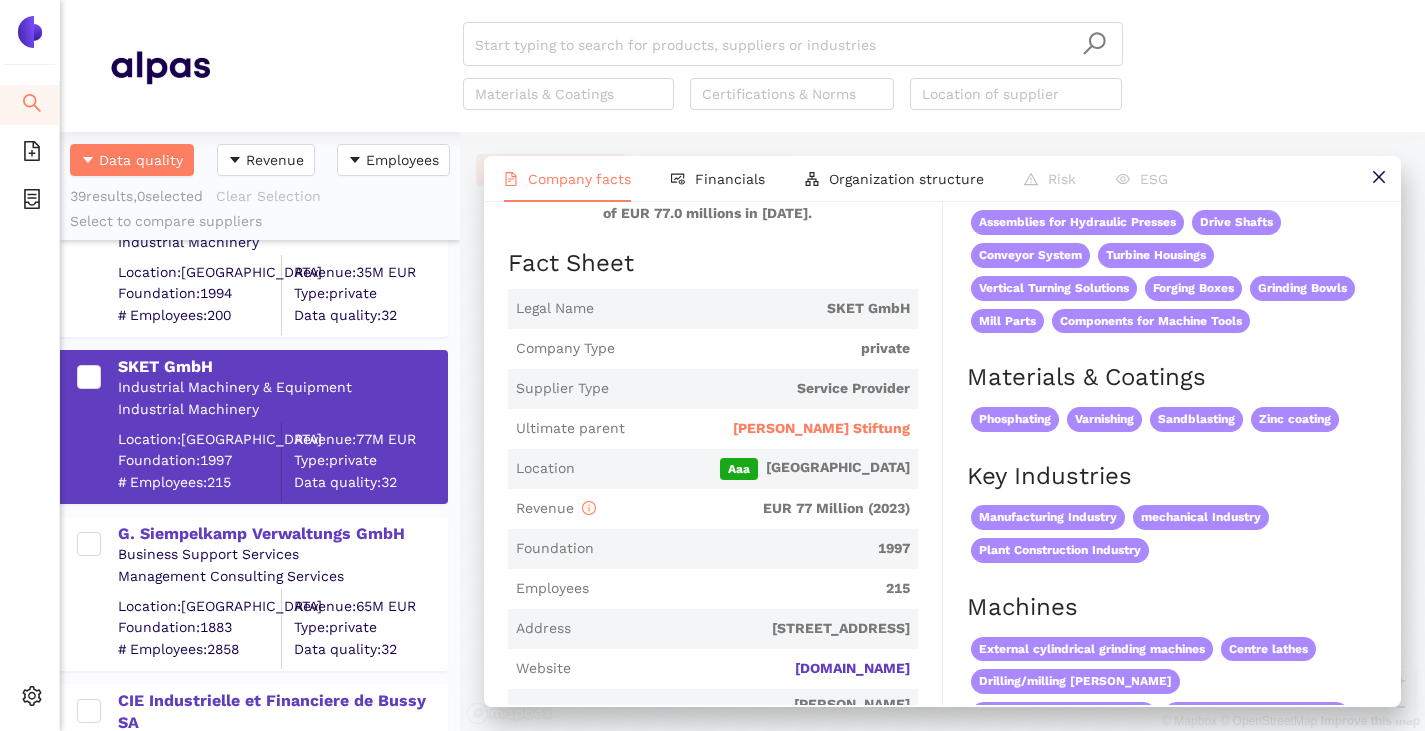 scroll, scrollTop: 0, scrollLeft: 0, axis: both 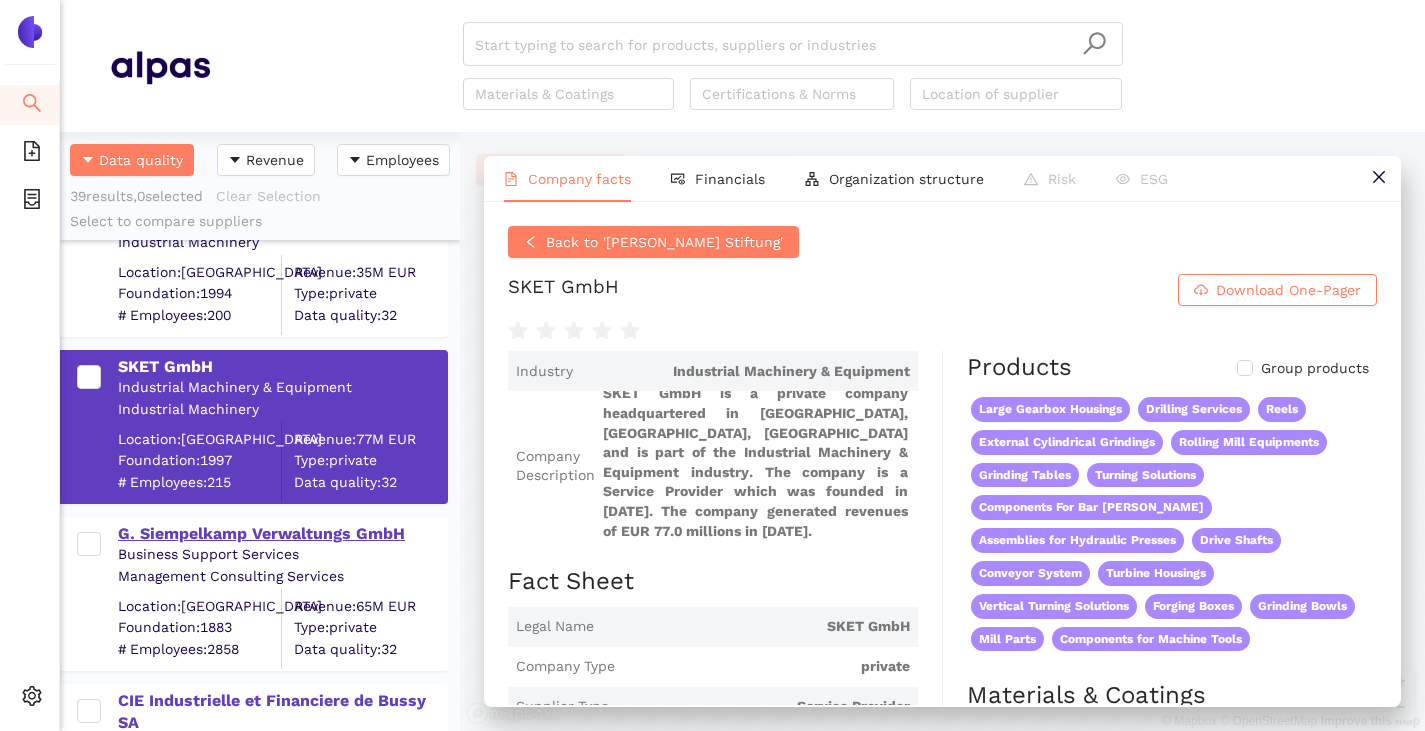 click on "G. Siempelkamp Verwaltungs GmbH" at bounding box center (282, 534) 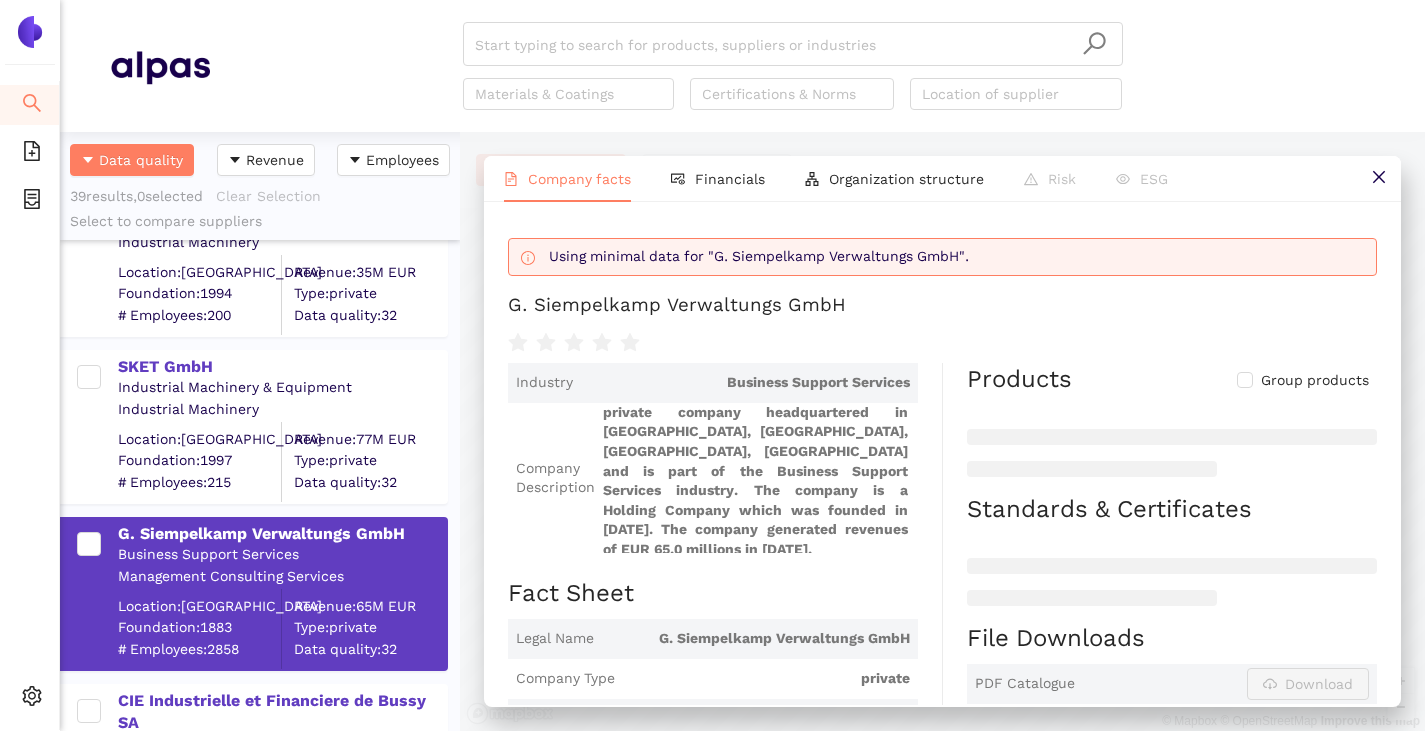 scroll, scrollTop: 26, scrollLeft: 0, axis: vertical 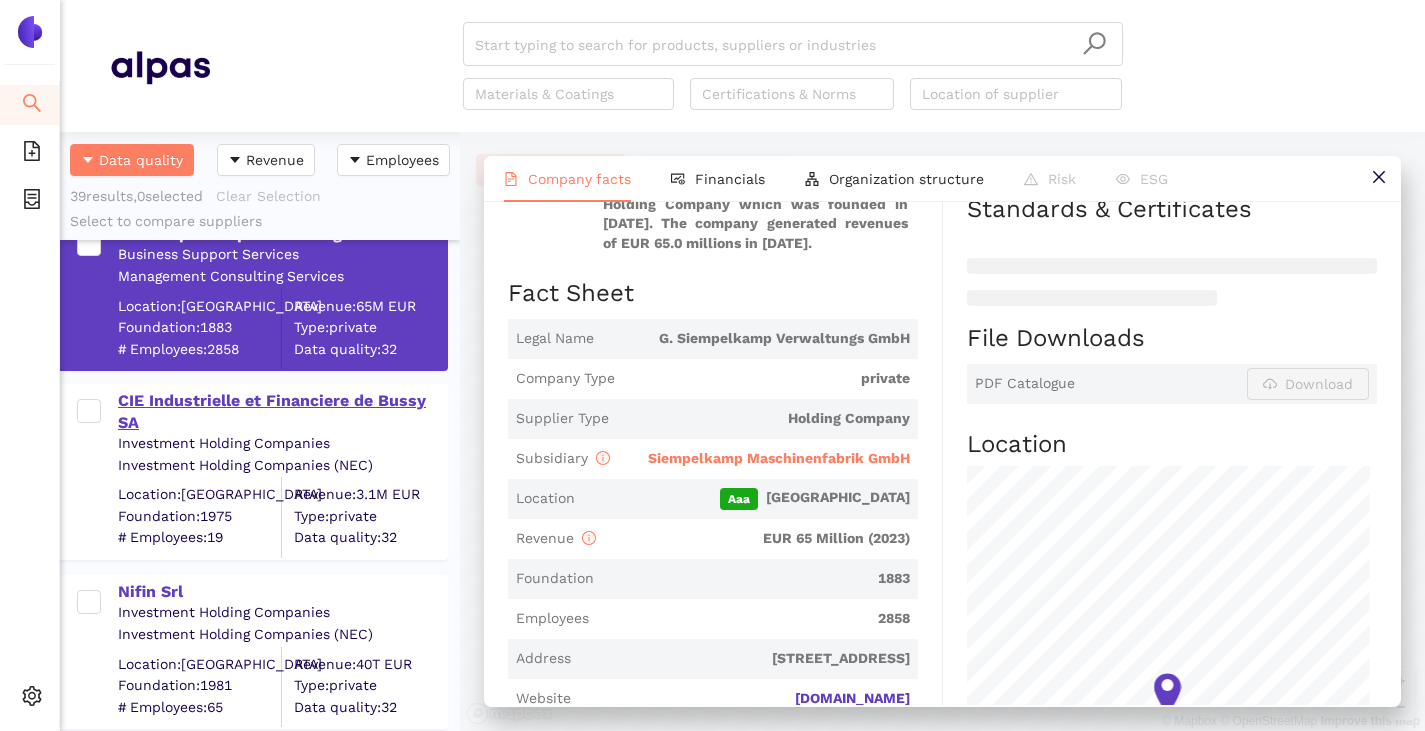 click on "CIE Industrielle et Financiere de Bussy SA" at bounding box center [282, 412] 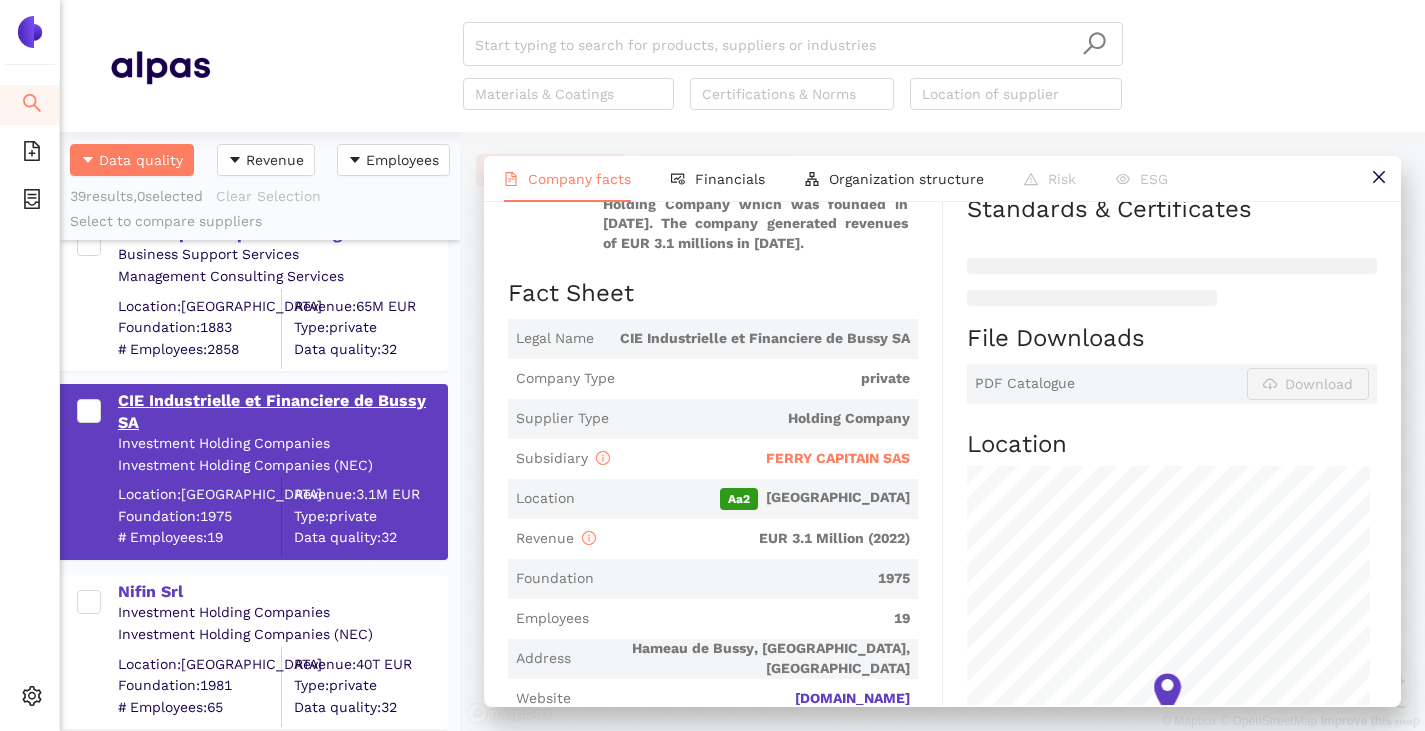 scroll, scrollTop: 0, scrollLeft: 0, axis: both 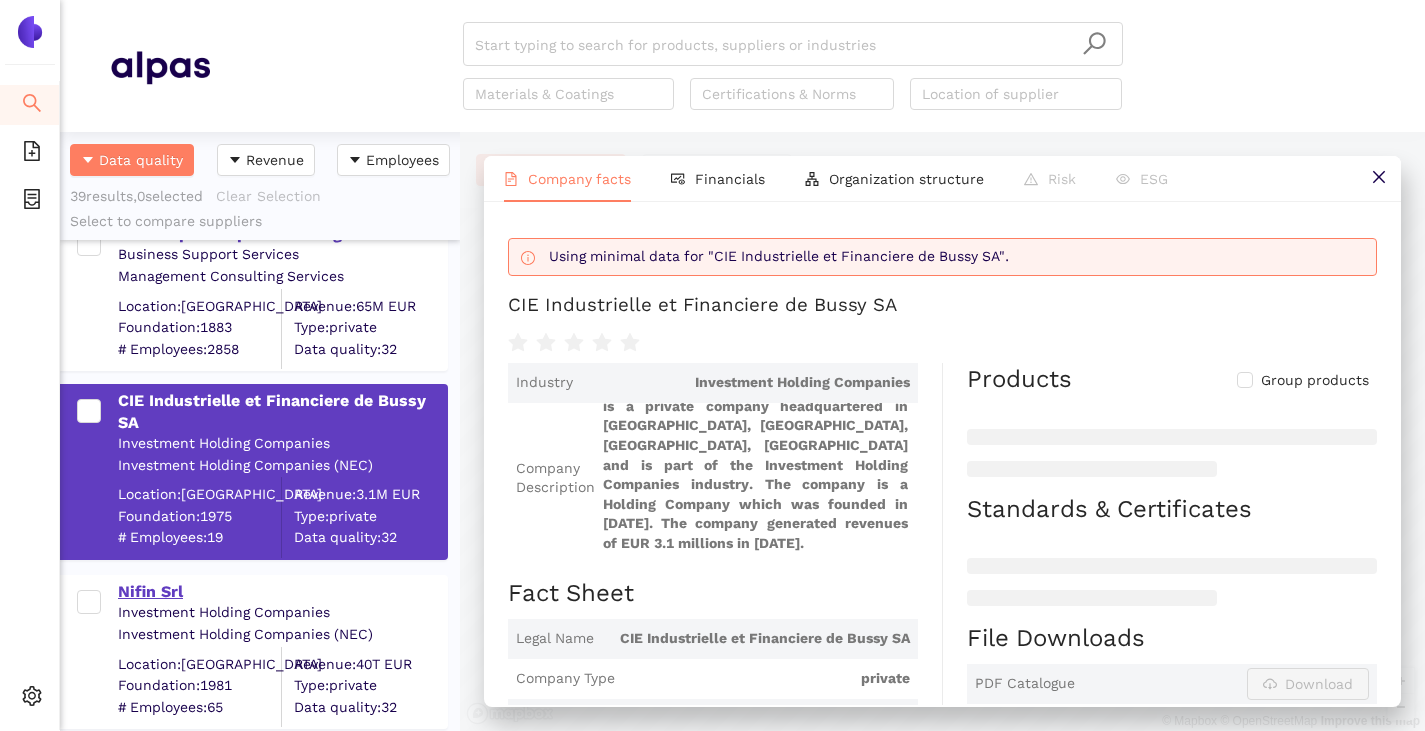click on "Nifin Srl" at bounding box center [282, 592] 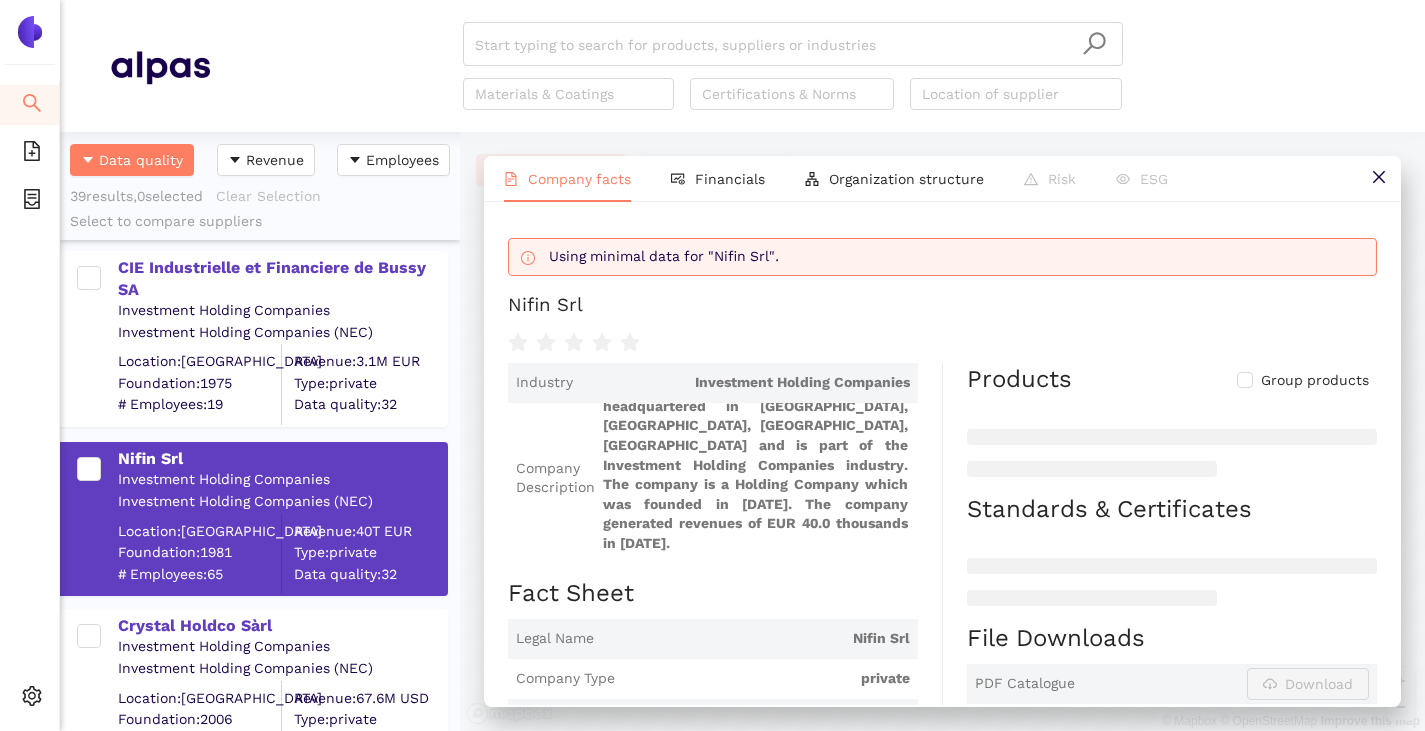 scroll, scrollTop: 2100, scrollLeft: 0, axis: vertical 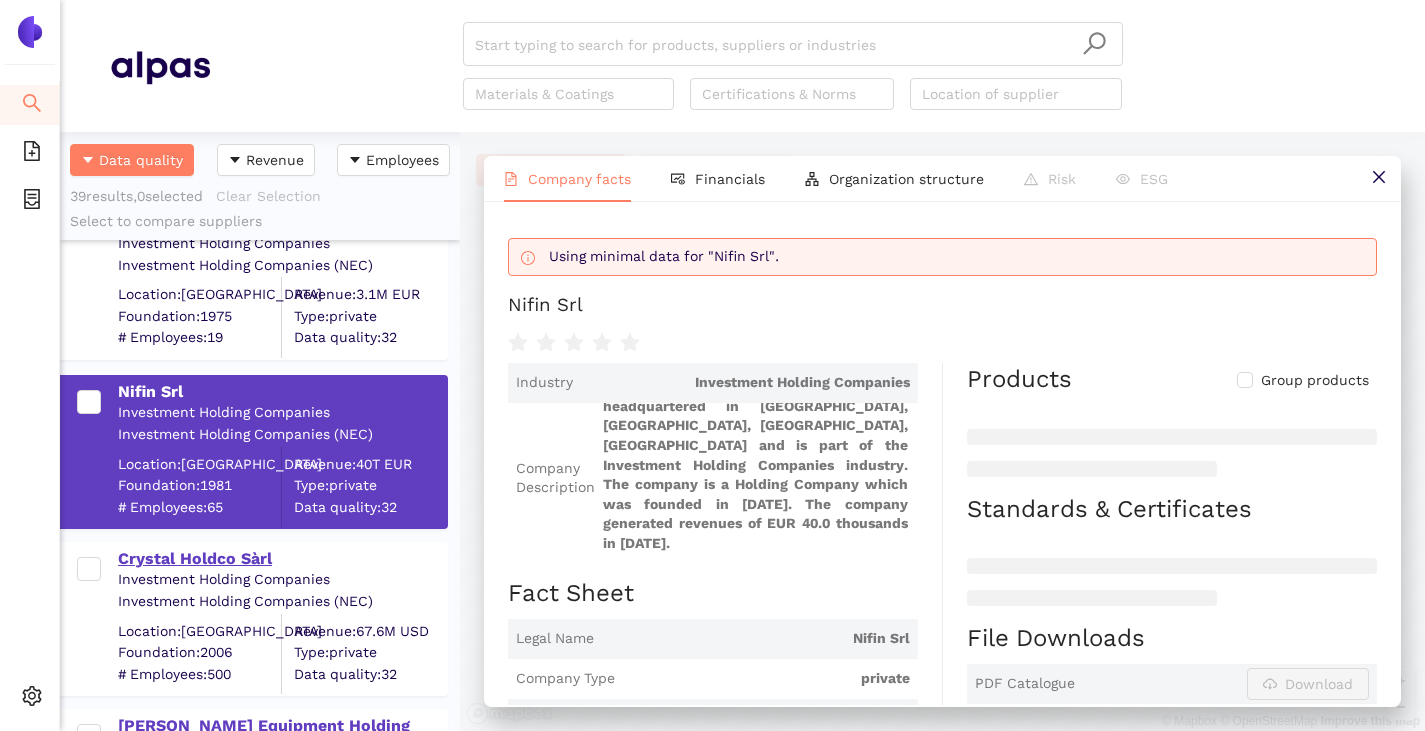 click on "Crystal Holdco Sàrl" at bounding box center (282, 559) 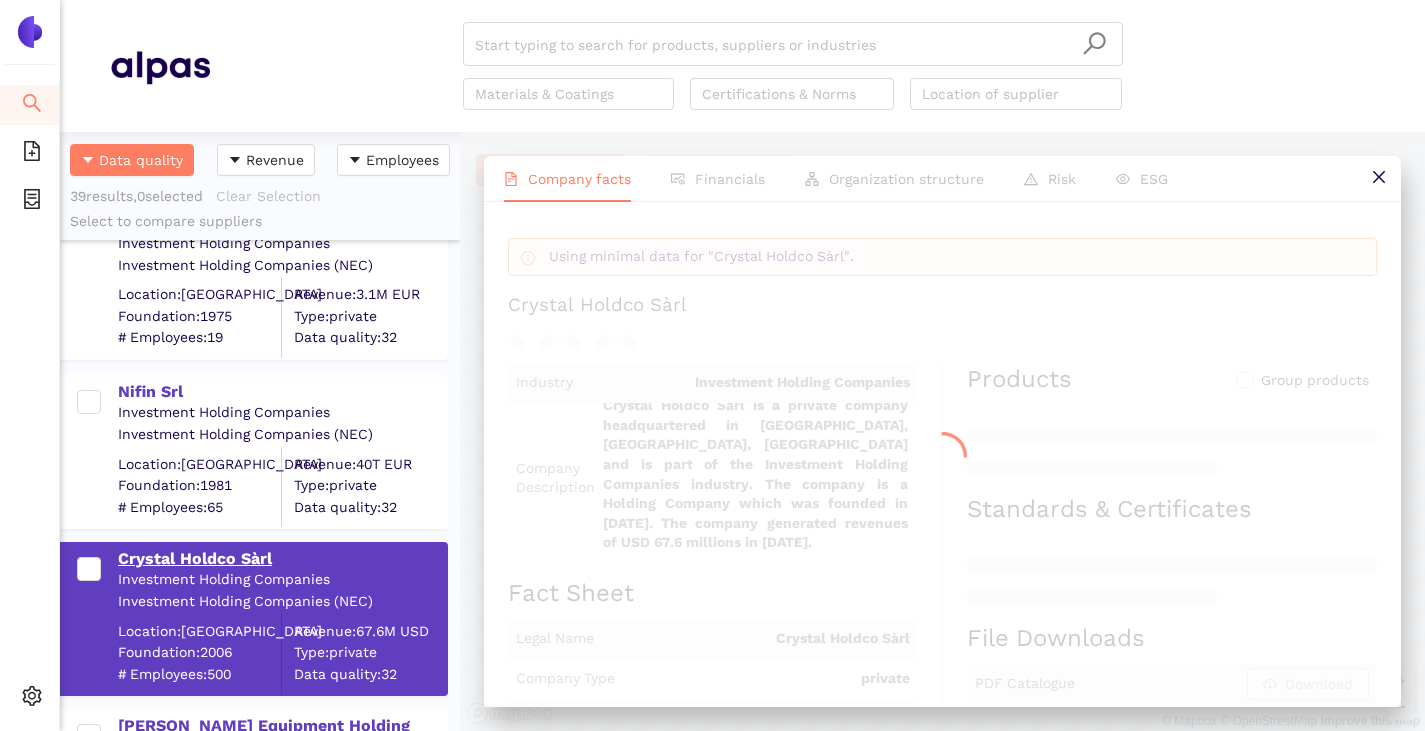 scroll, scrollTop: 7, scrollLeft: 0, axis: vertical 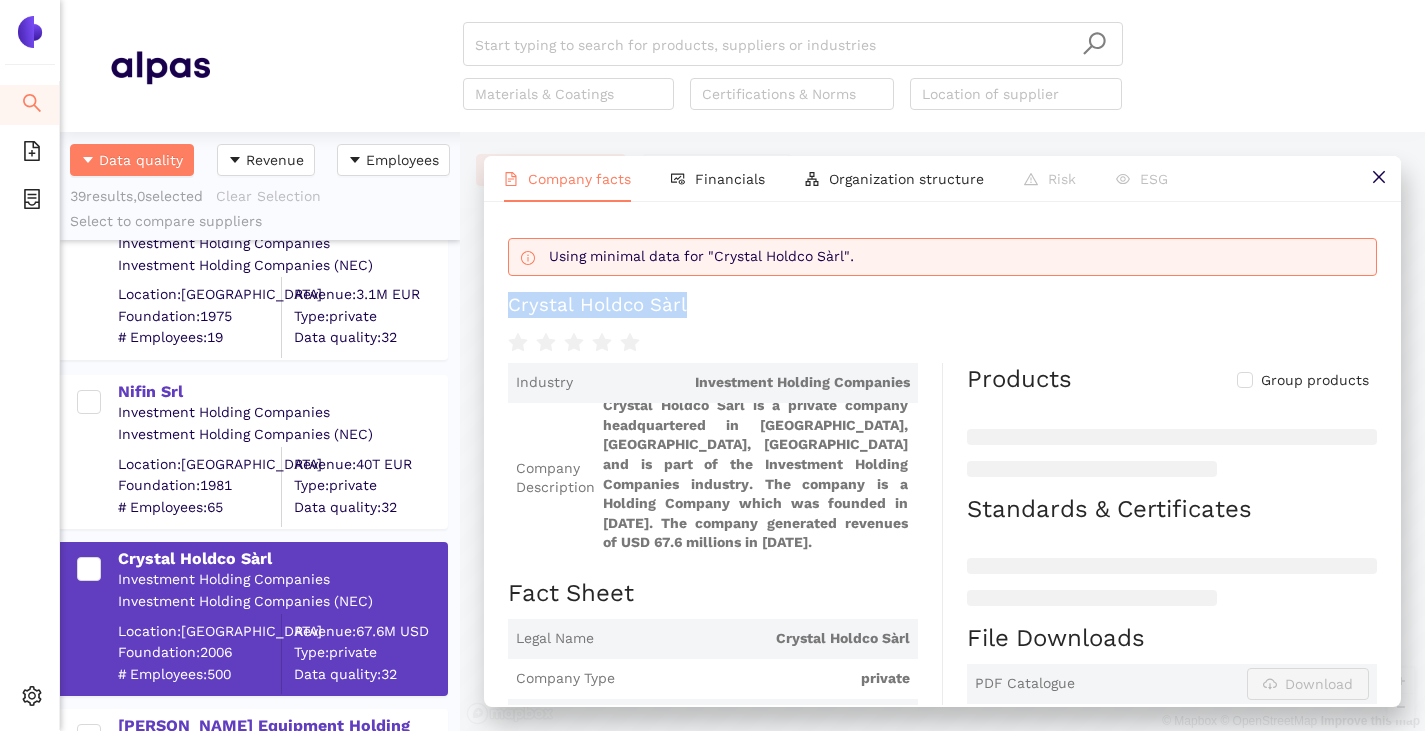 drag, startPoint x: 507, startPoint y: 292, endPoint x: 721, endPoint y: 281, distance: 214.28252 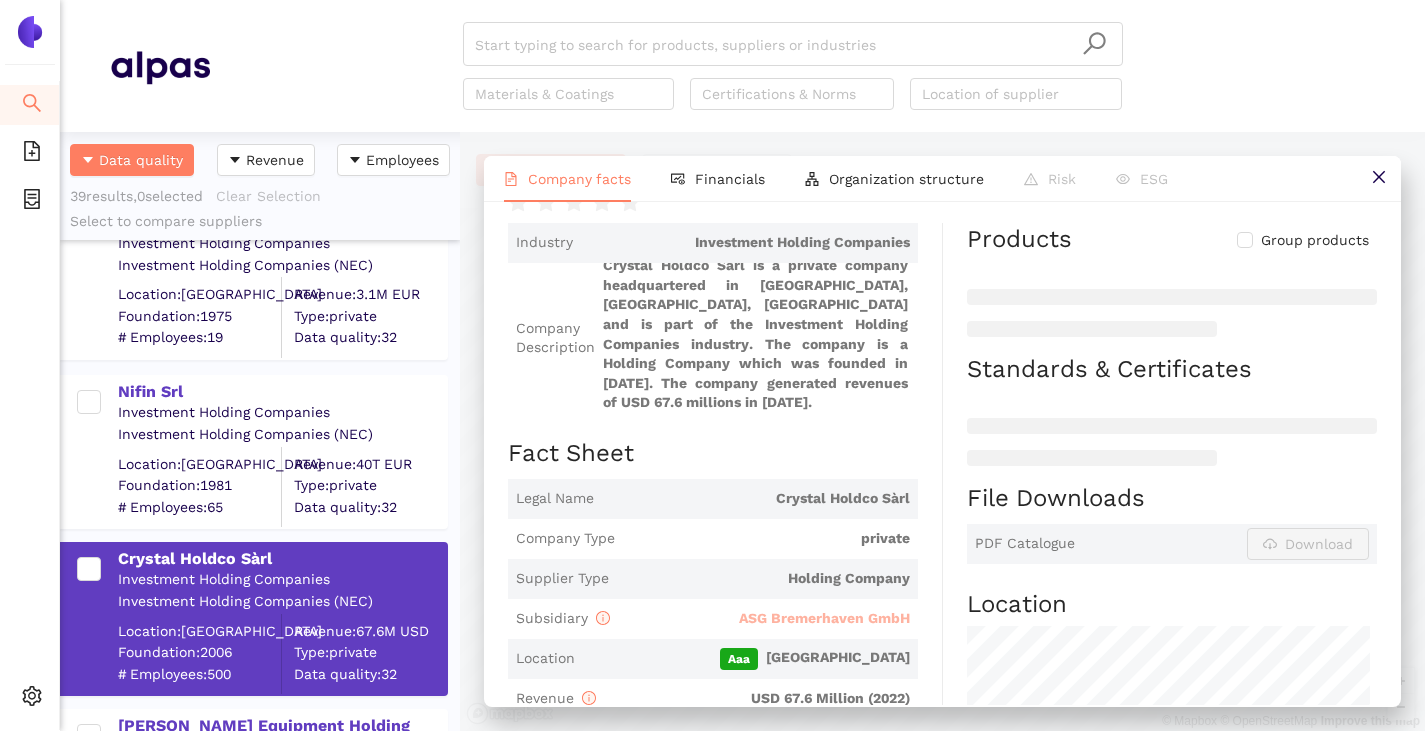 scroll, scrollTop: 100, scrollLeft: 0, axis: vertical 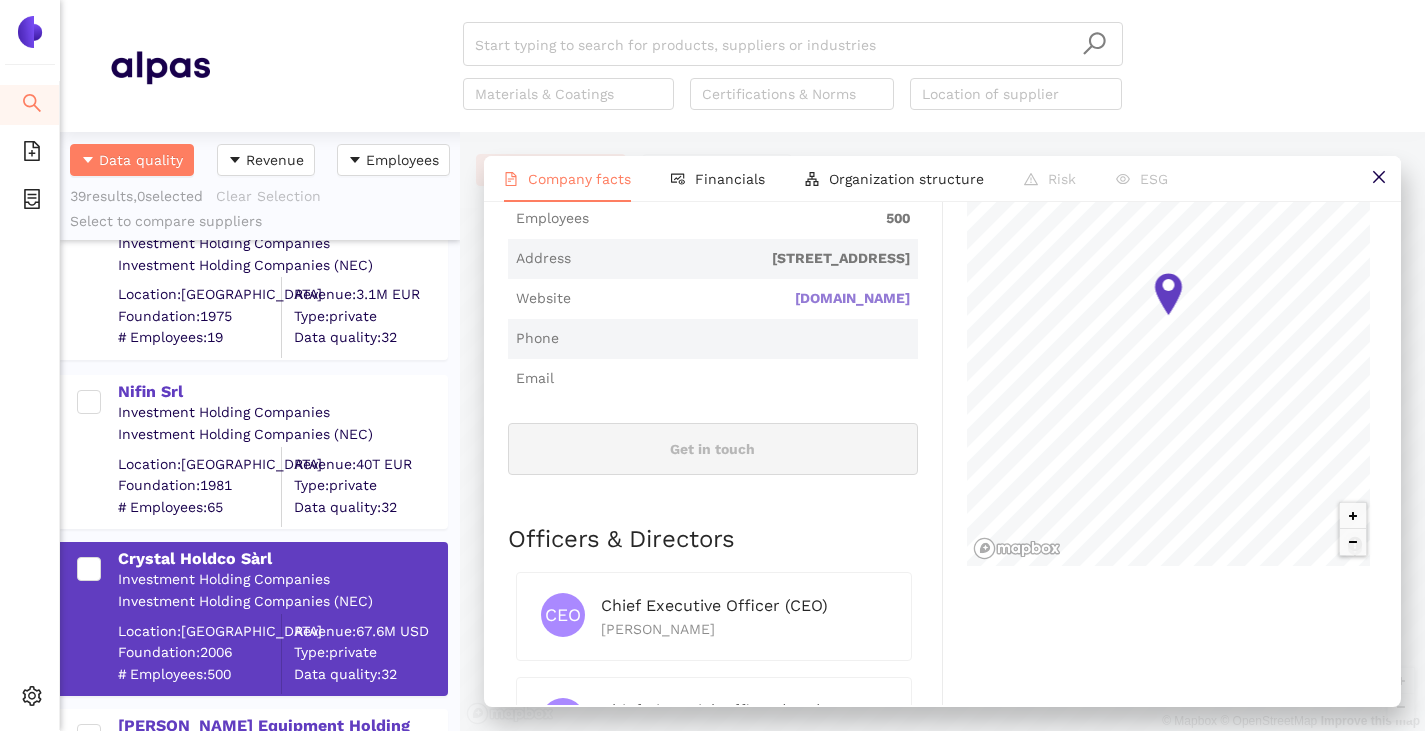 click on "centralisgroup.com" at bounding box center (0, 0) 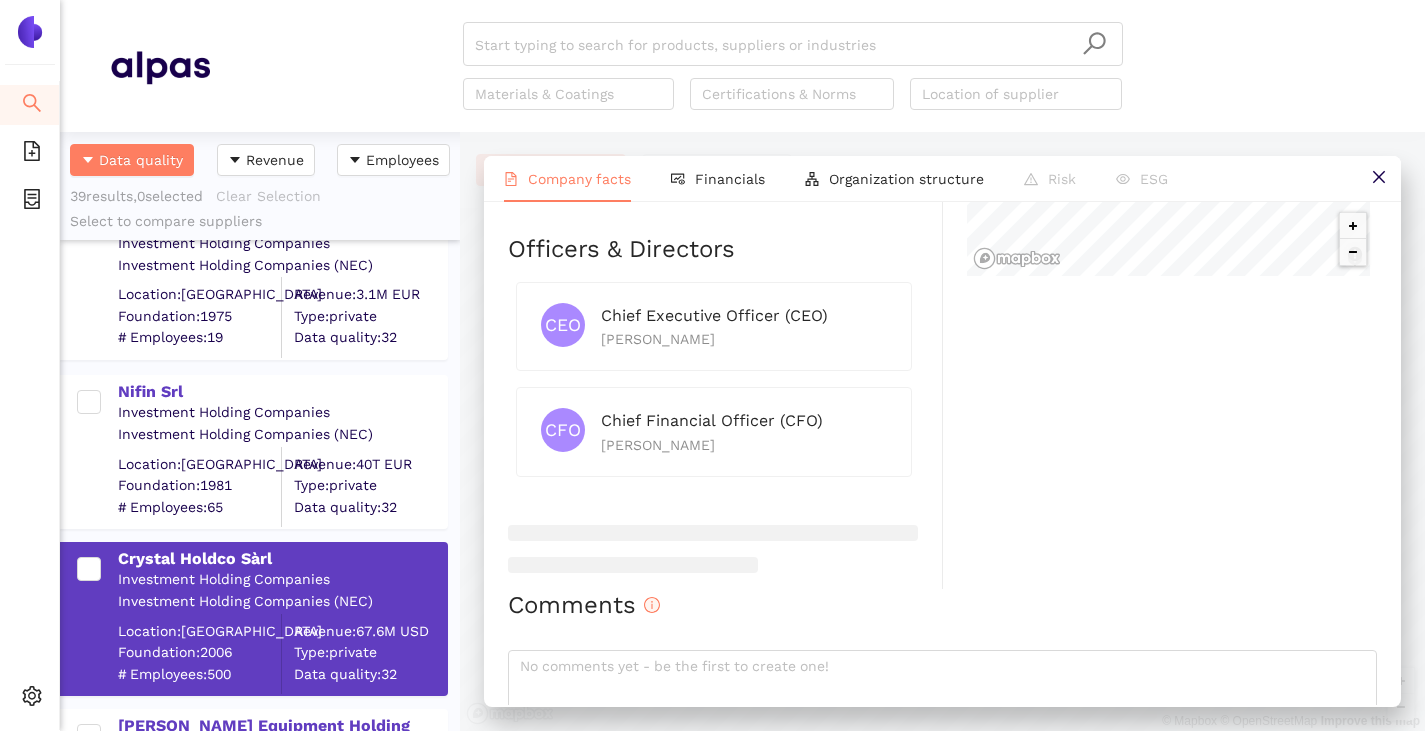 scroll, scrollTop: 975, scrollLeft: 0, axis: vertical 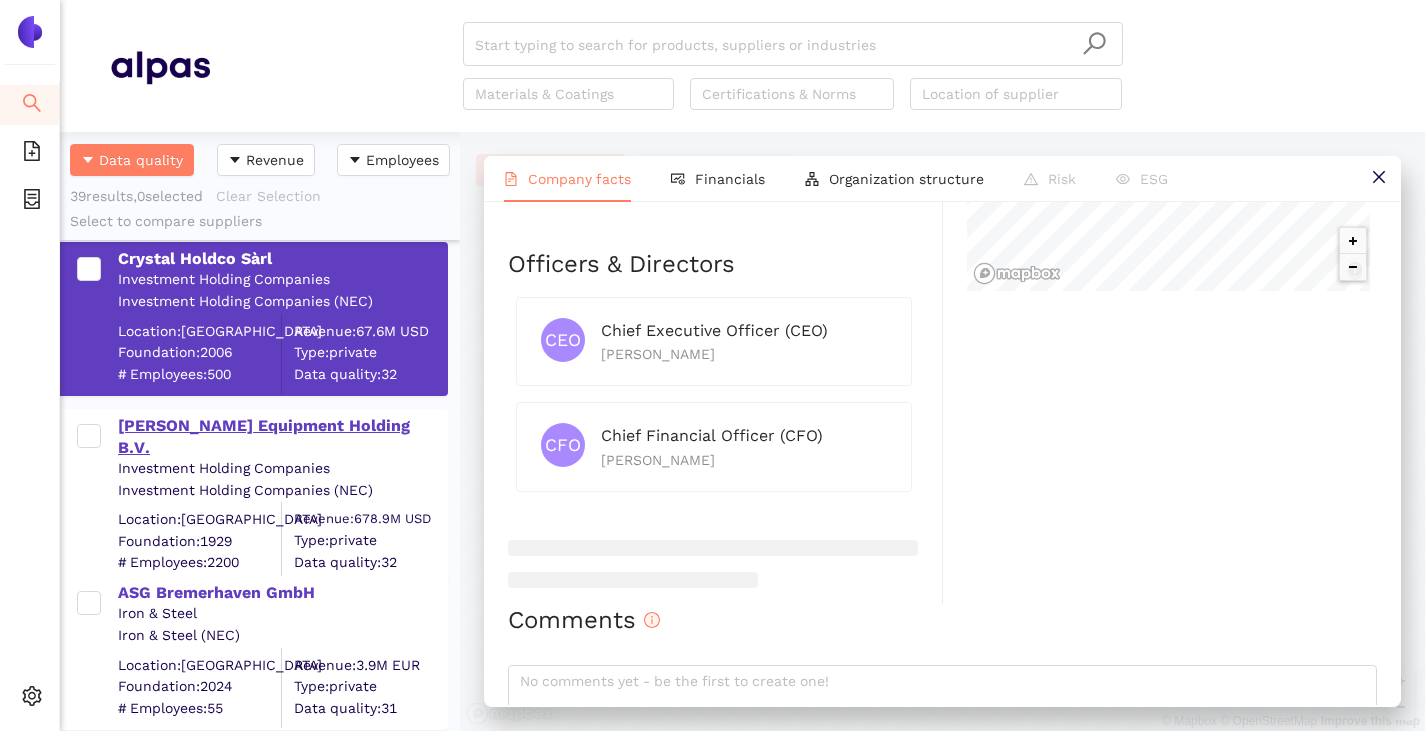 click on "[PERSON_NAME] Equipment Holding B.V." at bounding box center [282, 437] 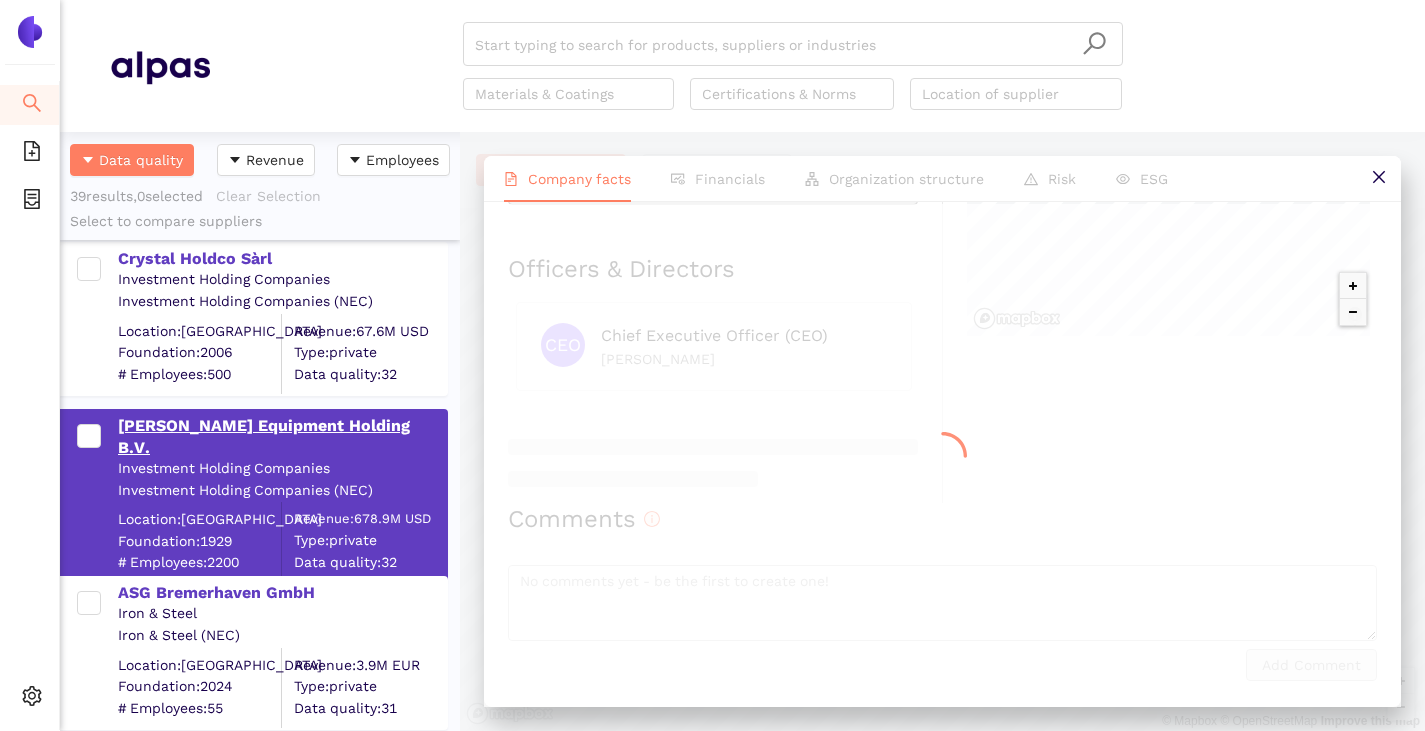 scroll, scrollTop: 0, scrollLeft: 0, axis: both 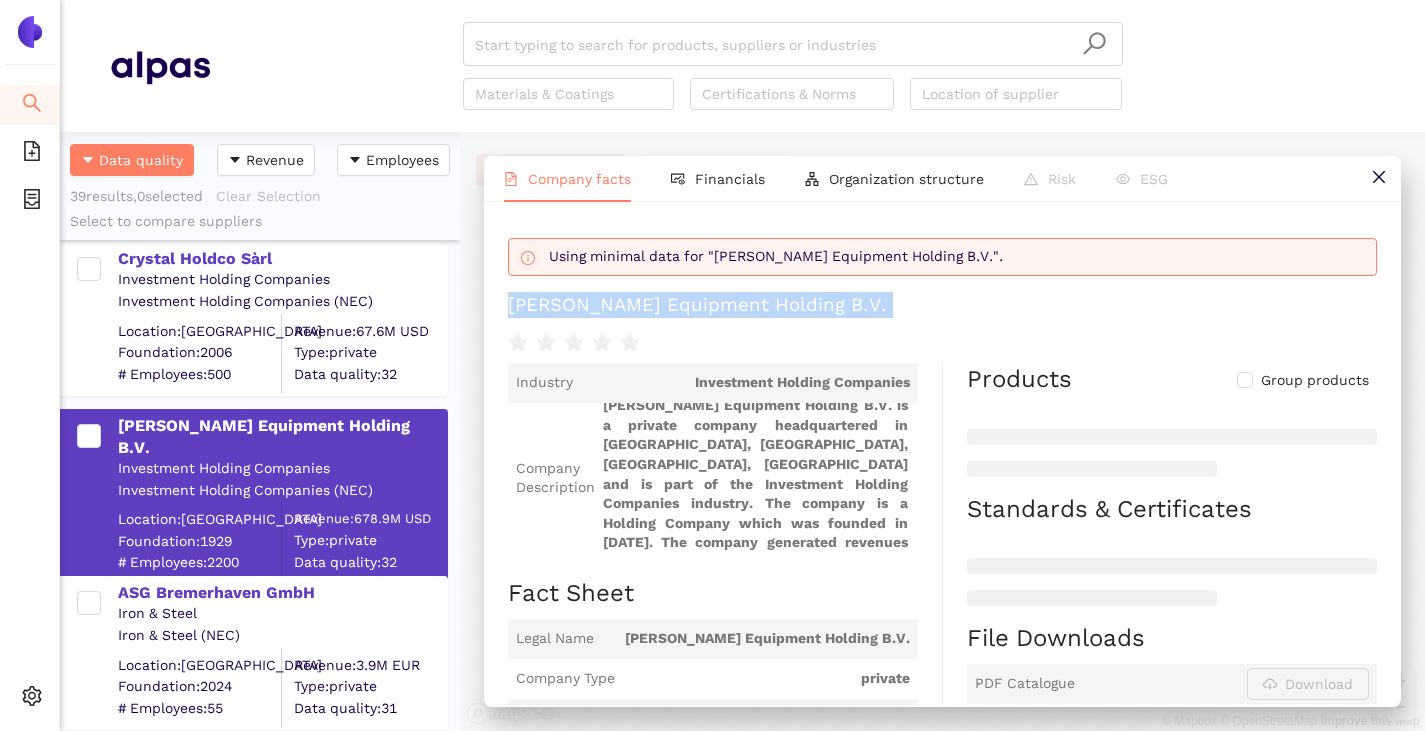 drag, startPoint x: 514, startPoint y: 302, endPoint x: 831, endPoint y: 319, distance: 317.4555 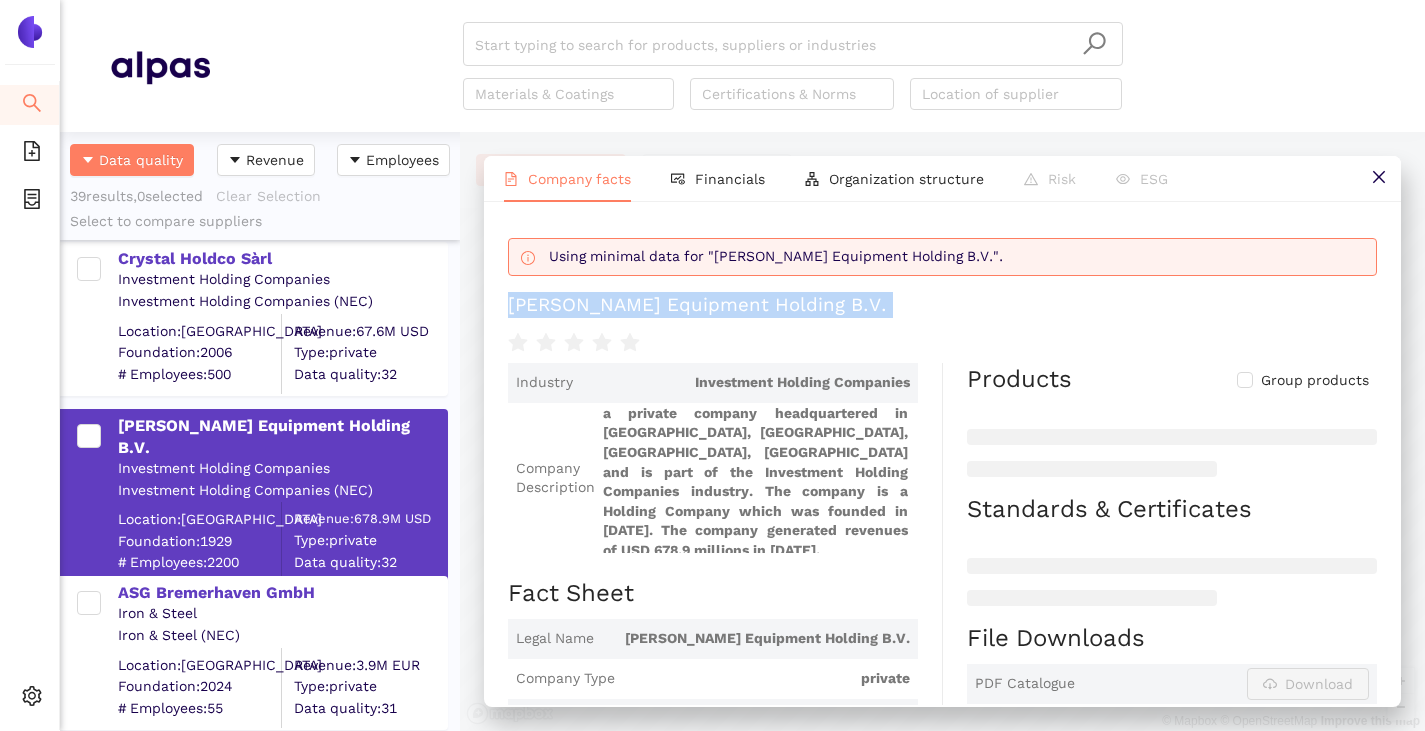 scroll, scrollTop: 26, scrollLeft: 0, axis: vertical 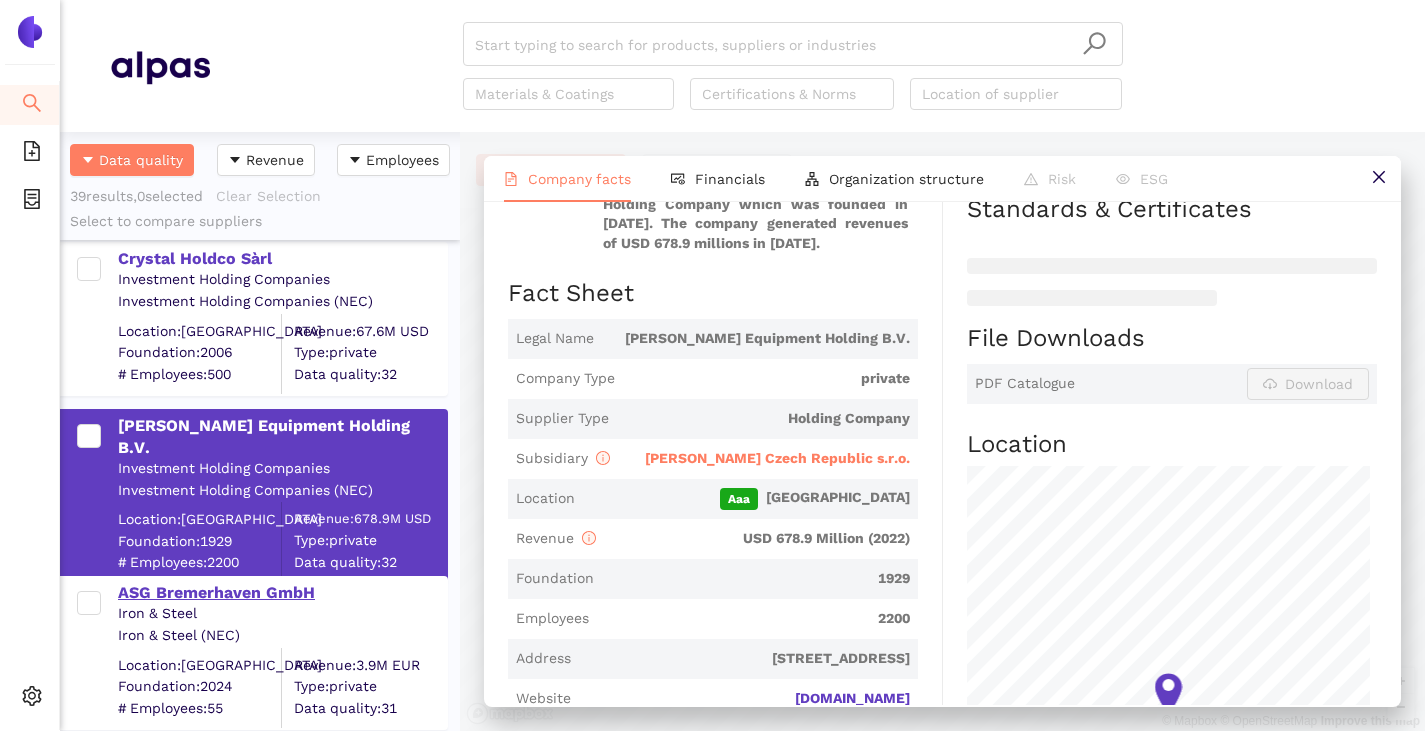 click on "ASG Bremerhaven GmbH" at bounding box center (282, 593) 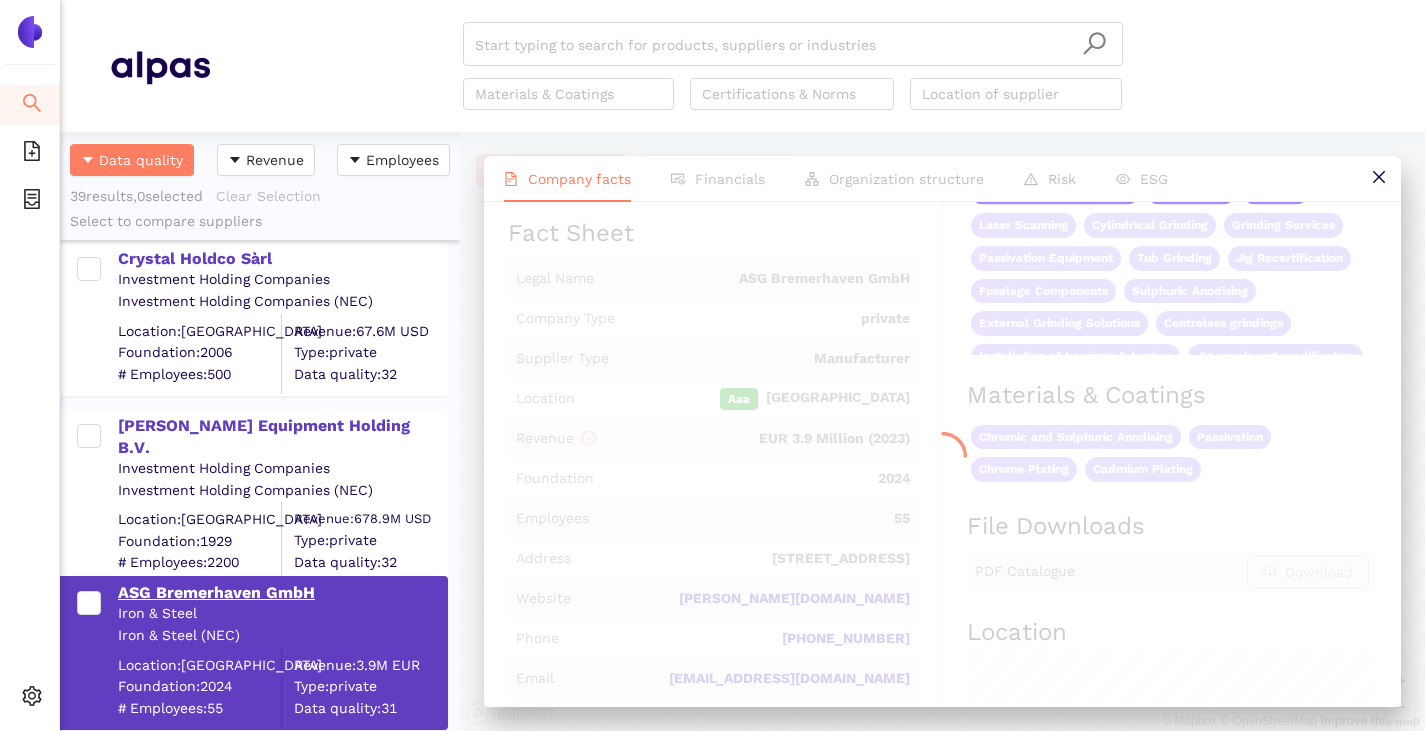 scroll, scrollTop: 0, scrollLeft: 0, axis: both 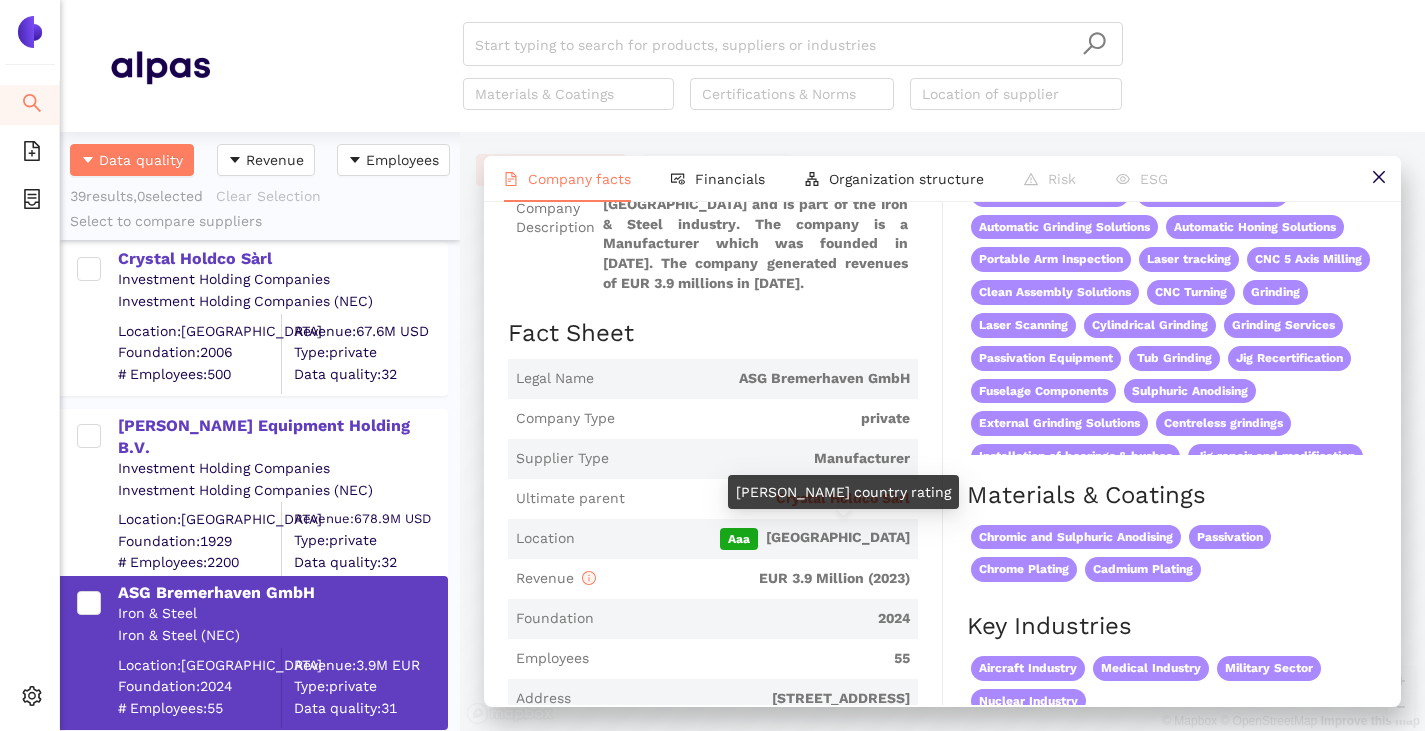 click on "[PERSON_NAME] country rating" at bounding box center (843, 492) 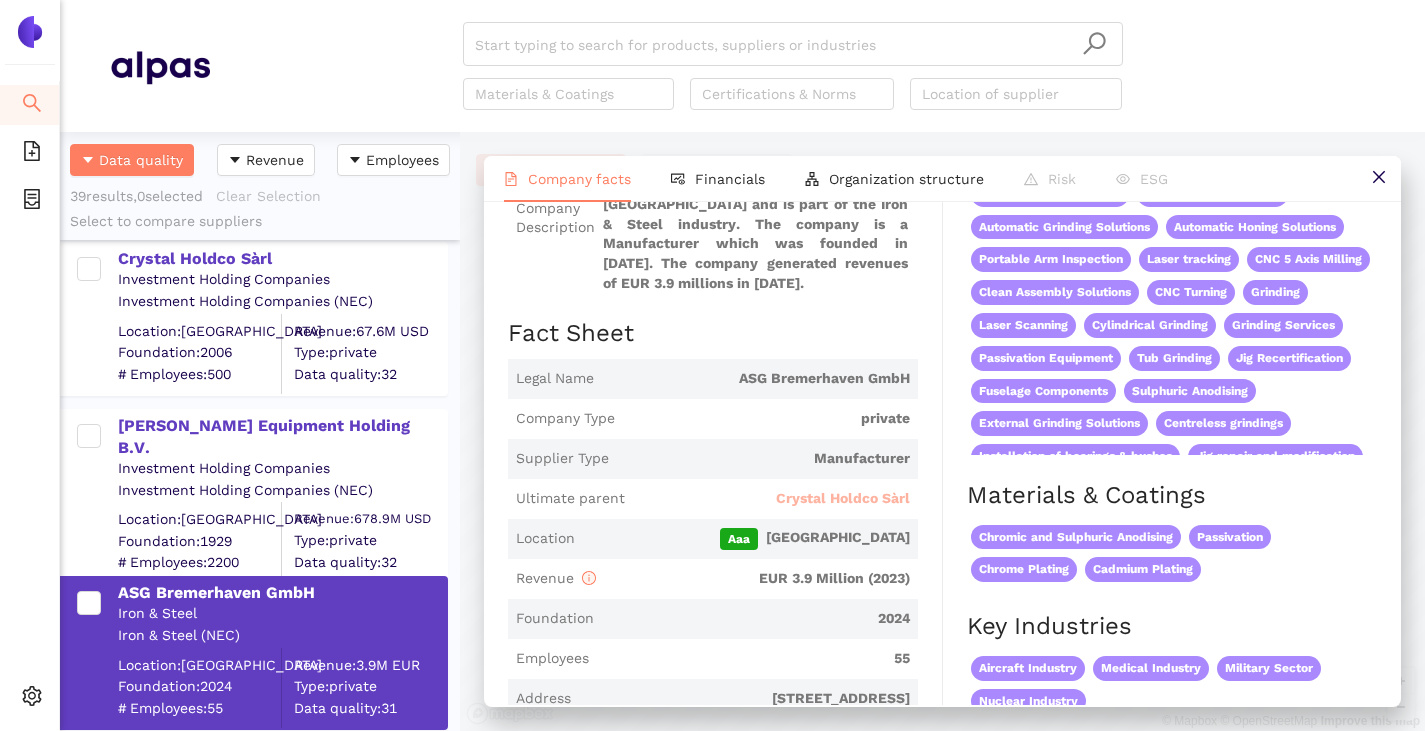 click on "Crystal Holdco Sàrl" at bounding box center (843, 499) 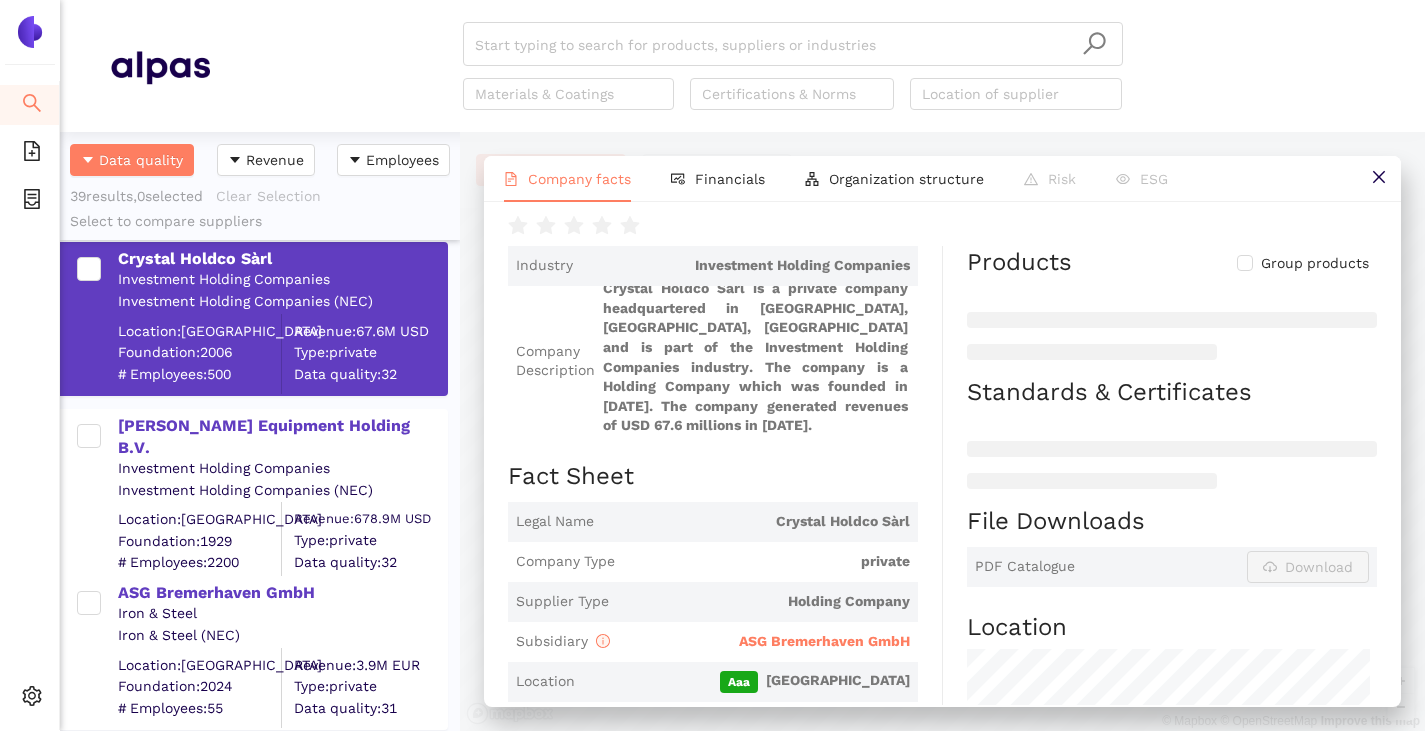 scroll, scrollTop: 200, scrollLeft: 0, axis: vertical 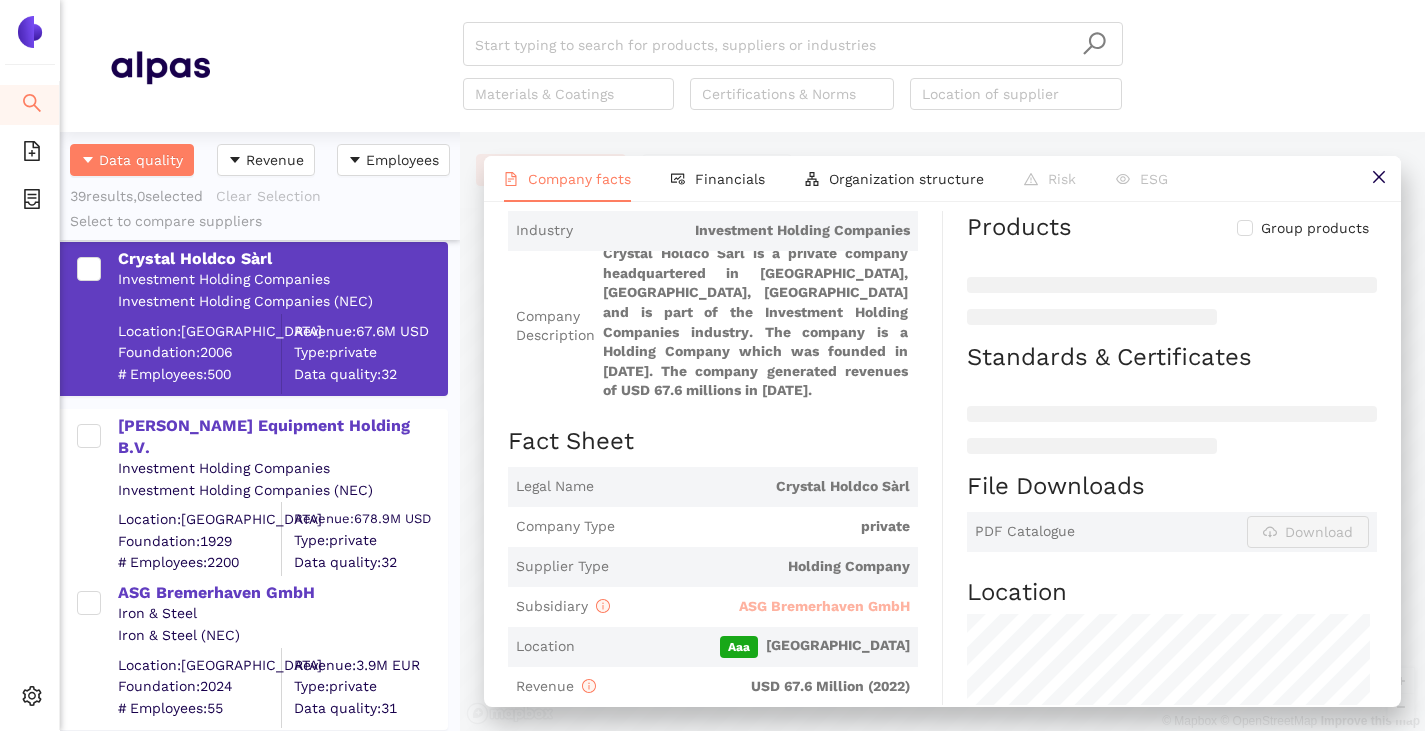 click on "ASG Bremerhaven GmbH" at bounding box center [824, 606] 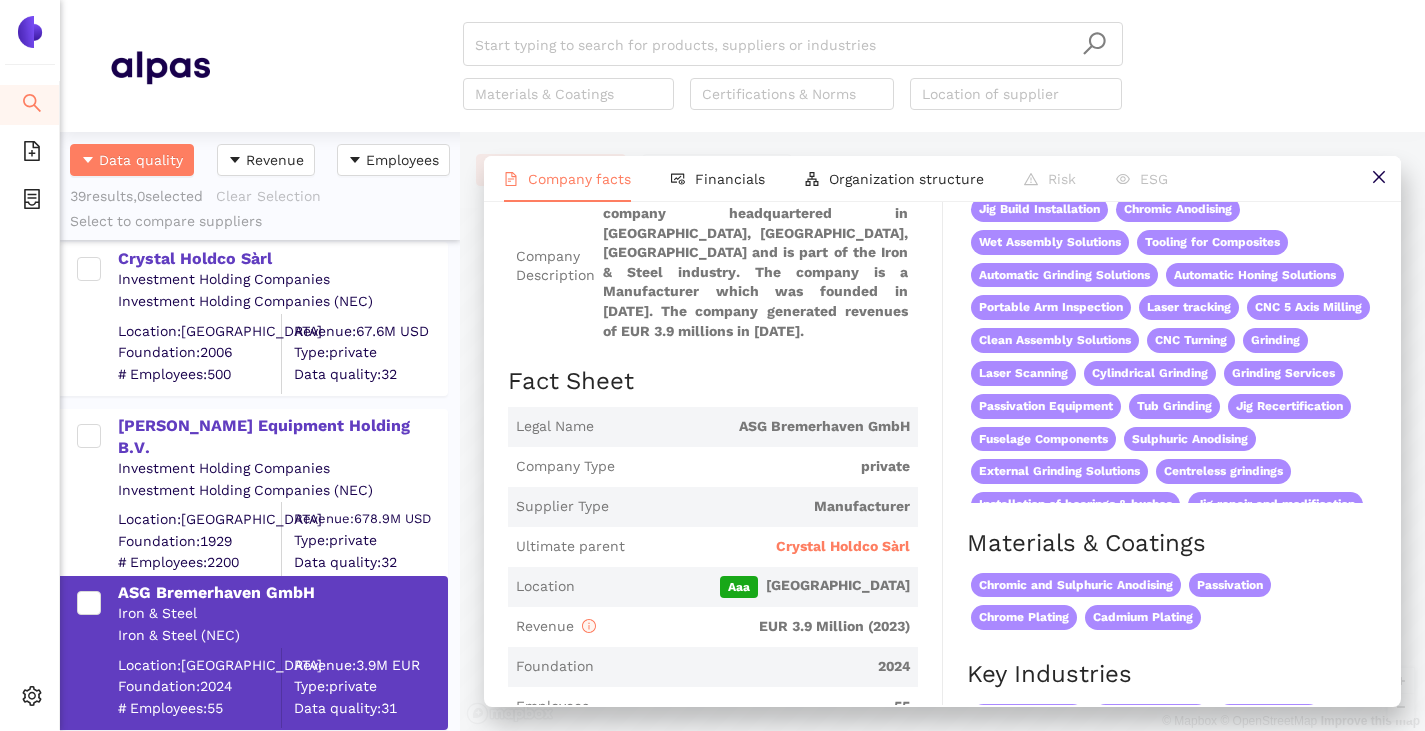 scroll, scrollTop: 0, scrollLeft: 0, axis: both 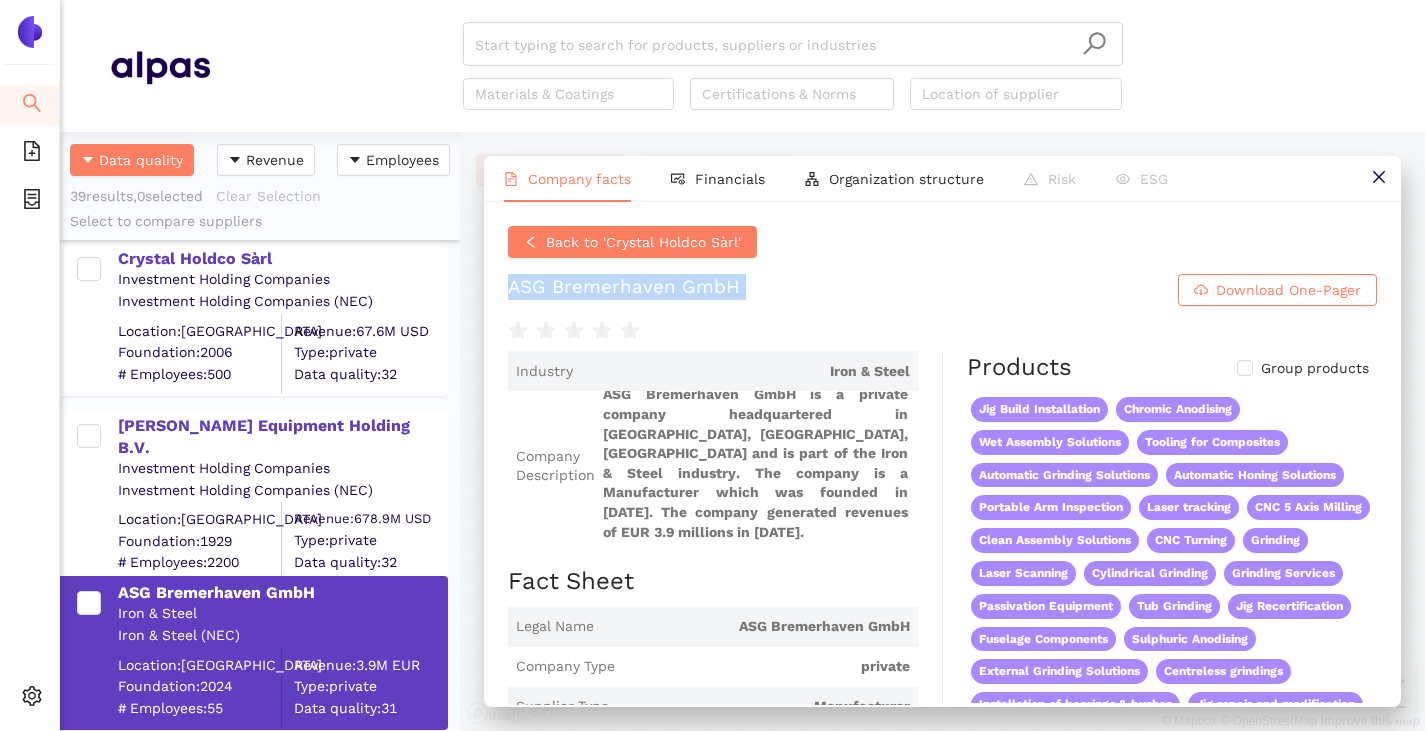 drag, startPoint x: 511, startPoint y: 294, endPoint x: 787, endPoint y: 306, distance: 276.26074 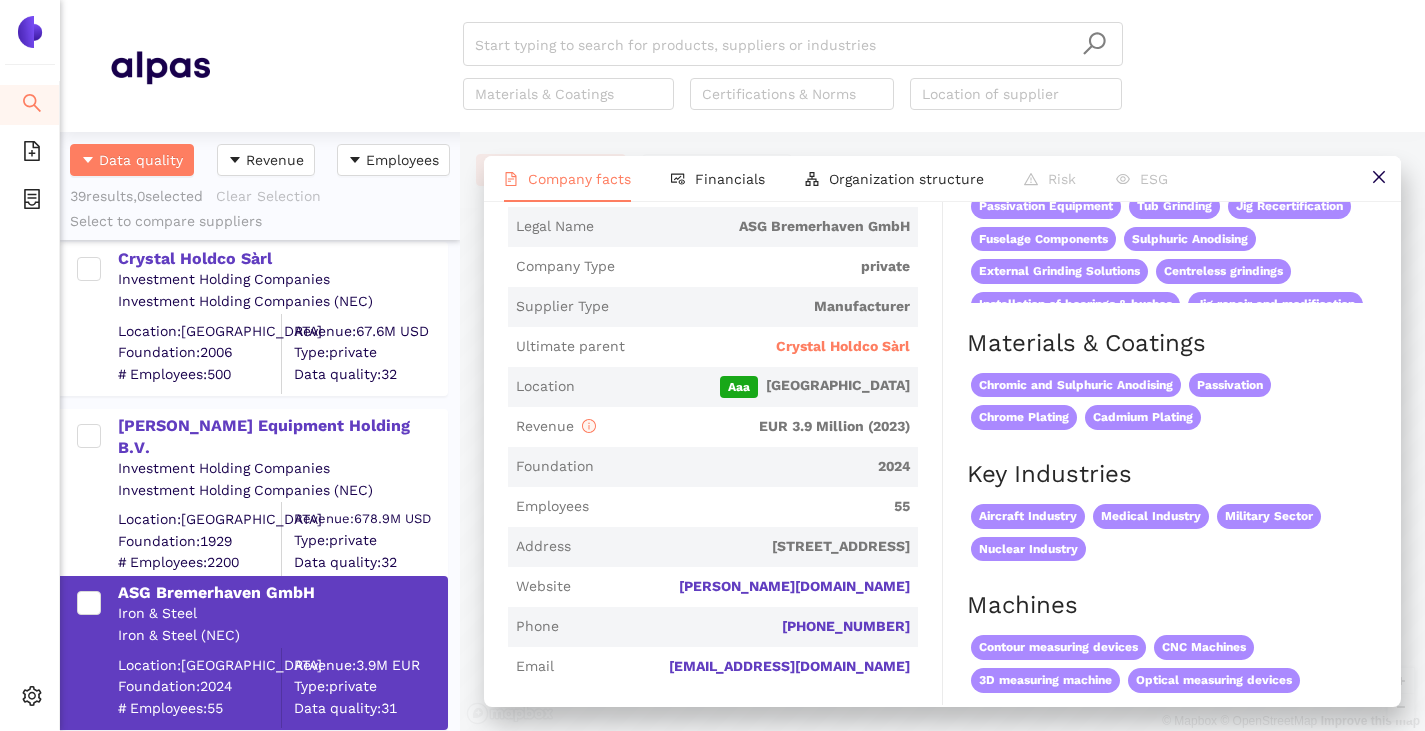 scroll, scrollTop: 200, scrollLeft: 0, axis: vertical 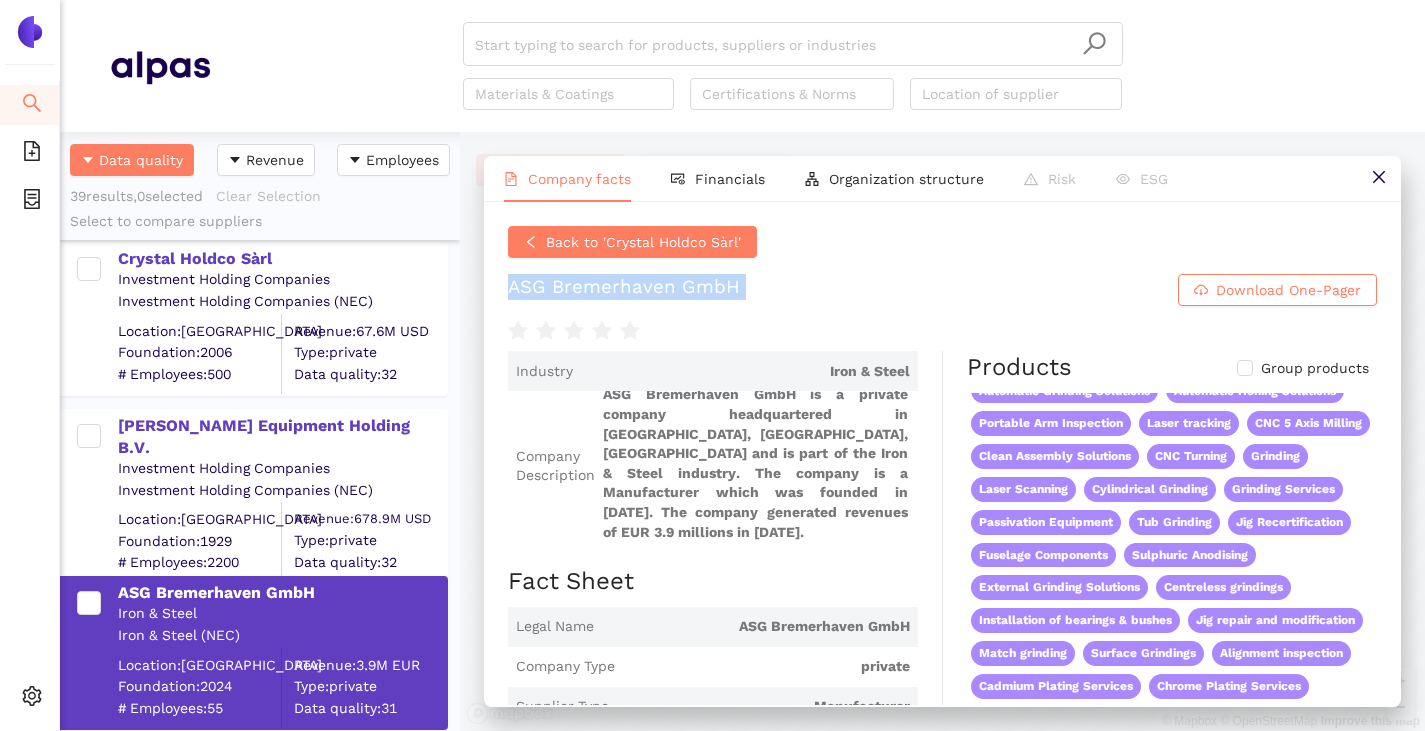 click on "ASG Bremerhaven GmbH Download One-Pager" at bounding box center (942, 290) 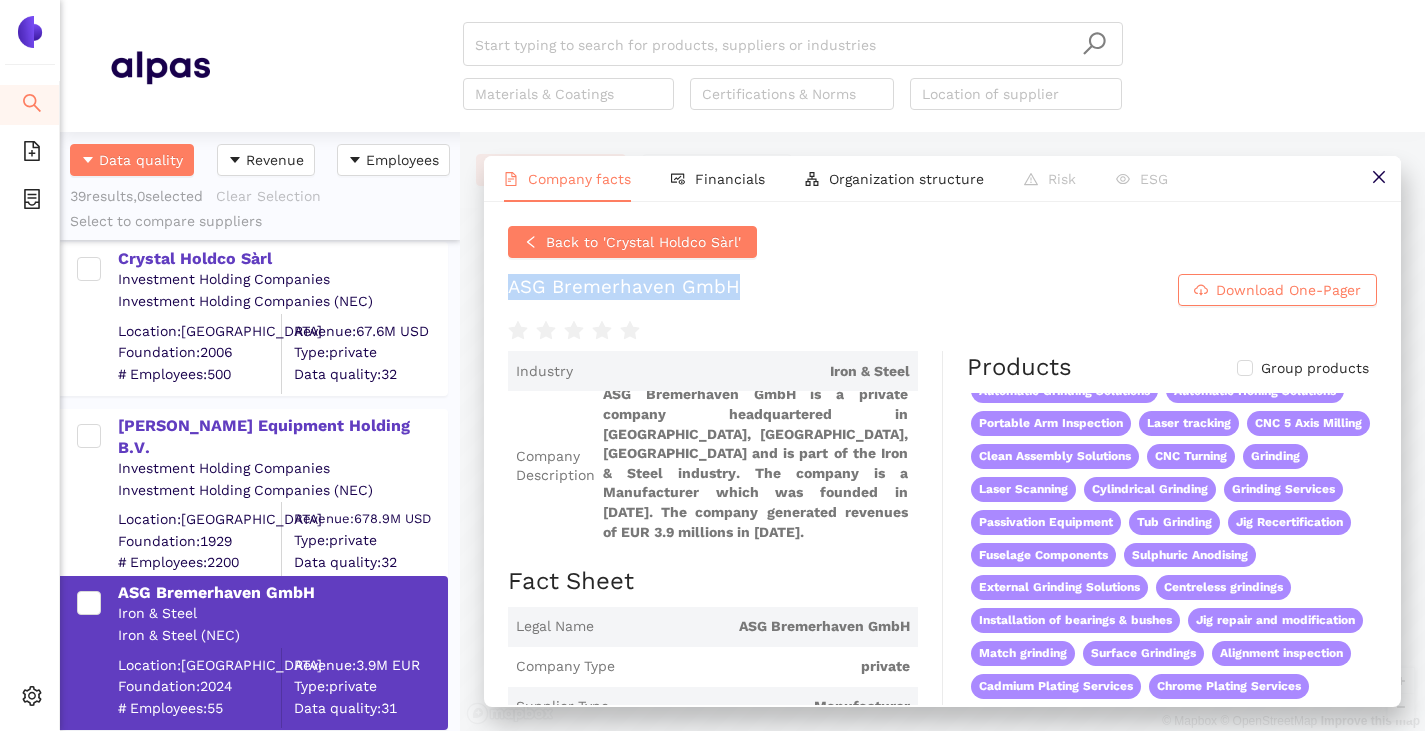 drag, startPoint x: 739, startPoint y: 286, endPoint x: 489, endPoint y: 295, distance: 250.16194 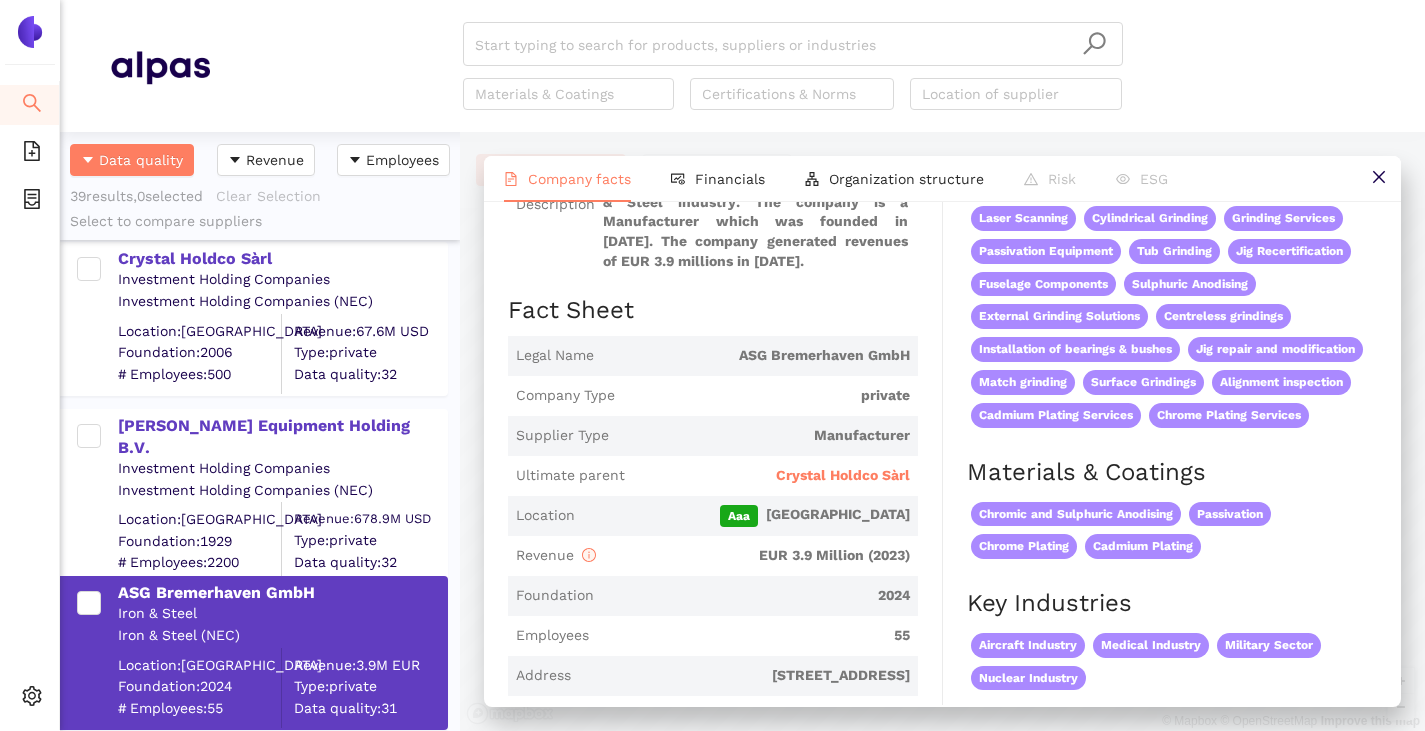 scroll, scrollTop: 400, scrollLeft: 0, axis: vertical 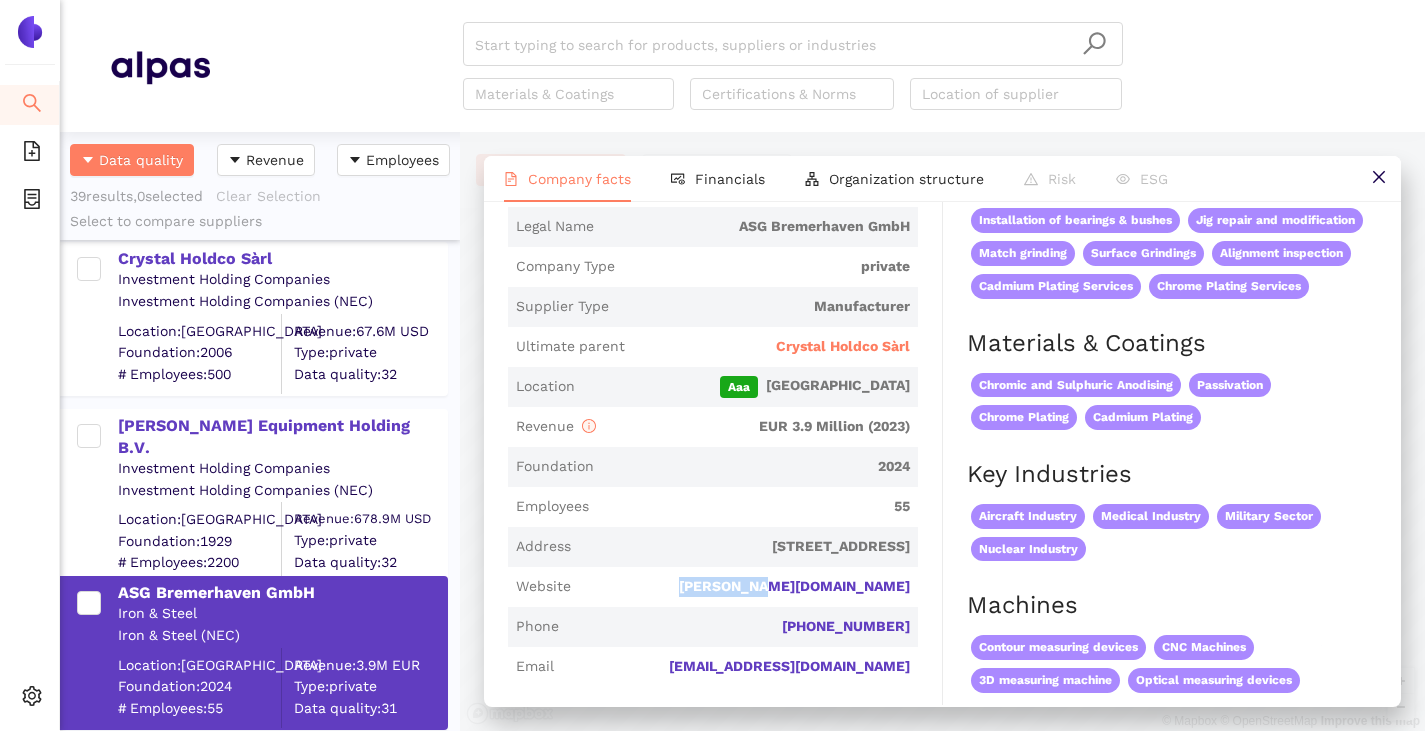 drag, startPoint x: 906, startPoint y: 584, endPoint x: 821, endPoint y: 584, distance: 85 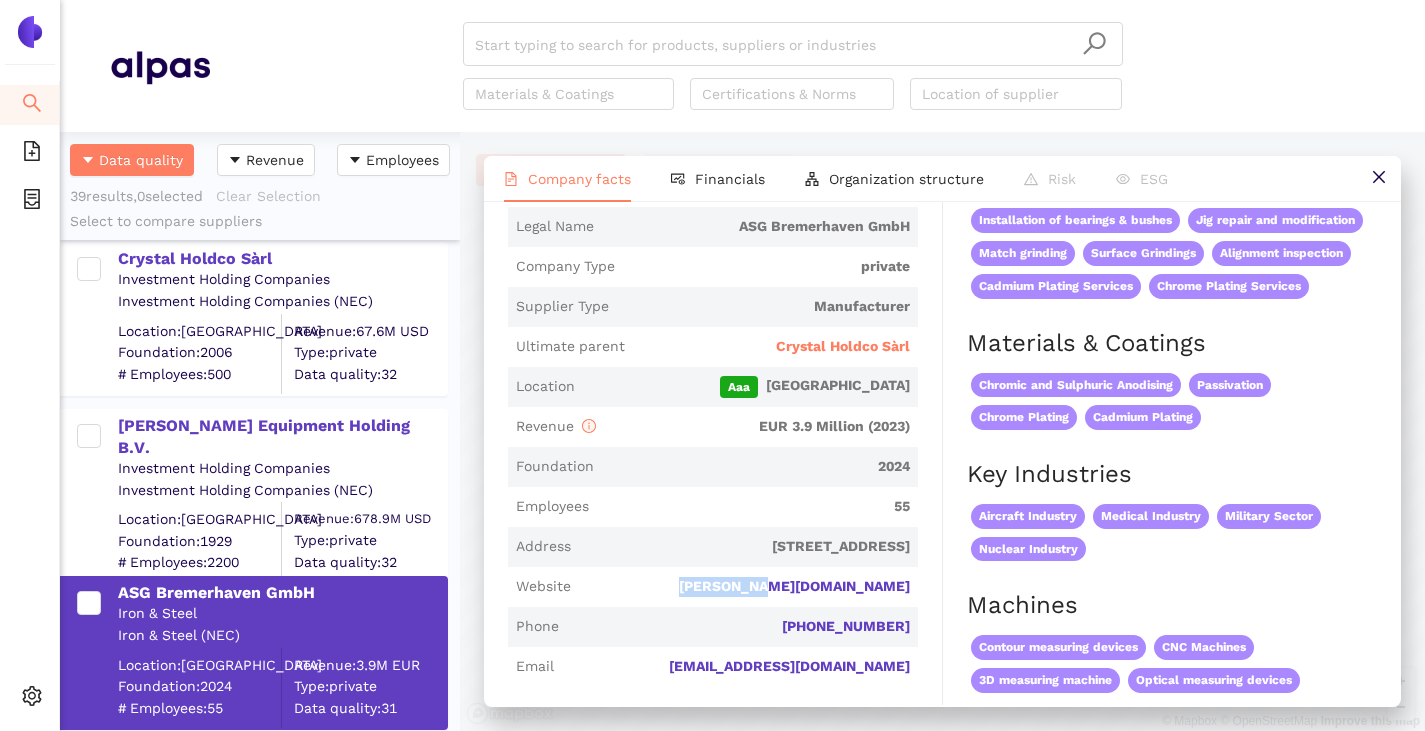 scroll, scrollTop: 0, scrollLeft: 0, axis: both 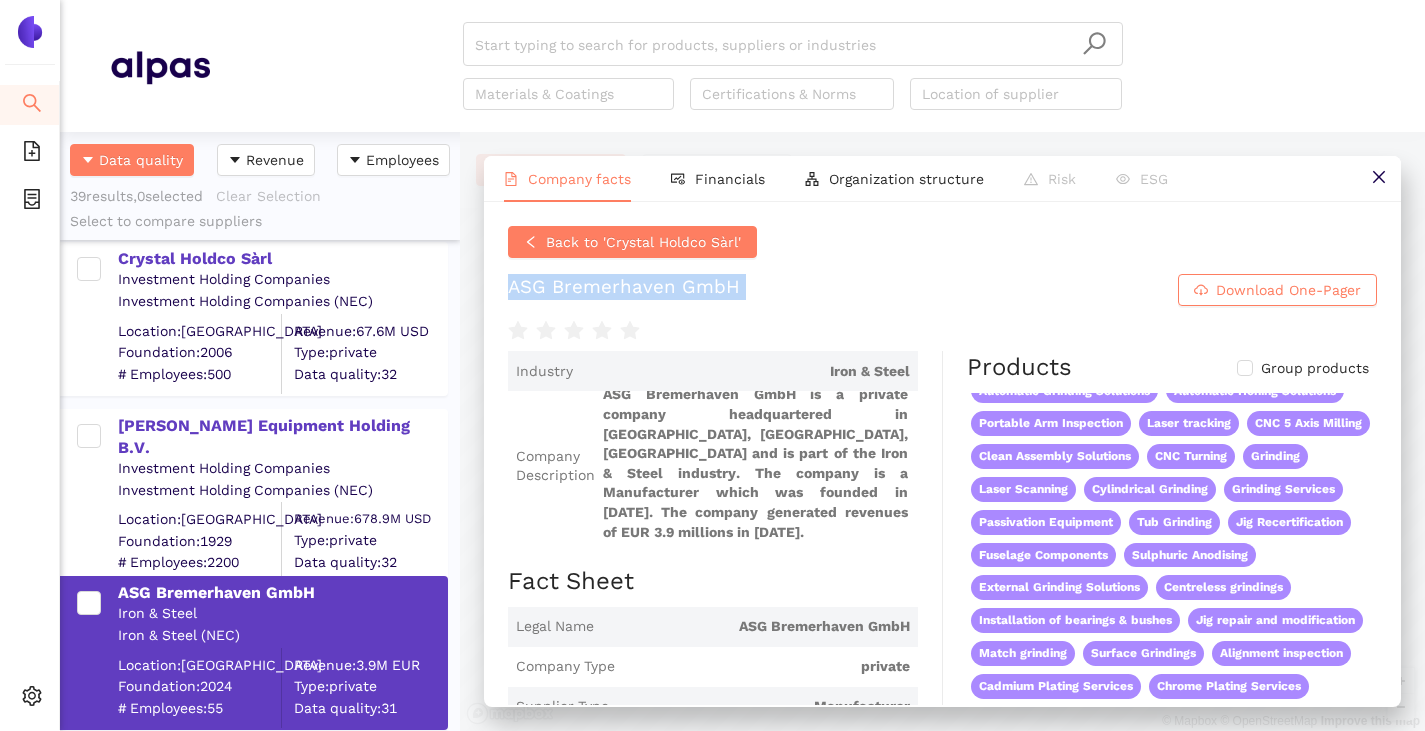 drag, startPoint x: 516, startPoint y: 287, endPoint x: 748, endPoint y: 309, distance: 233.04077 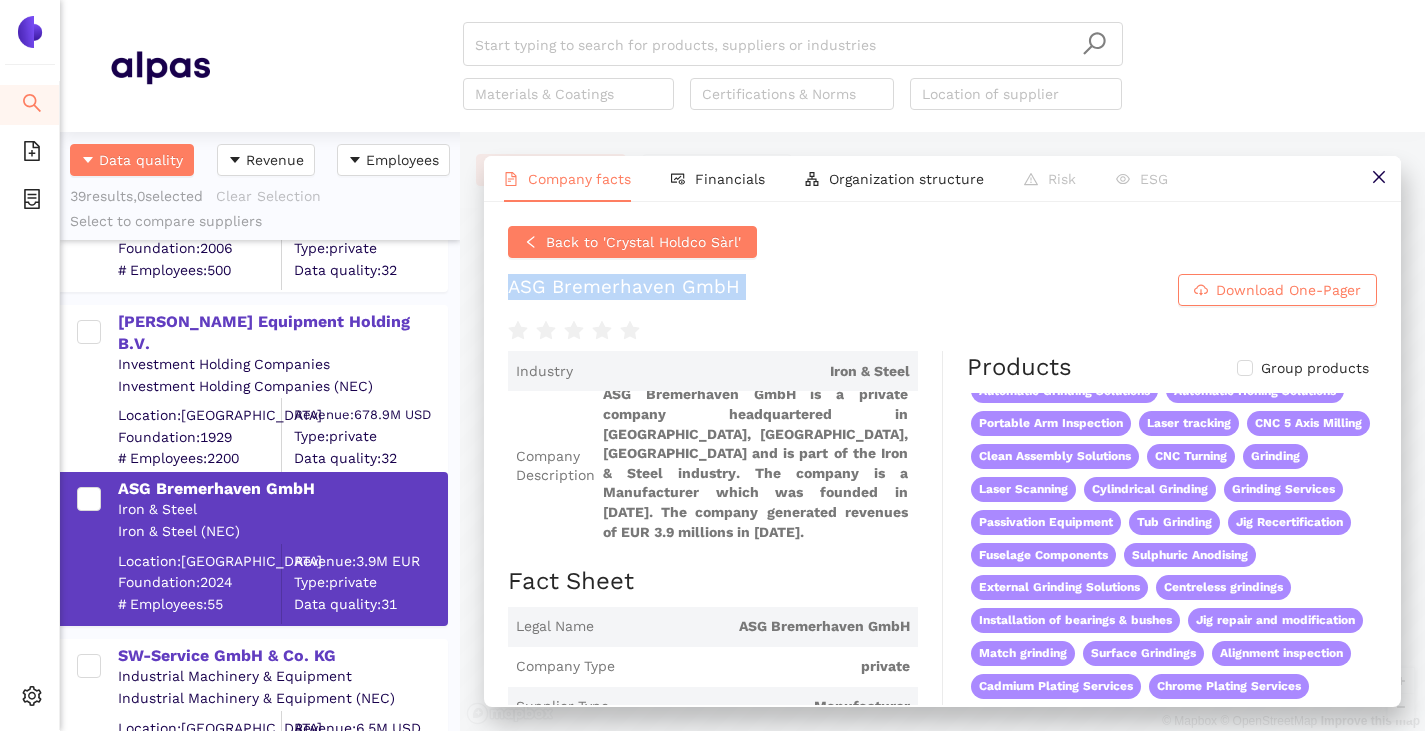 scroll, scrollTop: 2700, scrollLeft: 0, axis: vertical 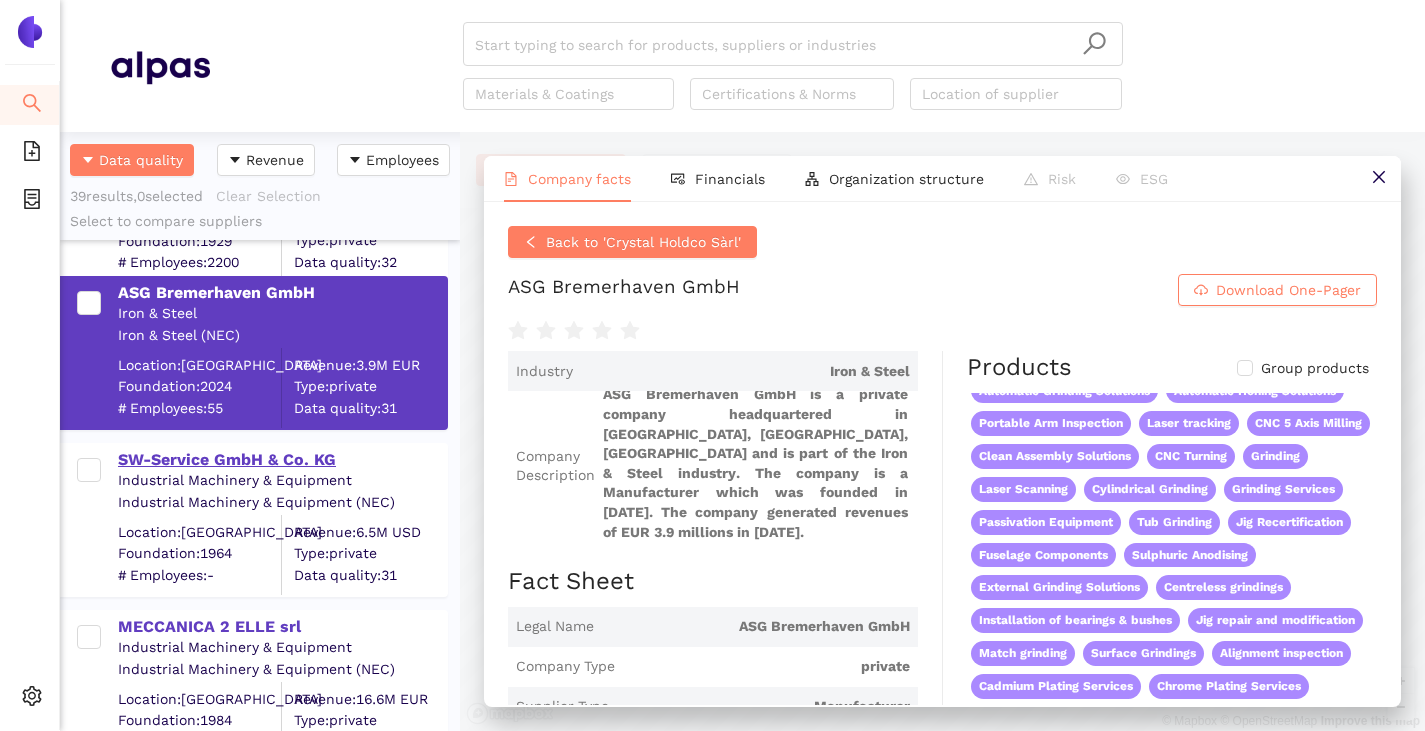 click on "SW-Service GmbH & Co. KG" at bounding box center [282, 460] 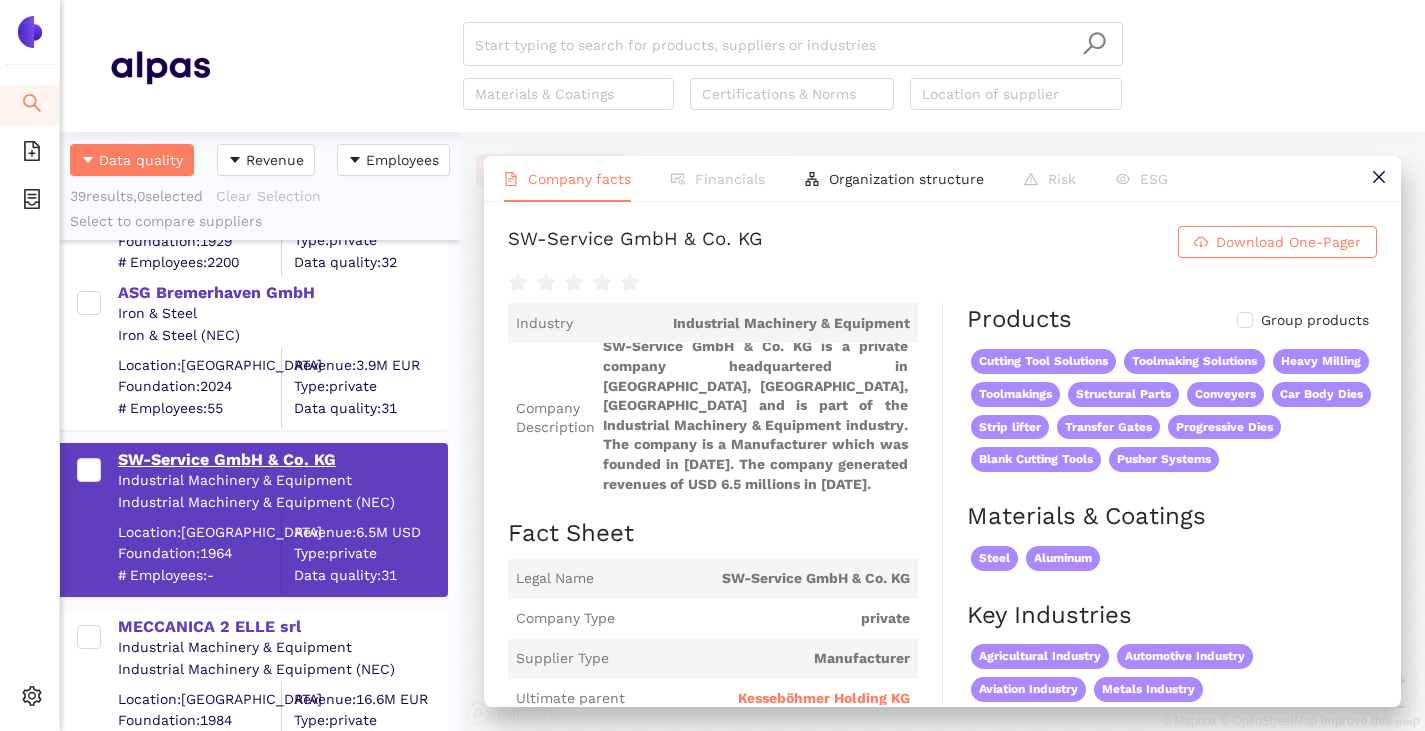 scroll, scrollTop: 0, scrollLeft: 0, axis: both 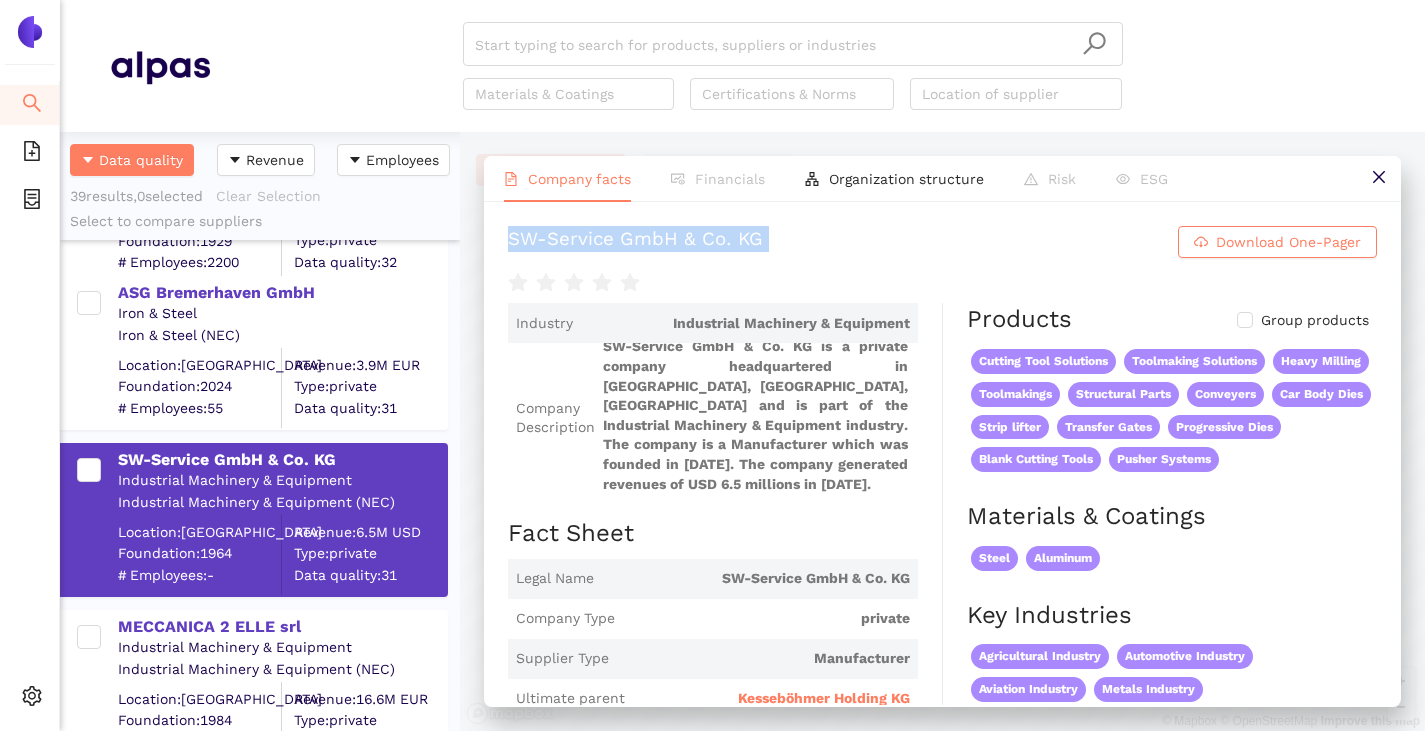 drag, startPoint x: 509, startPoint y: 239, endPoint x: 789, endPoint y: 260, distance: 280.7864 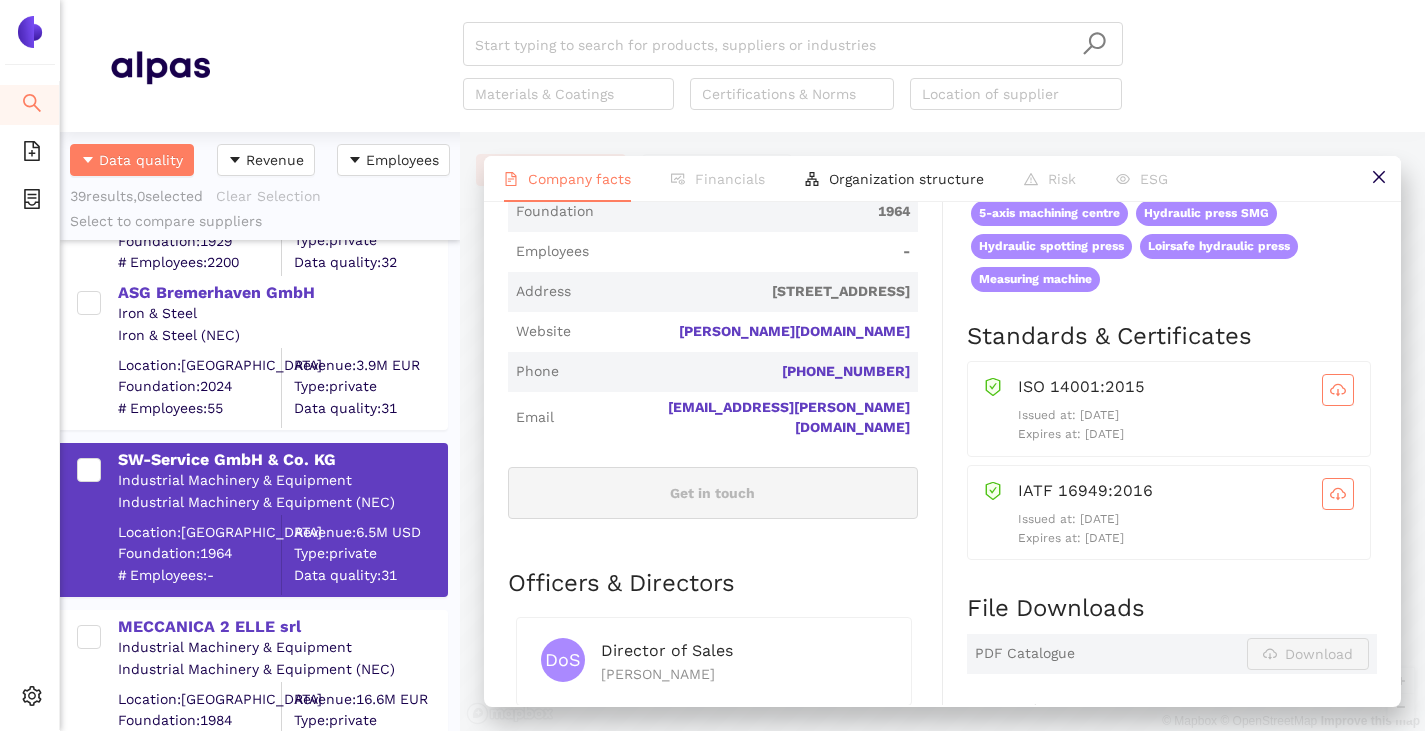 scroll, scrollTop: 700, scrollLeft: 0, axis: vertical 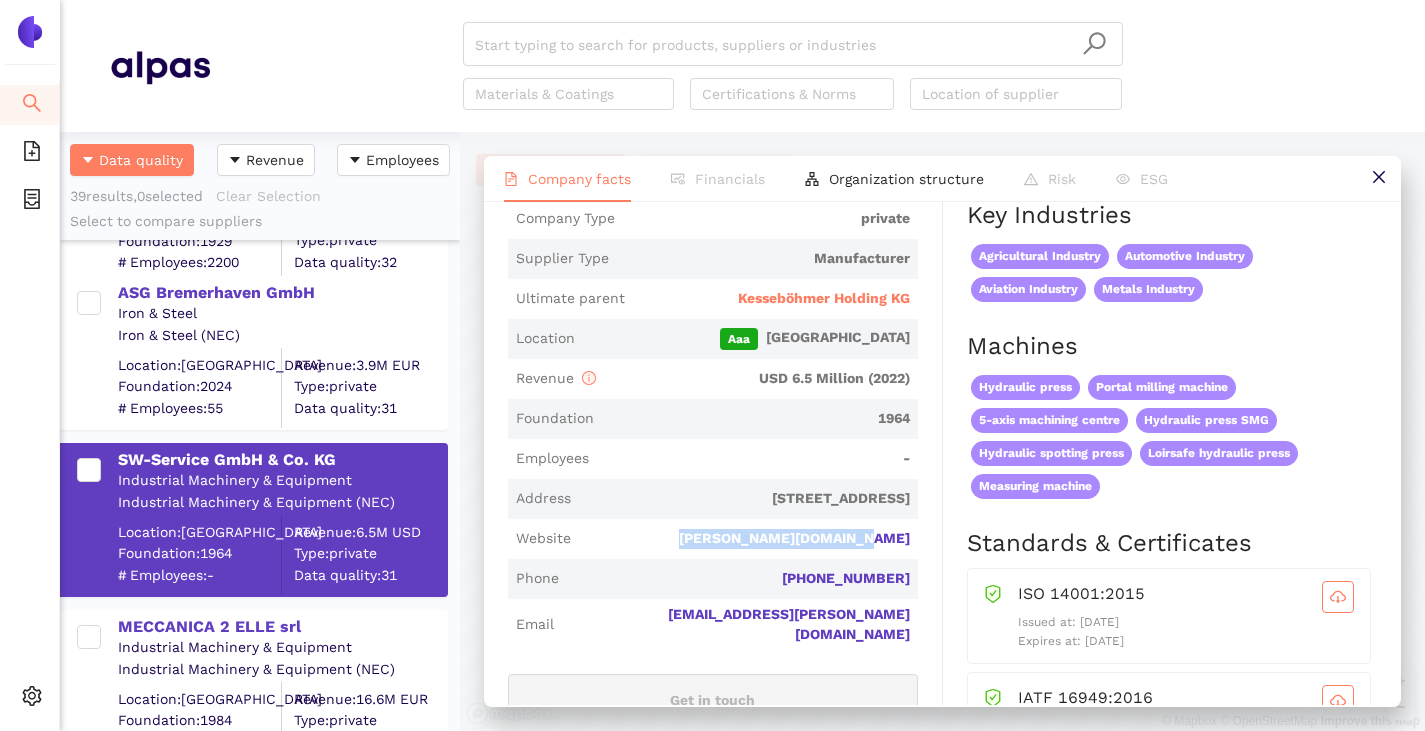 drag, startPoint x: 913, startPoint y: 532, endPoint x: 721, endPoint y: 535, distance: 192.02344 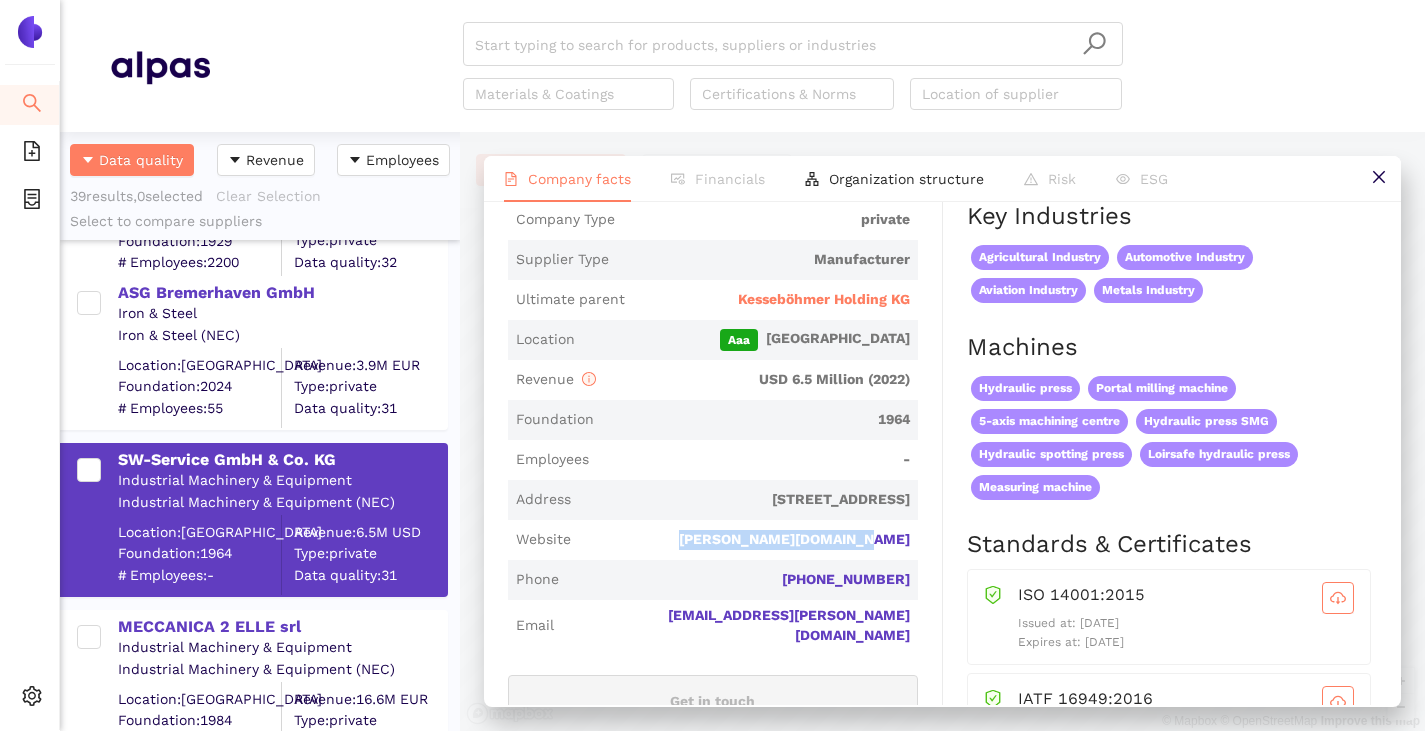 scroll, scrollTop: 400, scrollLeft: 0, axis: vertical 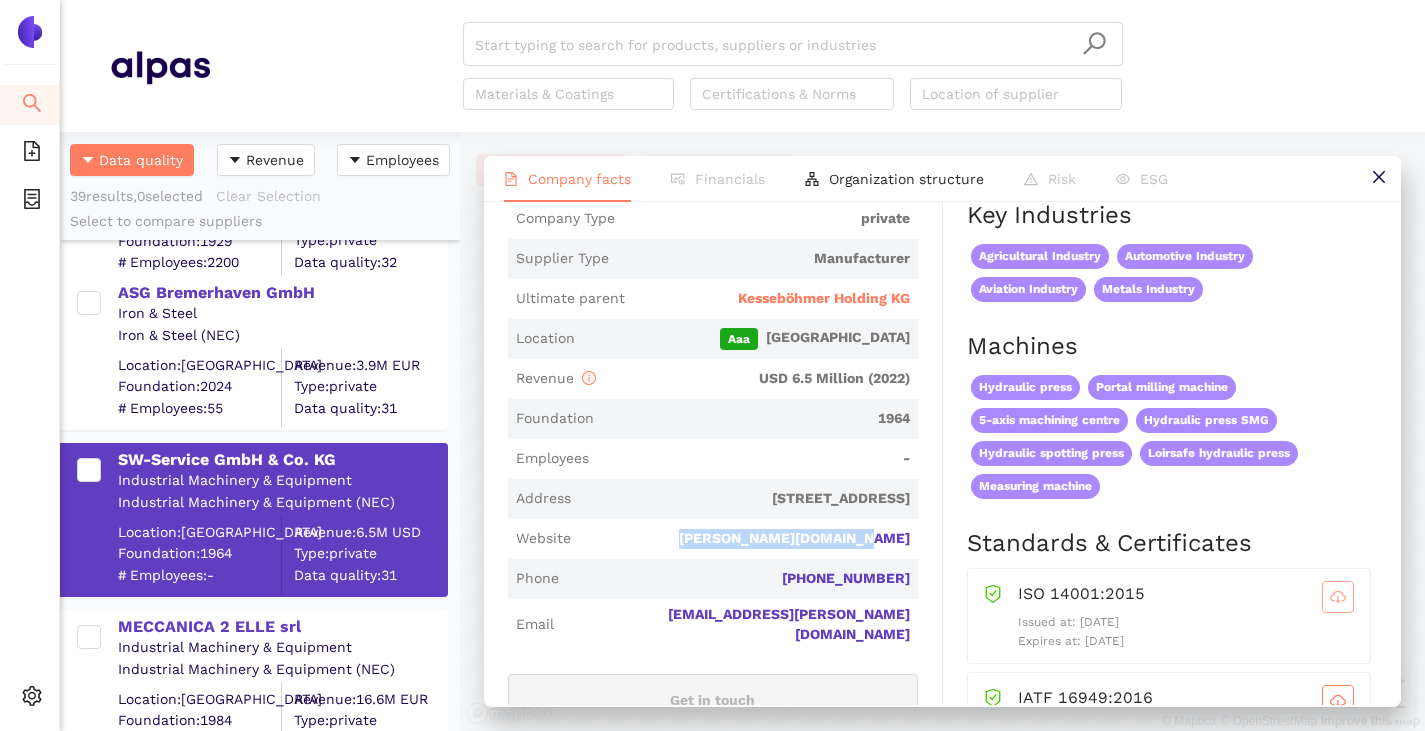 click 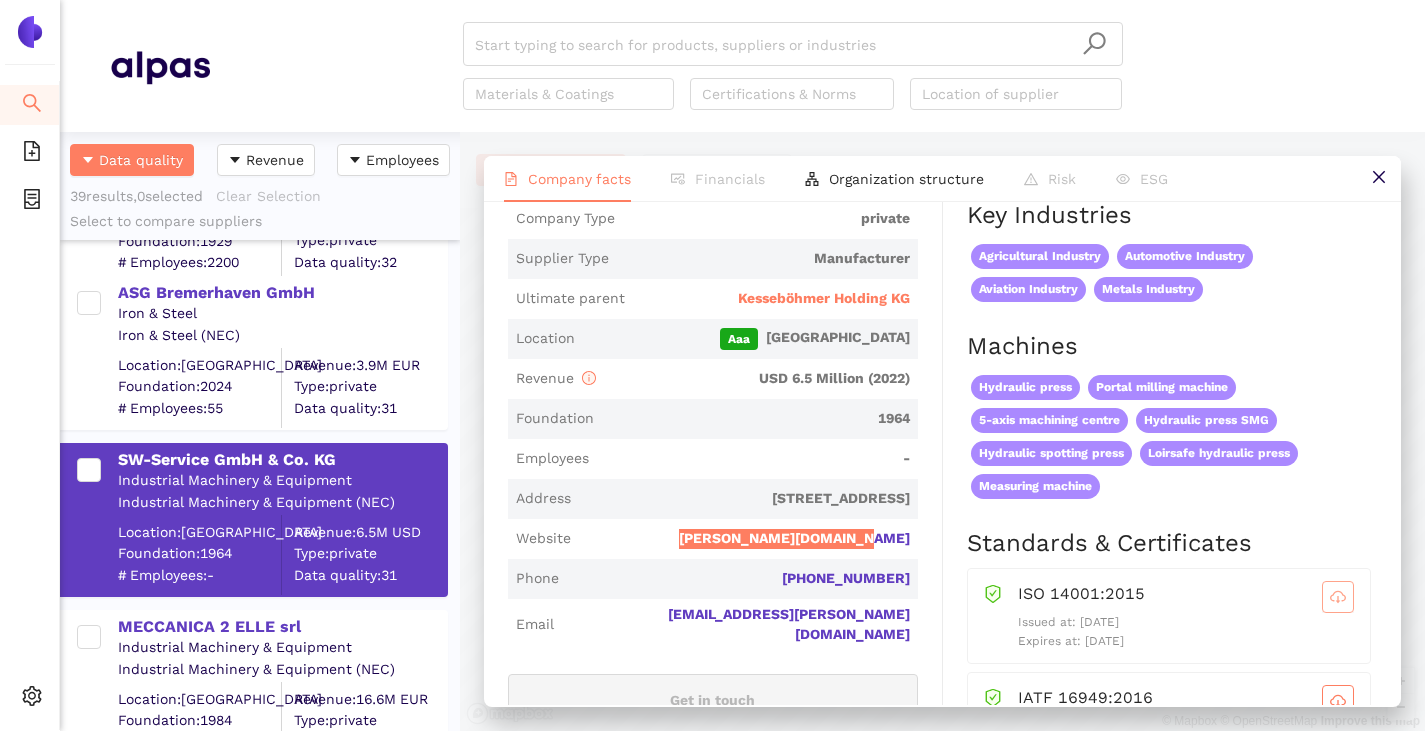 scroll, scrollTop: 0, scrollLeft: 0, axis: both 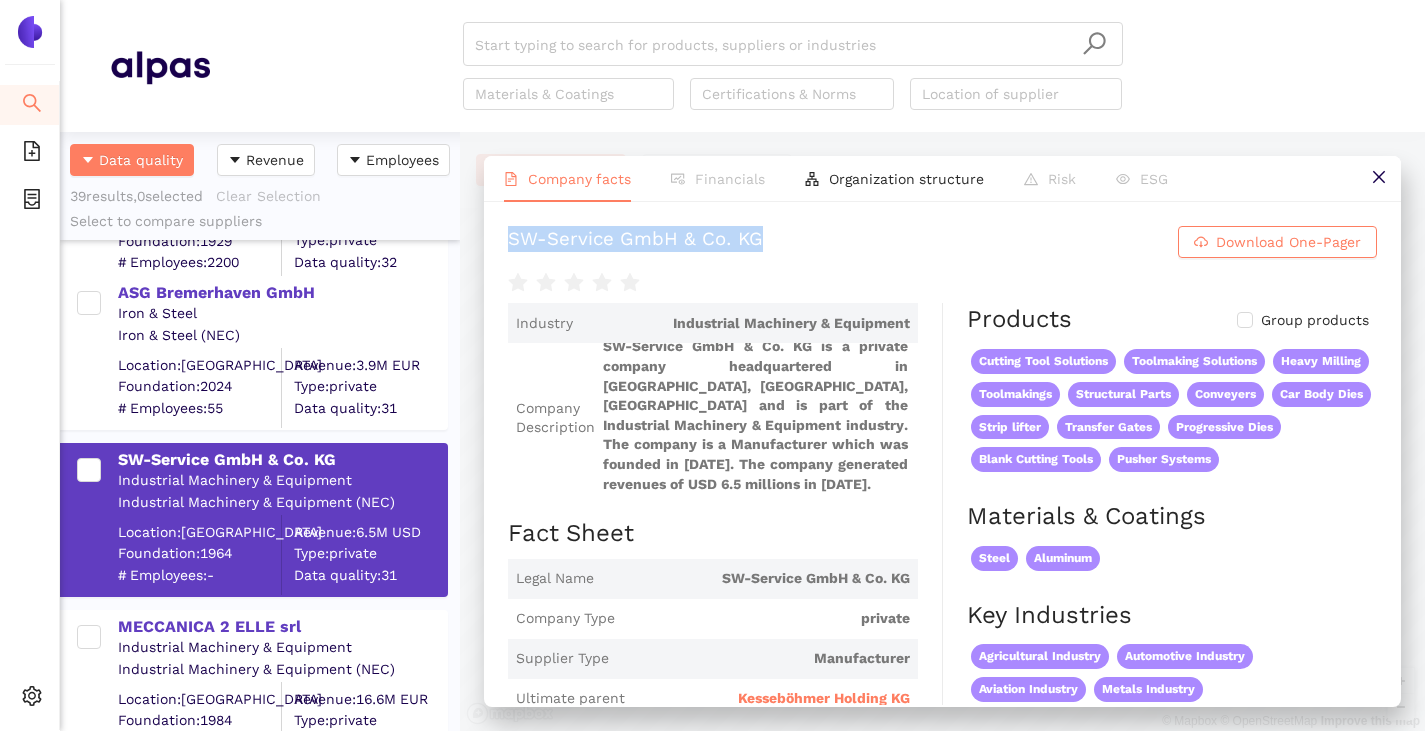 drag, startPoint x: 506, startPoint y: 243, endPoint x: 796, endPoint y: 224, distance: 290.62173 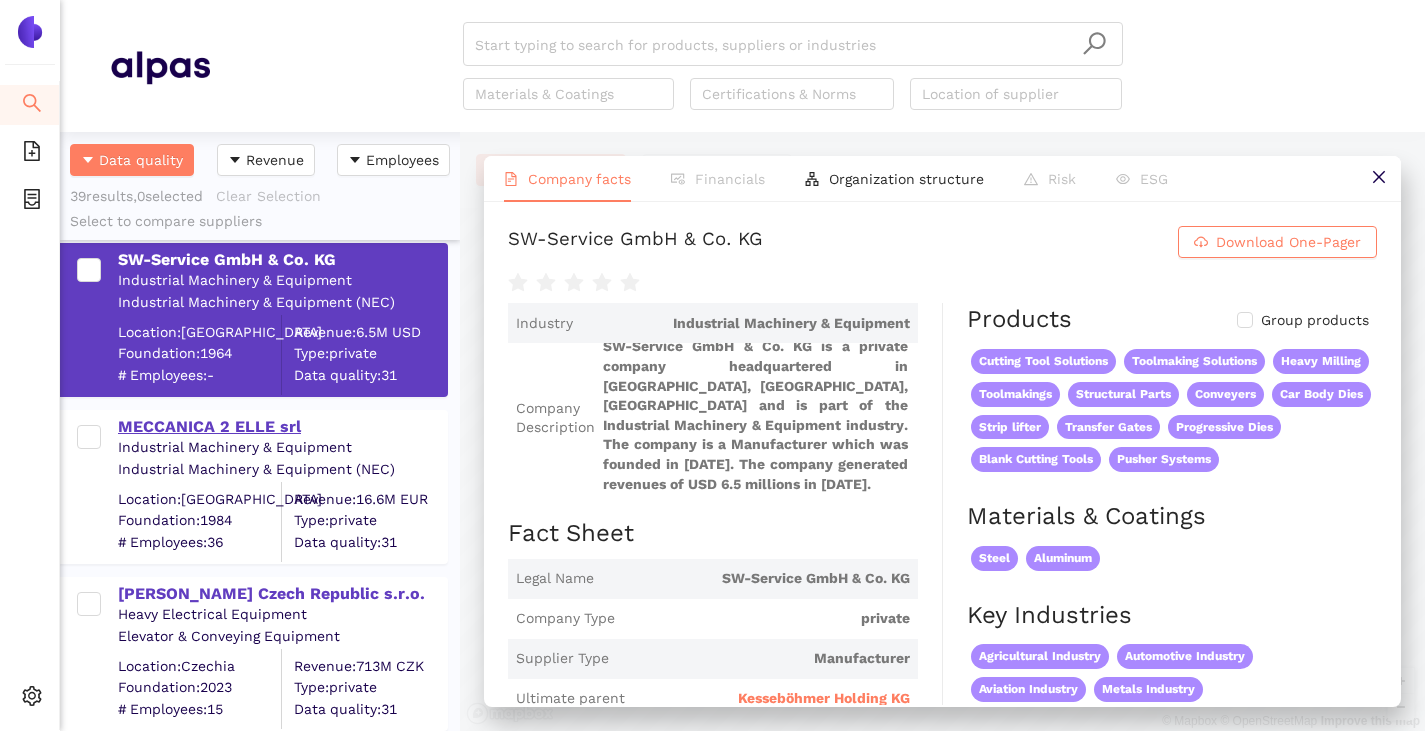 click on "MECCANICA 2 ELLE srl" at bounding box center [282, 425] 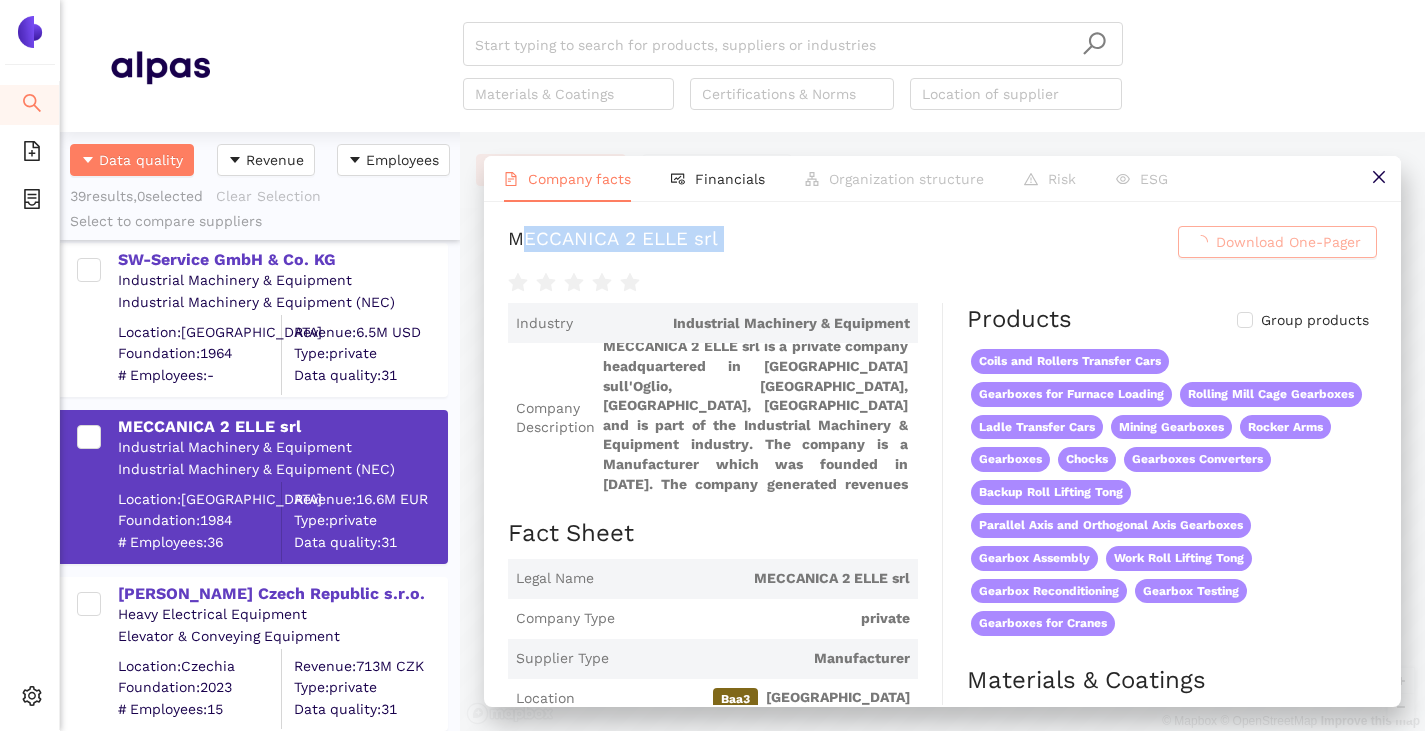 drag, startPoint x: 516, startPoint y: 238, endPoint x: 759, endPoint y: 267, distance: 244.72433 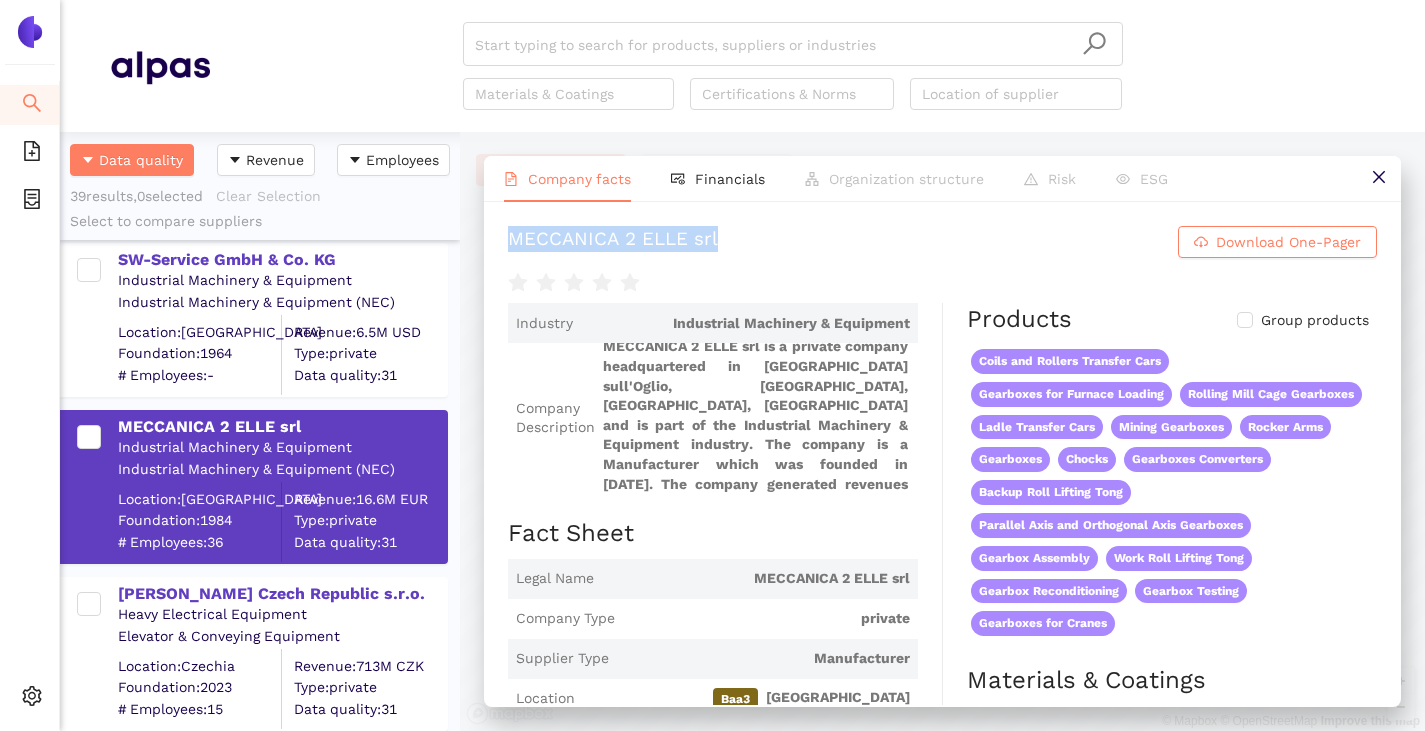 drag, startPoint x: 501, startPoint y: 231, endPoint x: 749, endPoint y: 253, distance: 248.97389 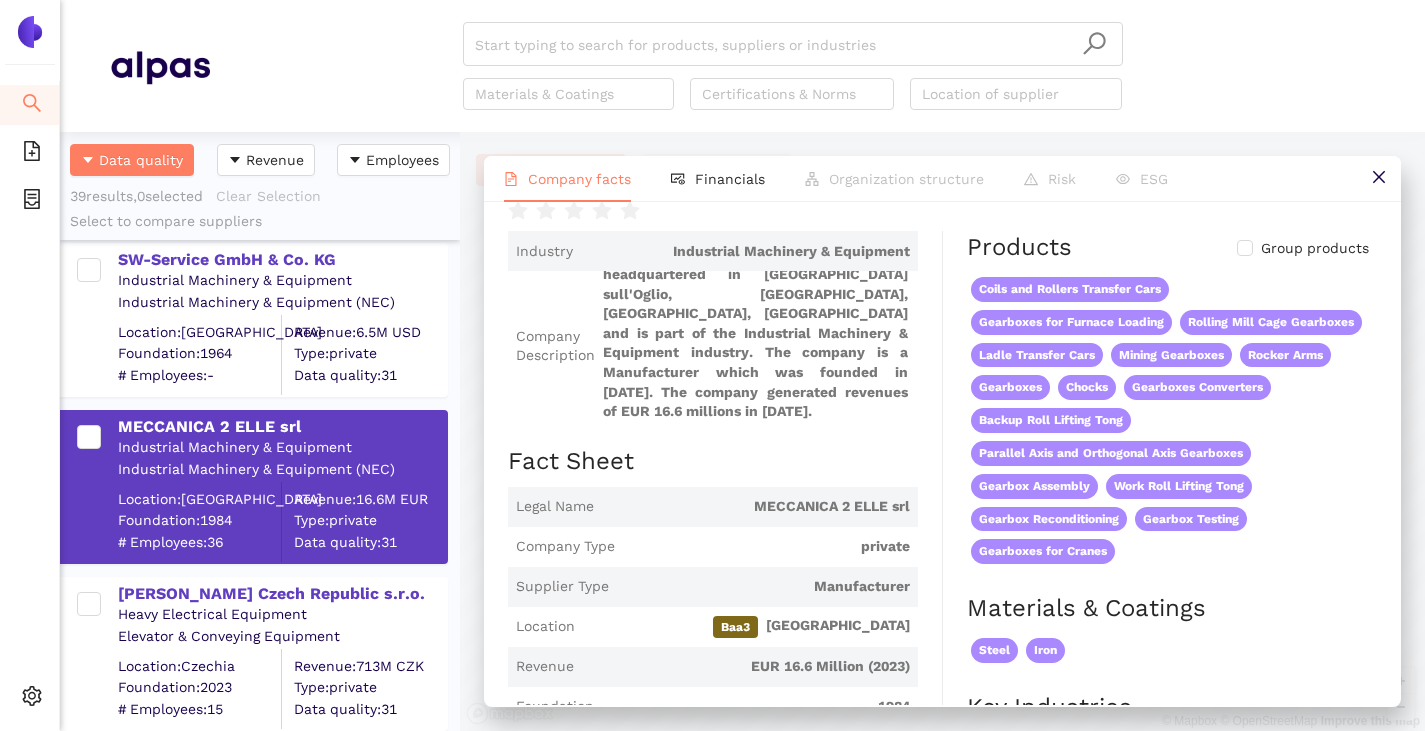 scroll, scrollTop: 0, scrollLeft: 0, axis: both 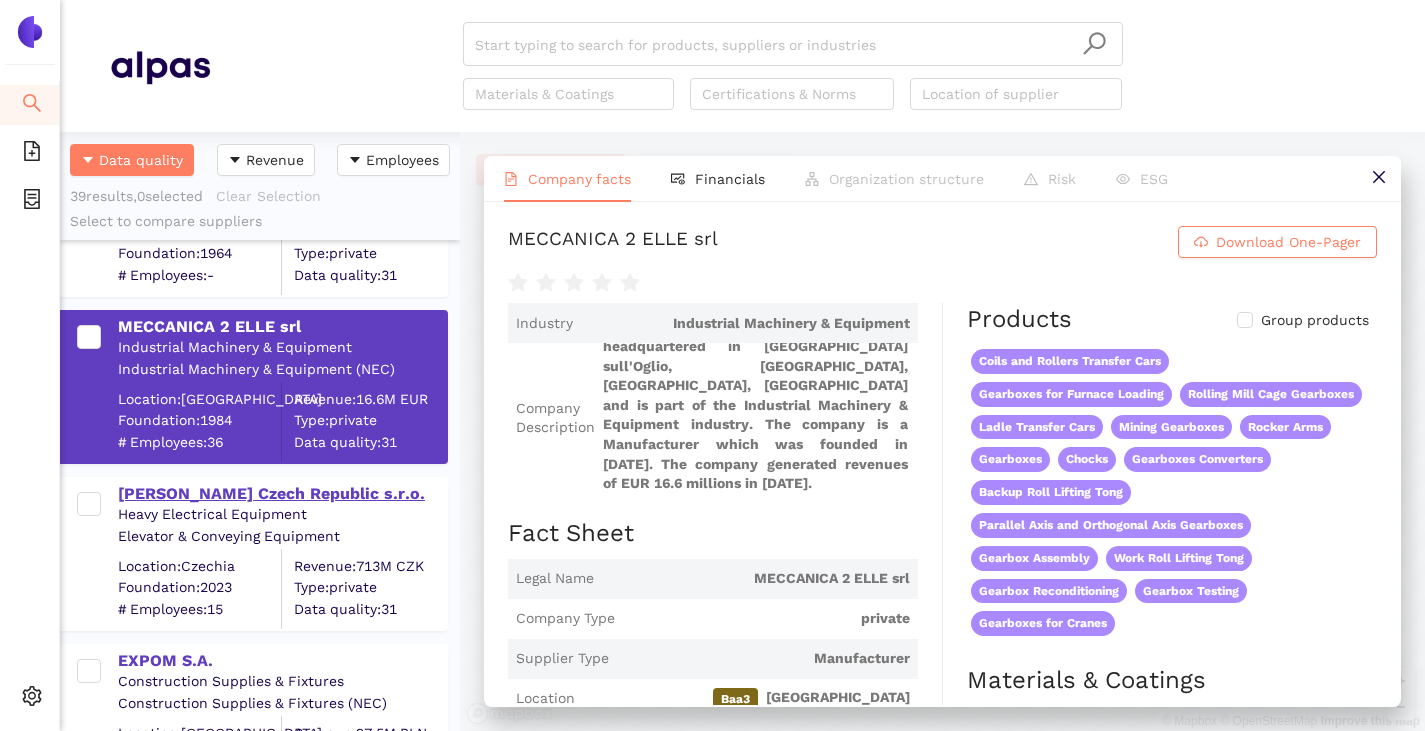 click on "[PERSON_NAME] Czech Republic s.r.o." at bounding box center [282, 494] 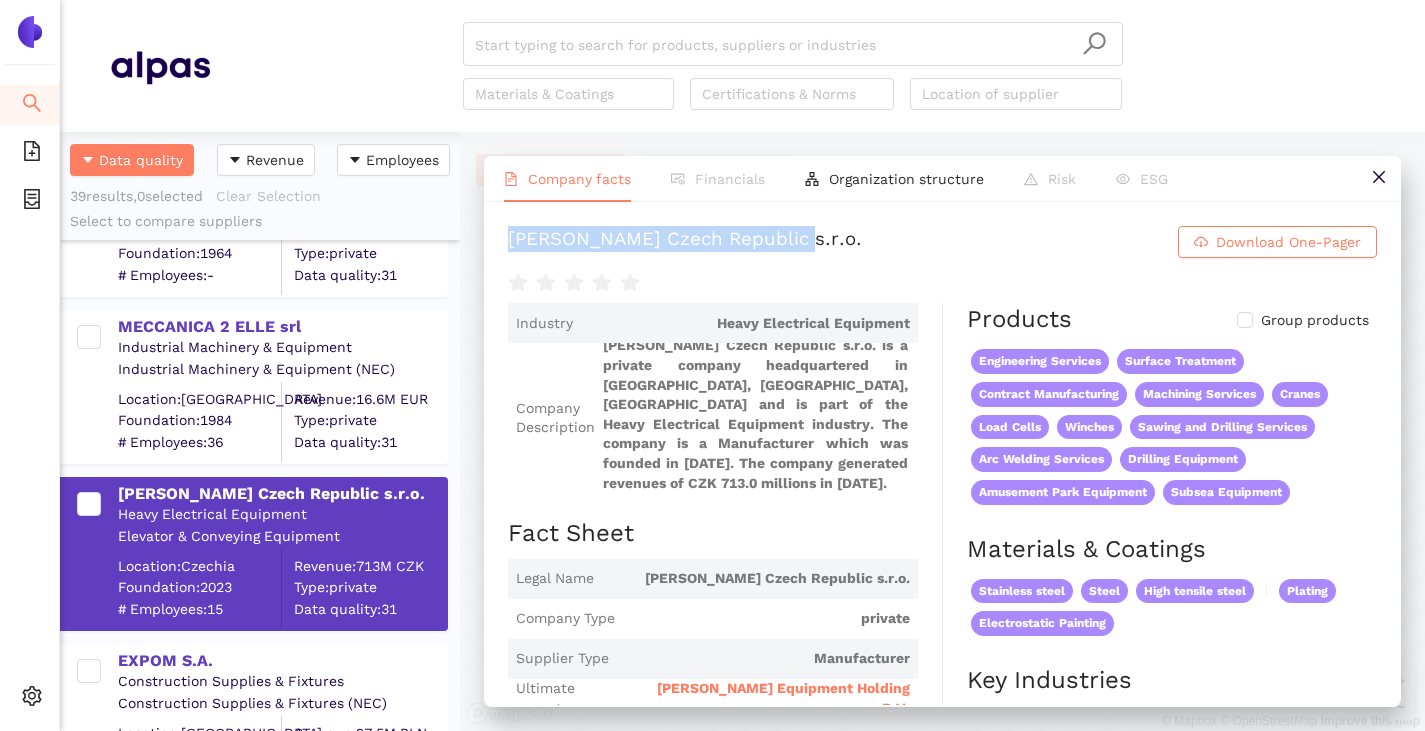drag, startPoint x: 513, startPoint y: 239, endPoint x: 824, endPoint y: 234, distance: 311.0402 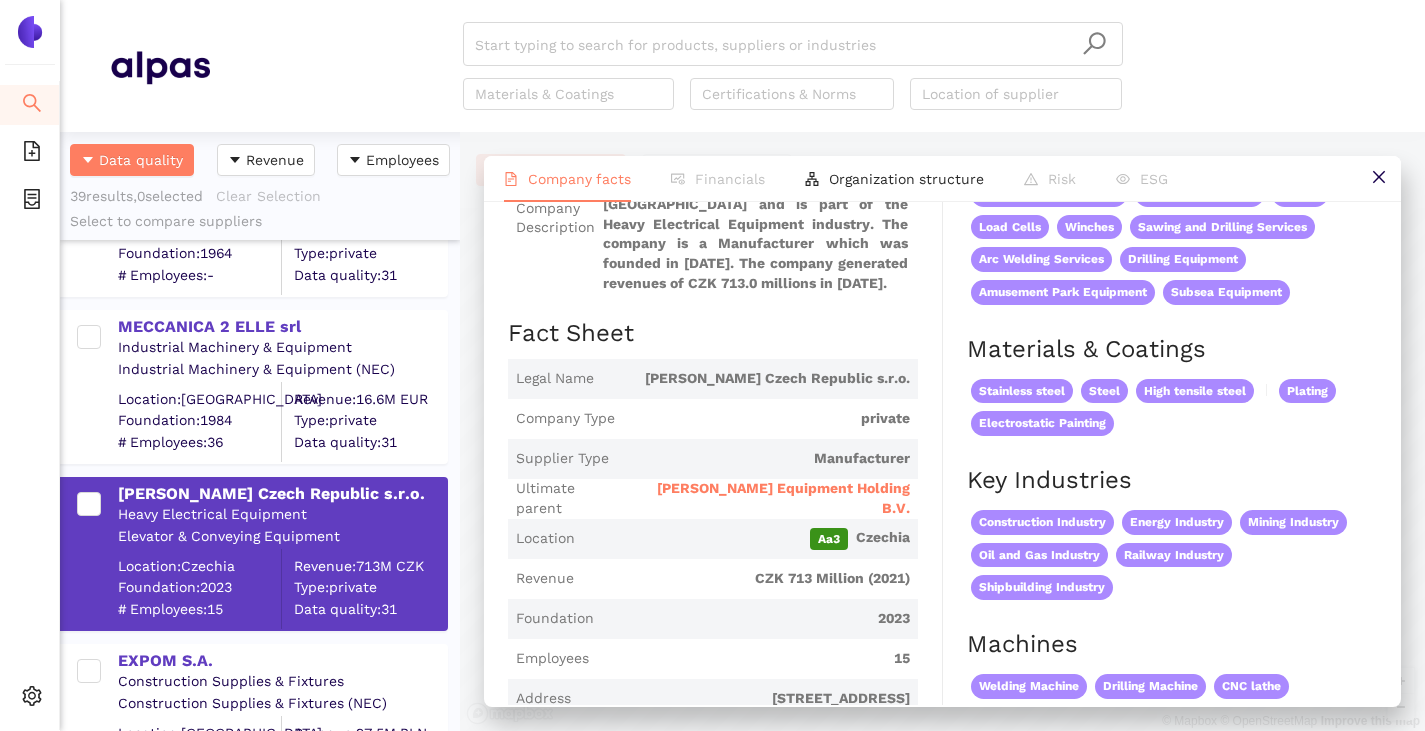 scroll, scrollTop: 0, scrollLeft: 0, axis: both 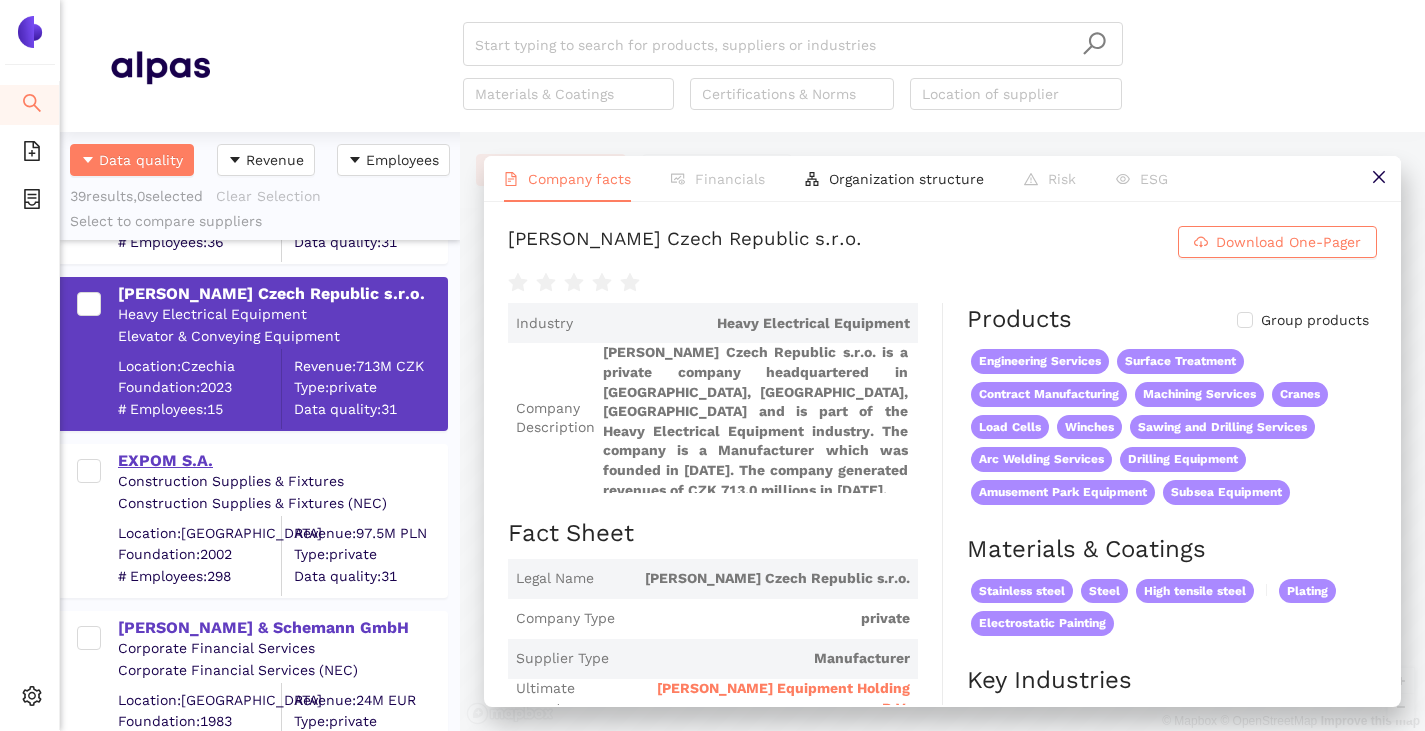 click on "EXPOM S.A." at bounding box center (282, 461) 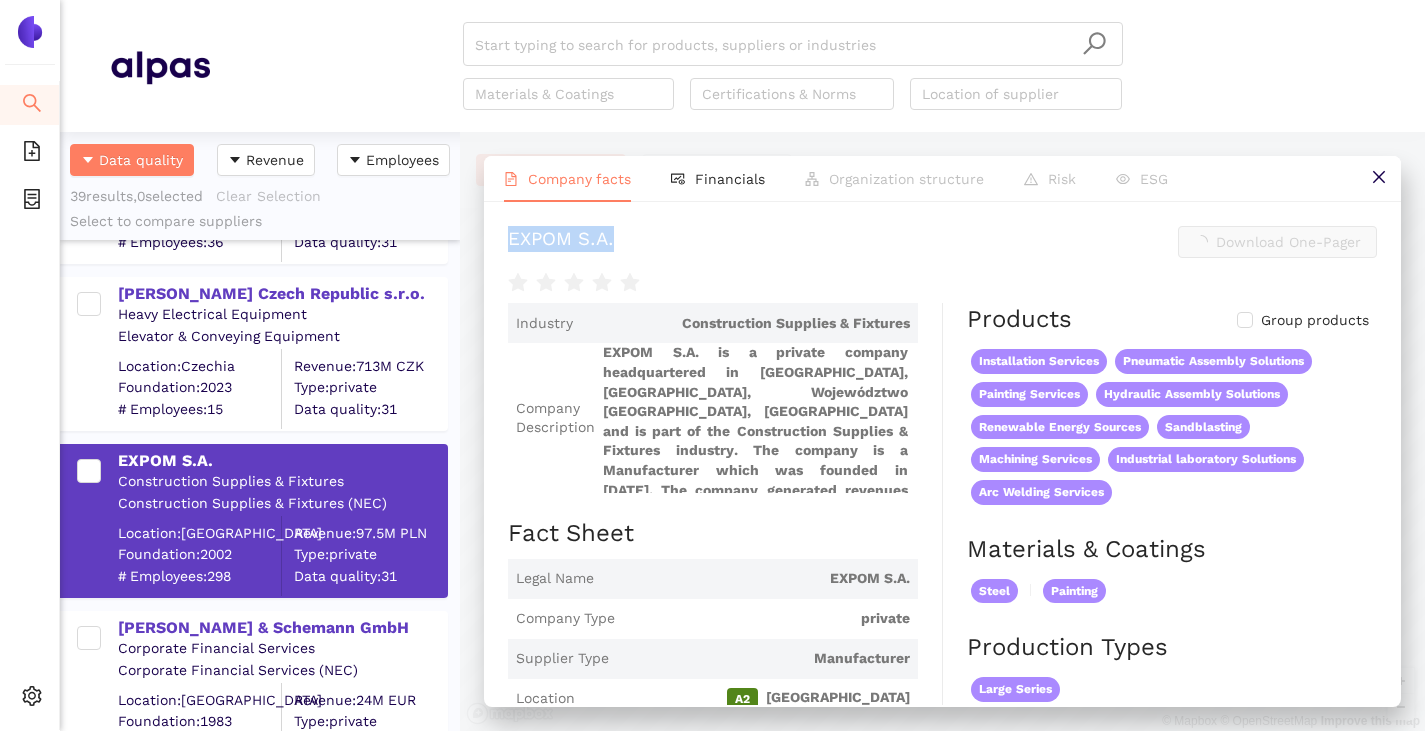 drag, startPoint x: 527, startPoint y: 239, endPoint x: 623, endPoint y: 238, distance: 96.00521 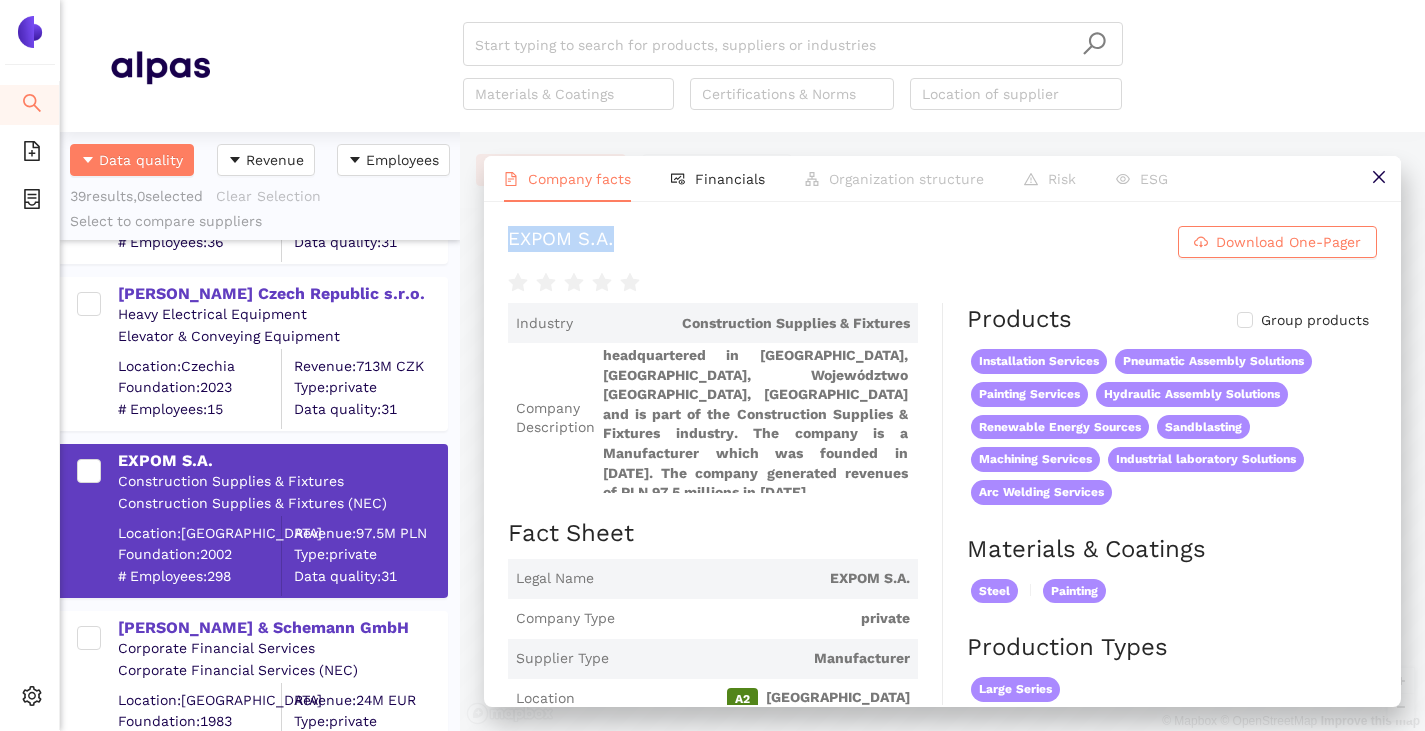 scroll, scrollTop: 26, scrollLeft: 0, axis: vertical 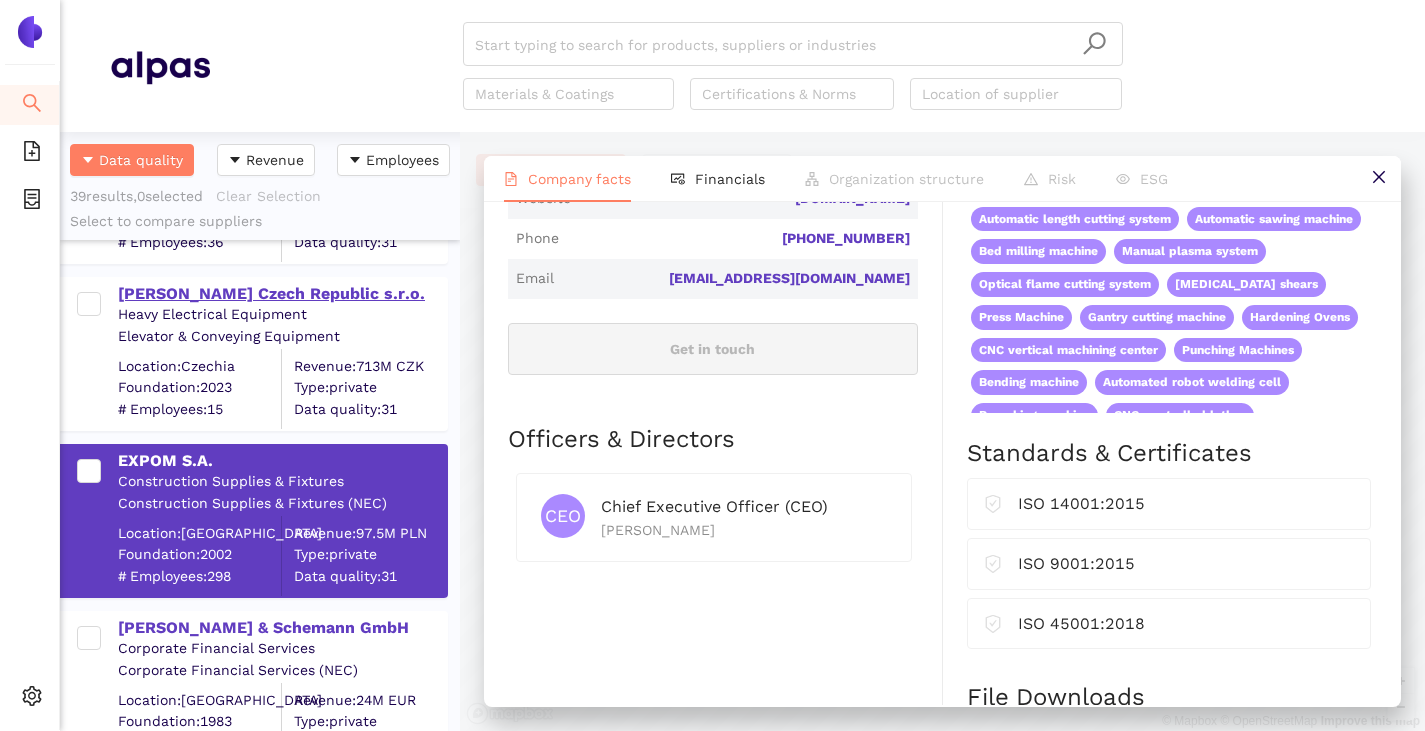 click on "[PERSON_NAME] Czech Republic s.r.o." at bounding box center (282, 294) 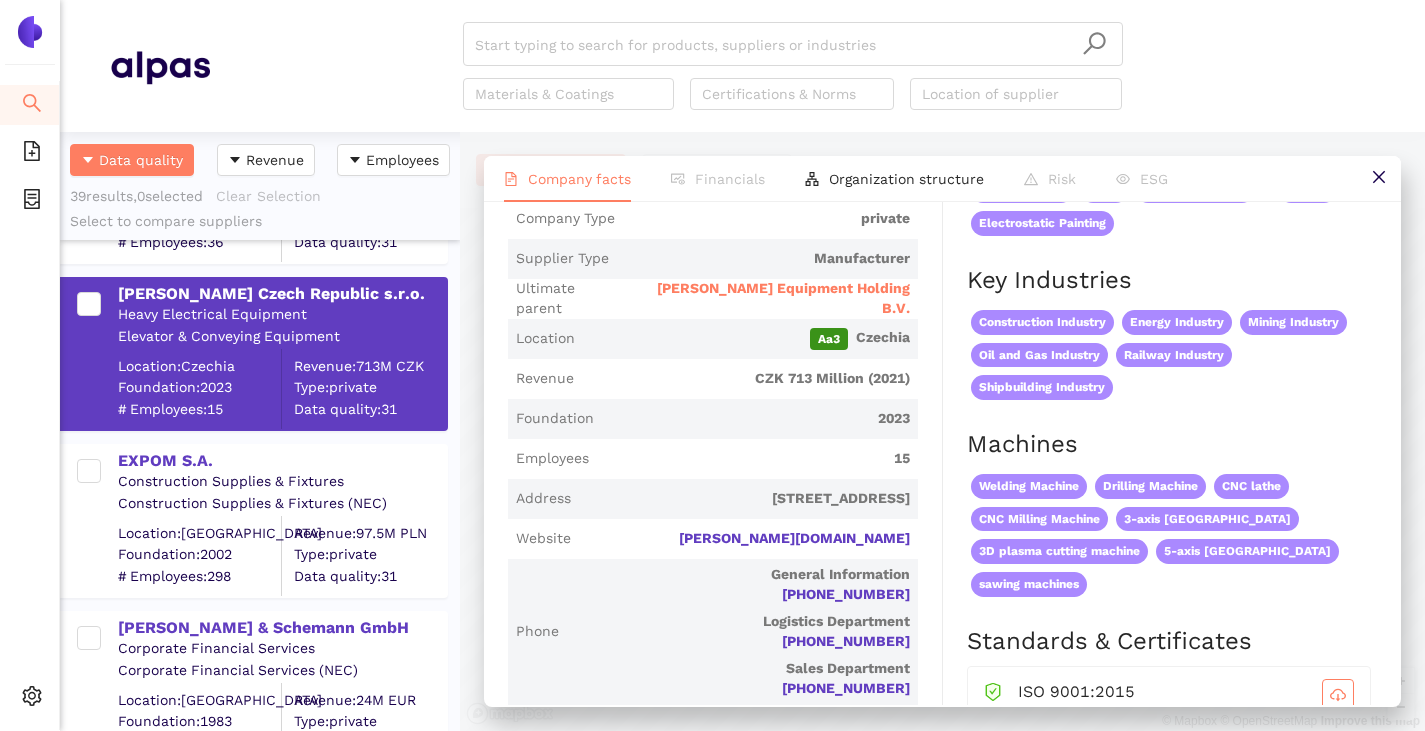 scroll, scrollTop: 500, scrollLeft: 0, axis: vertical 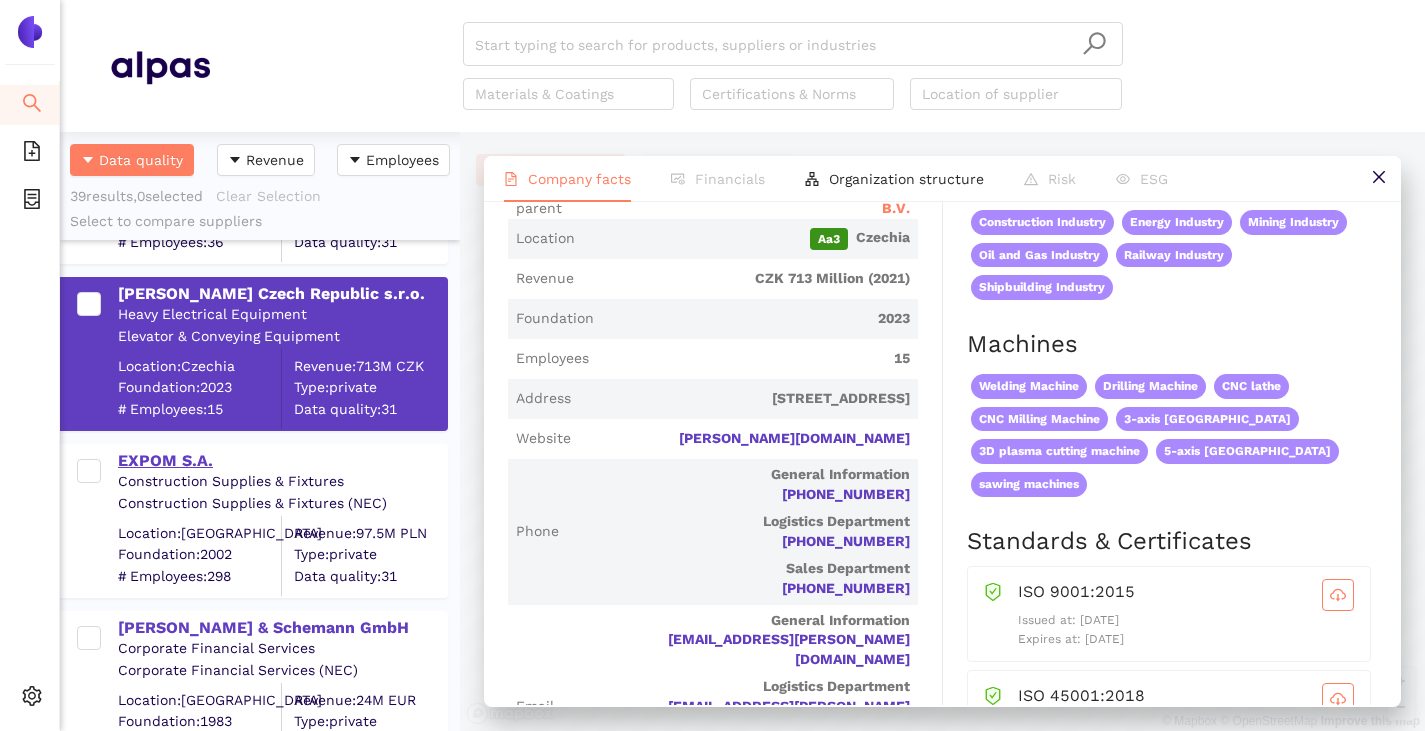click on "EXPOM S.A." at bounding box center [282, 461] 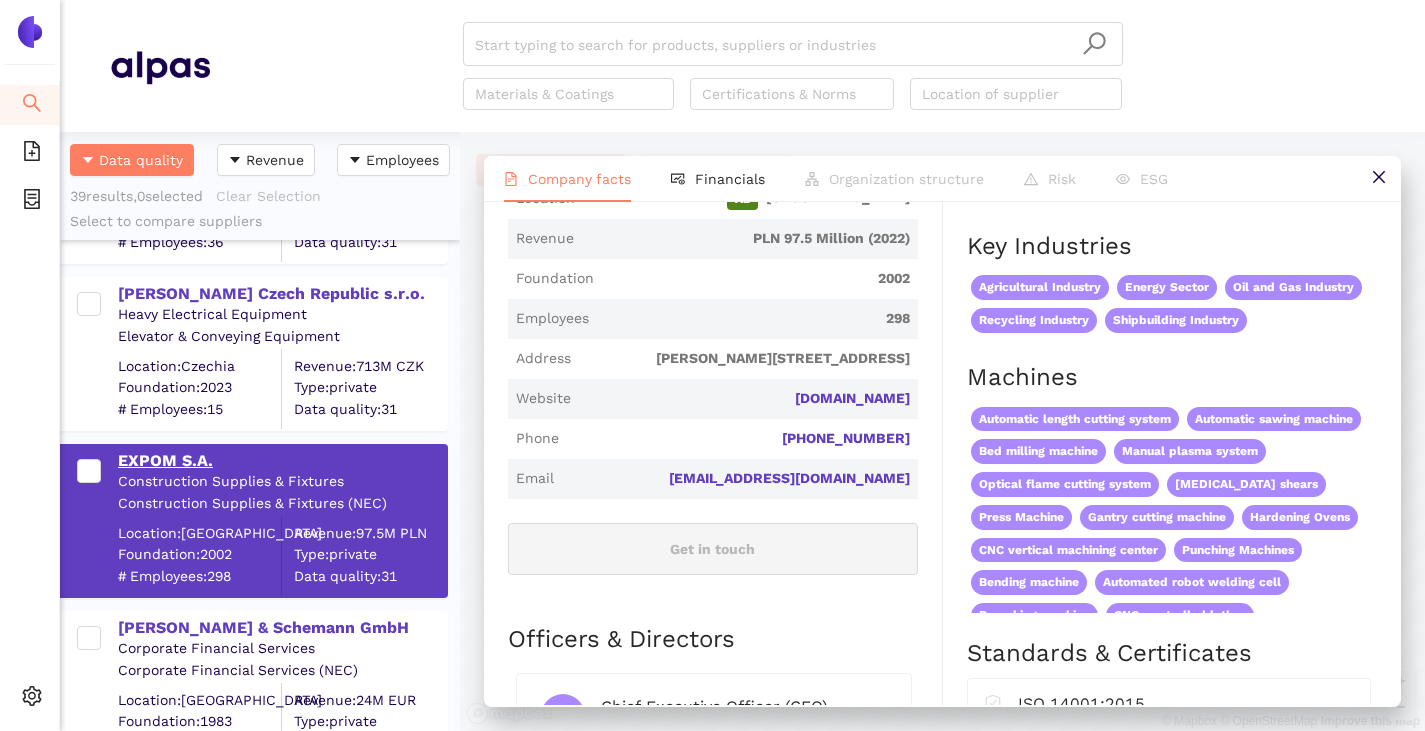 scroll, scrollTop: 0, scrollLeft: 0, axis: both 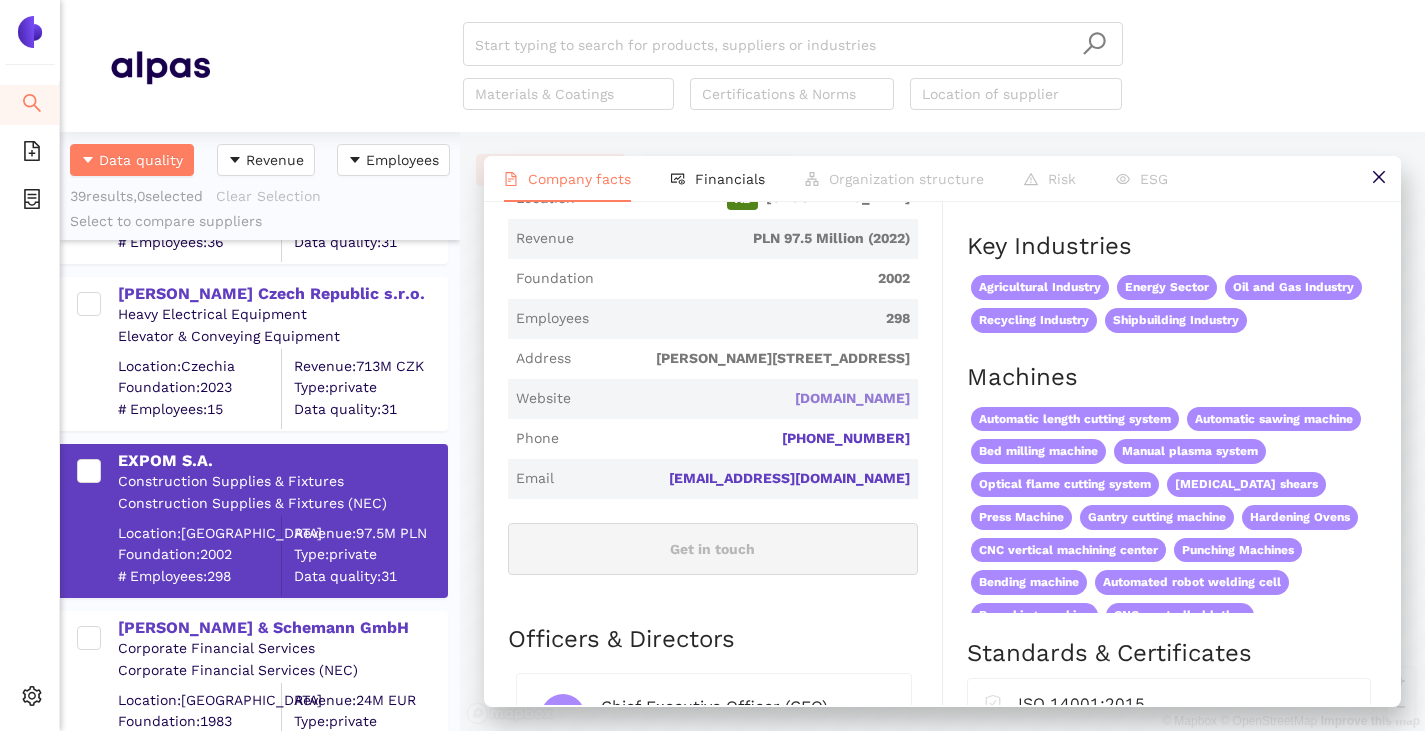 click on "[DOMAIN_NAME]" at bounding box center [0, 0] 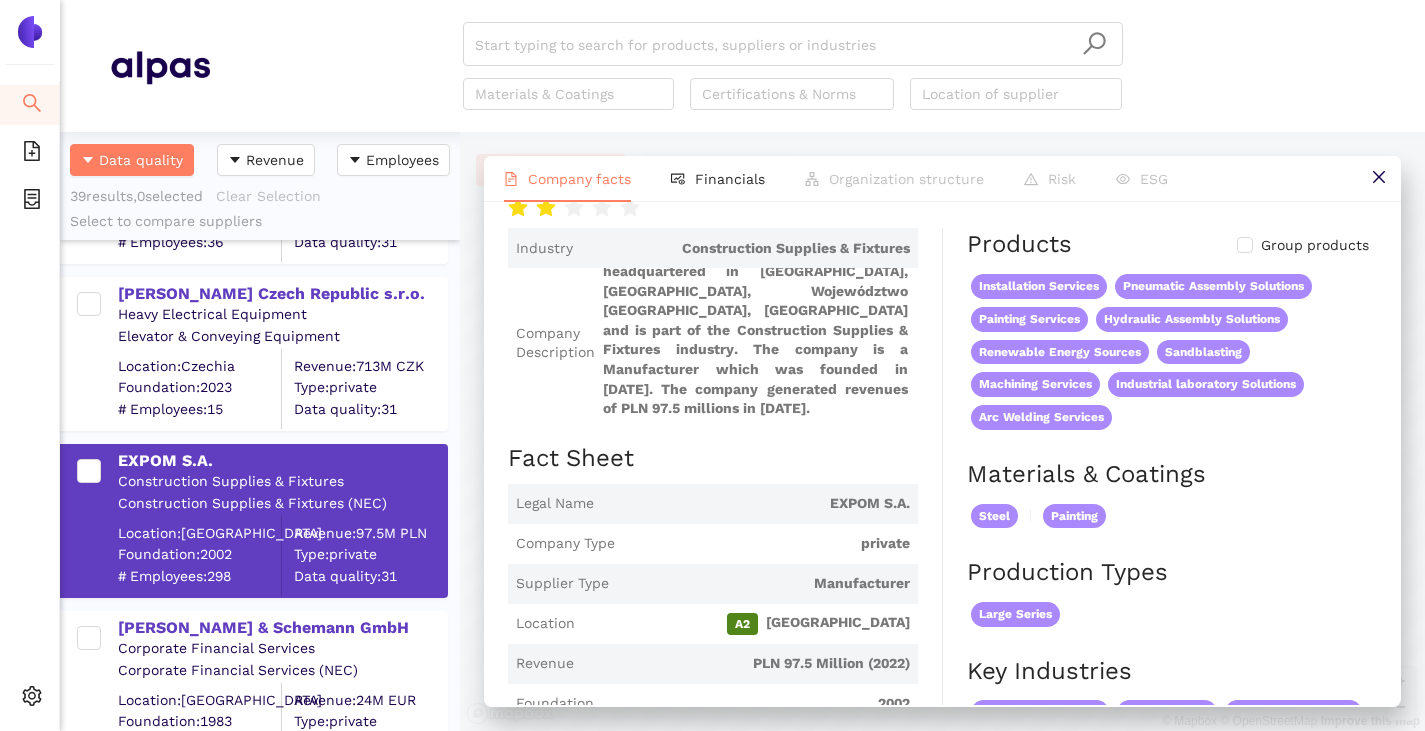 scroll, scrollTop: 0, scrollLeft: 0, axis: both 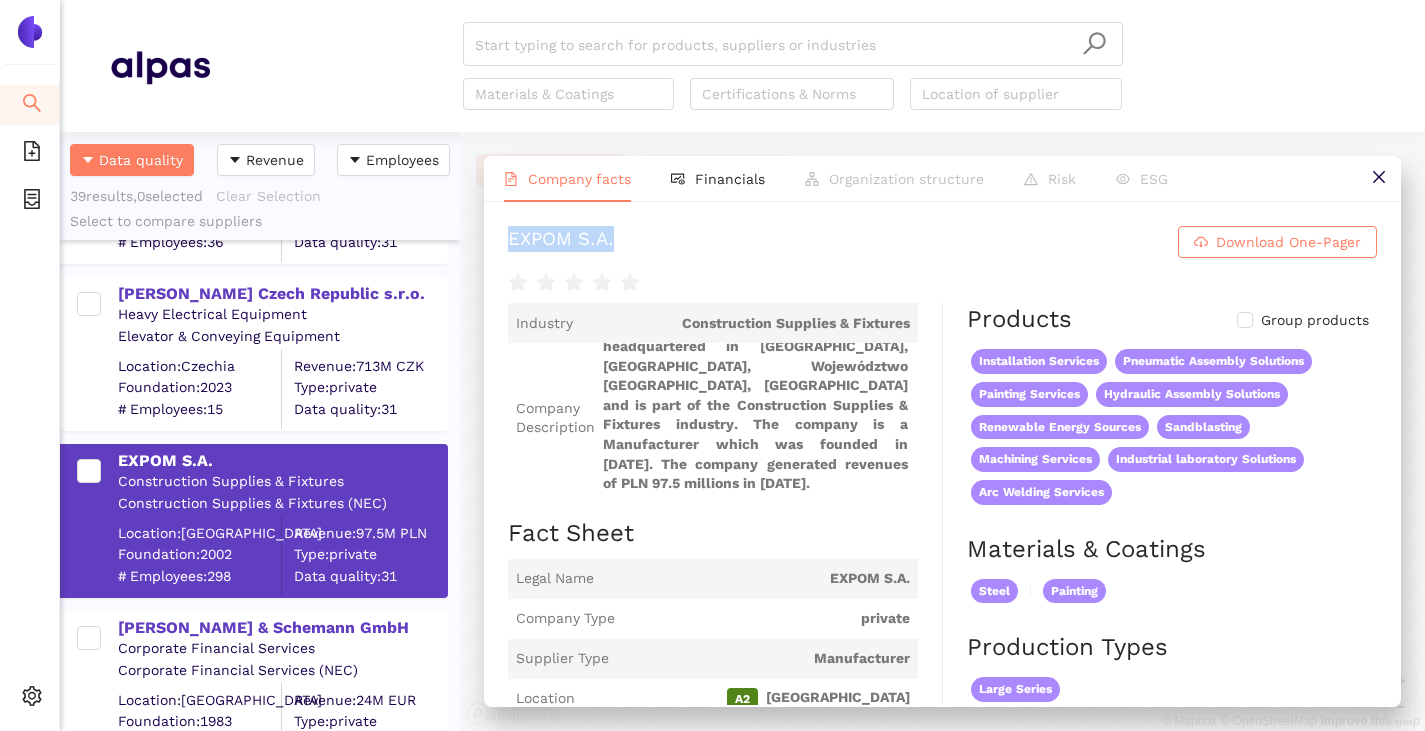 drag, startPoint x: 506, startPoint y: 242, endPoint x: 632, endPoint y: 246, distance: 126.06348 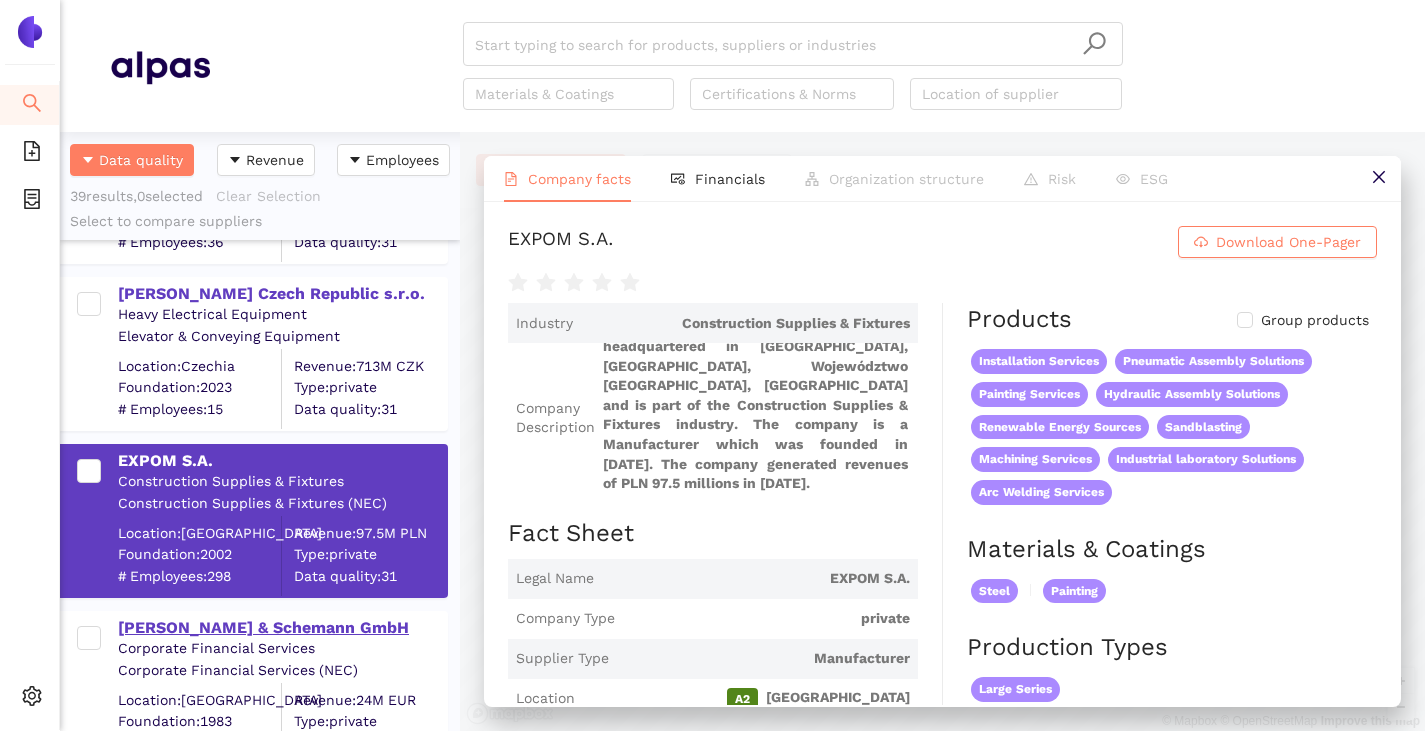 click on "[PERSON_NAME] & Schemann GmbH" at bounding box center [282, 628] 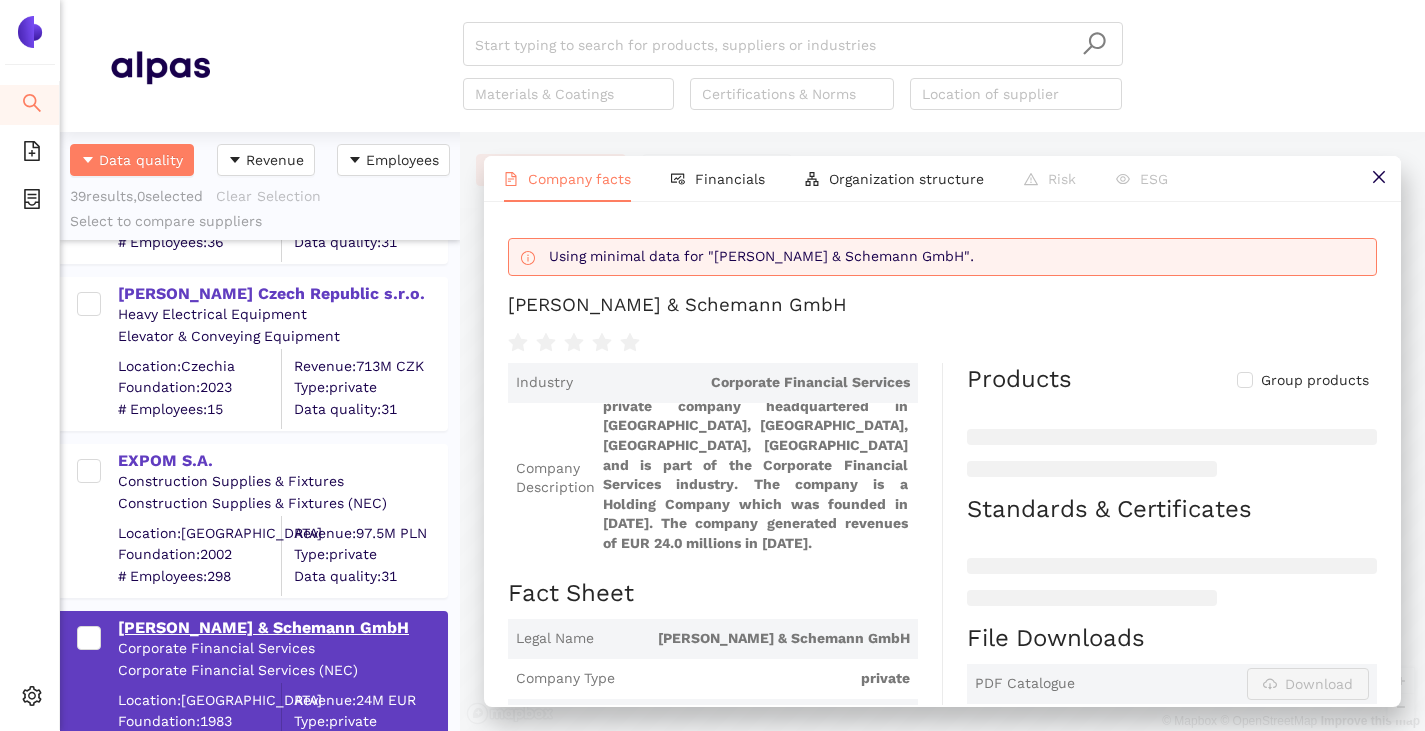 scroll, scrollTop: 7, scrollLeft: 0, axis: vertical 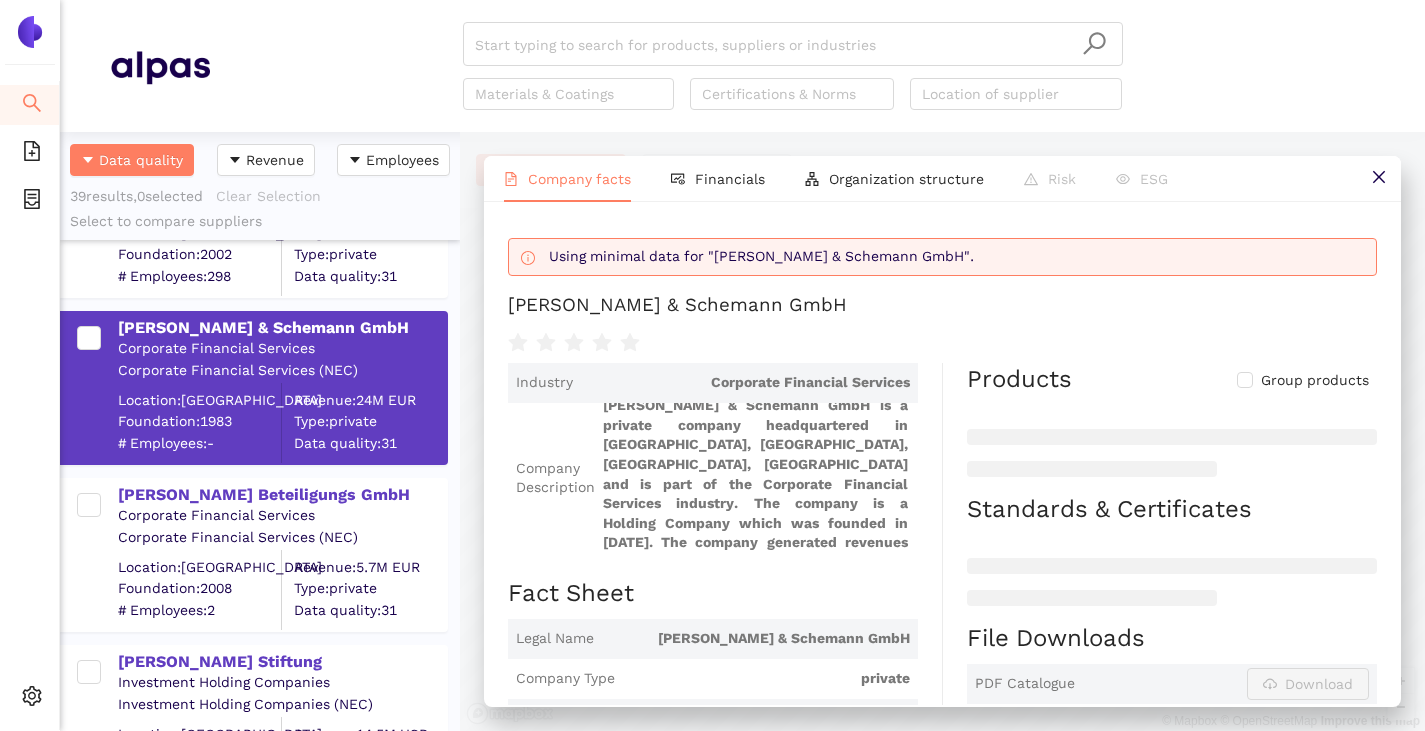 click on "Corporate Financial Services" at bounding box center [282, 516] 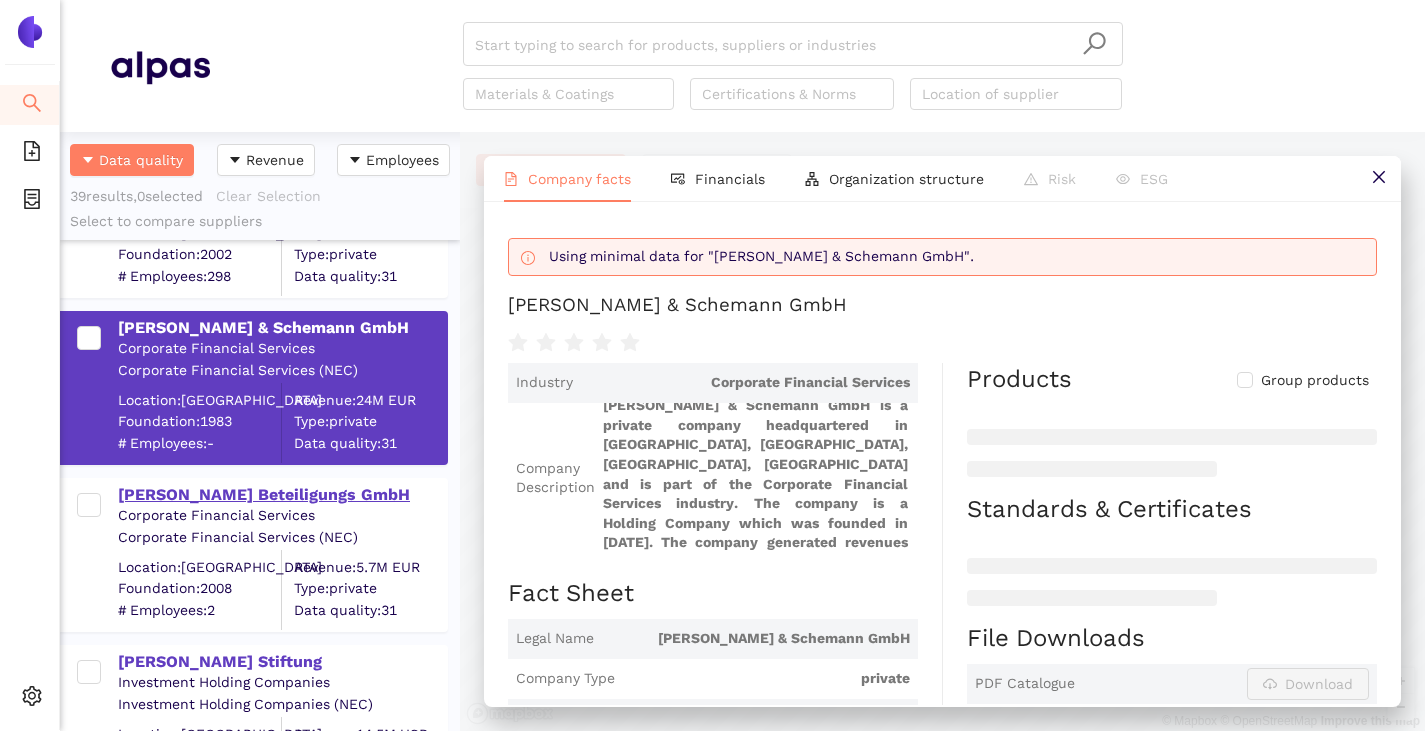 click on "[PERSON_NAME] Beteiligungs GmbH" at bounding box center (282, 495) 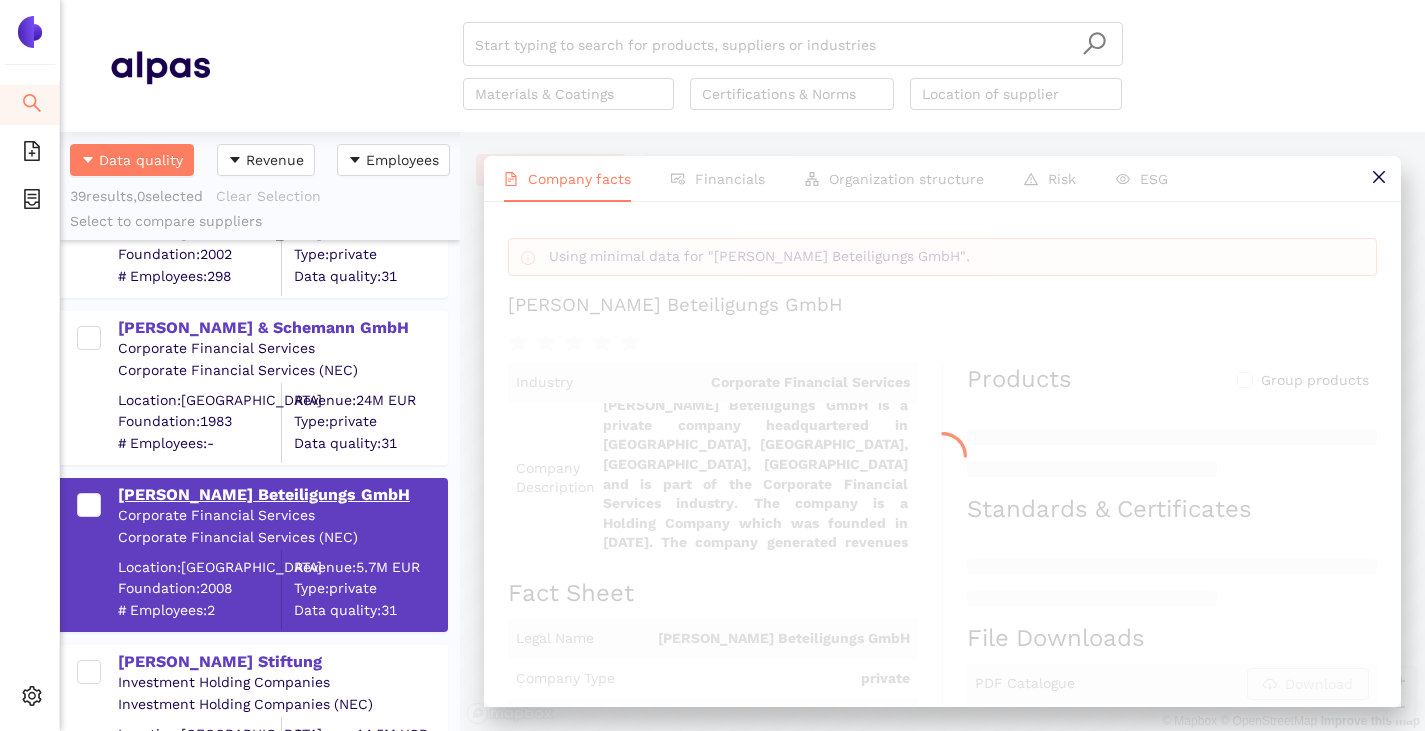 scroll, scrollTop: 26, scrollLeft: 0, axis: vertical 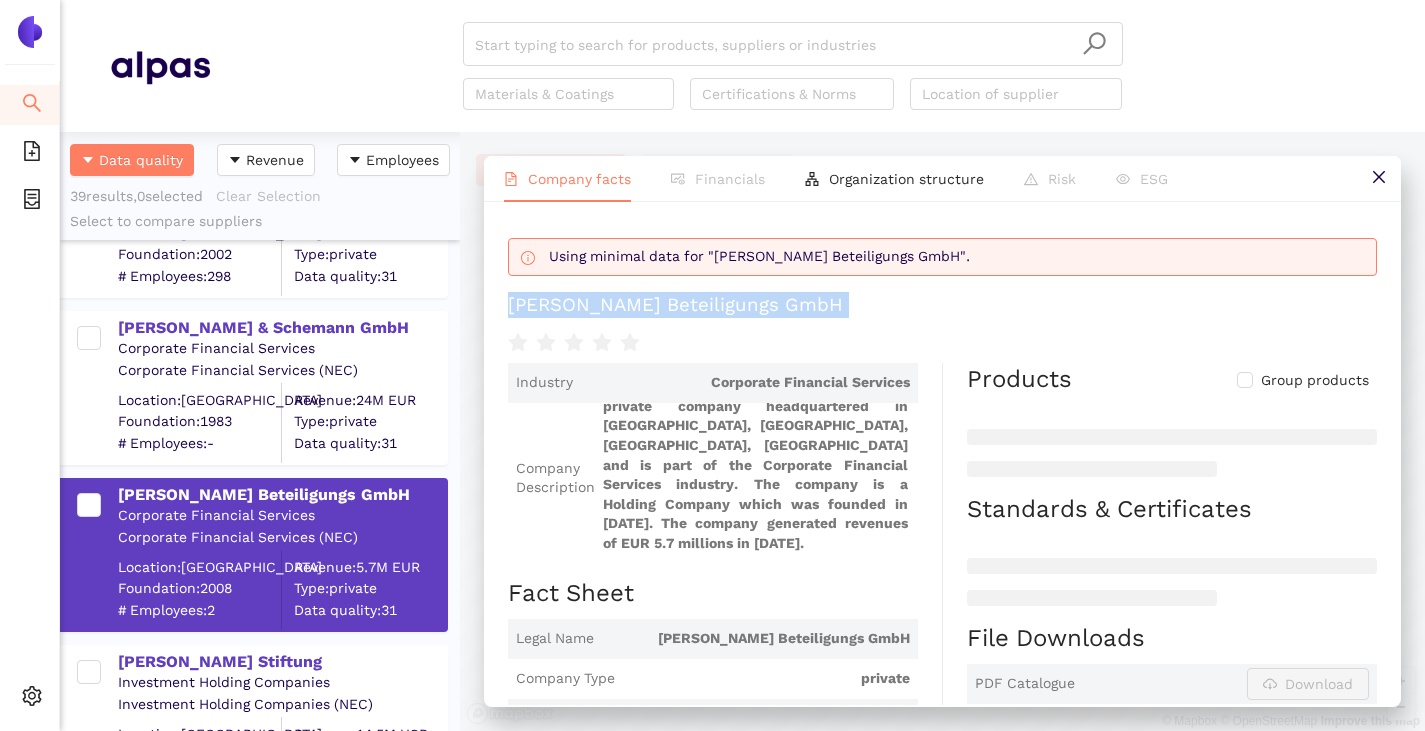 drag, startPoint x: 499, startPoint y: 310, endPoint x: 760, endPoint y: 325, distance: 261.43066 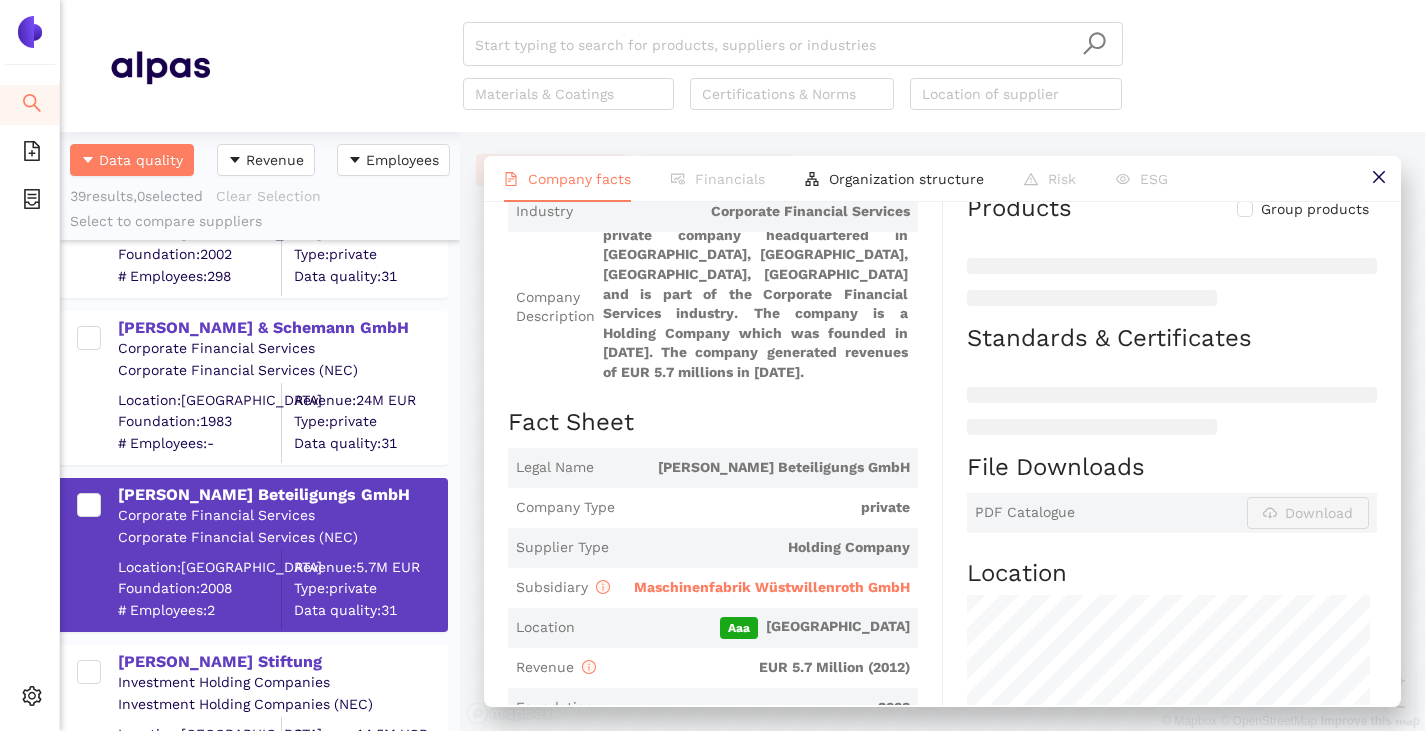 scroll, scrollTop: 300, scrollLeft: 0, axis: vertical 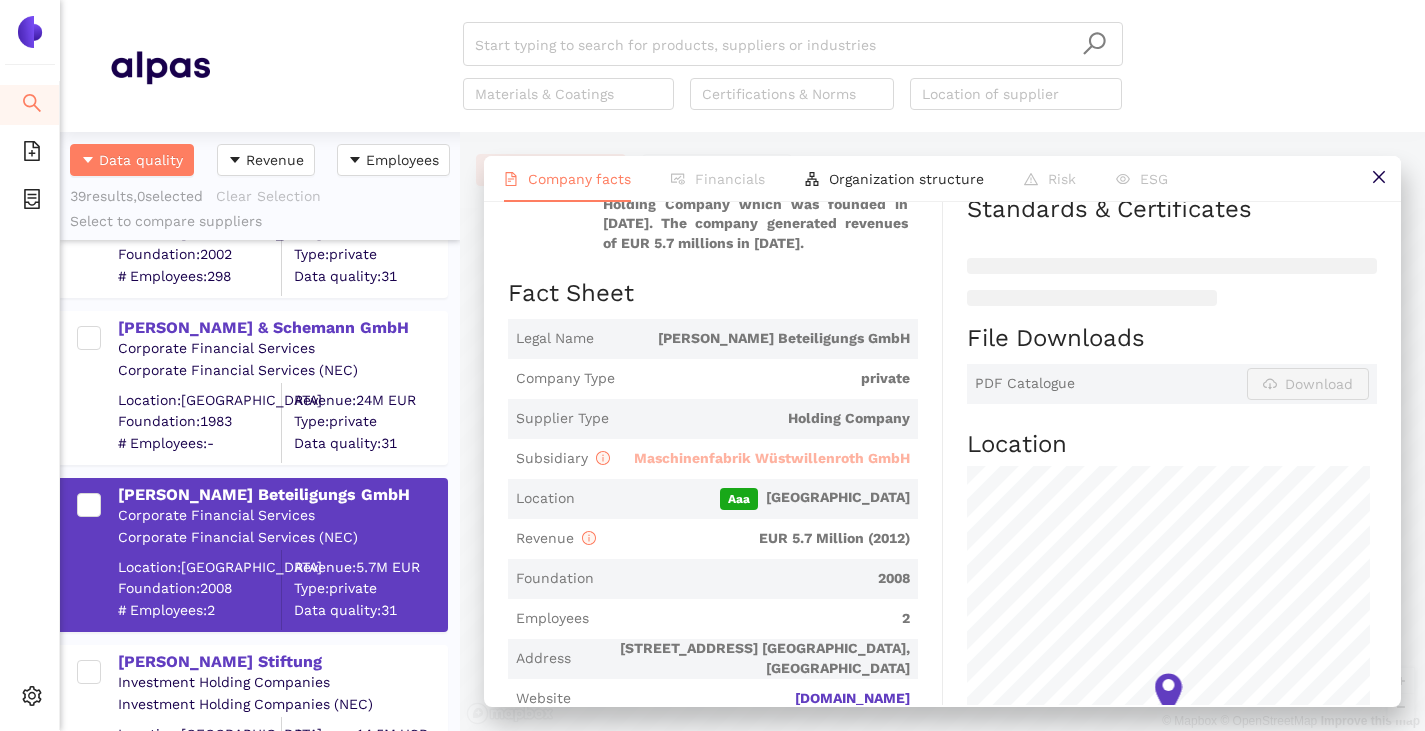 click on "Maschinenfabrik Wüstwillenroth GmbH" at bounding box center [772, 458] 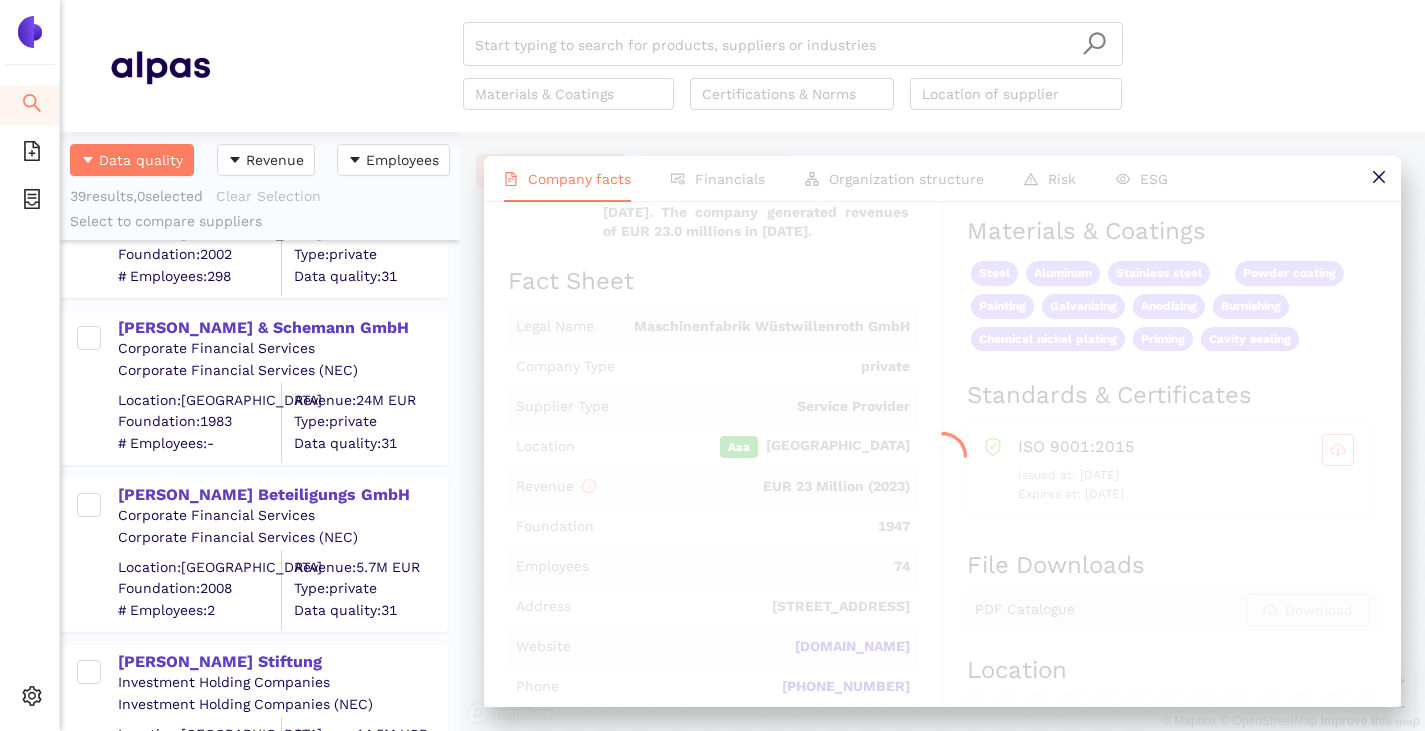 scroll, scrollTop: 0, scrollLeft: 0, axis: both 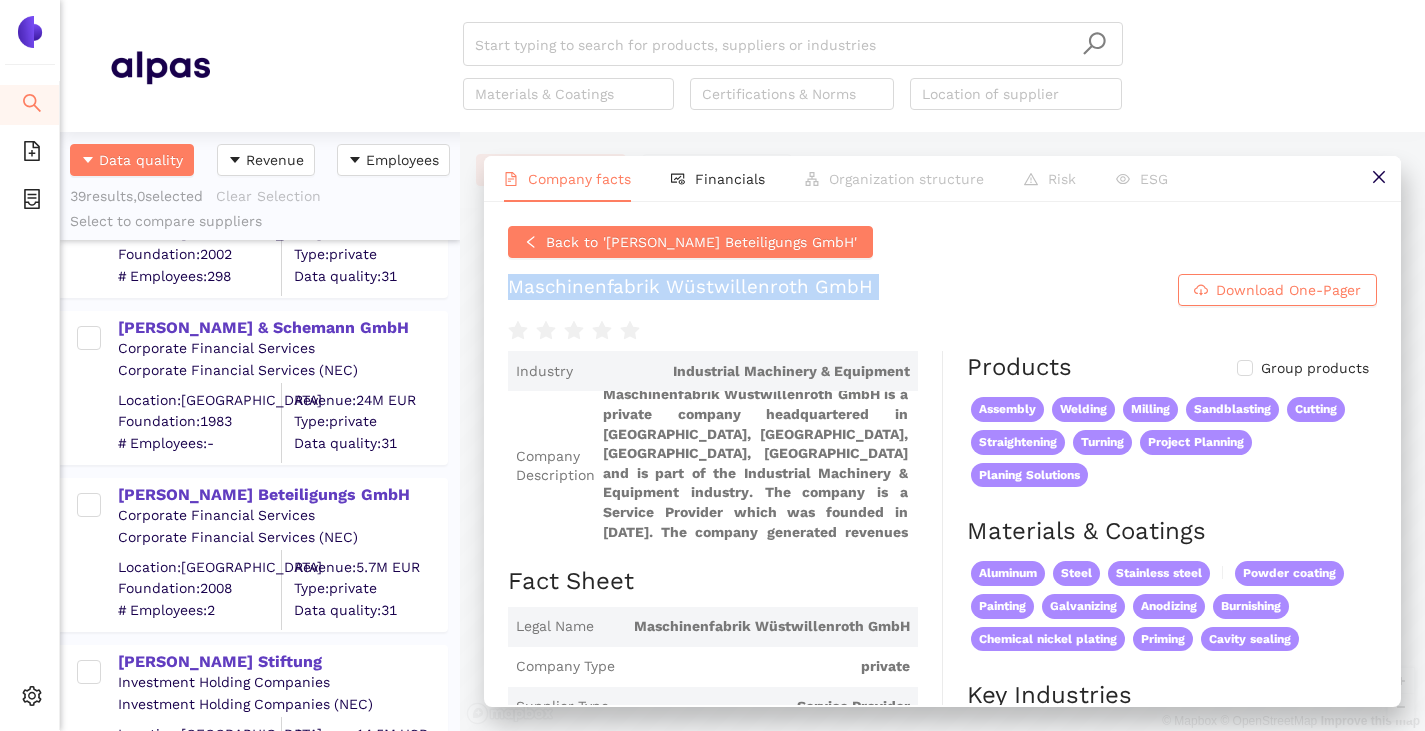 click on "Maschinenfabrik Wüstwillenroth GmbH" at bounding box center [690, 290] 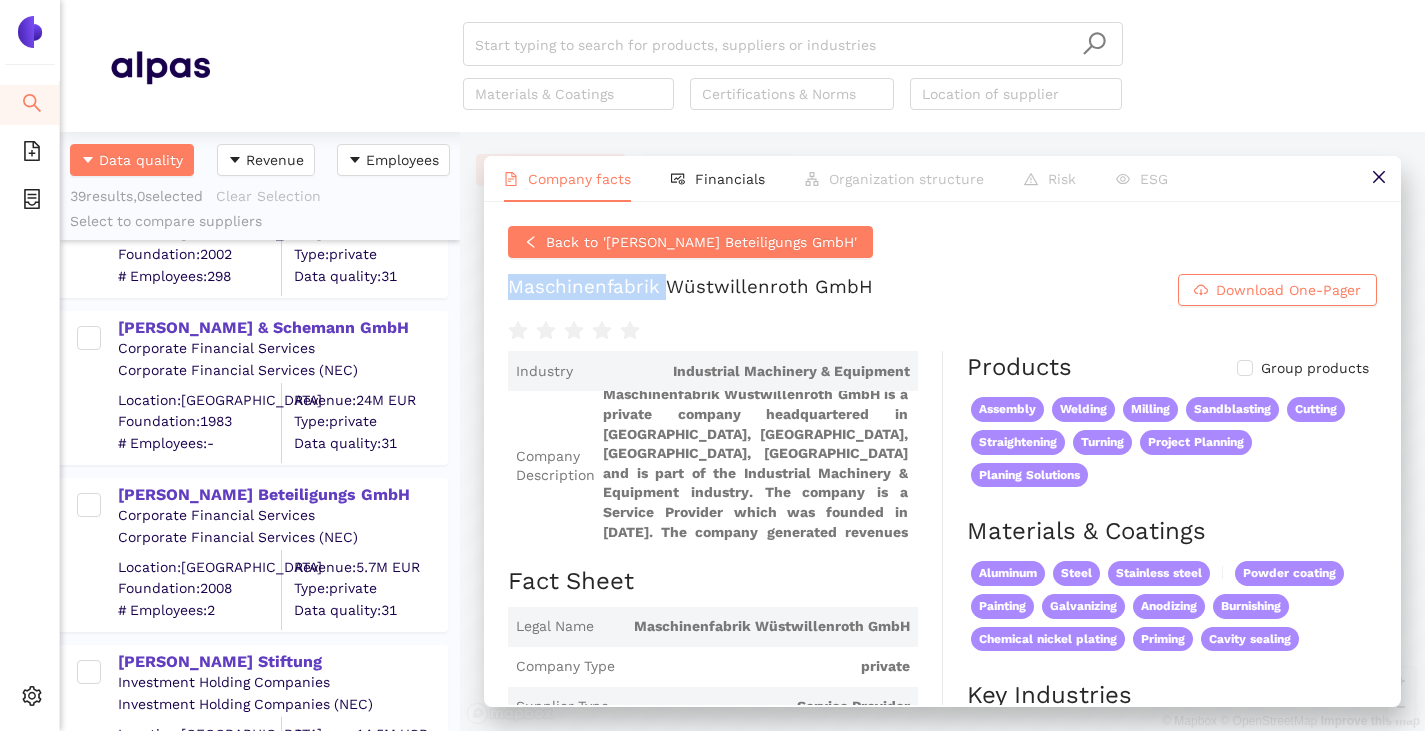 click on "Maschinenfabrik Wüstwillenroth GmbH" at bounding box center [690, 290] 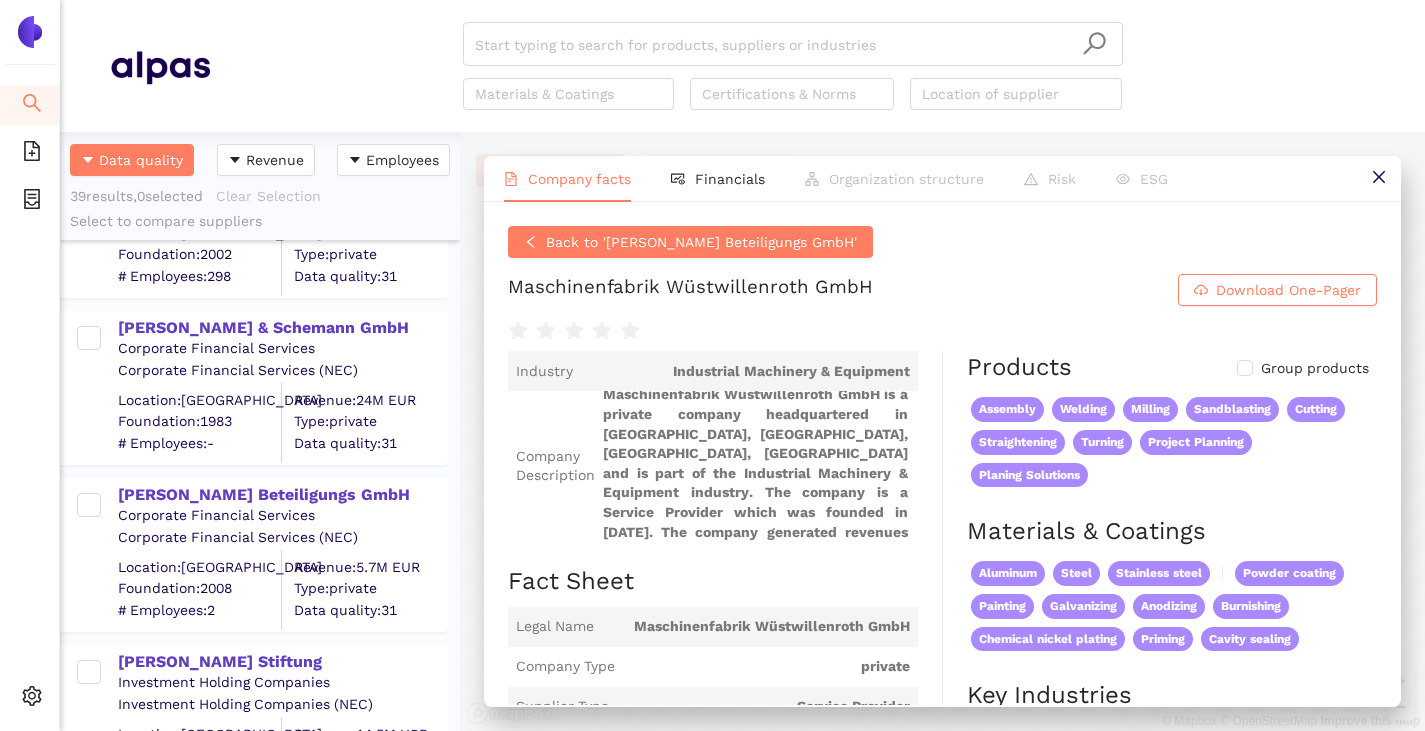 click on "Maschinenfabrik Wüstwillenroth GmbH" at bounding box center (690, 290) 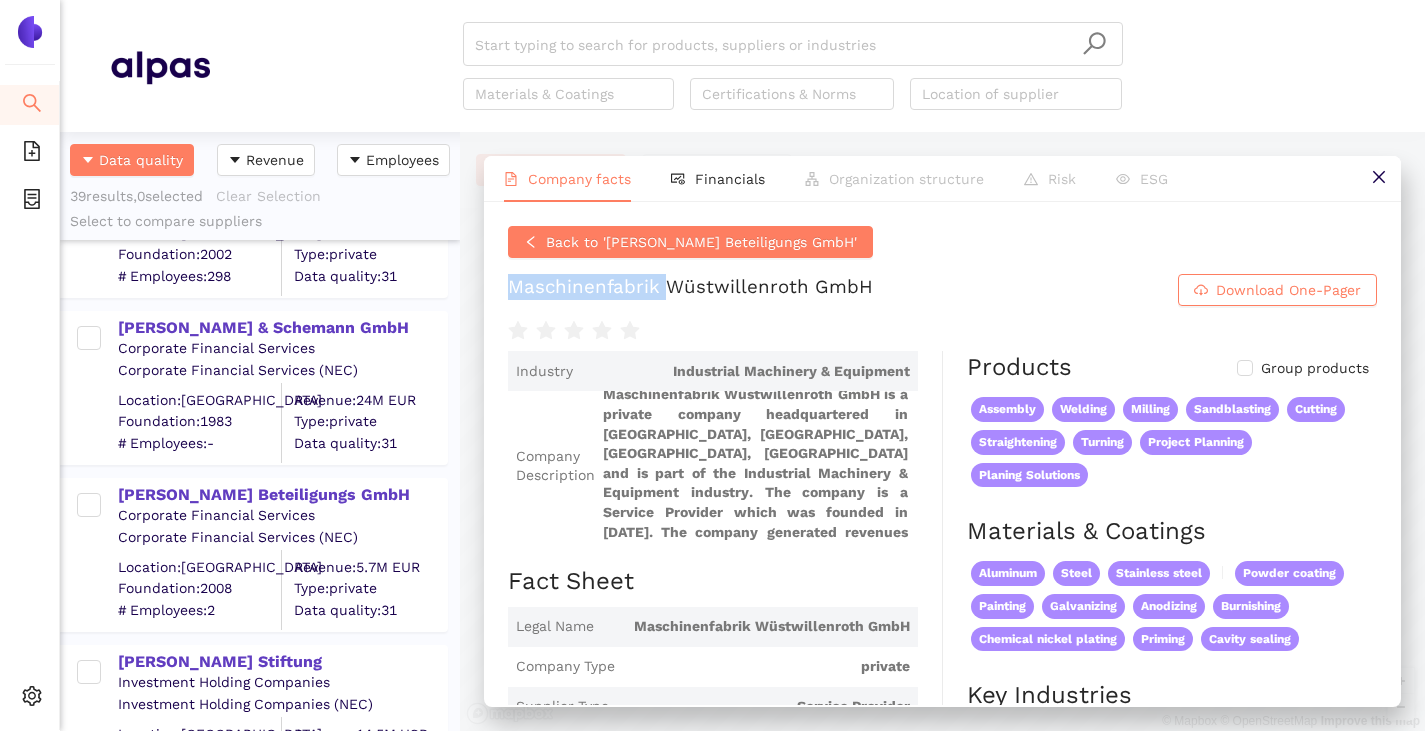 click on "Maschinenfabrik Wüstwillenroth GmbH" at bounding box center [690, 290] 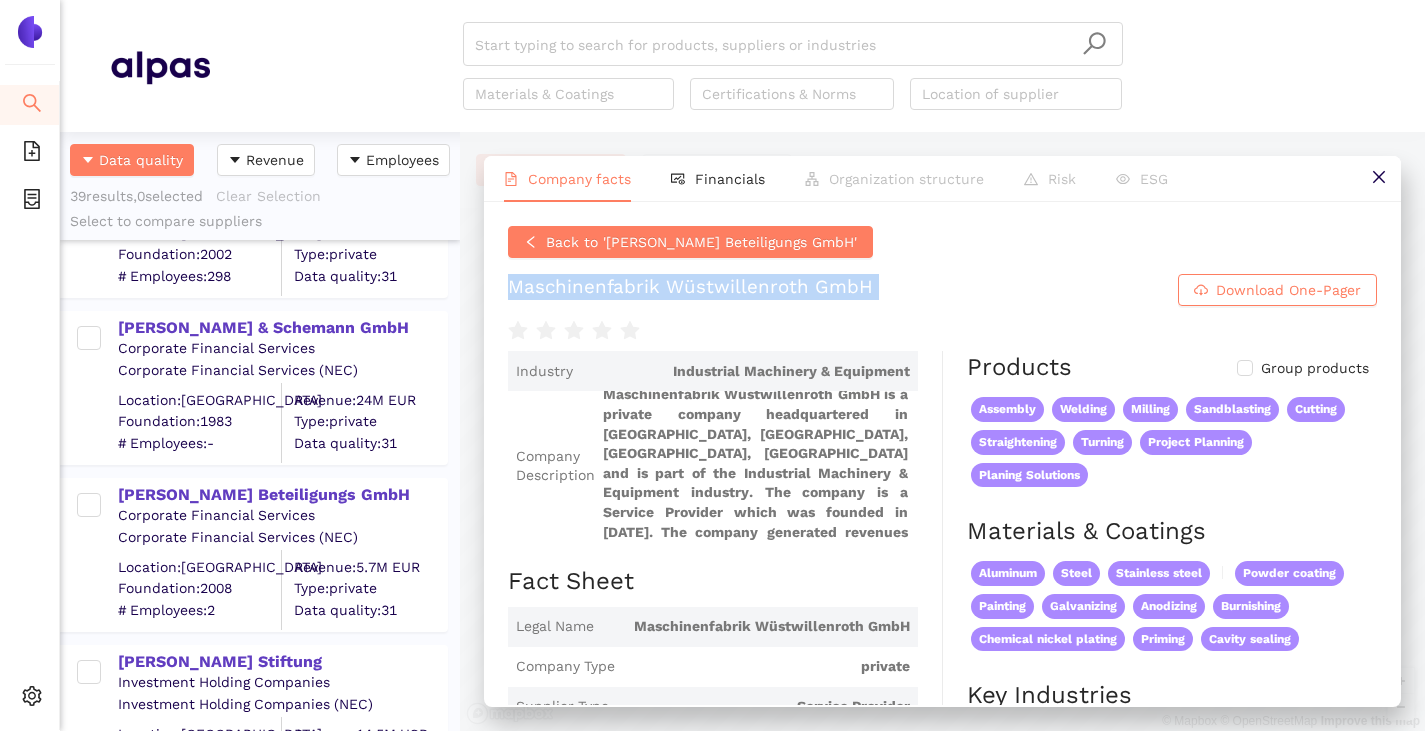 click on "Maschinenfabrik Wüstwillenroth GmbH" at bounding box center (690, 290) 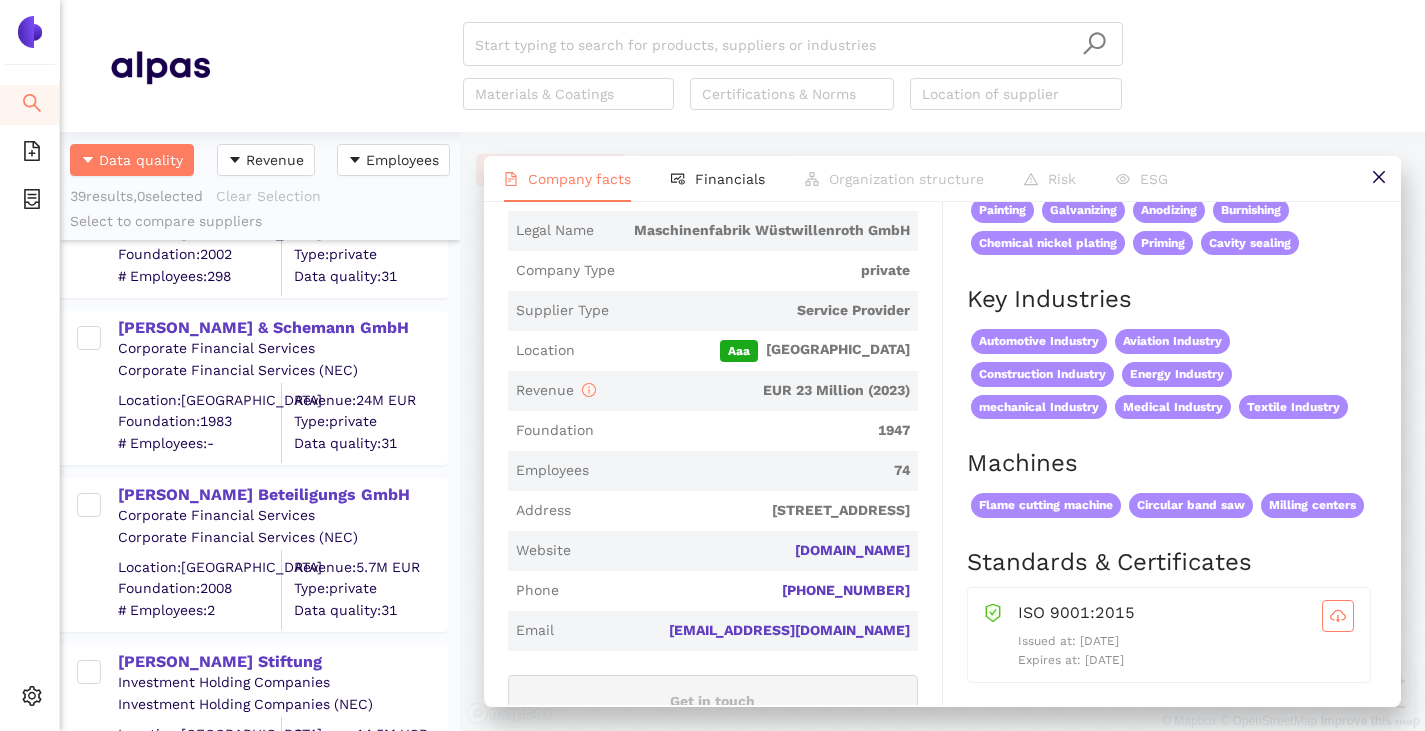 scroll, scrollTop: 500, scrollLeft: 0, axis: vertical 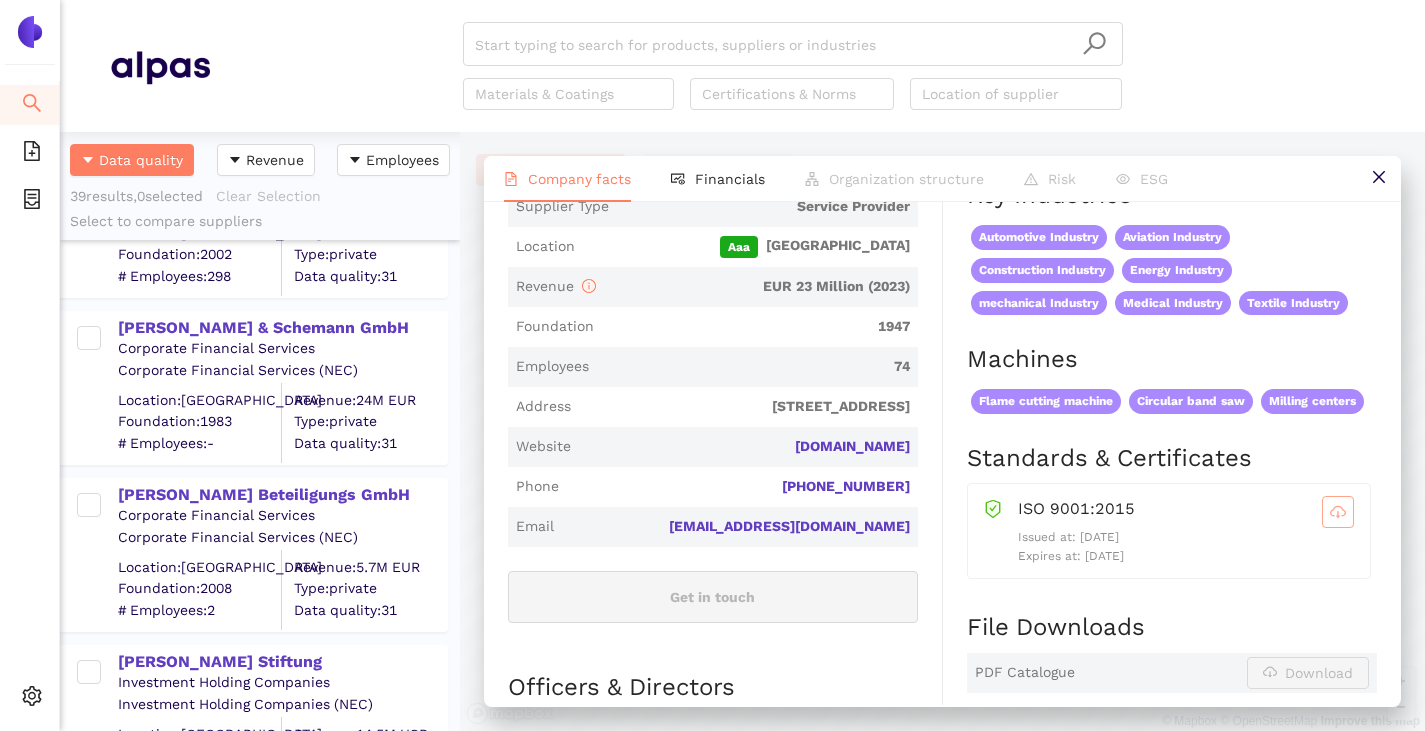 click 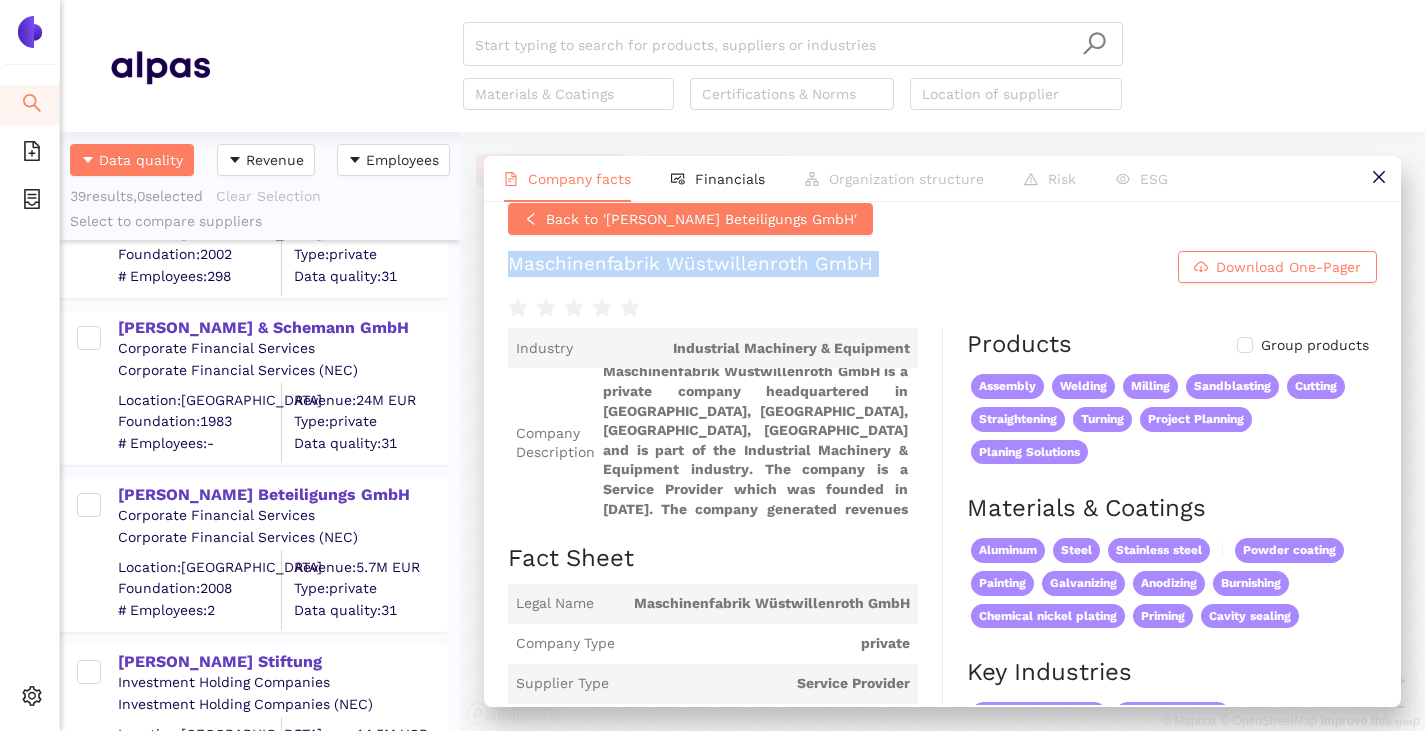 scroll, scrollTop: 0, scrollLeft: 0, axis: both 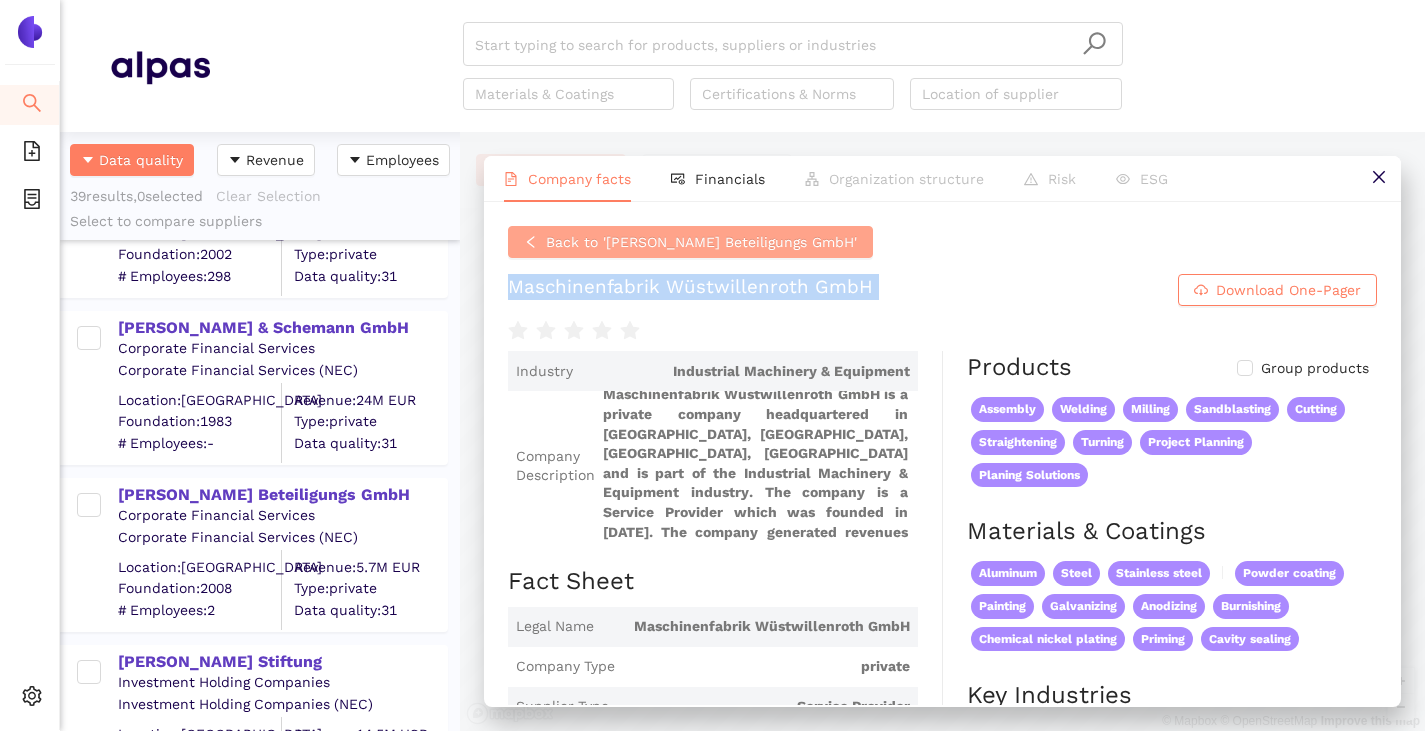 click on "Back to '[PERSON_NAME] Beteiligungs GmbH'" at bounding box center (701, 242) 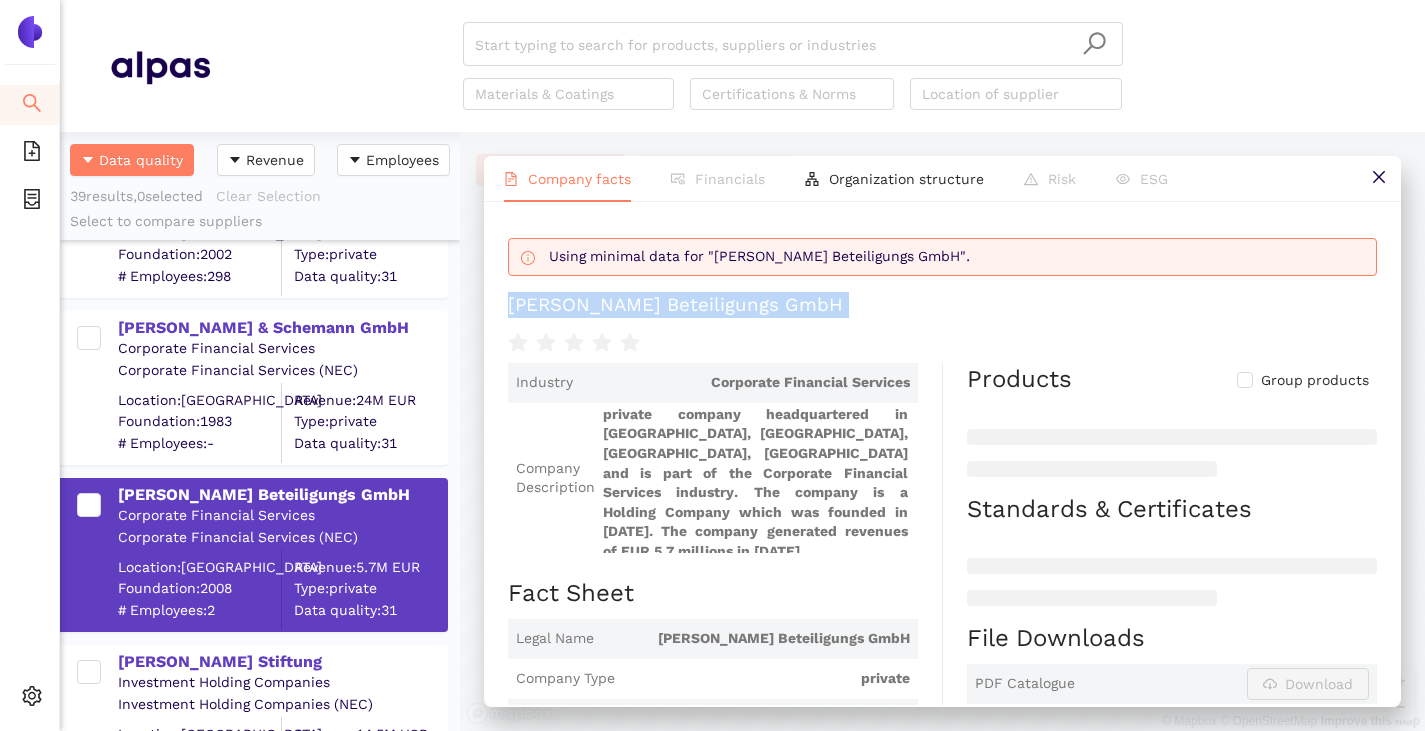 scroll, scrollTop: 26, scrollLeft: 0, axis: vertical 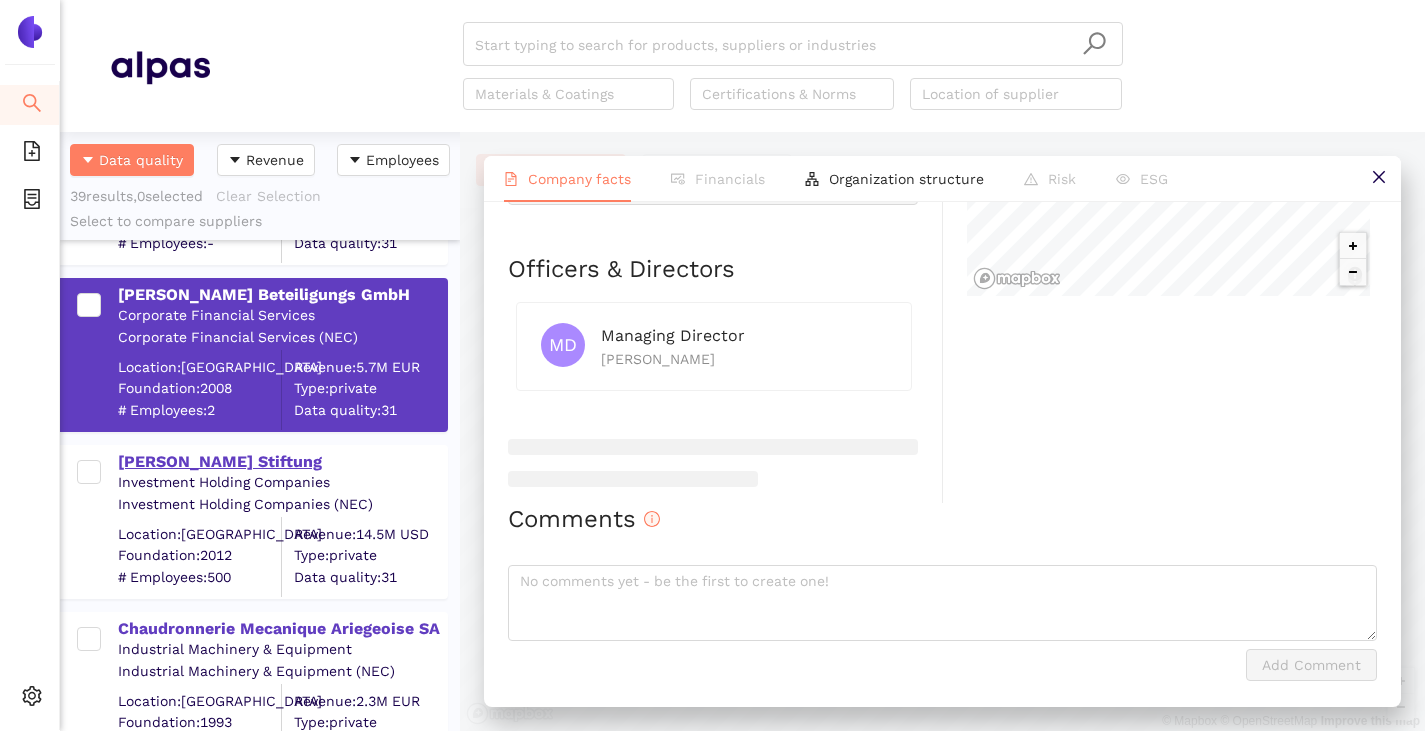 click on "[PERSON_NAME] Stiftung" at bounding box center (282, 462) 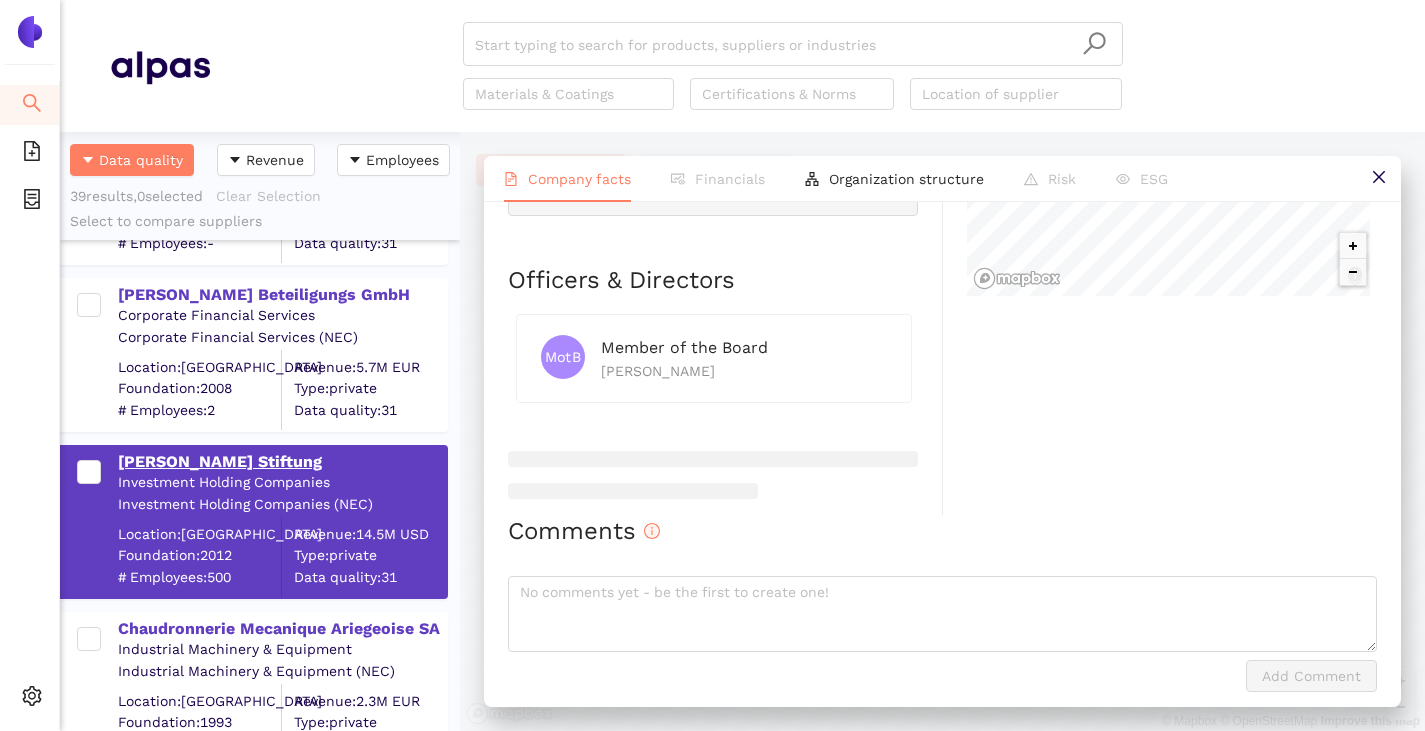 scroll, scrollTop: 0, scrollLeft: 0, axis: both 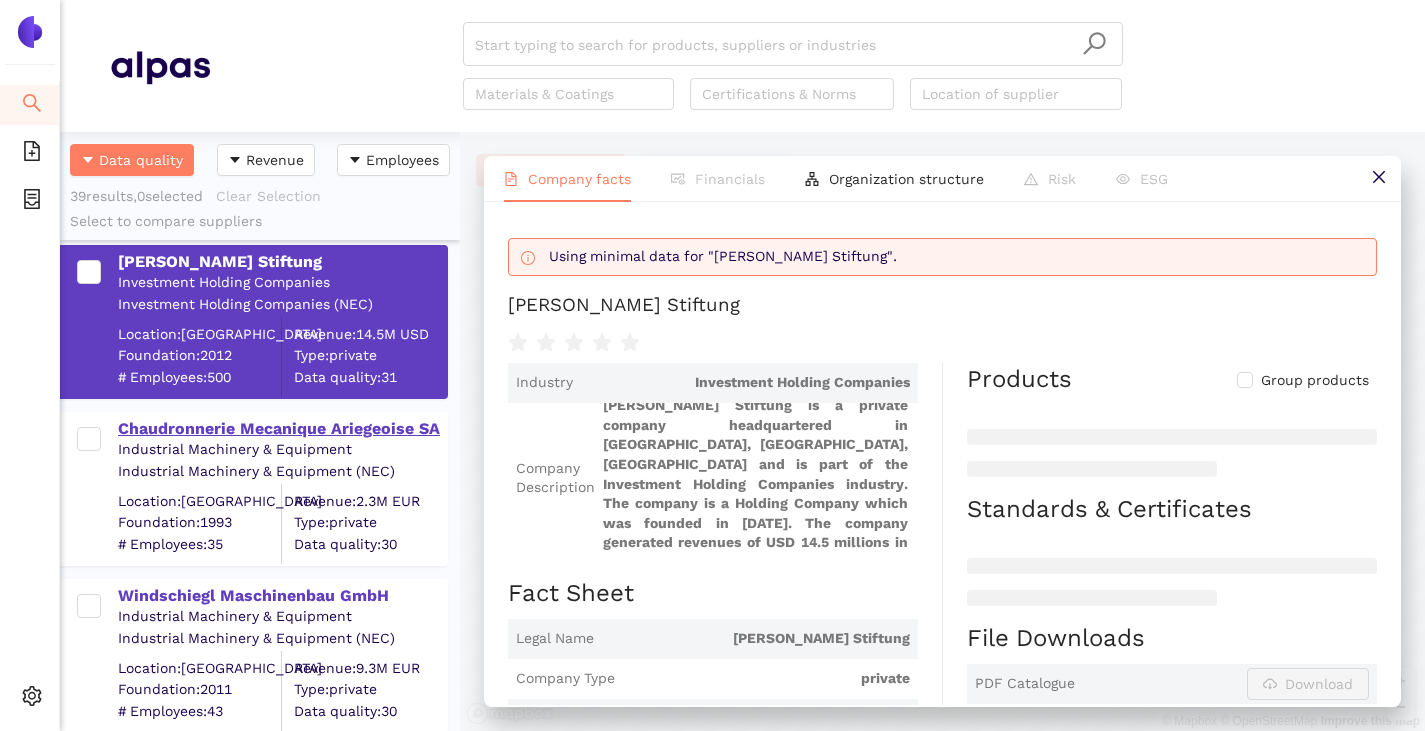 click on "Chaudronnerie Mecanique Ariegeoise SA" at bounding box center (282, 429) 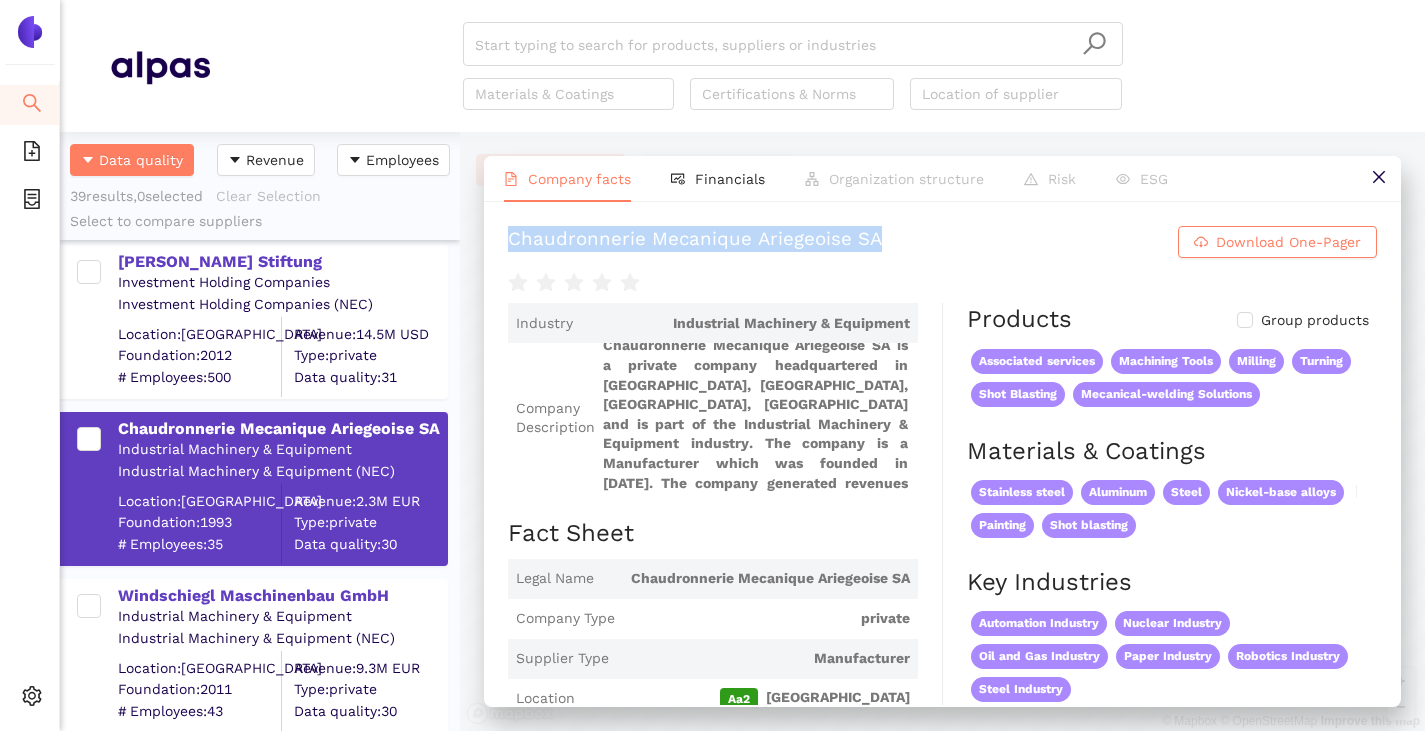 drag, startPoint x: 511, startPoint y: 232, endPoint x: 894, endPoint y: 228, distance: 383.02087 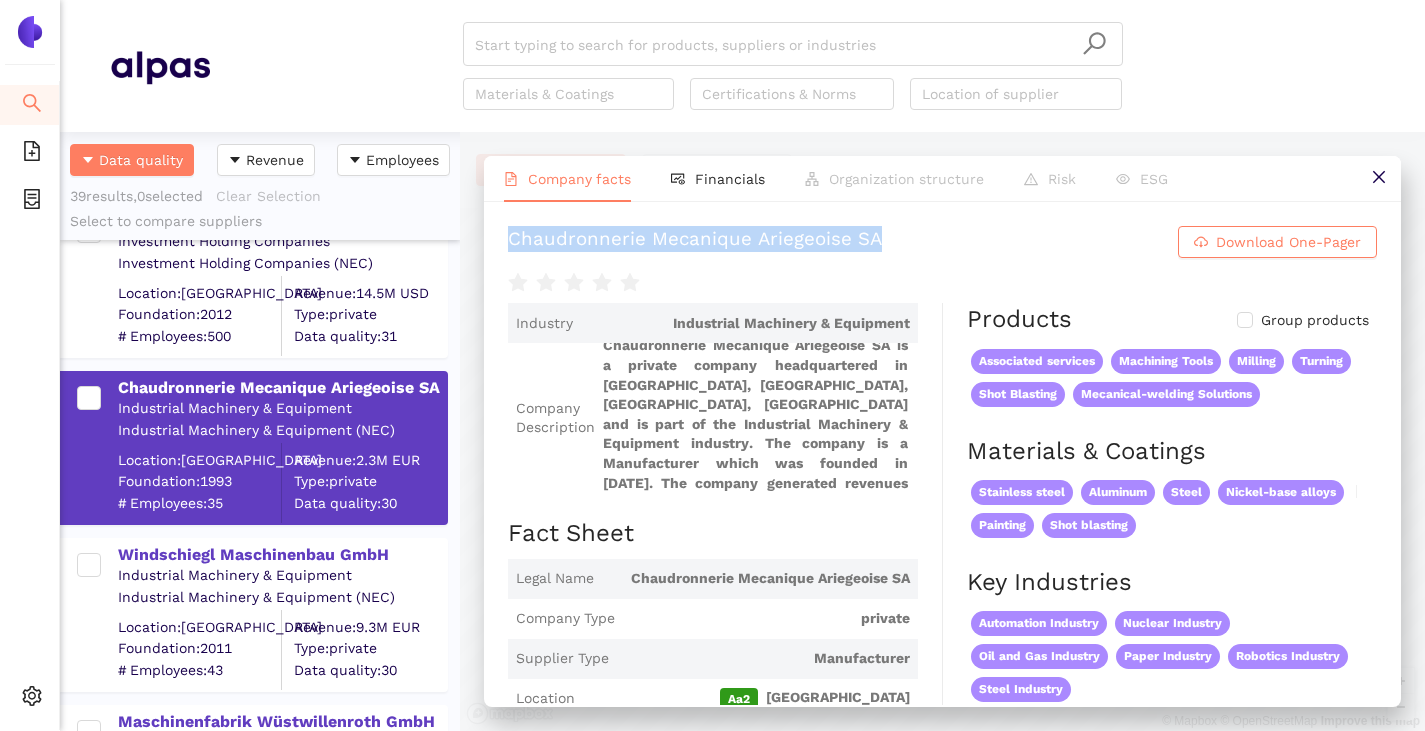 scroll, scrollTop: 3896, scrollLeft: 0, axis: vertical 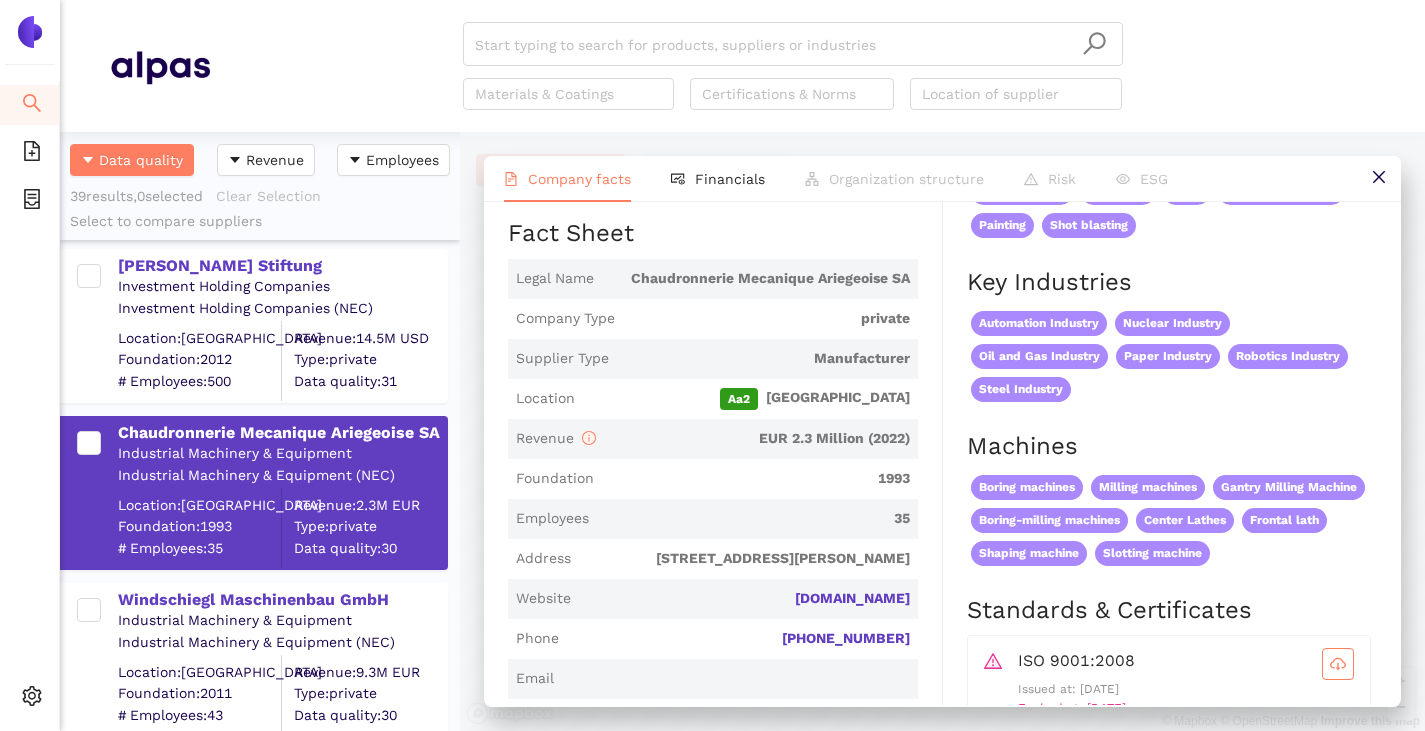 drag, startPoint x: 908, startPoint y: 597, endPoint x: 701, endPoint y: 608, distance: 207.29207 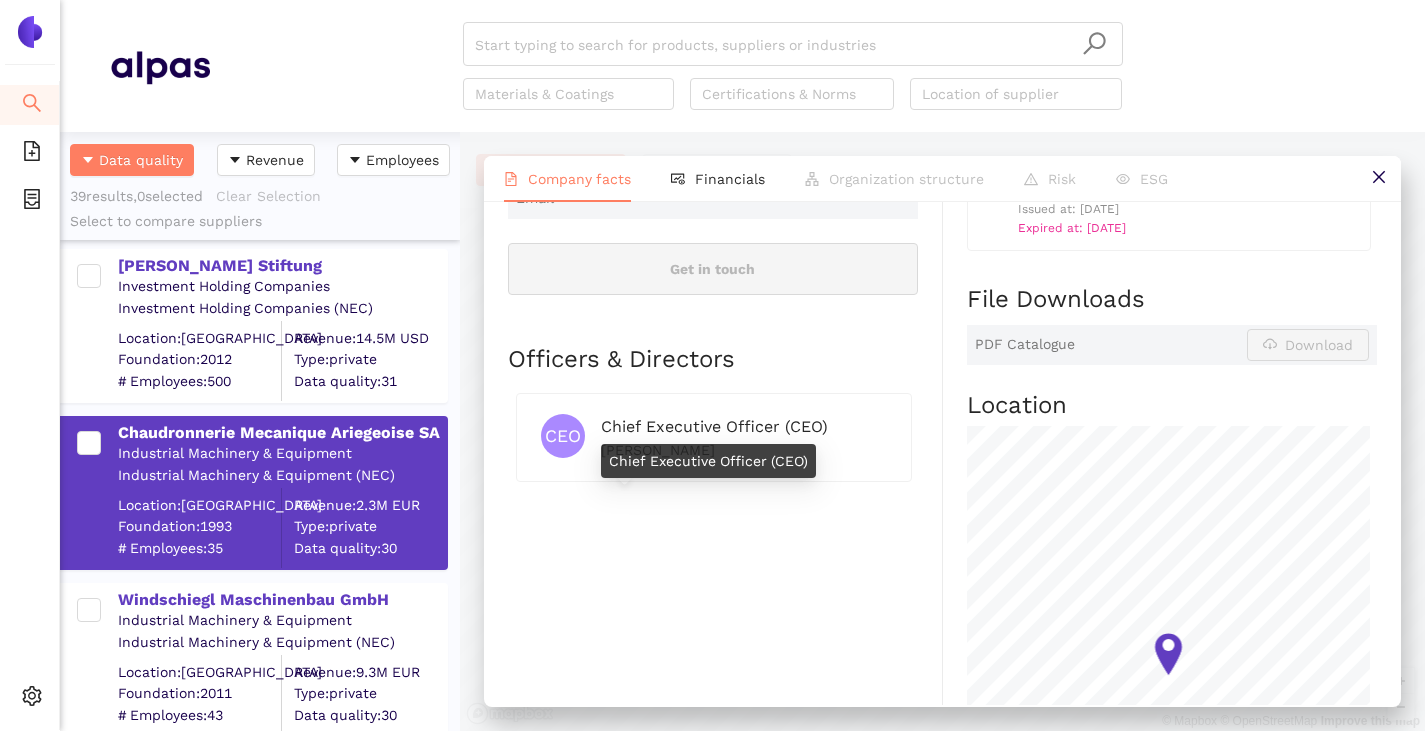 scroll, scrollTop: 800, scrollLeft: 0, axis: vertical 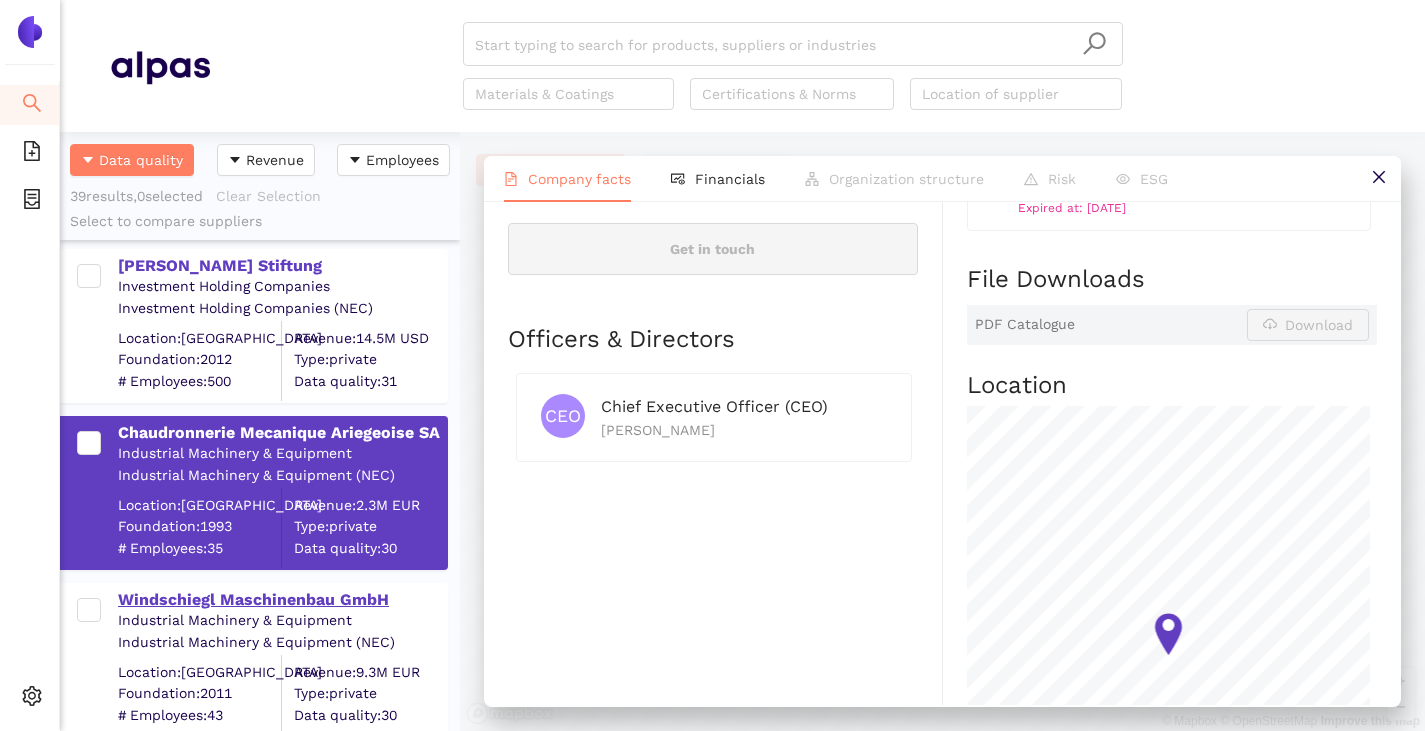 click on "Windschiegl Maschinenbau GmbH" at bounding box center [282, 600] 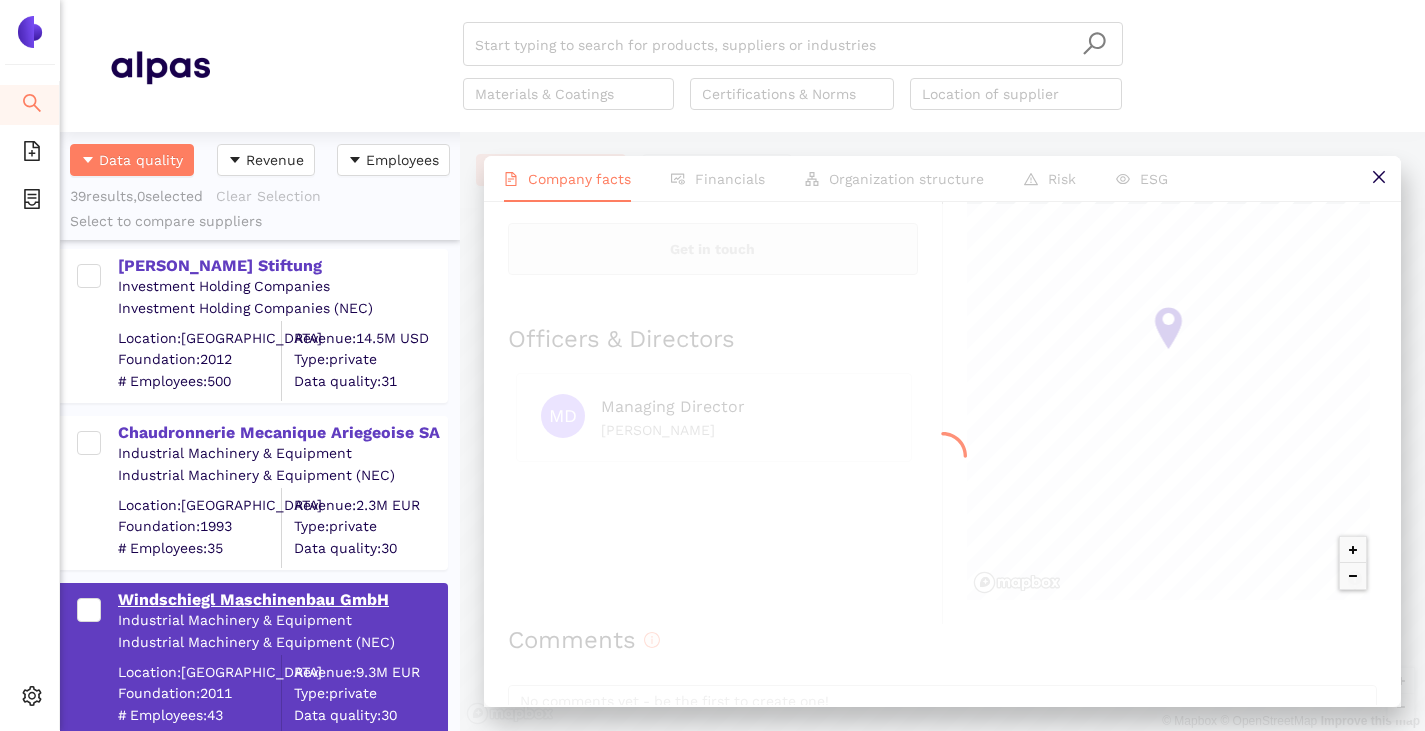 scroll, scrollTop: 0, scrollLeft: 0, axis: both 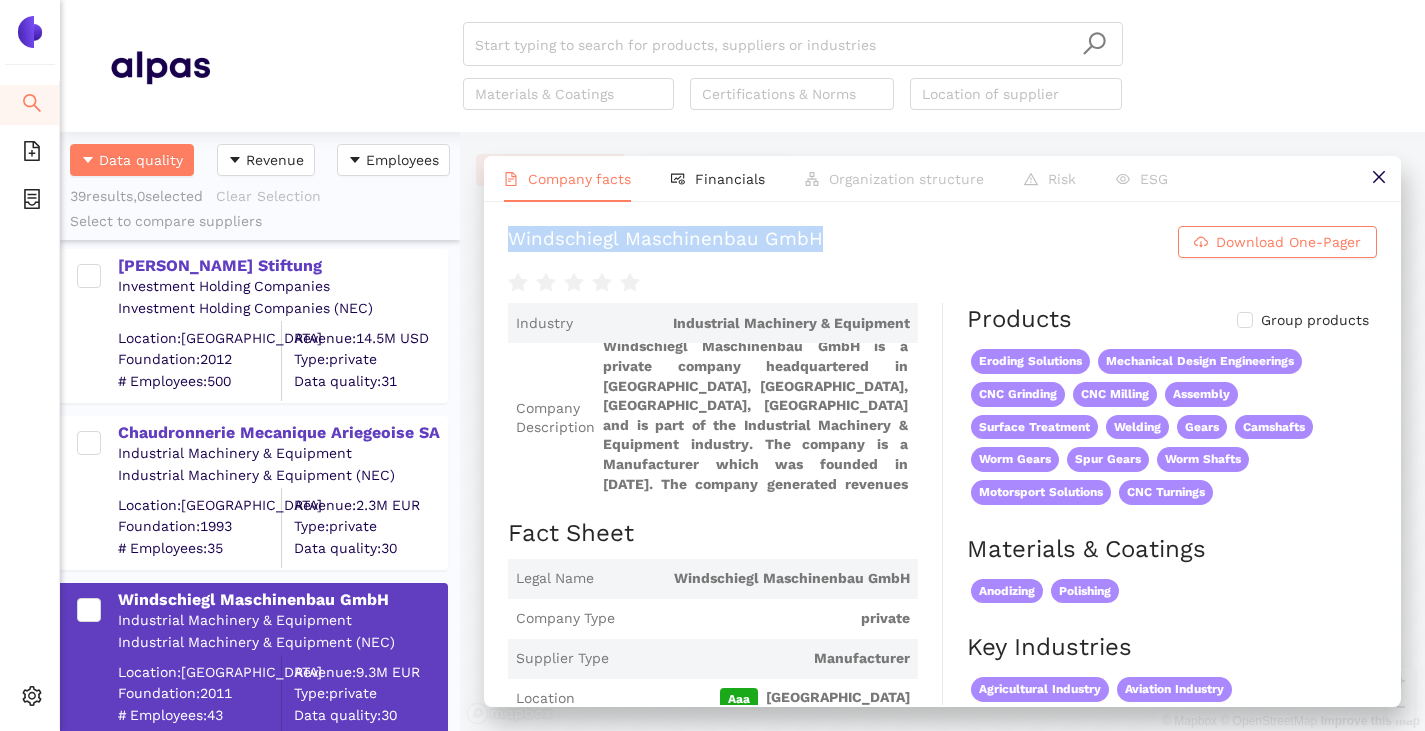 drag, startPoint x: 497, startPoint y: 223, endPoint x: 918, endPoint y: 242, distance: 421.42853 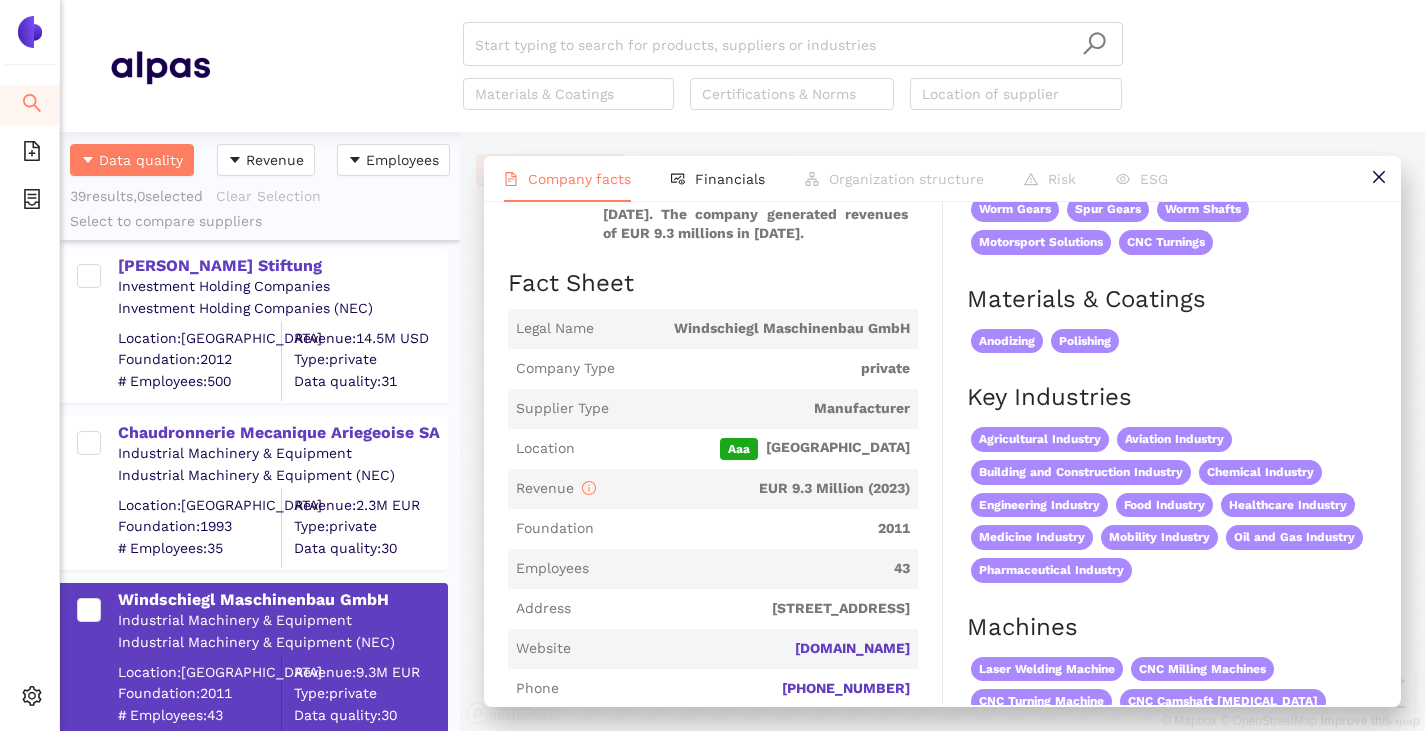 scroll, scrollTop: 400, scrollLeft: 0, axis: vertical 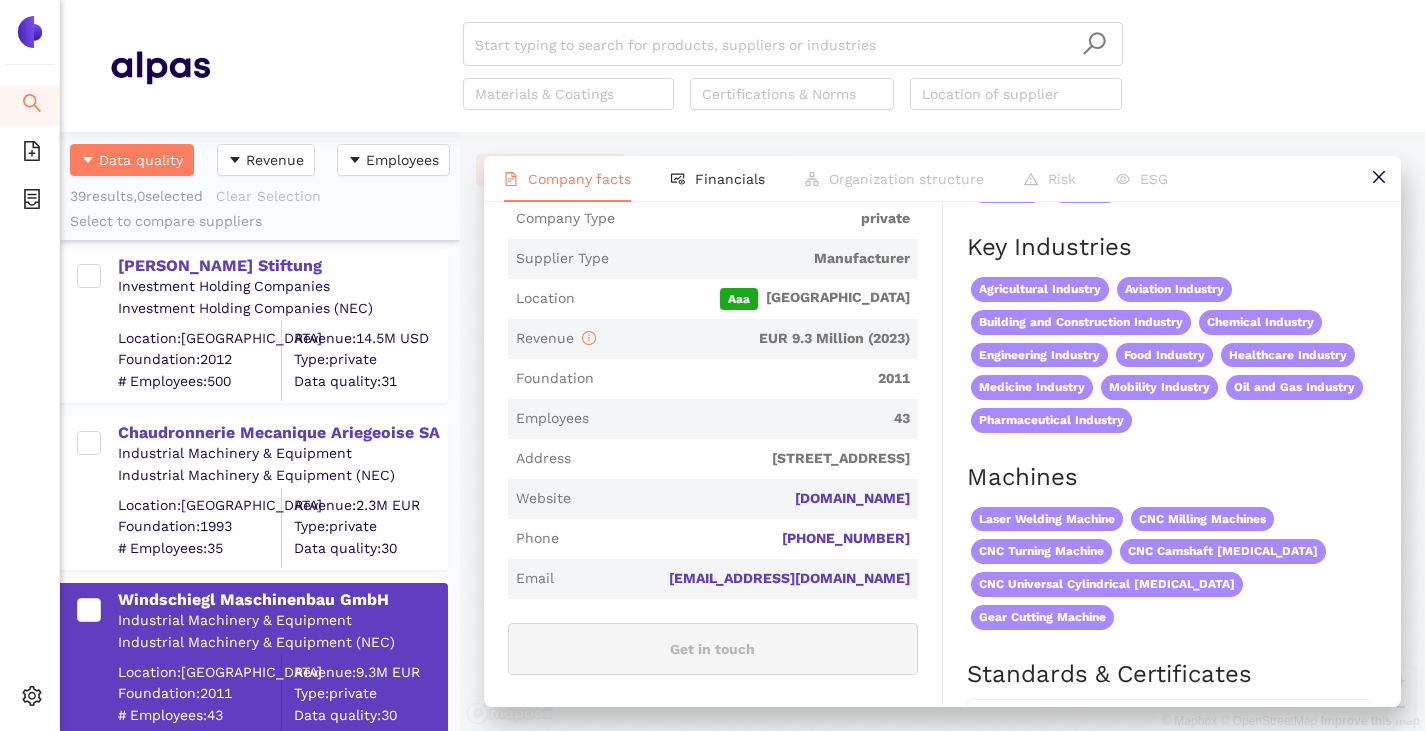 drag, startPoint x: 864, startPoint y: 501, endPoint x: 779, endPoint y: 509, distance: 85.37564 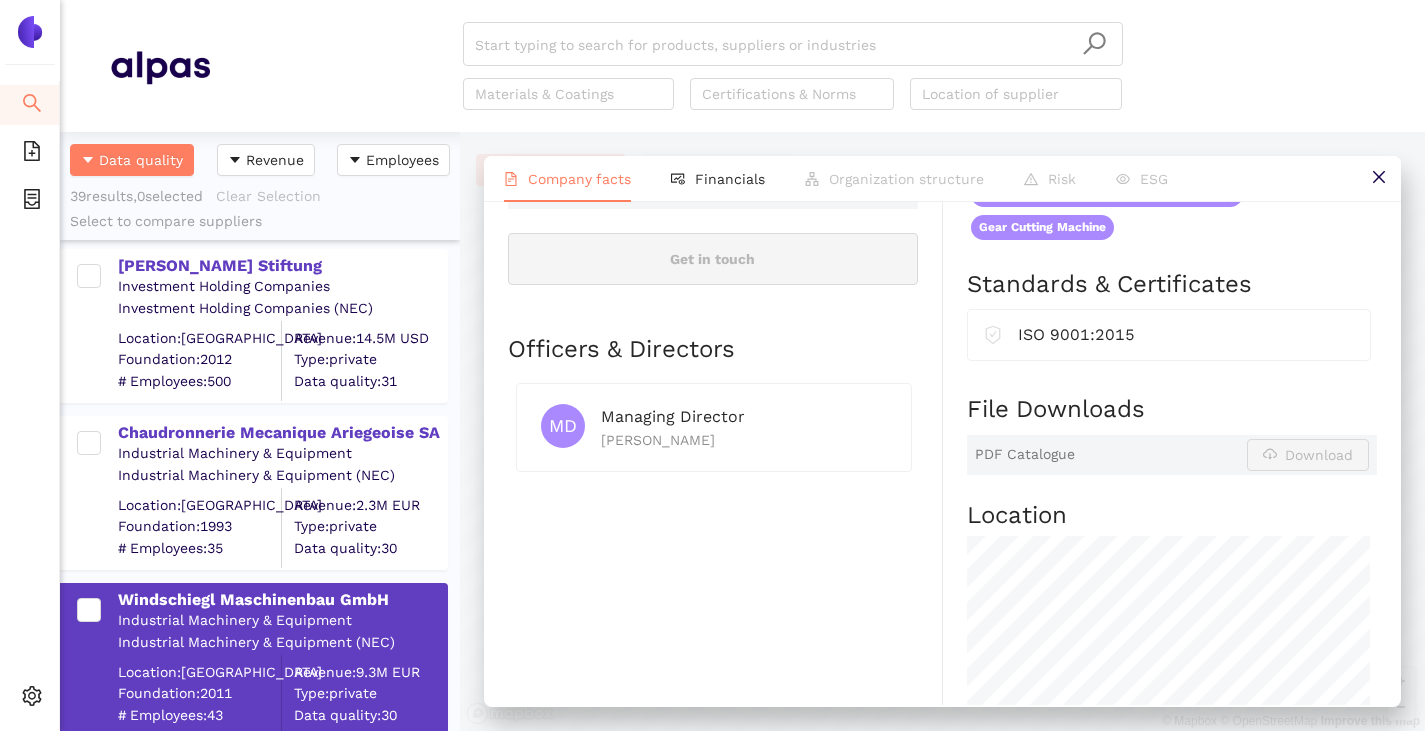 scroll, scrollTop: 800, scrollLeft: 0, axis: vertical 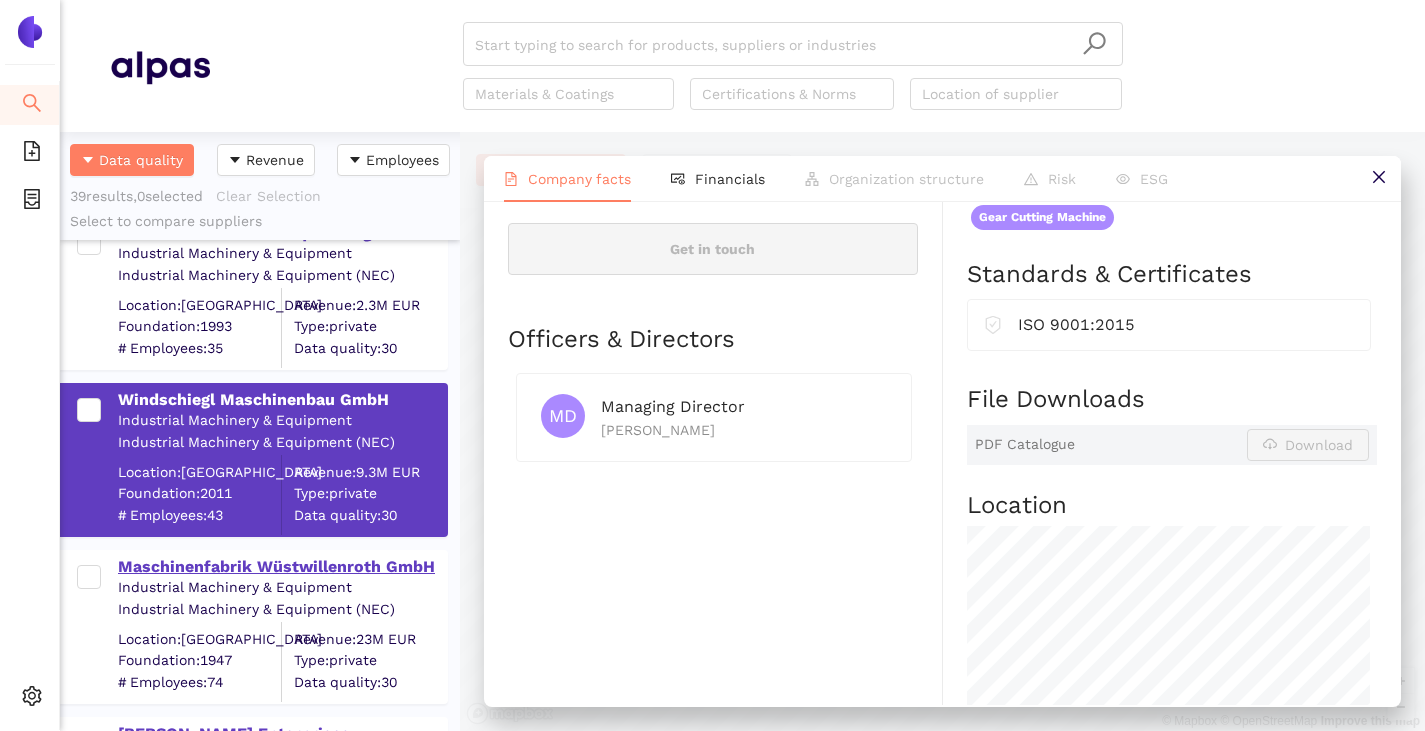 click on "Maschinenfabrik Wüstwillenroth GmbH" at bounding box center [282, 567] 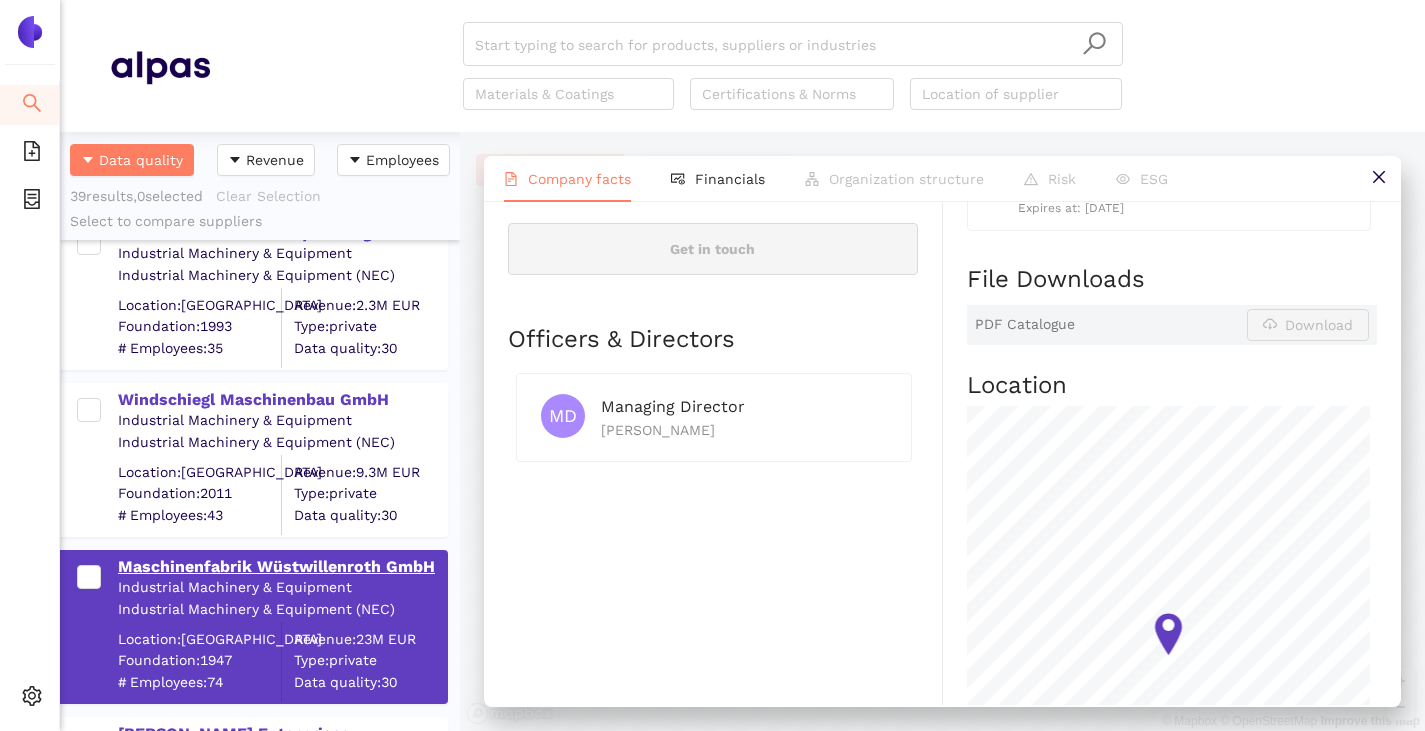 scroll, scrollTop: 0, scrollLeft: 0, axis: both 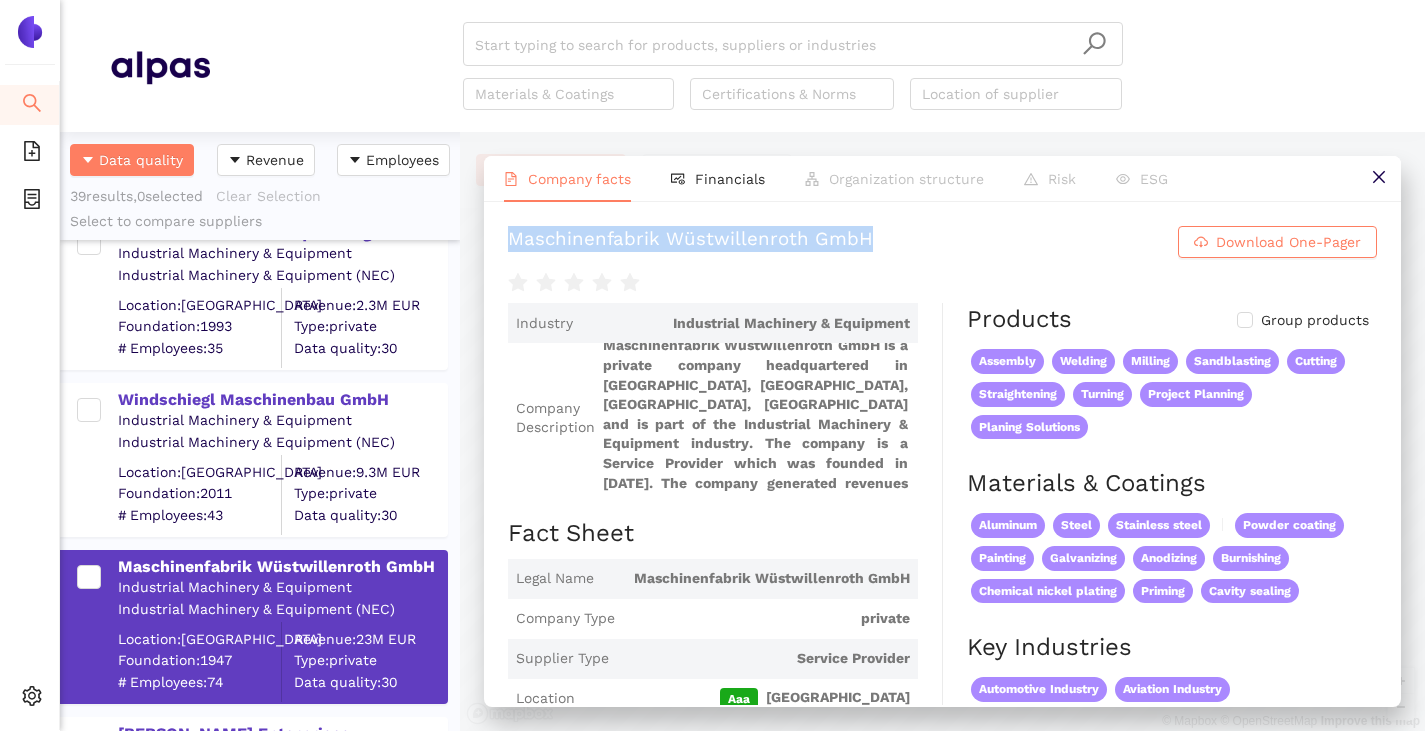 drag, startPoint x: 502, startPoint y: 225, endPoint x: 888, endPoint y: 241, distance: 386.33145 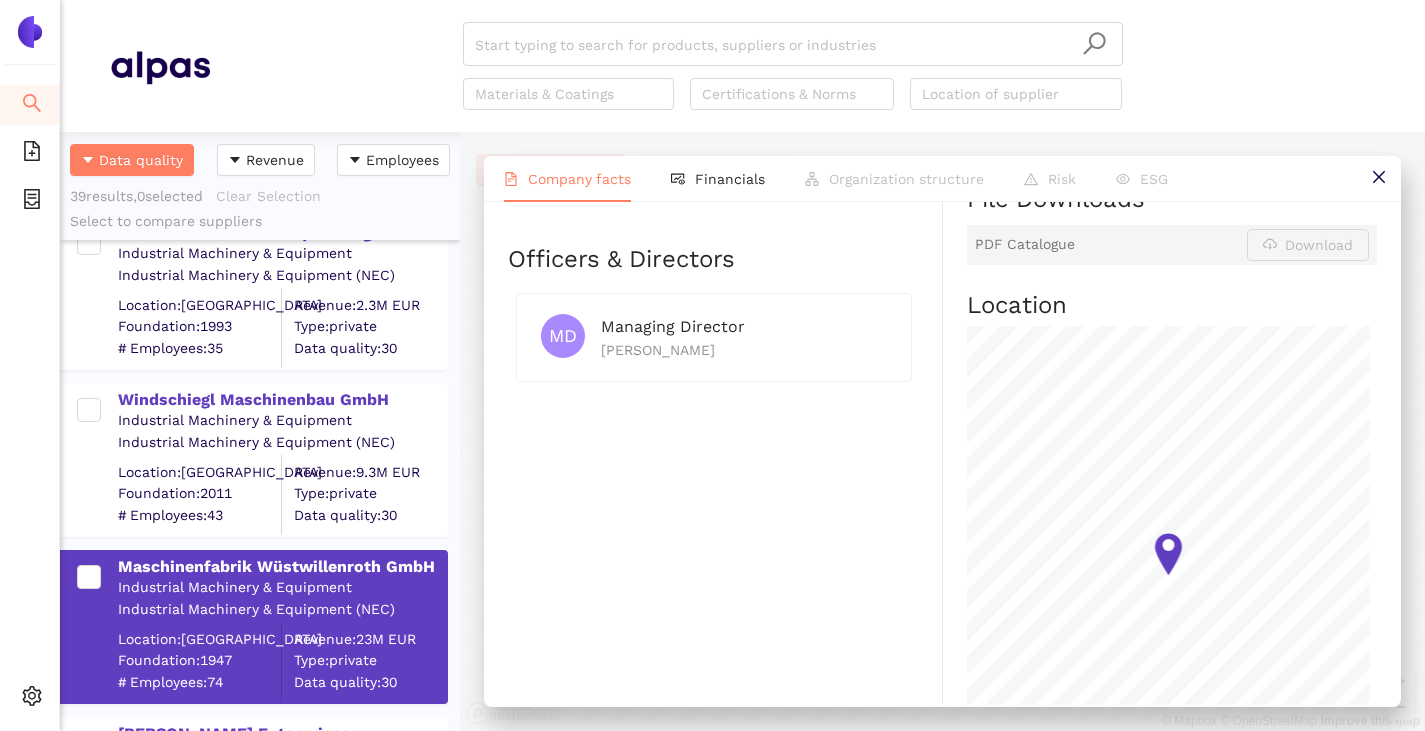 scroll, scrollTop: 900, scrollLeft: 0, axis: vertical 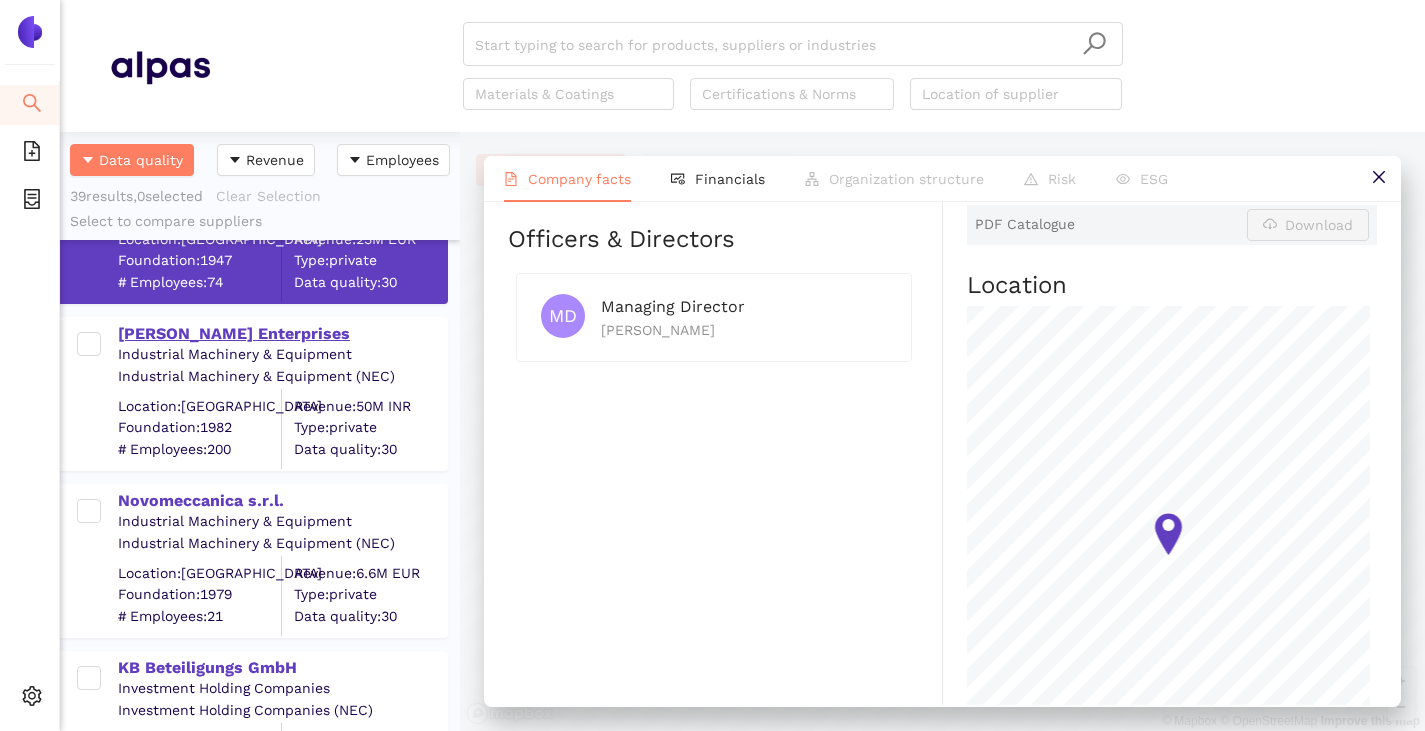 click on "[PERSON_NAME] Enterprises" at bounding box center [282, 334] 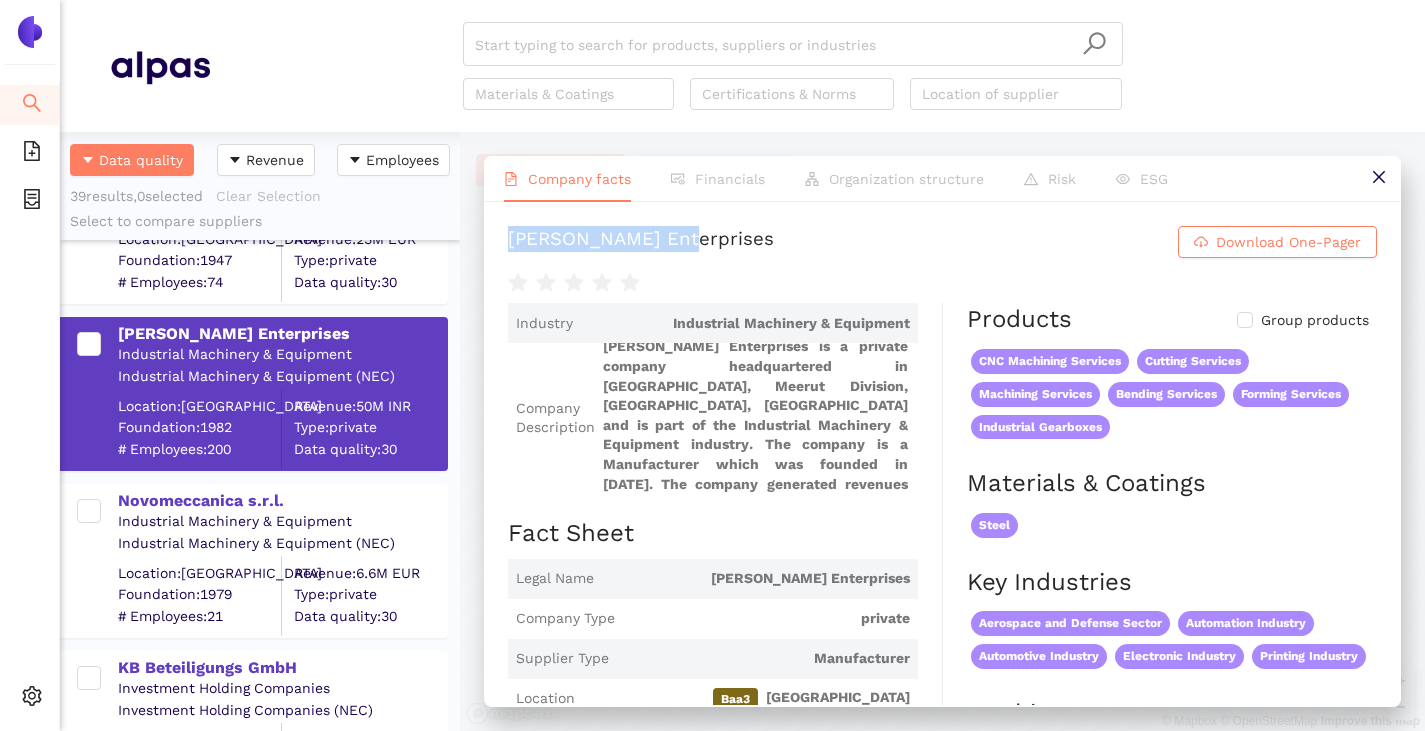 drag, startPoint x: 496, startPoint y: 234, endPoint x: 711, endPoint y: 226, distance: 215.14879 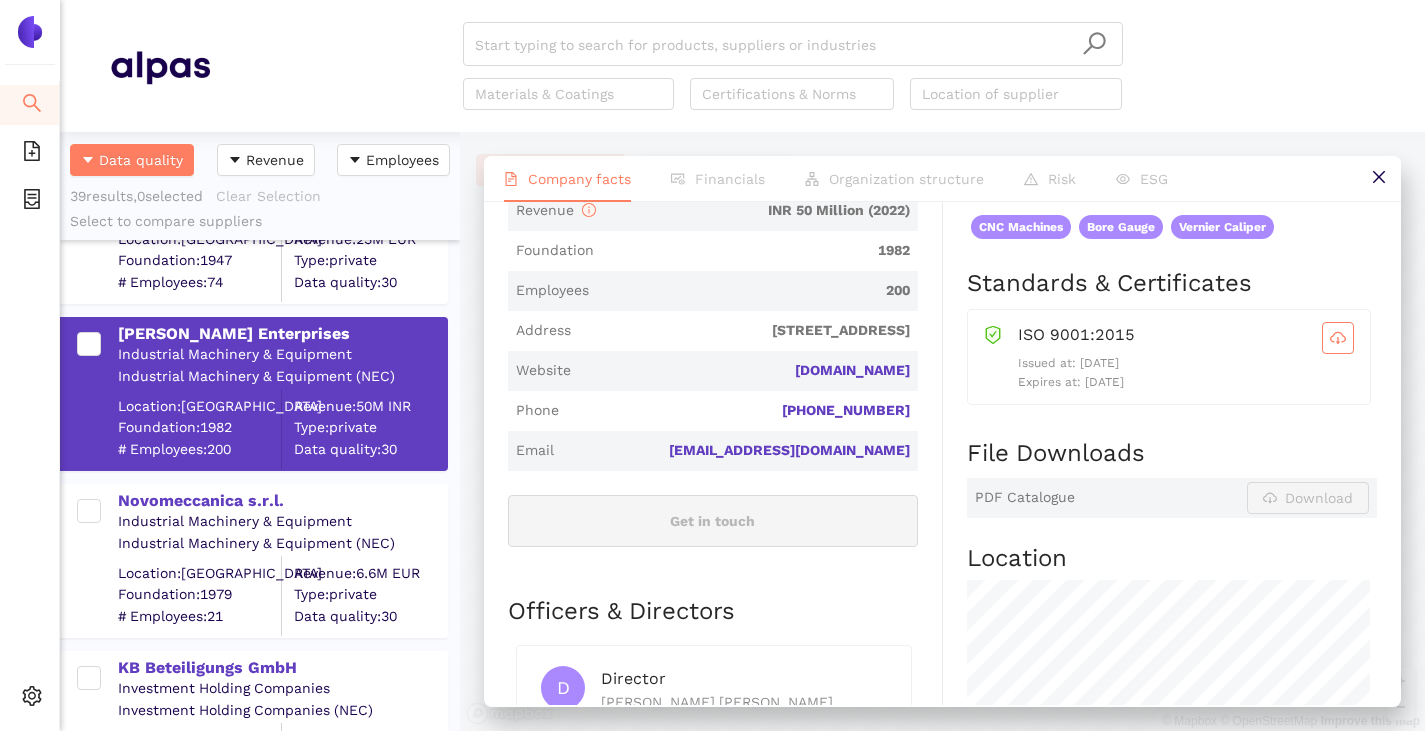 scroll, scrollTop: 400, scrollLeft: 0, axis: vertical 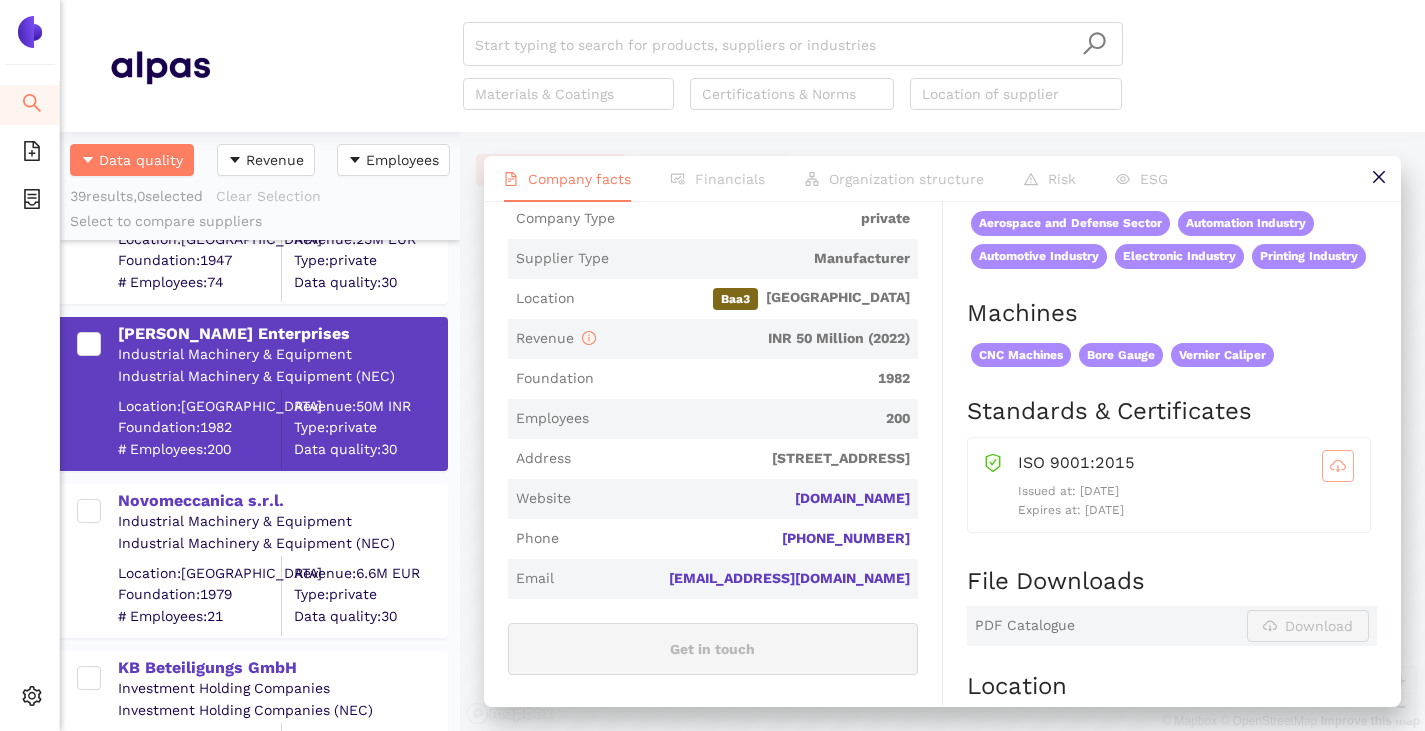 click 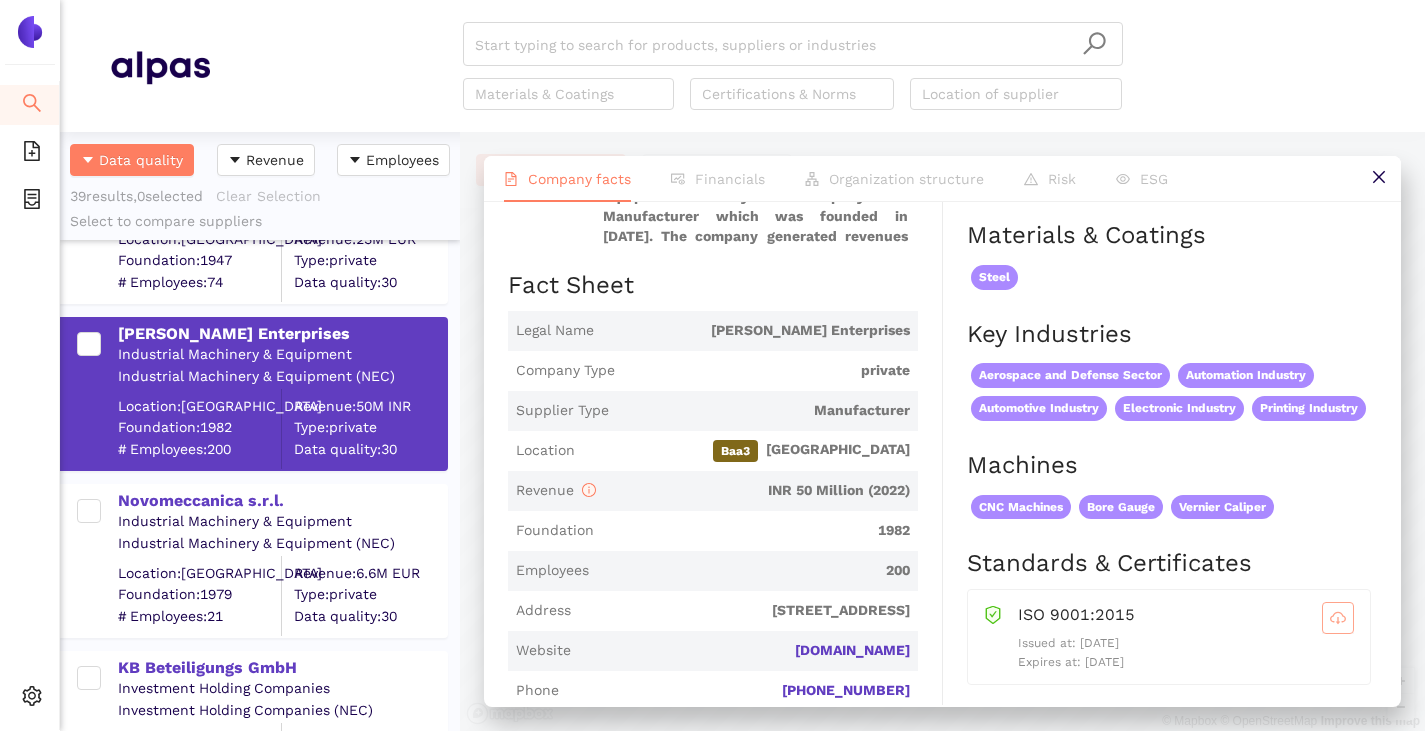 scroll, scrollTop: 0, scrollLeft: 0, axis: both 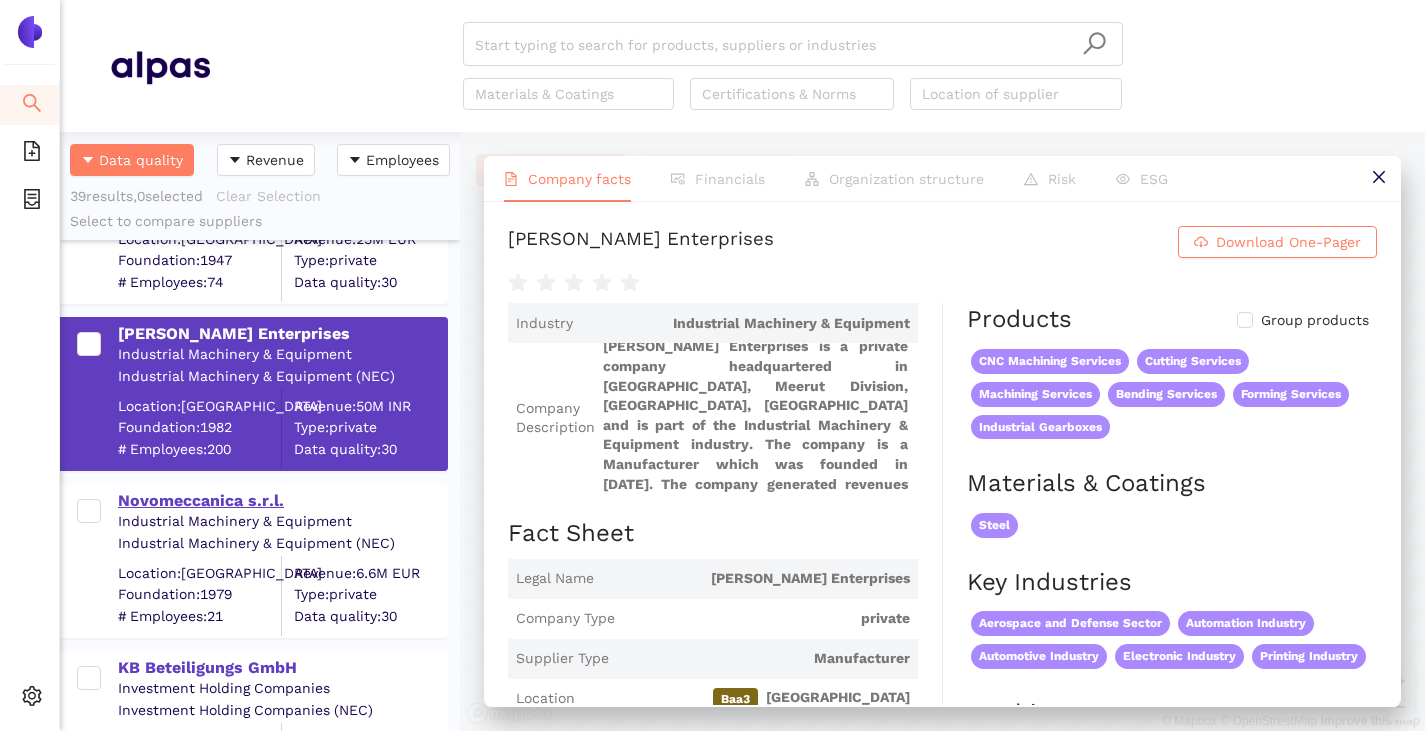 click on "Novomeccanica s.r.l." at bounding box center (282, 501) 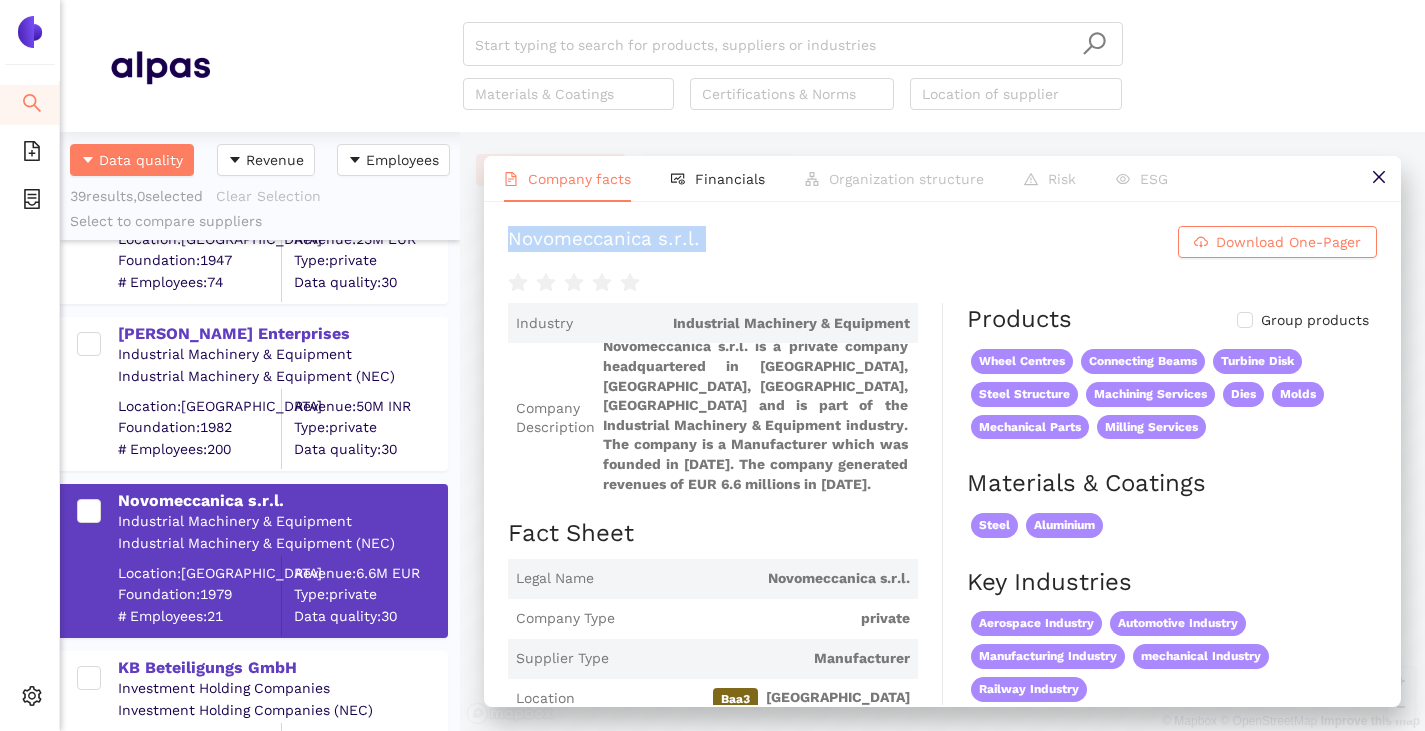 drag, startPoint x: 507, startPoint y: 246, endPoint x: 700, endPoint y: 264, distance: 193.83755 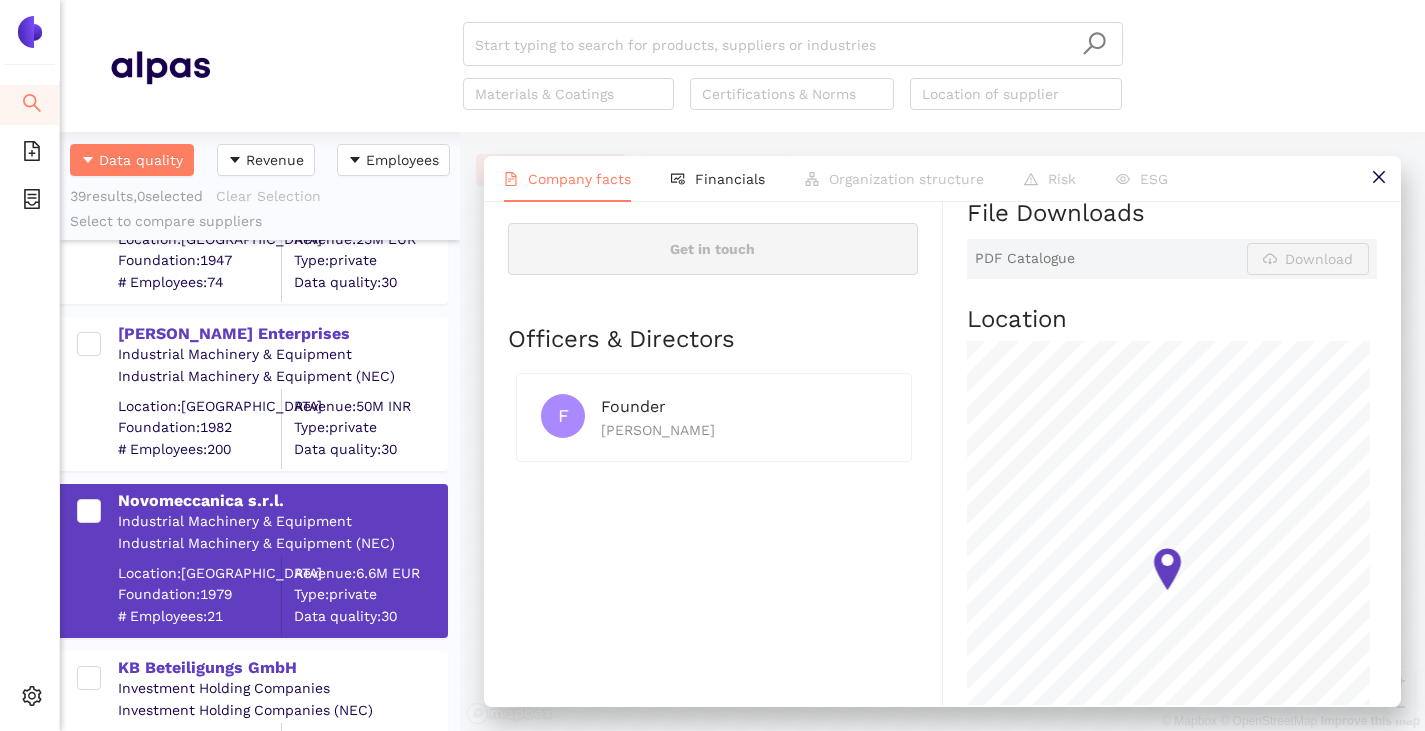 scroll, scrollTop: 600, scrollLeft: 0, axis: vertical 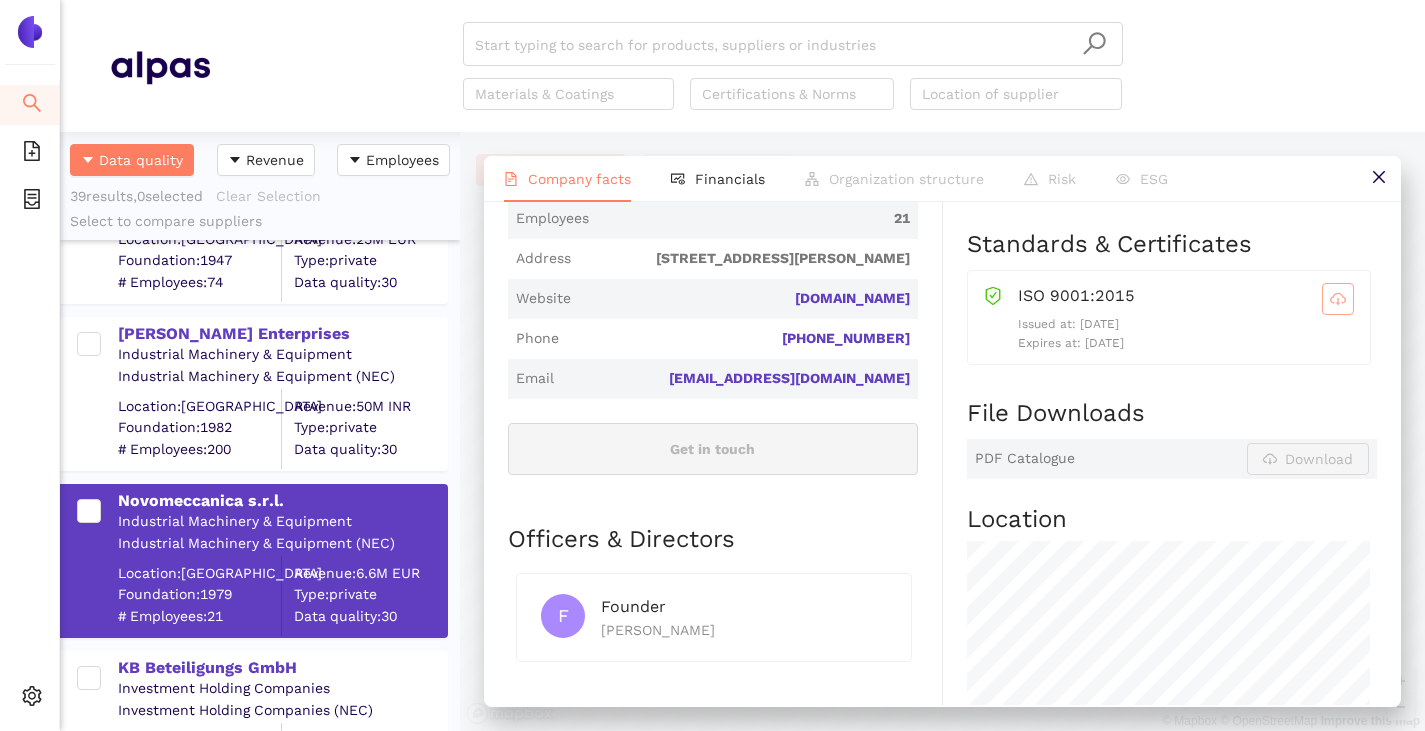 click at bounding box center [1338, 299] 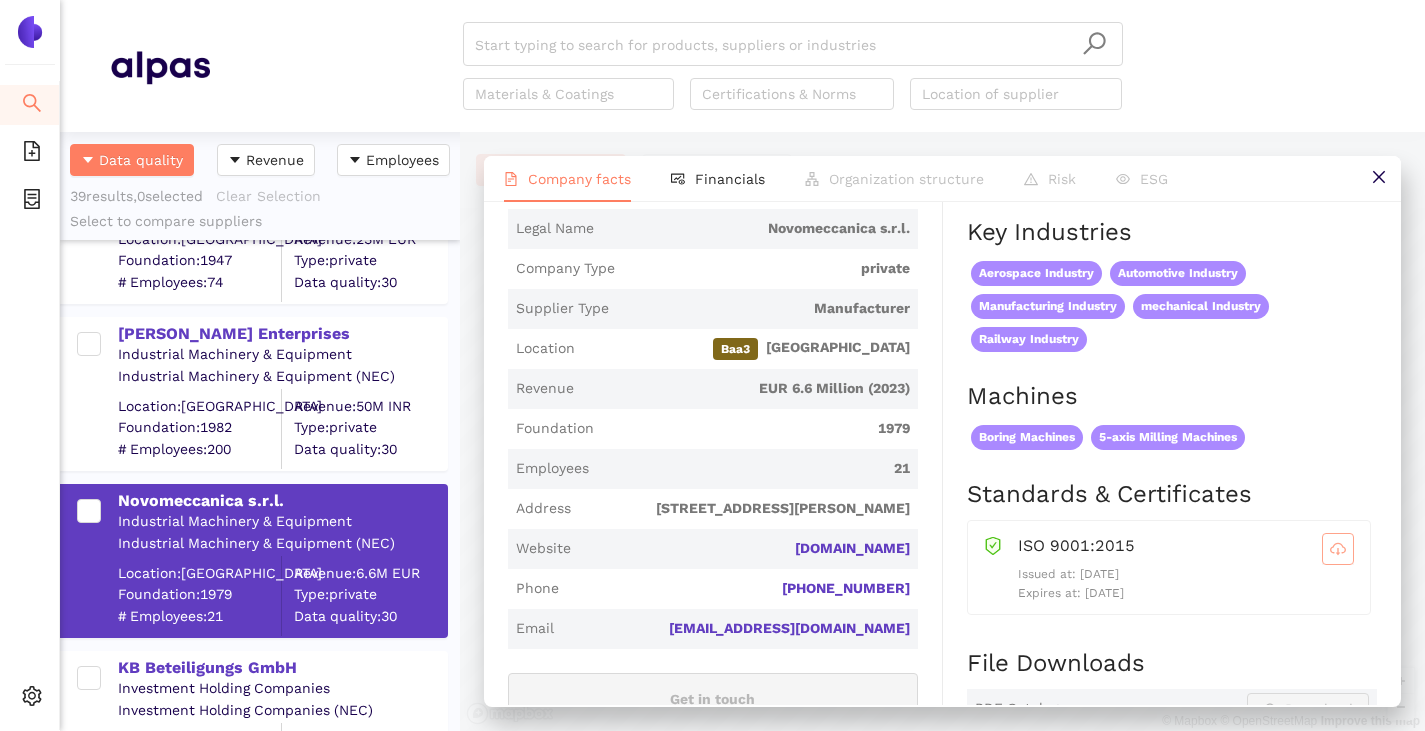 scroll, scrollTop: 400, scrollLeft: 0, axis: vertical 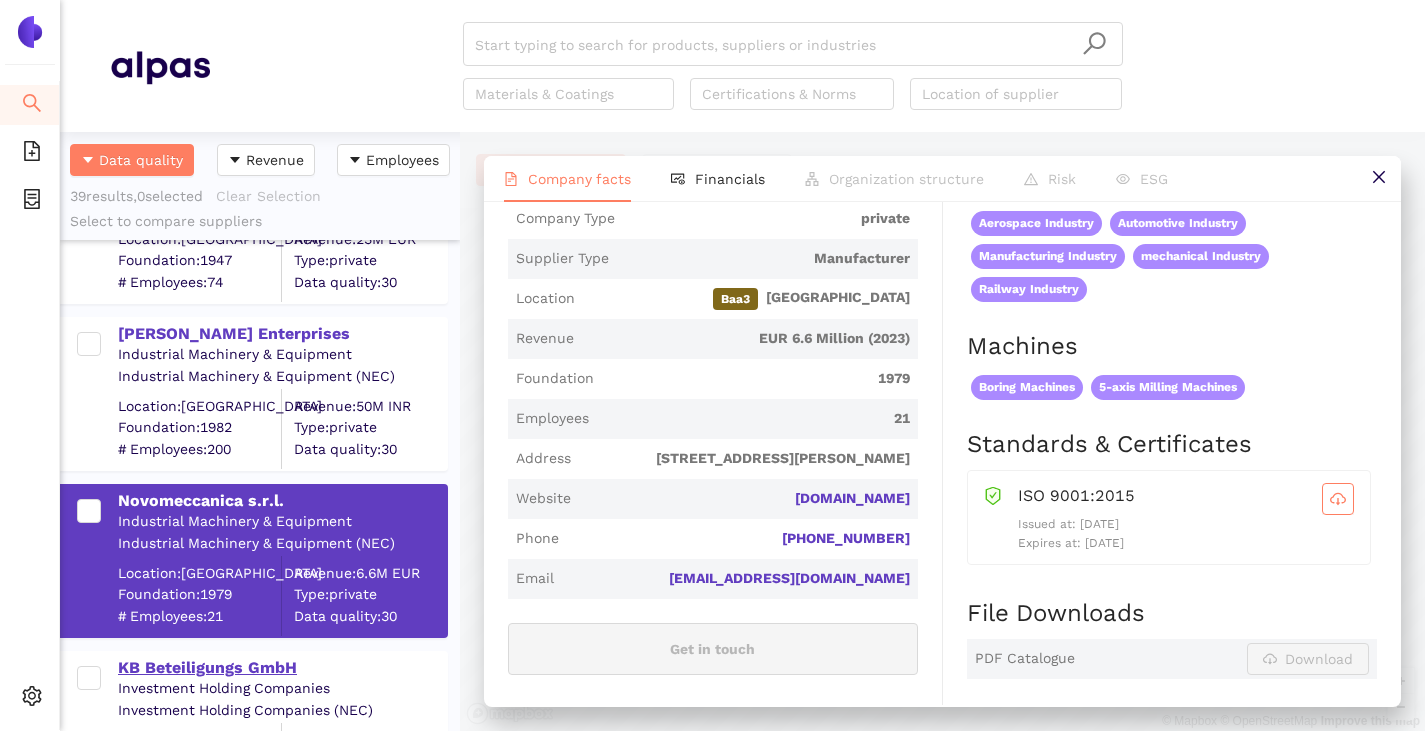 click on "KB Beteiligungs GmbH" at bounding box center (282, 668) 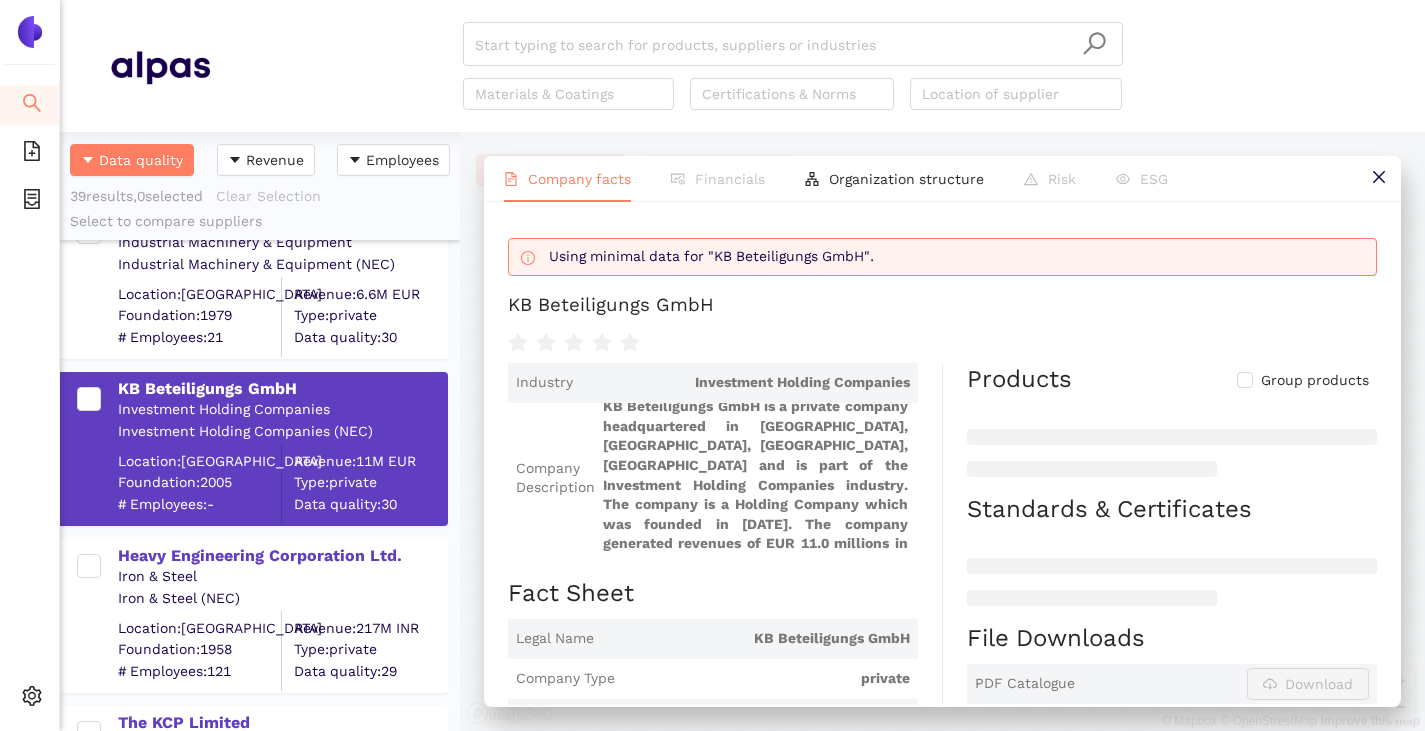 scroll, scrollTop: 4796, scrollLeft: 0, axis: vertical 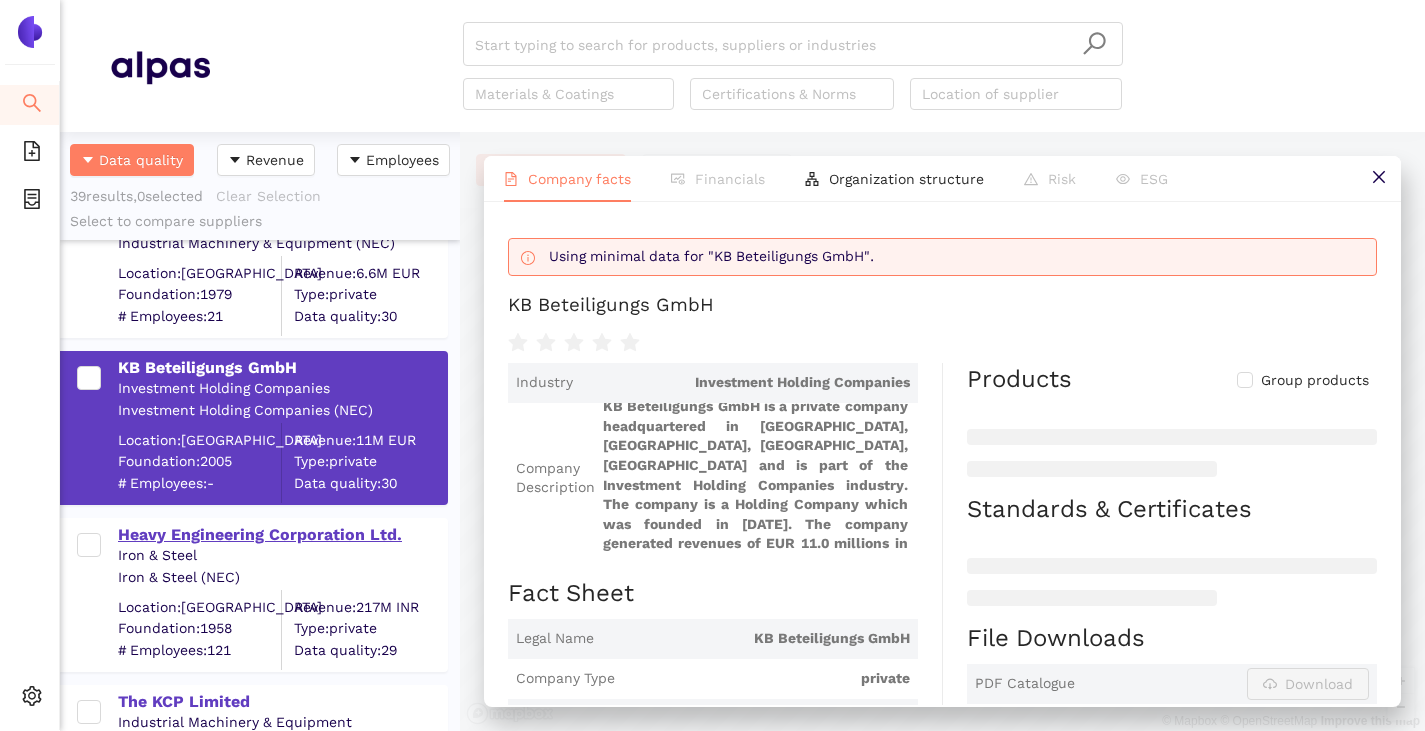 click on "Heavy Engineering Corporation Ltd." at bounding box center [282, 535] 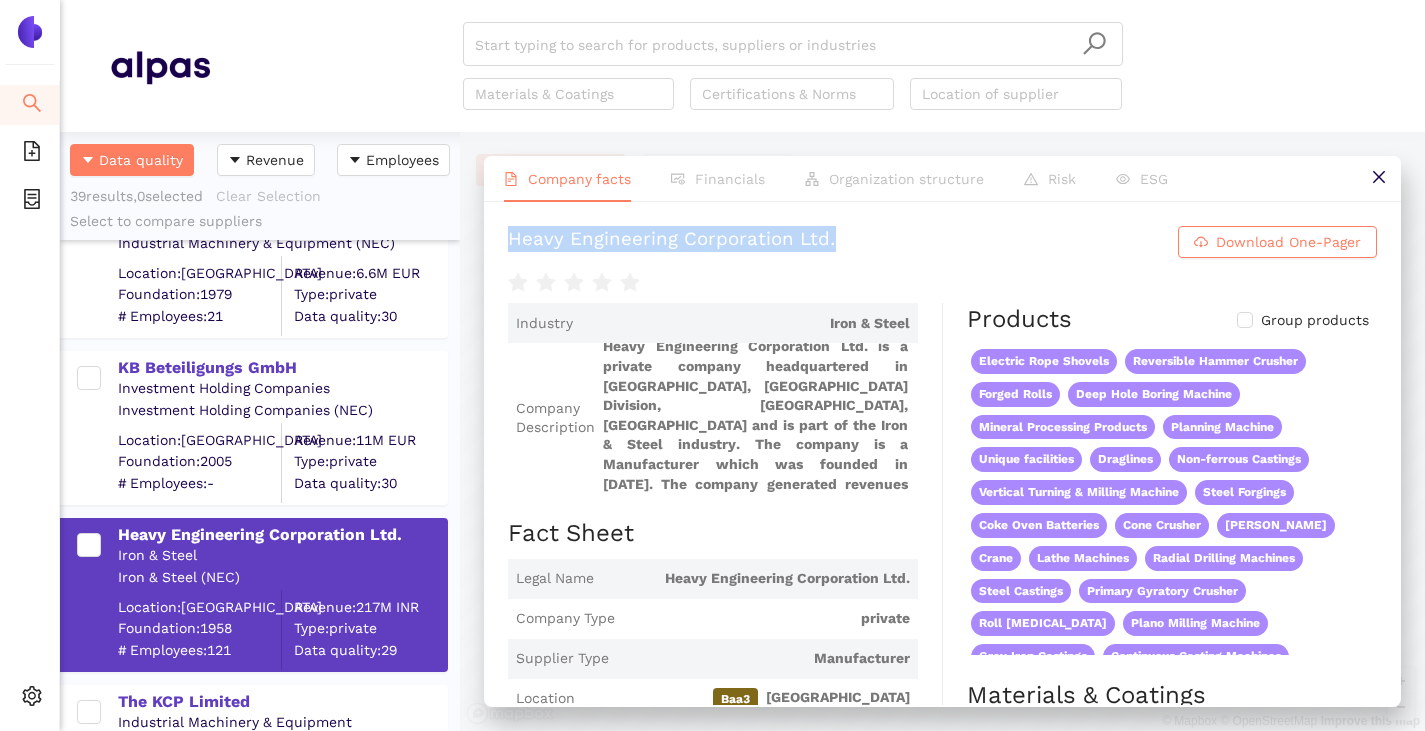 drag, startPoint x: 506, startPoint y: 237, endPoint x: 840, endPoint y: 223, distance: 334.29327 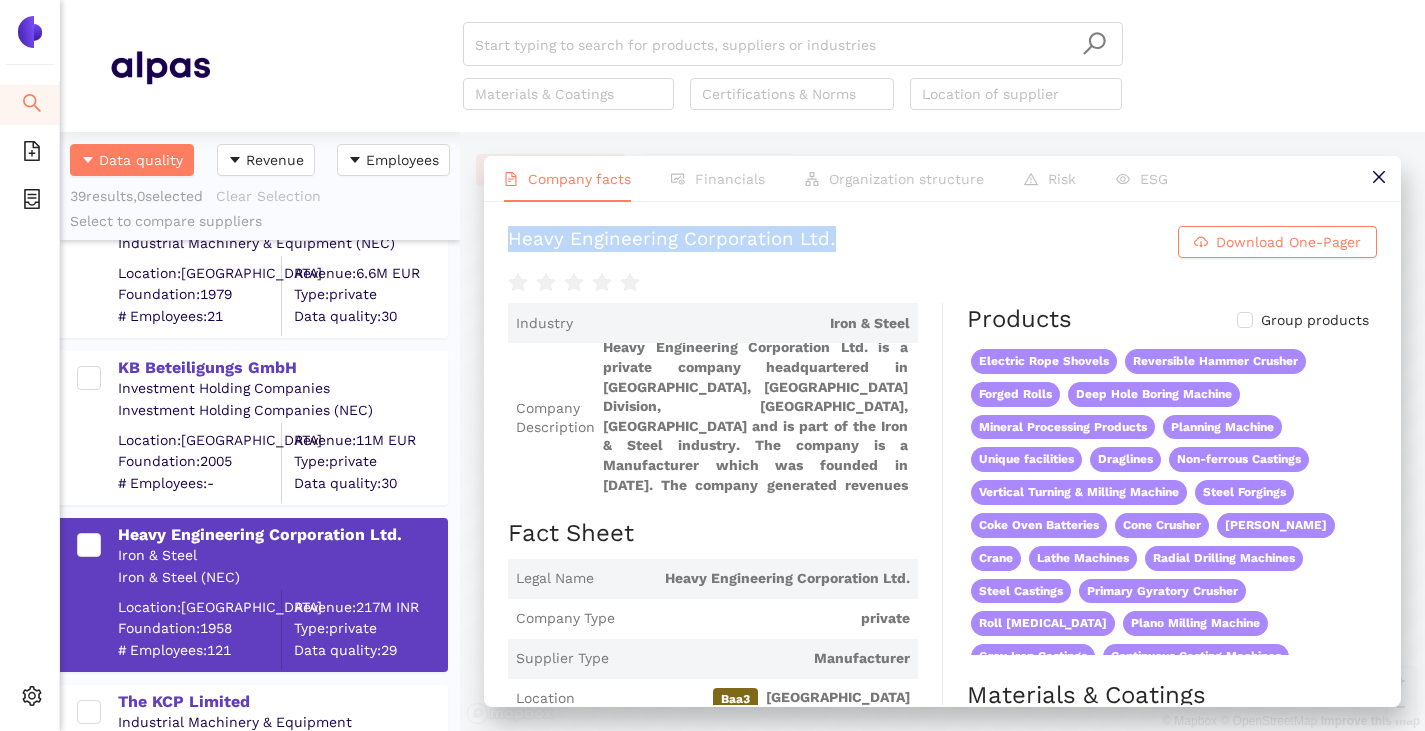 scroll, scrollTop: 6, scrollLeft: 0, axis: vertical 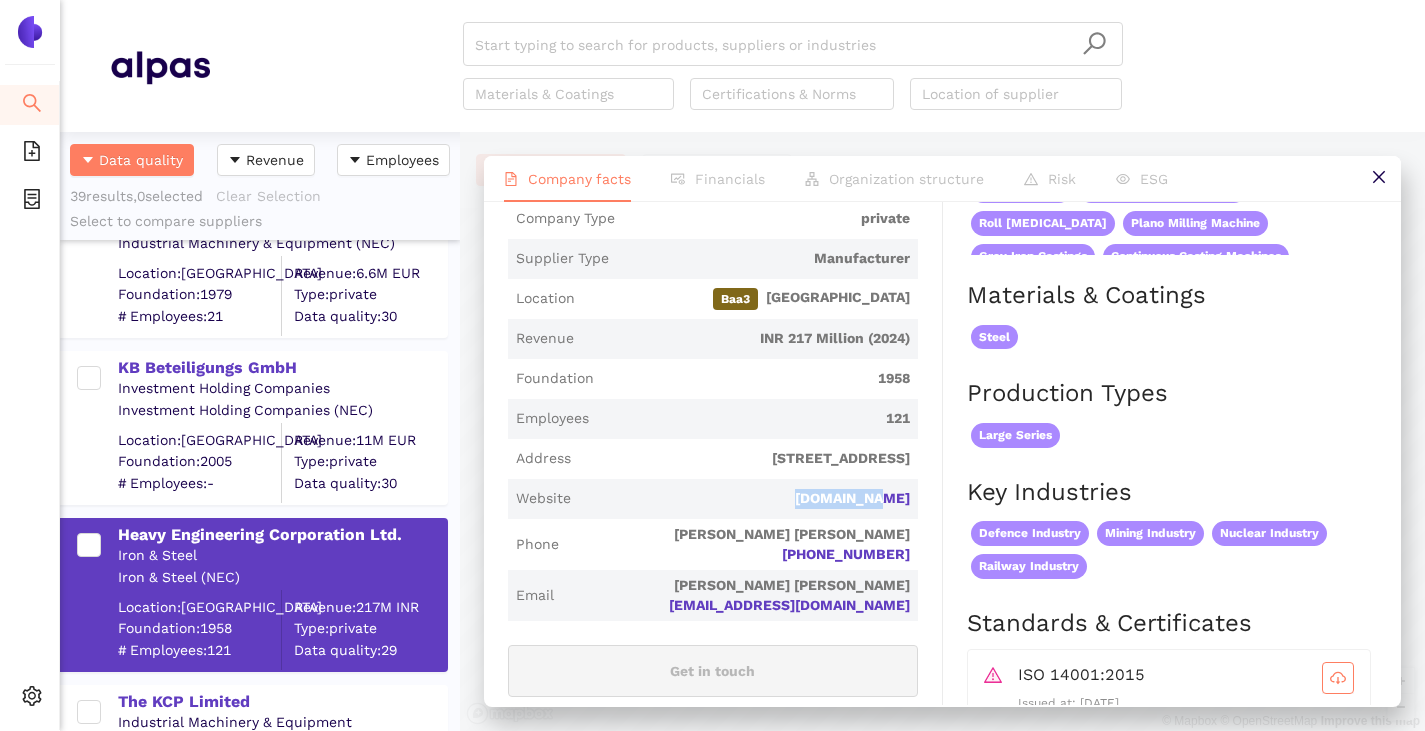 drag, startPoint x: 907, startPoint y: 491, endPoint x: 806, endPoint y: 485, distance: 101.17806 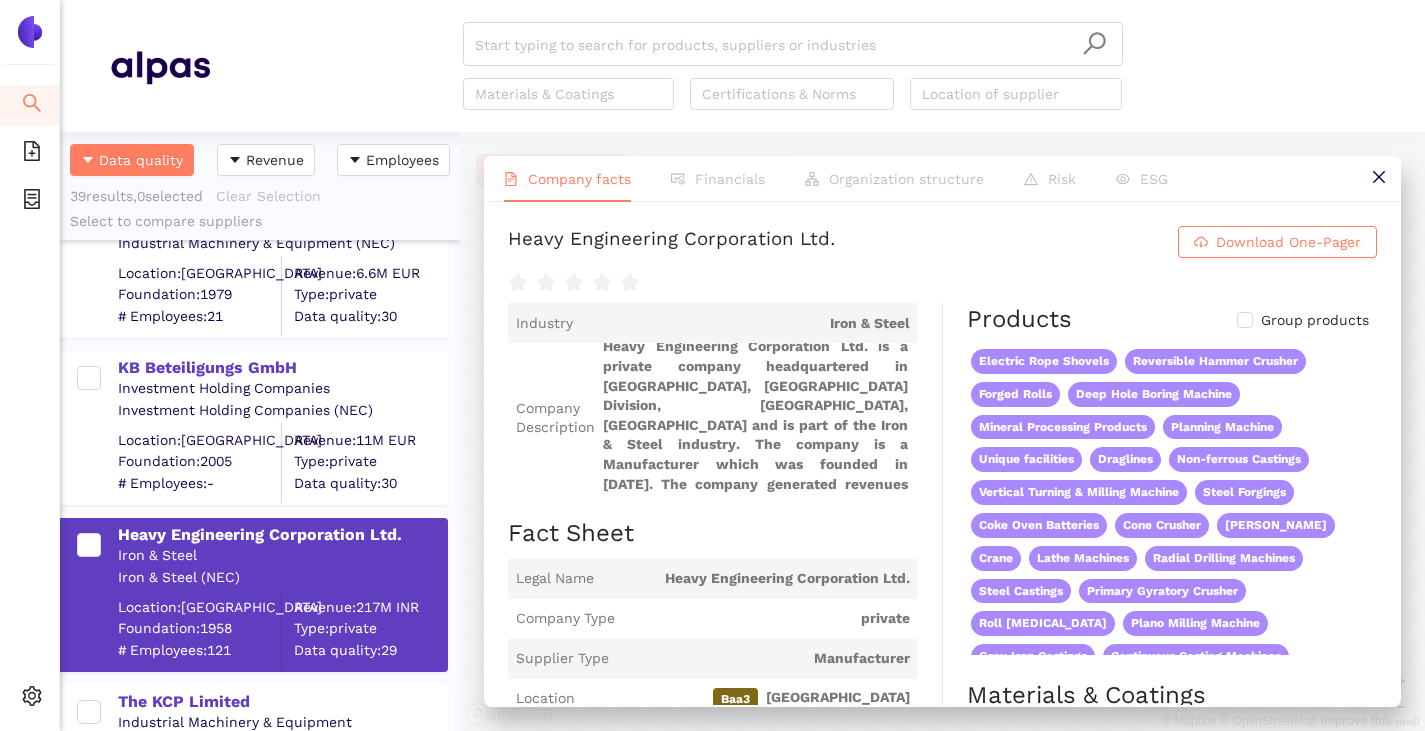scroll, scrollTop: 0, scrollLeft: 0, axis: both 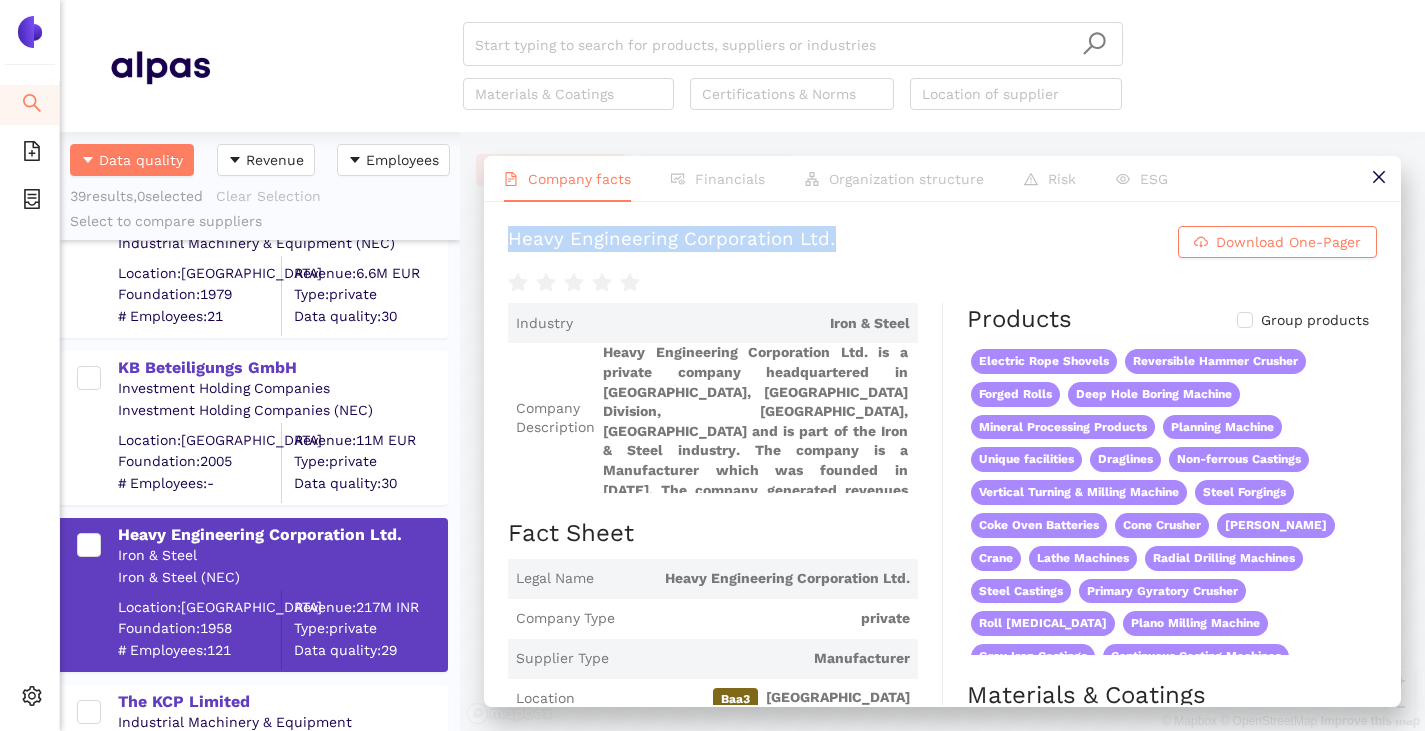 drag, startPoint x: 505, startPoint y: 226, endPoint x: 853, endPoint y: 238, distance: 348.20685 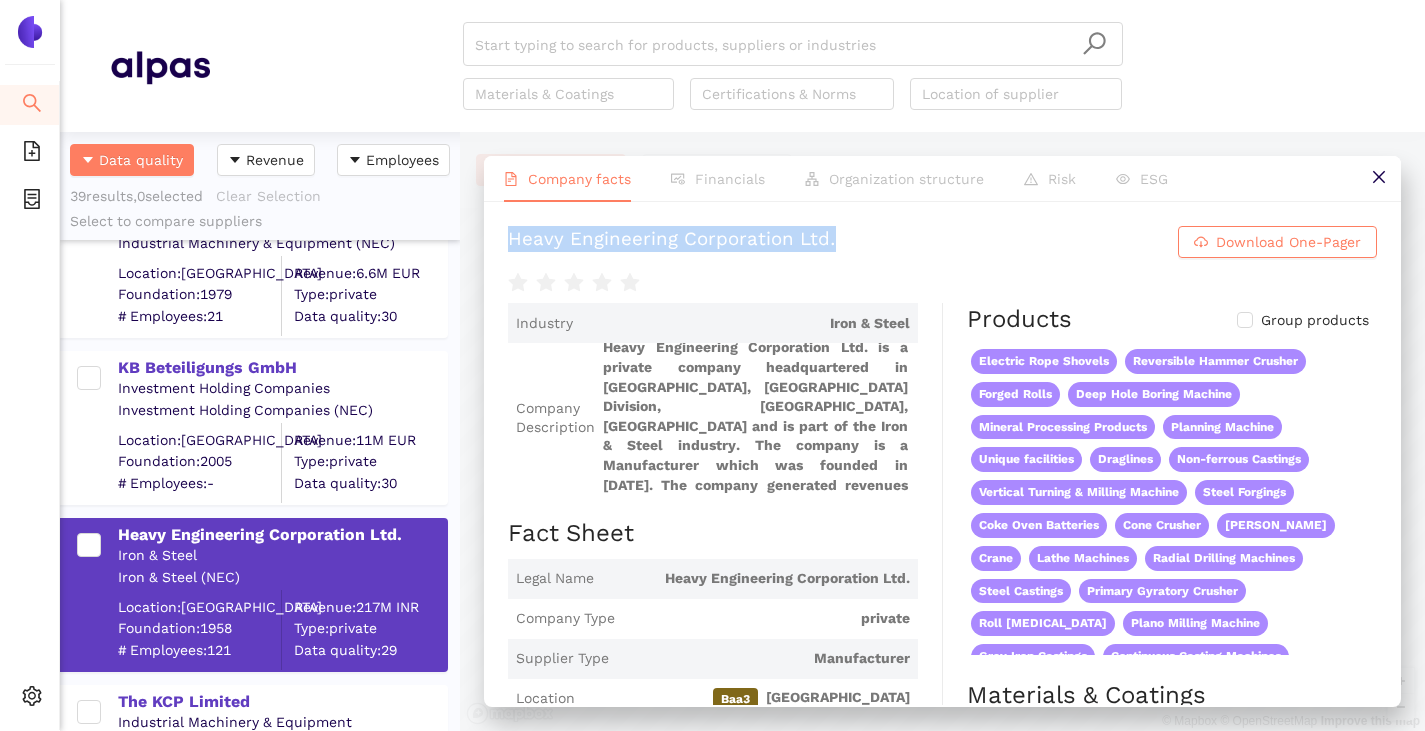 scroll, scrollTop: 6, scrollLeft: 0, axis: vertical 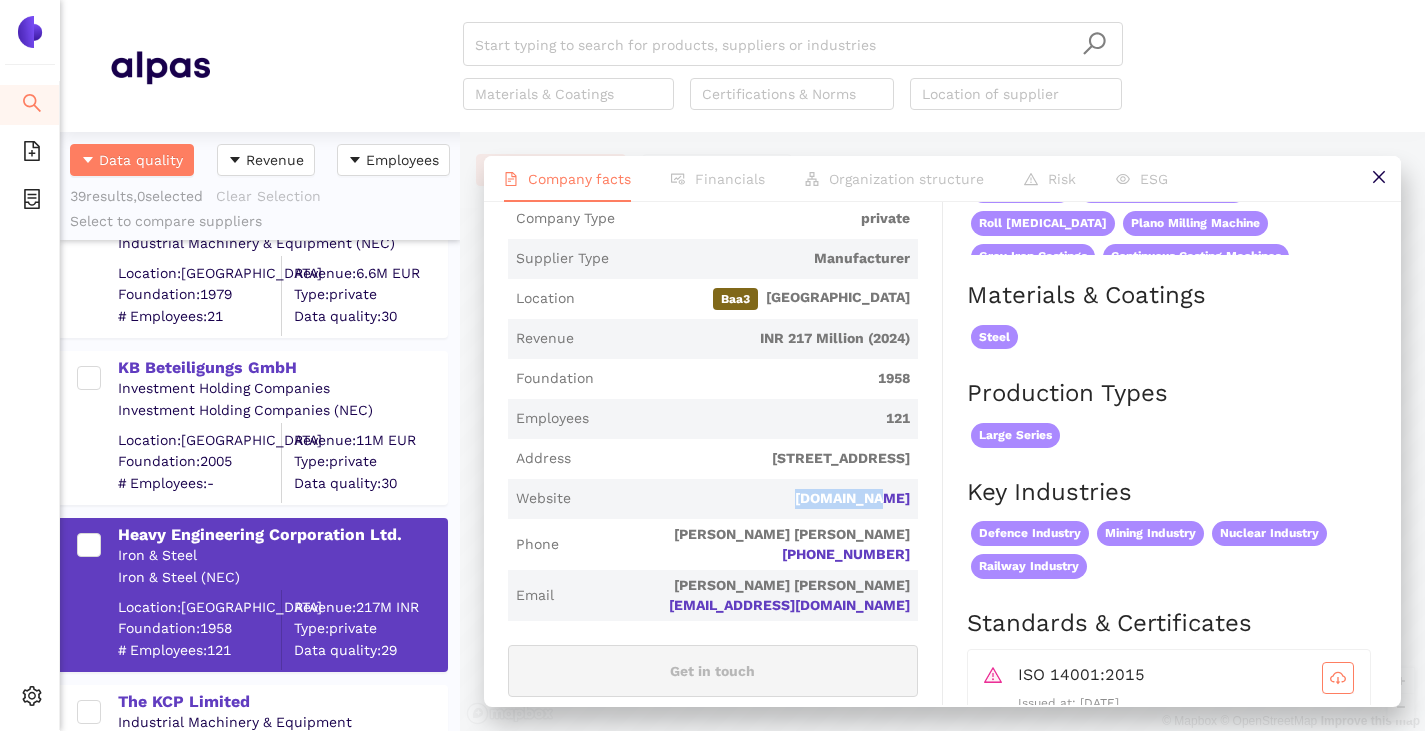 drag, startPoint x: 912, startPoint y: 496, endPoint x: 818, endPoint y: 494, distance: 94.02127 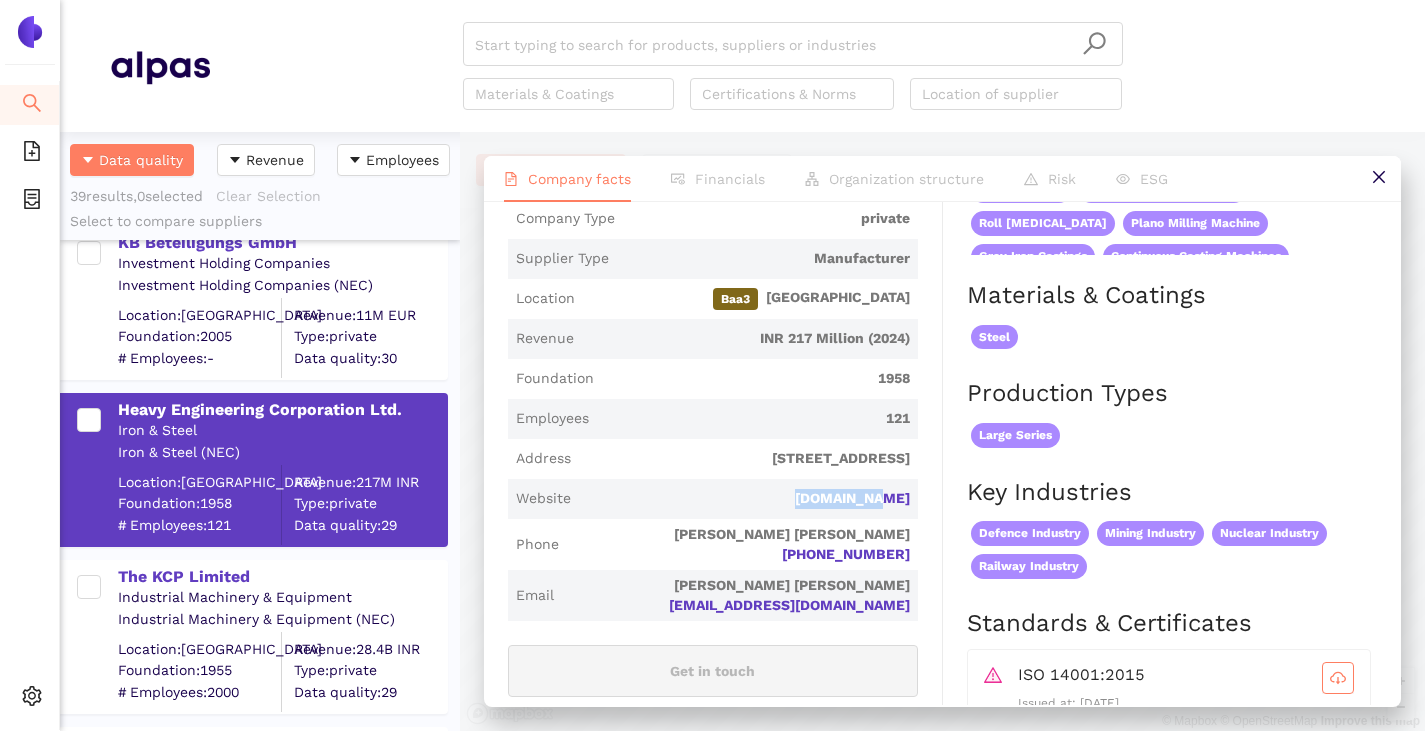 scroll, scrollTop: 4996, scrollLeft: 0, axis: vertical 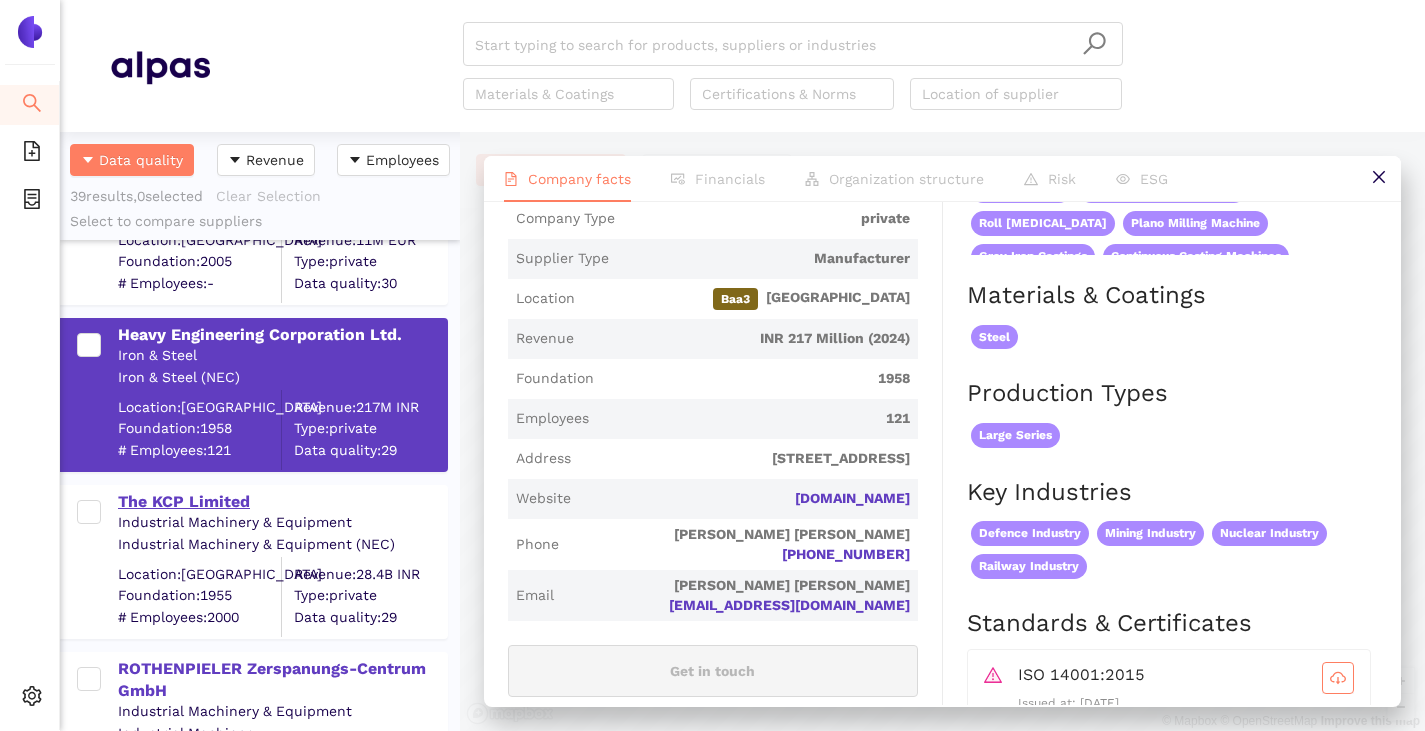 click on "The KCP Limited" at bounding box center [282, 502] 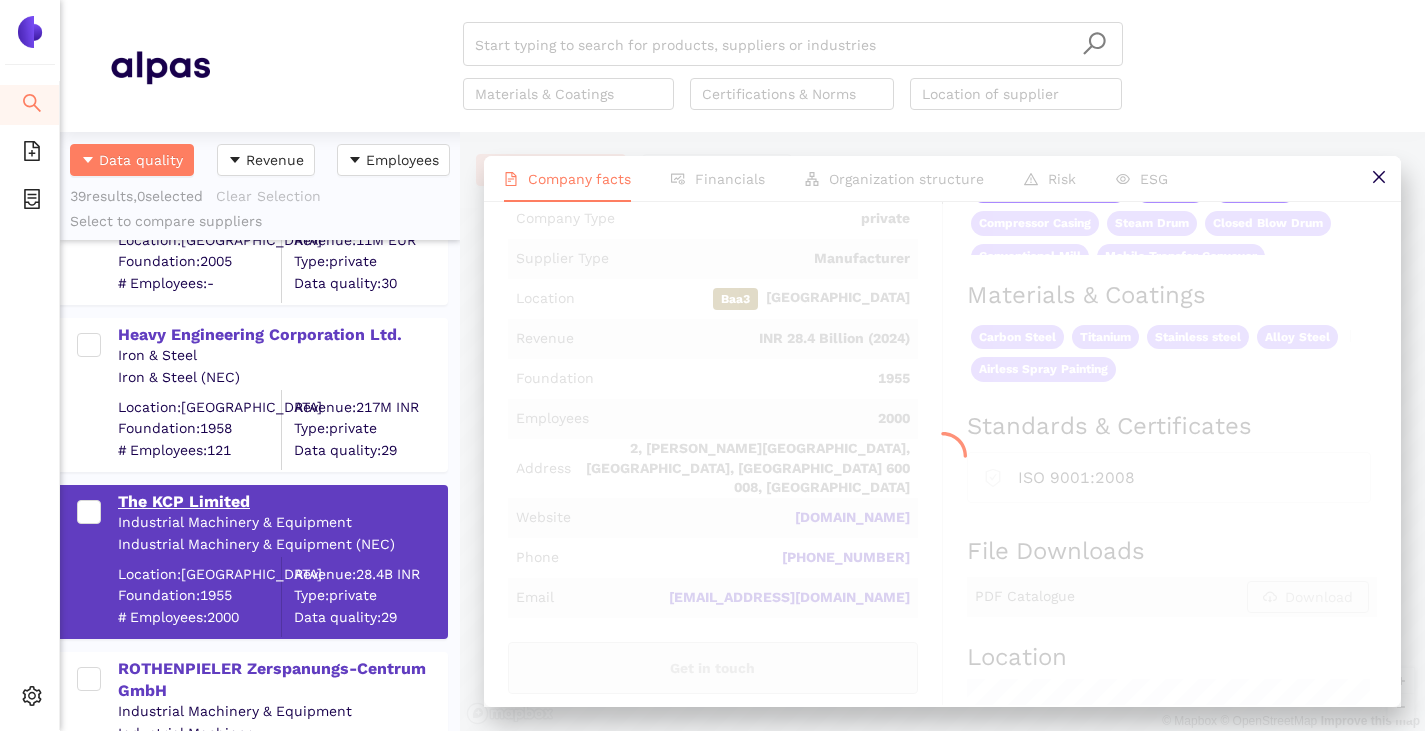scroll, scrollTop: 0, scrollLeft: 0, axis: both 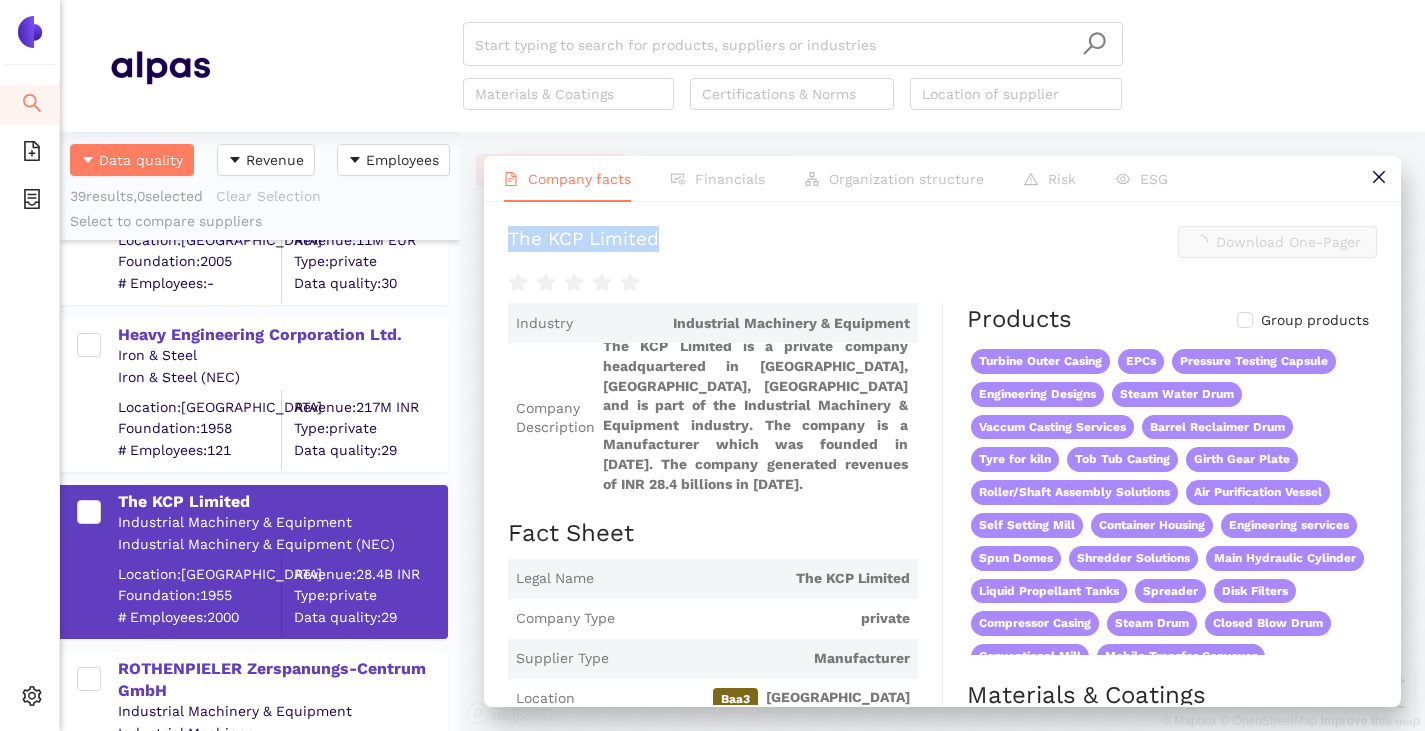 drag, startPoint x: 508, startPoint y: 241, endPoint x: 703, endPoint y: 245, distance: 195.04102 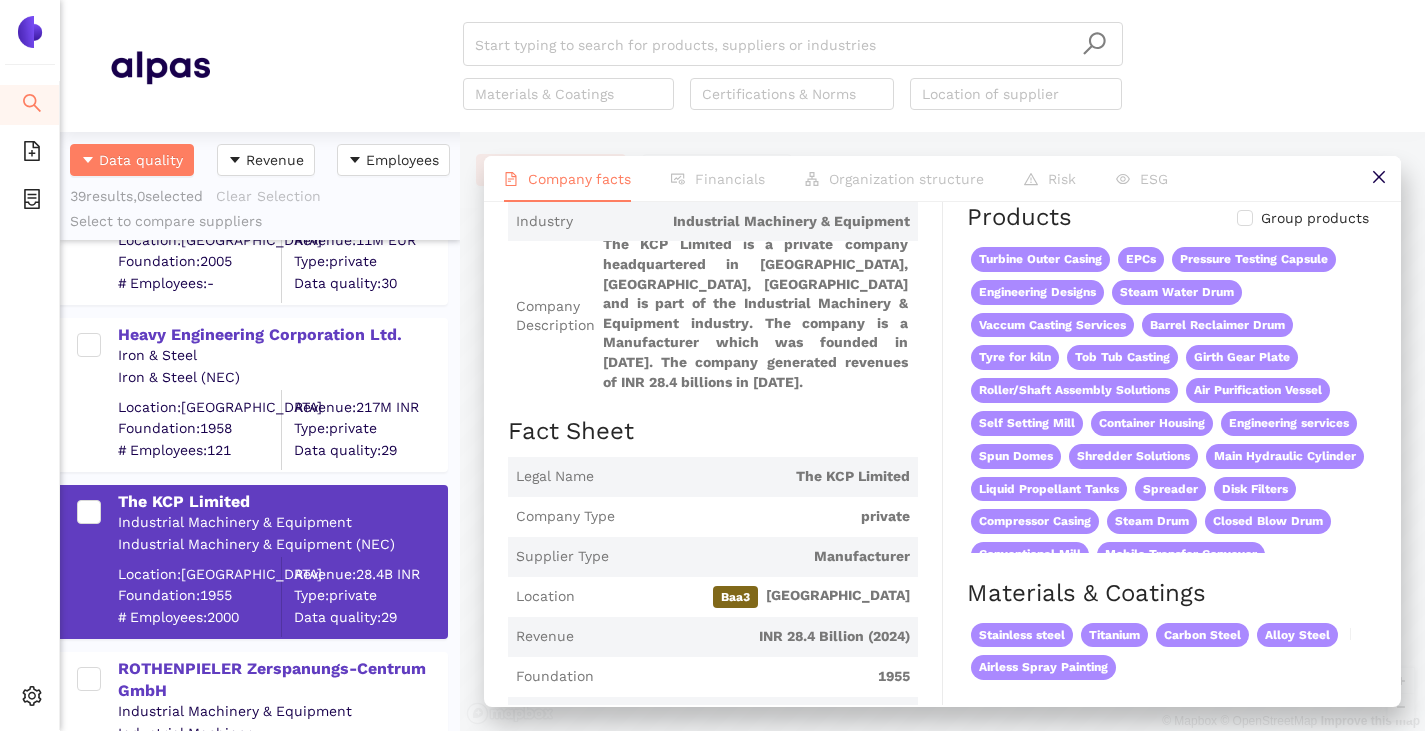 scroll, scrollTop: 100, scrollLeft: 0, axis: vertical 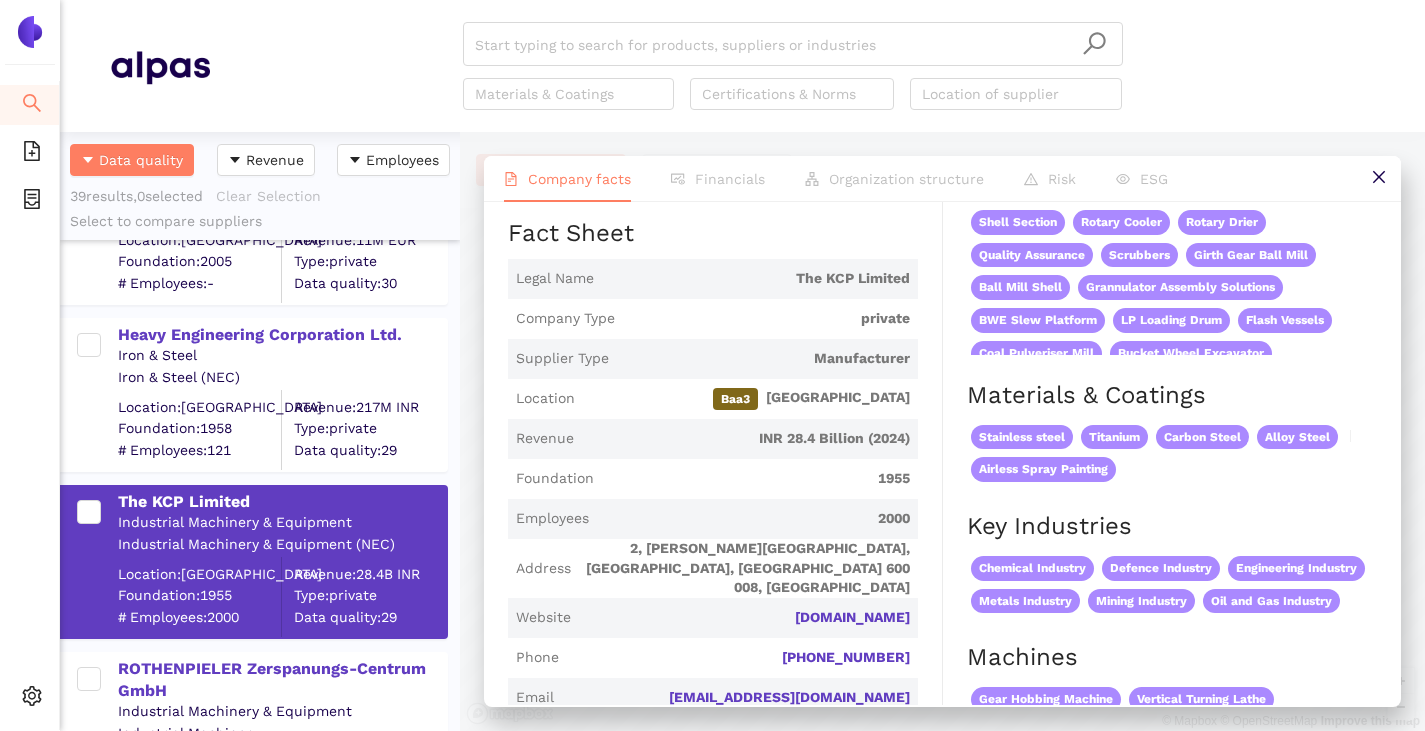 drag, startPoint x: 901, startPoint y: 606, endPoint x: 818, endPoint y: 607, distance: 83.00603 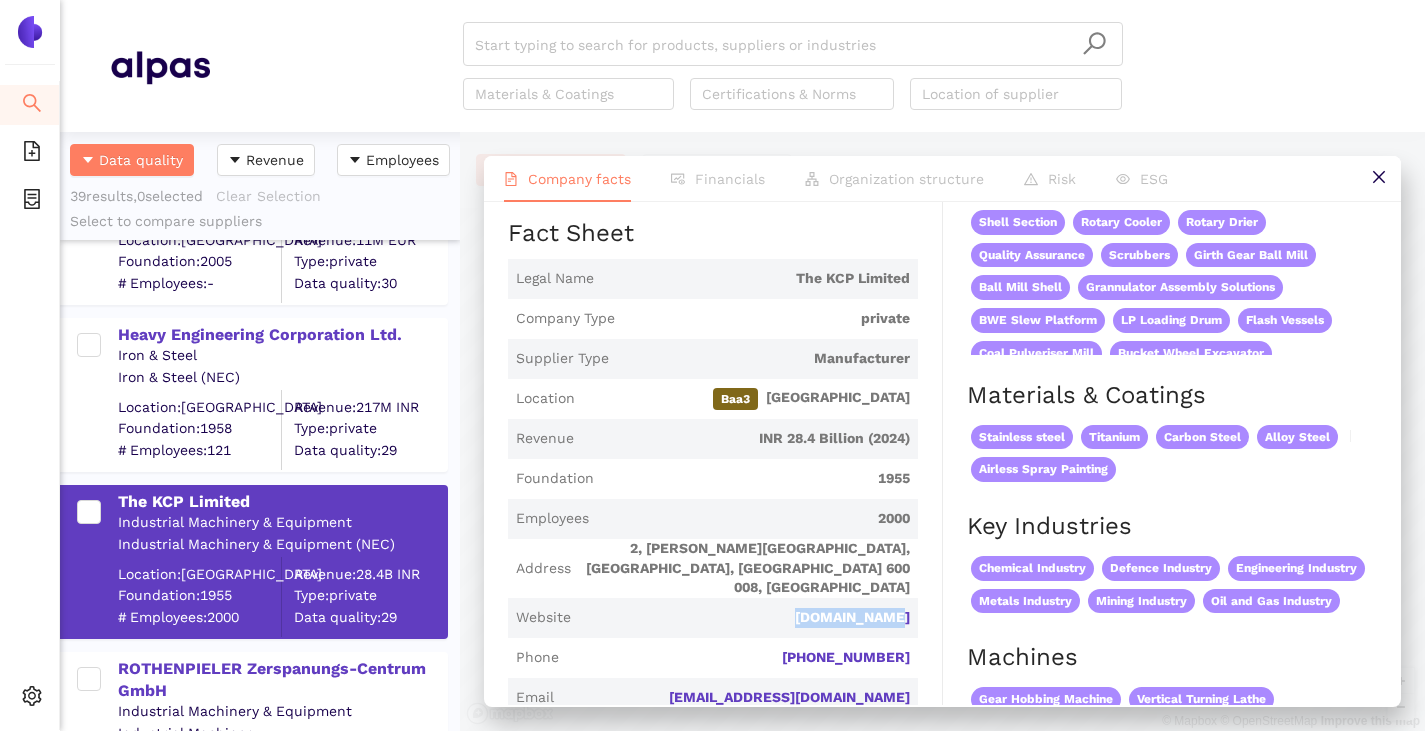 drag, startPoint x: 905, startPoint y: 593, endPoint x: 790, endPoint y: 603, distance: 115.43397 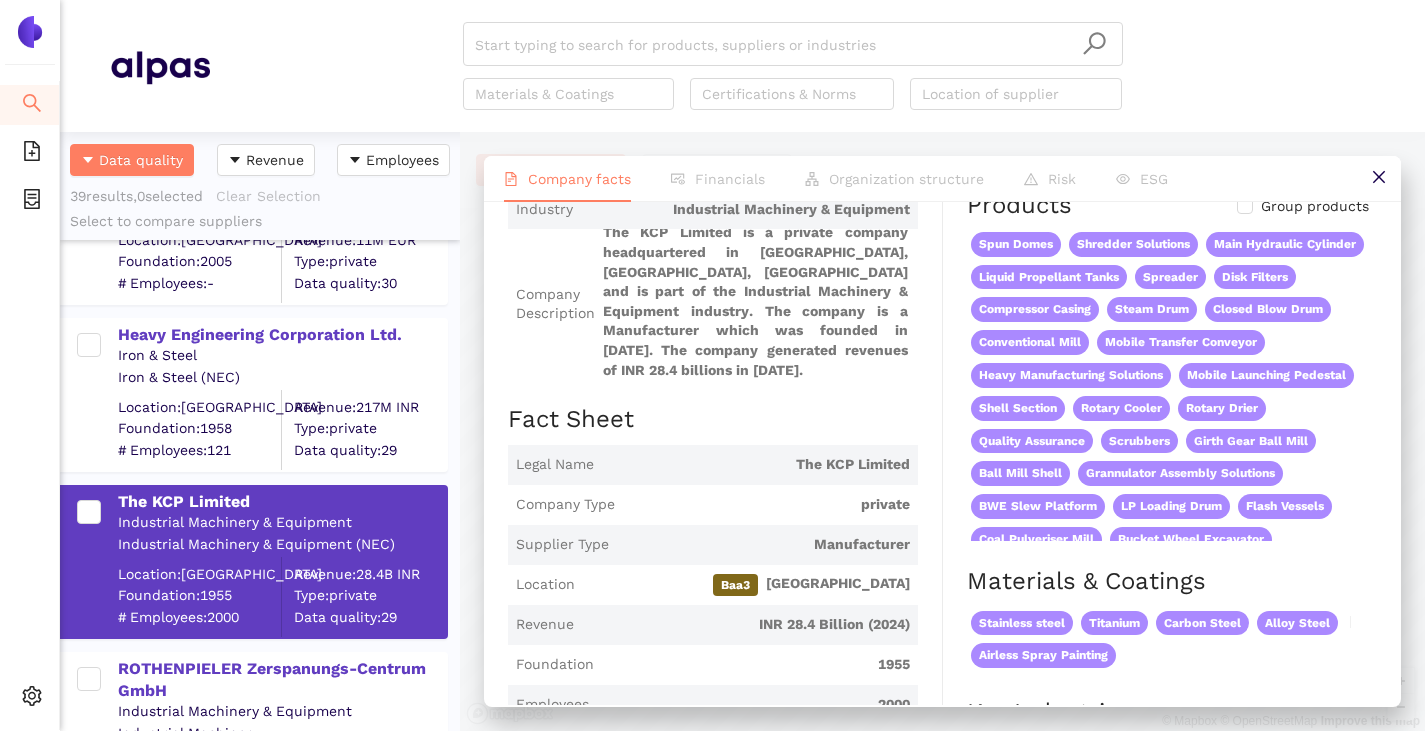 scroll, scrollTop: 0, scrollLeft: 0, axis: both 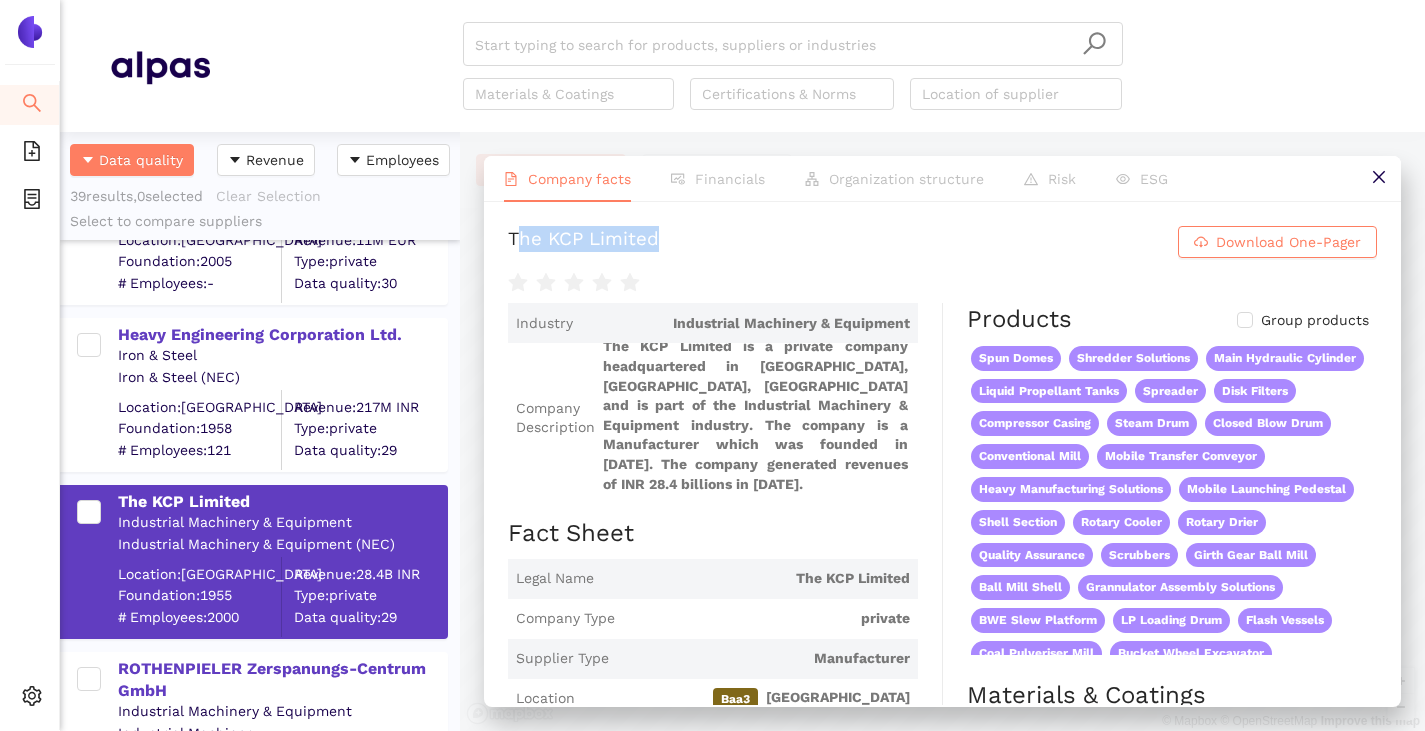 drag, startPoint x: 670, startPoint y: 236, endPoint x: 515, endPoint y: 237, distance: 155.00322 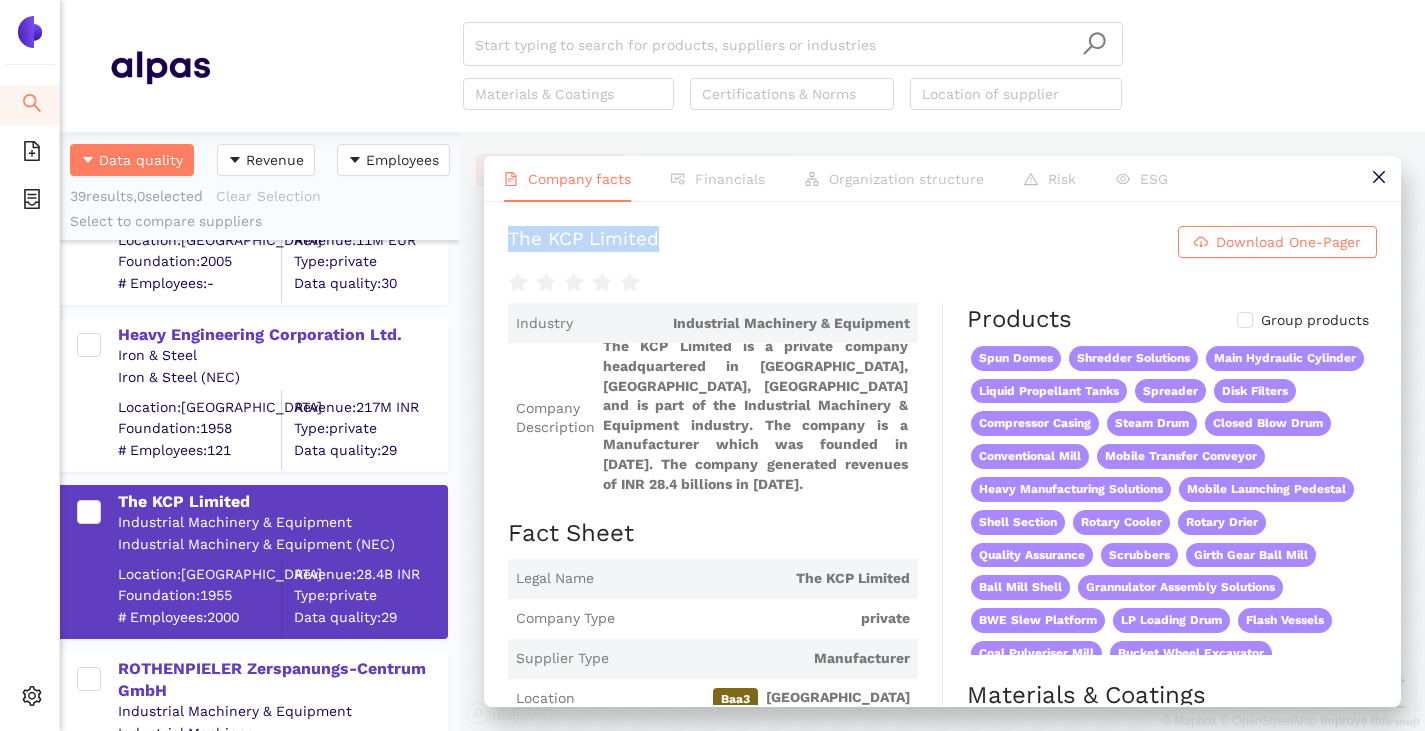 drag, startPoint x: 499, startPoint y: 235, endPoint x: 710, endPoint y: 228, distance: 211.11609 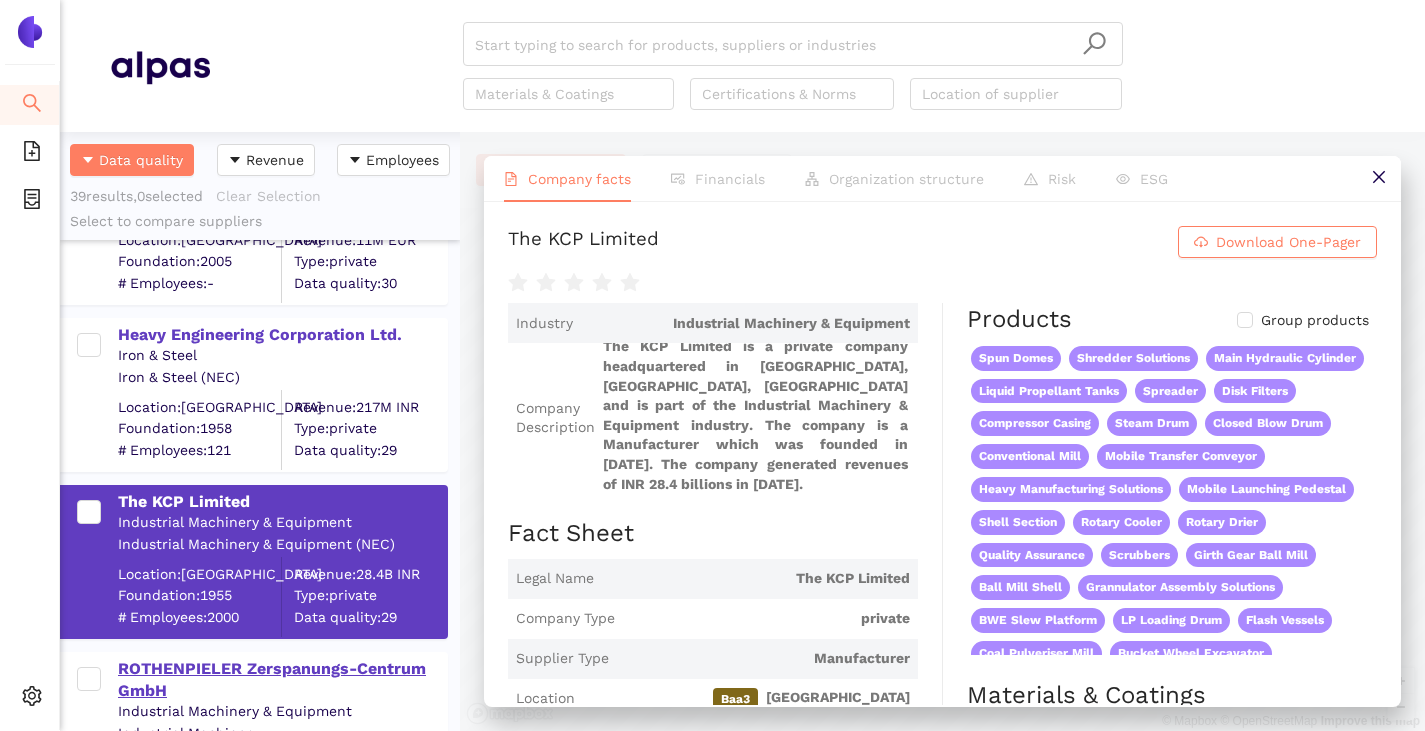 click on "ROTHENPIELER Zerspanungs-Centrum GmbH" at bounding box center (282, 680) 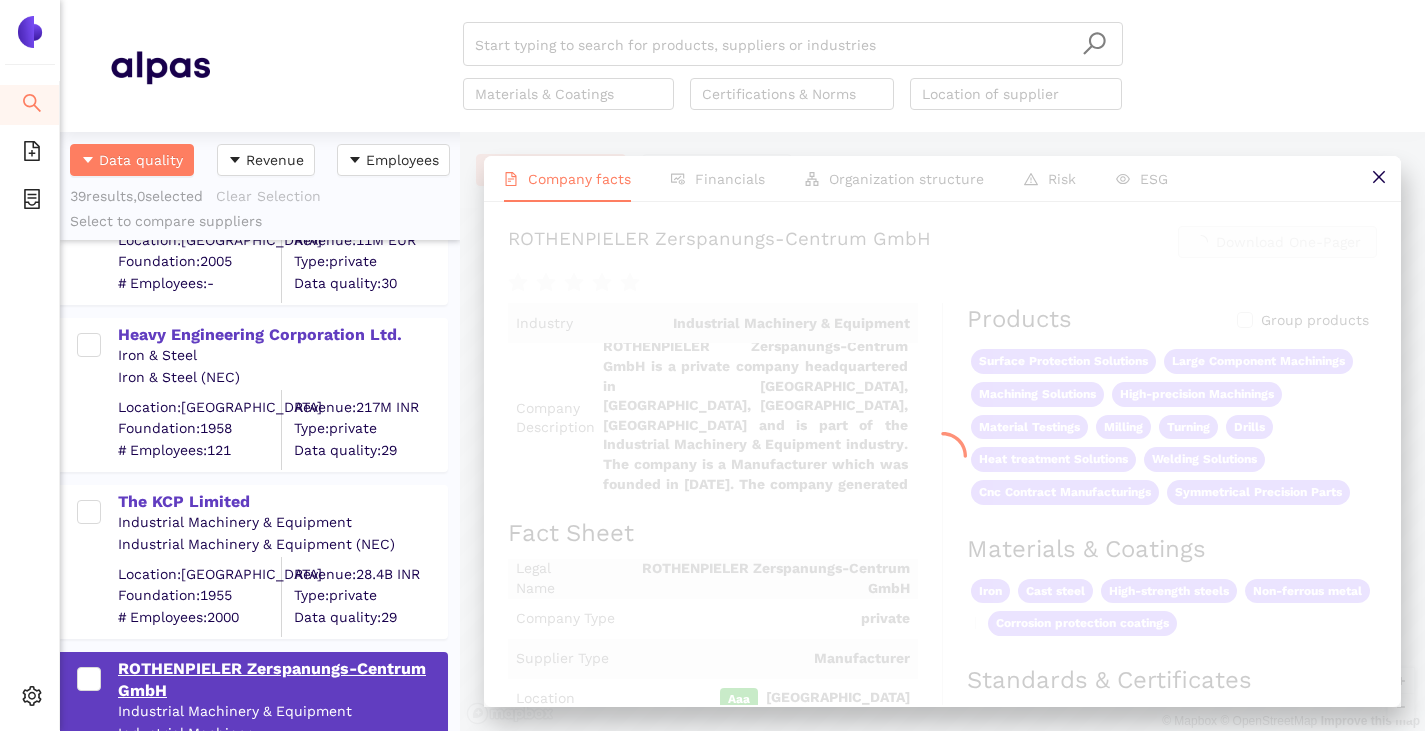 scroll, scrollTop: 0, scrollLeft: 0, axis: both 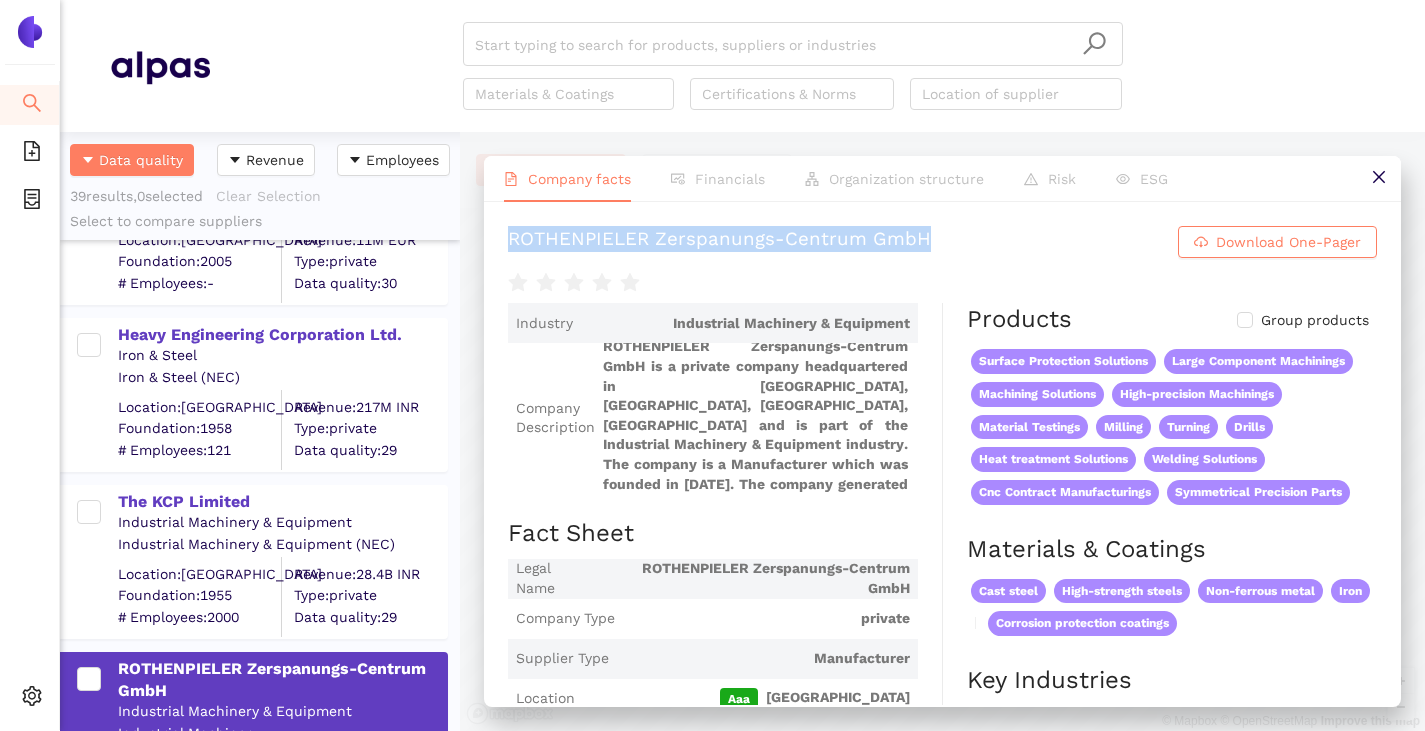 drag, startPoint x: 508, startPoint y: 242, endPoint x: 987, endPoint y: 242, distance: 479 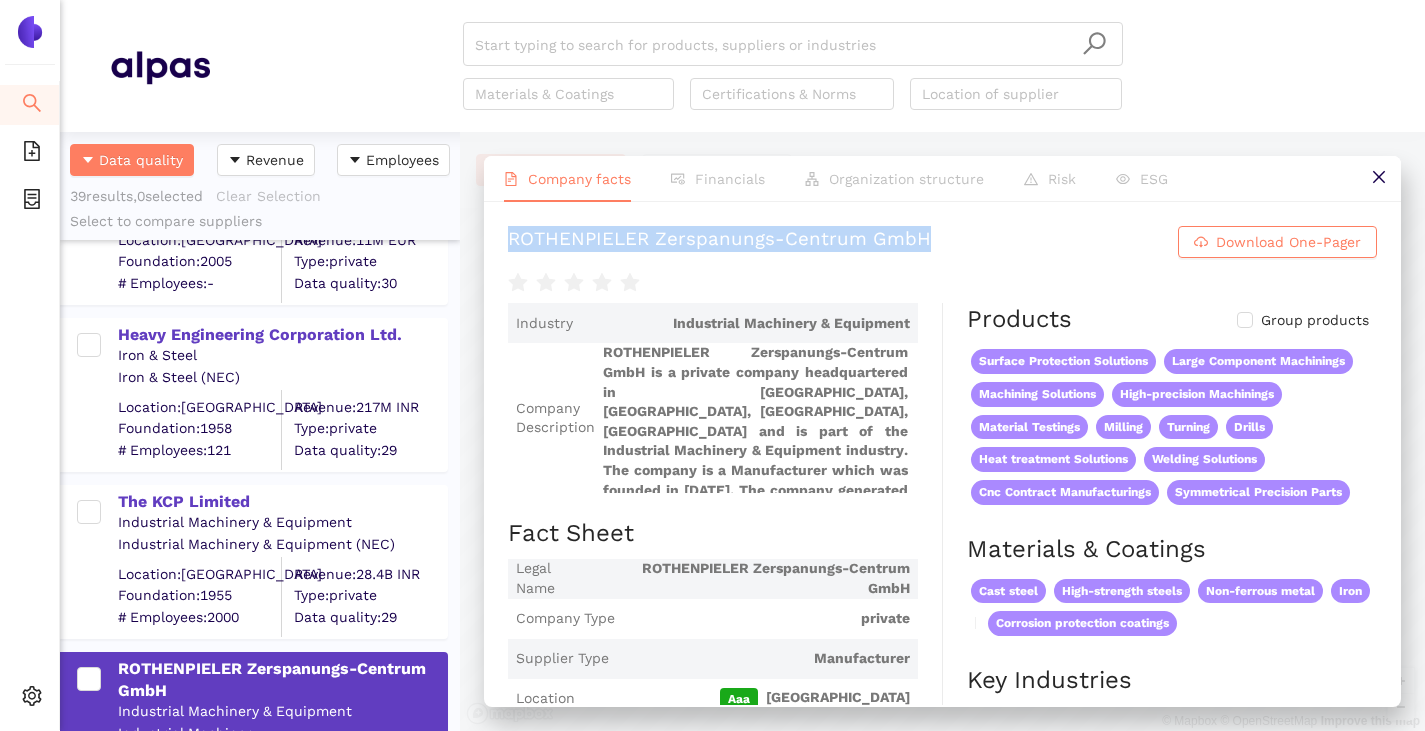 scroll, scrollTop: 26, scrollLeft: 0, axis: vertical 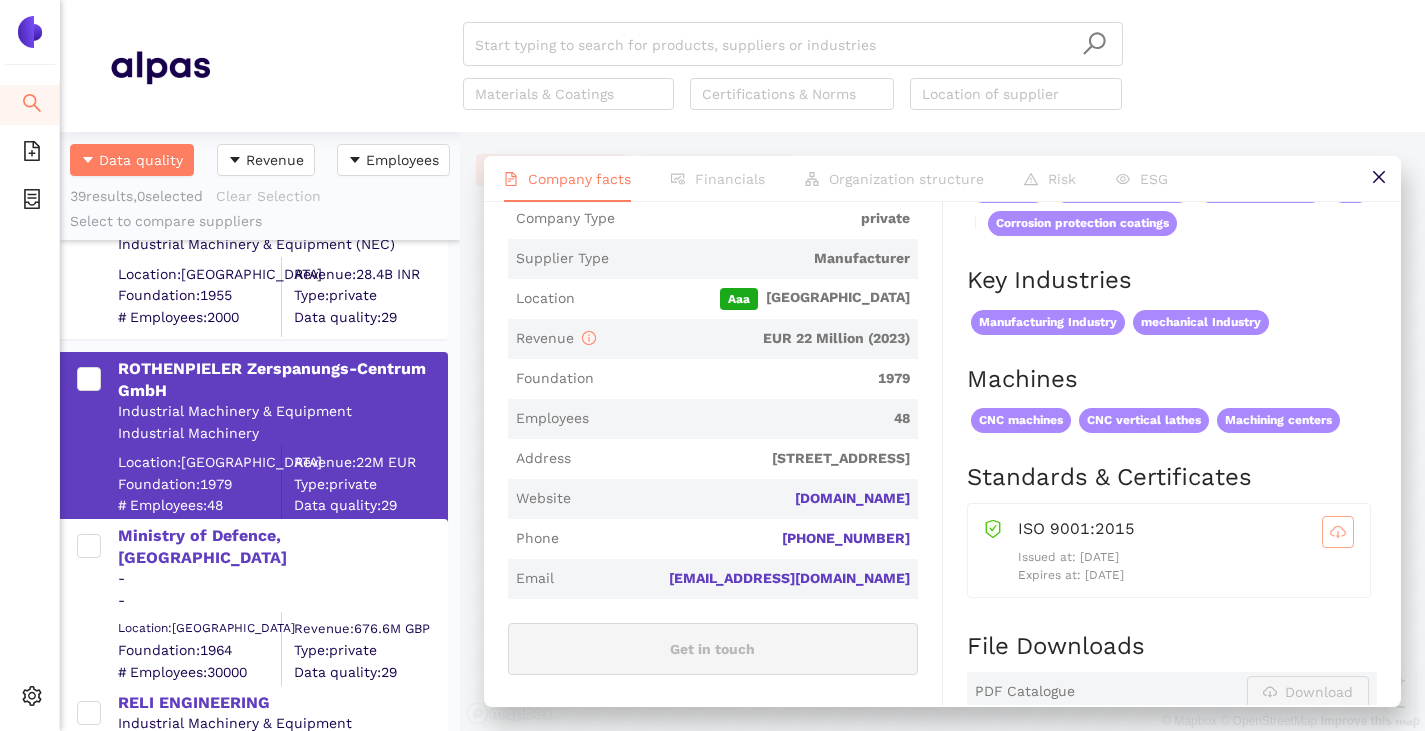 click 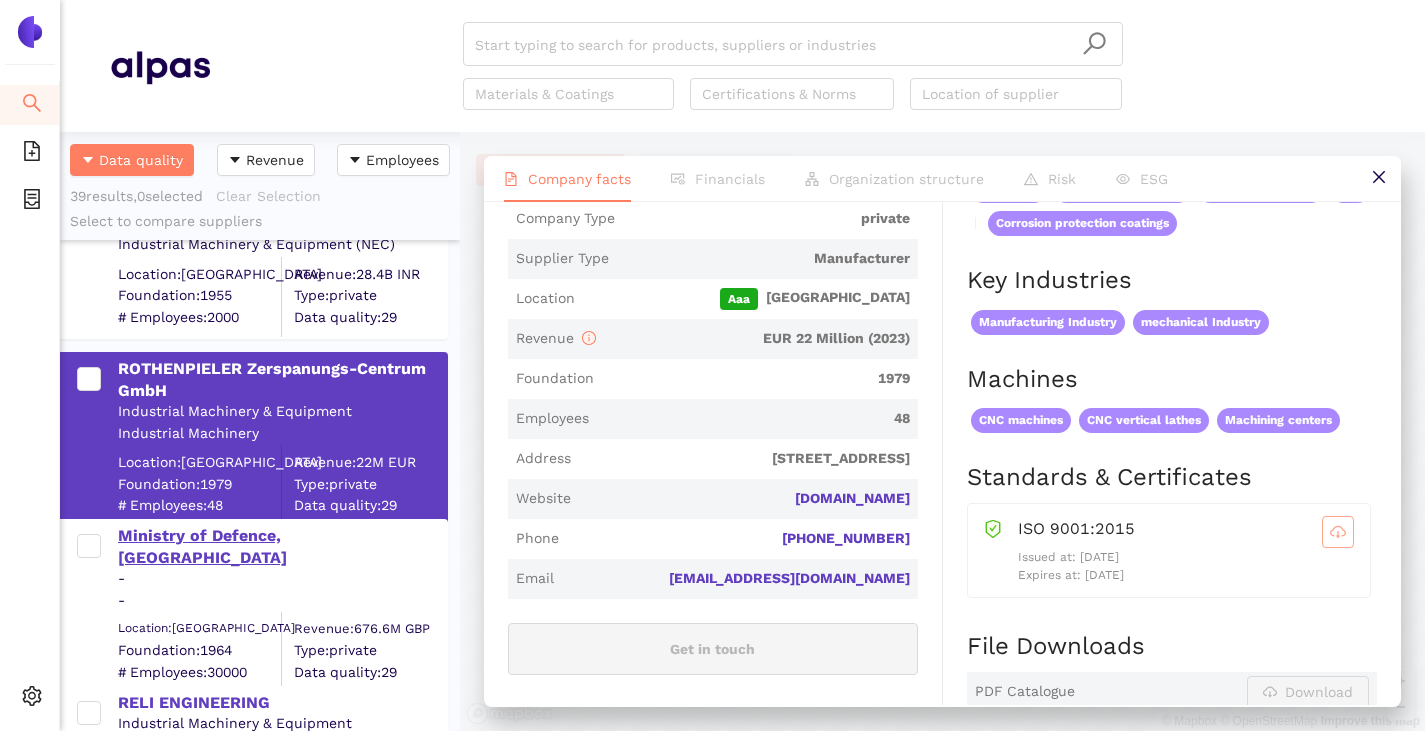 click on "Ministry of Defence, [GEOGRAPHIC_DATA]" at bounding box center (282, 547) 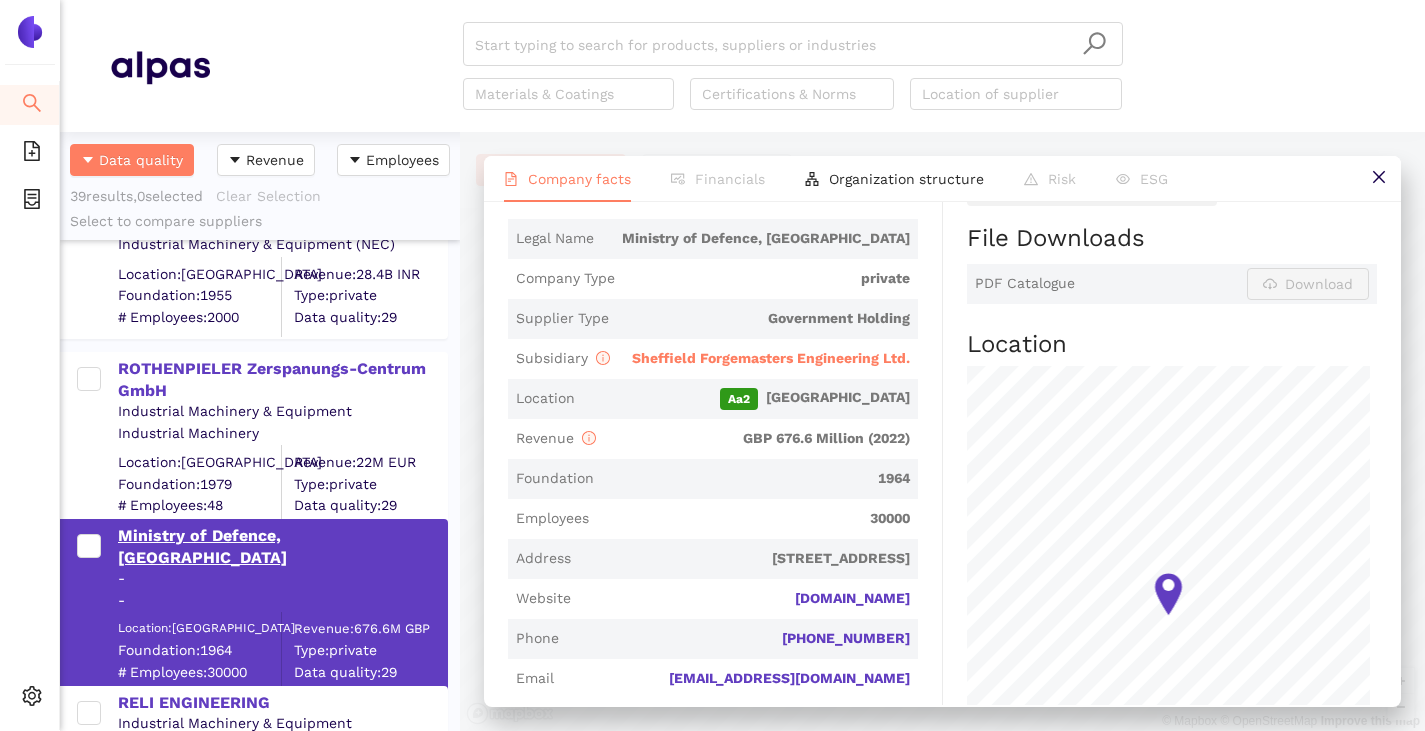 scroll, scrollTop: 0, scrollLeft: 0, axis: both 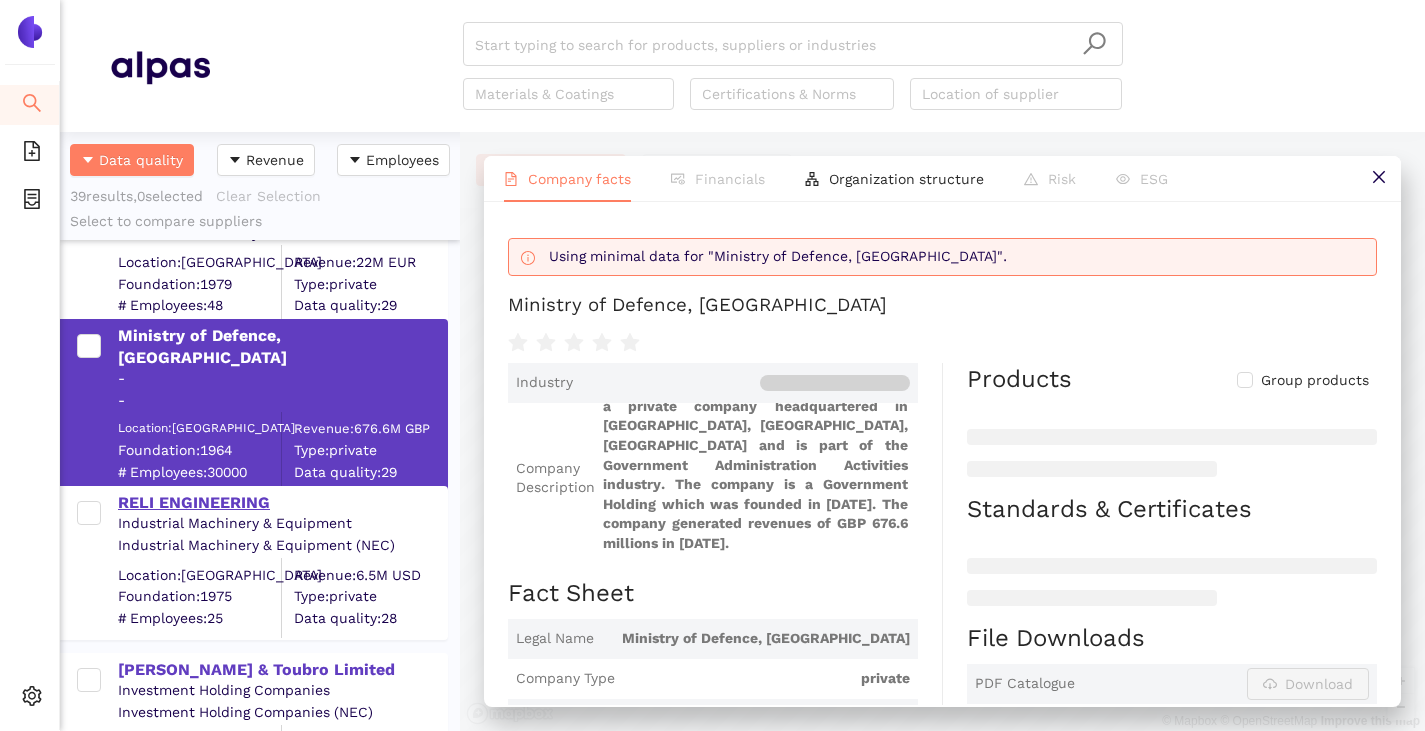 click on "RELI ENGINEERING" at bounding box center (282, 503) 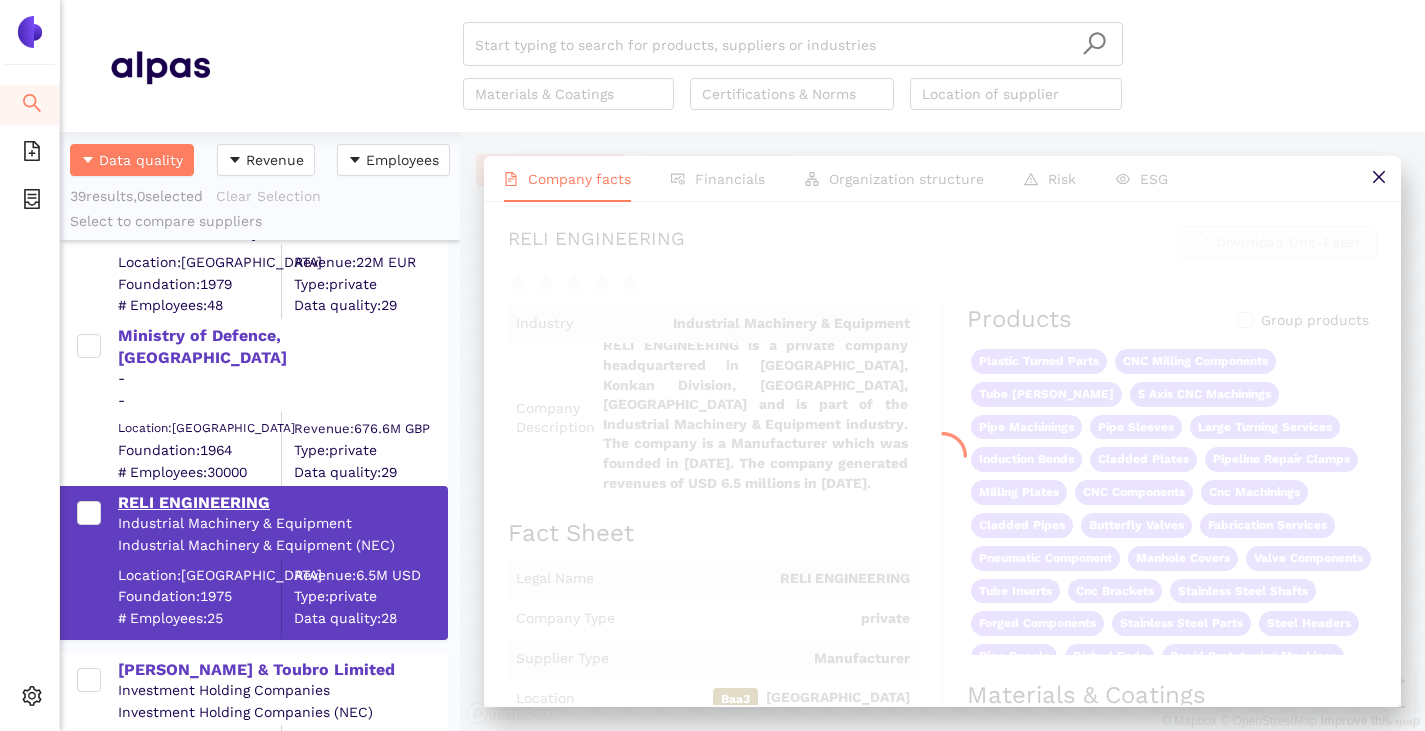 scroll, scrollTop: 7, scrollLeft: 0, axis: vertical 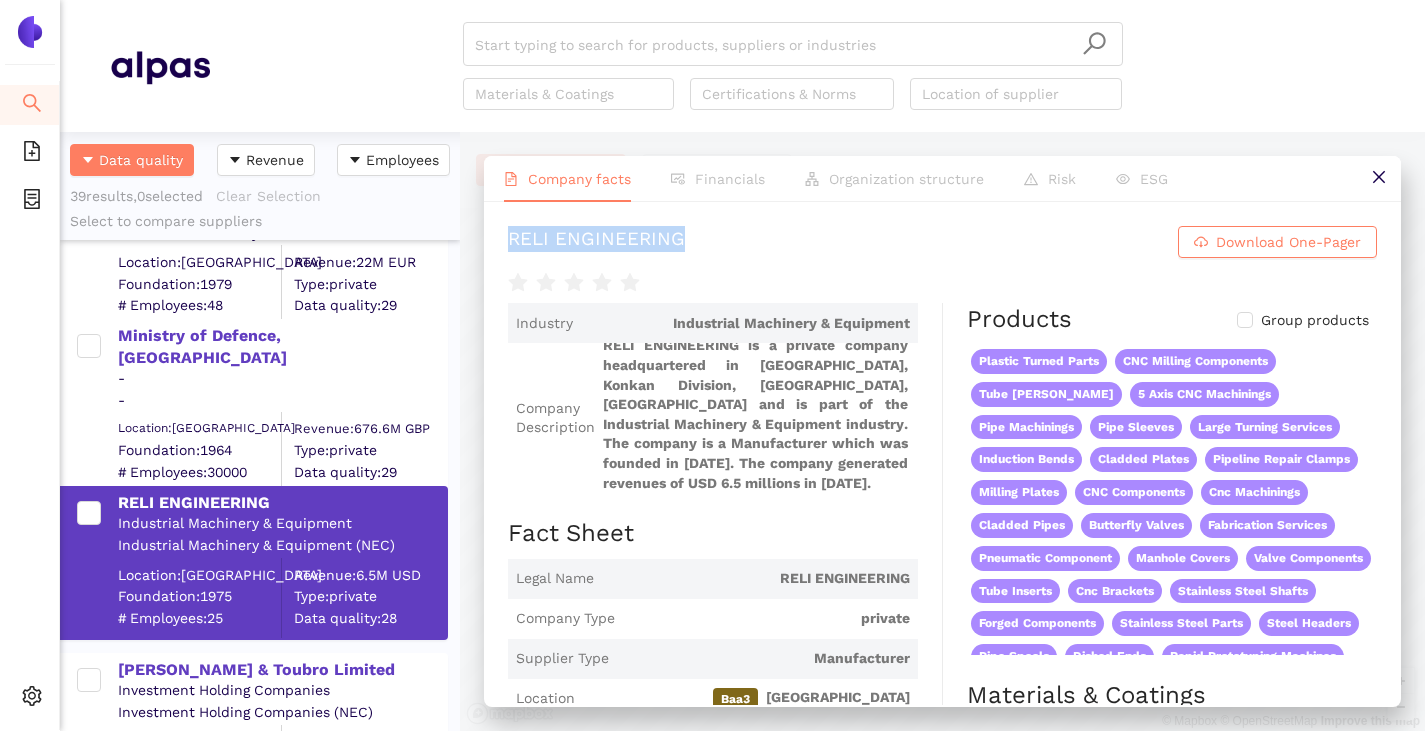 drag, startPoint x: 591, startPoint y: 253, endPoint x: 477, endPoint y: 256, distance: 114.03947 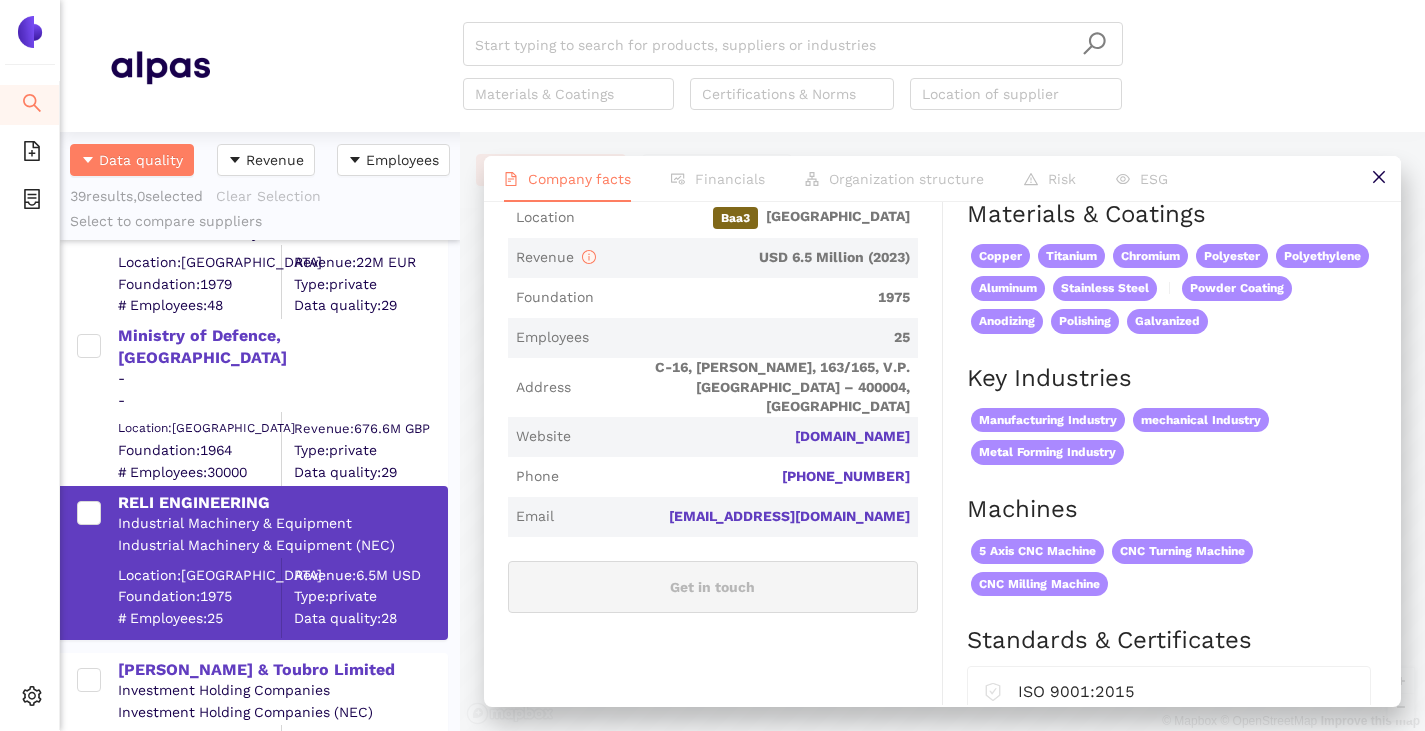 scroll, scrollTop: 500, scrollLeft: 0, axis: vertical 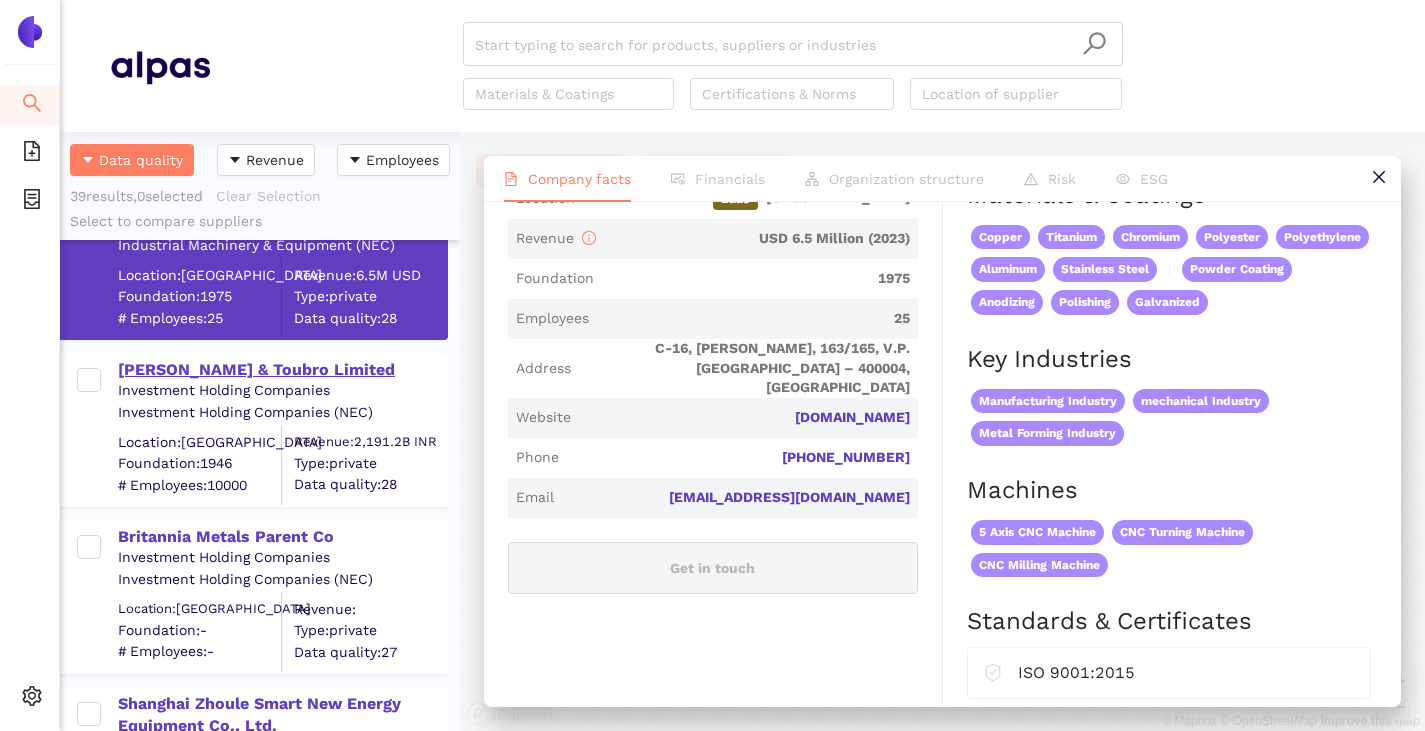 click on "[PERSON_NAME] & Toubro Limited" at bounding box center (282, 370) 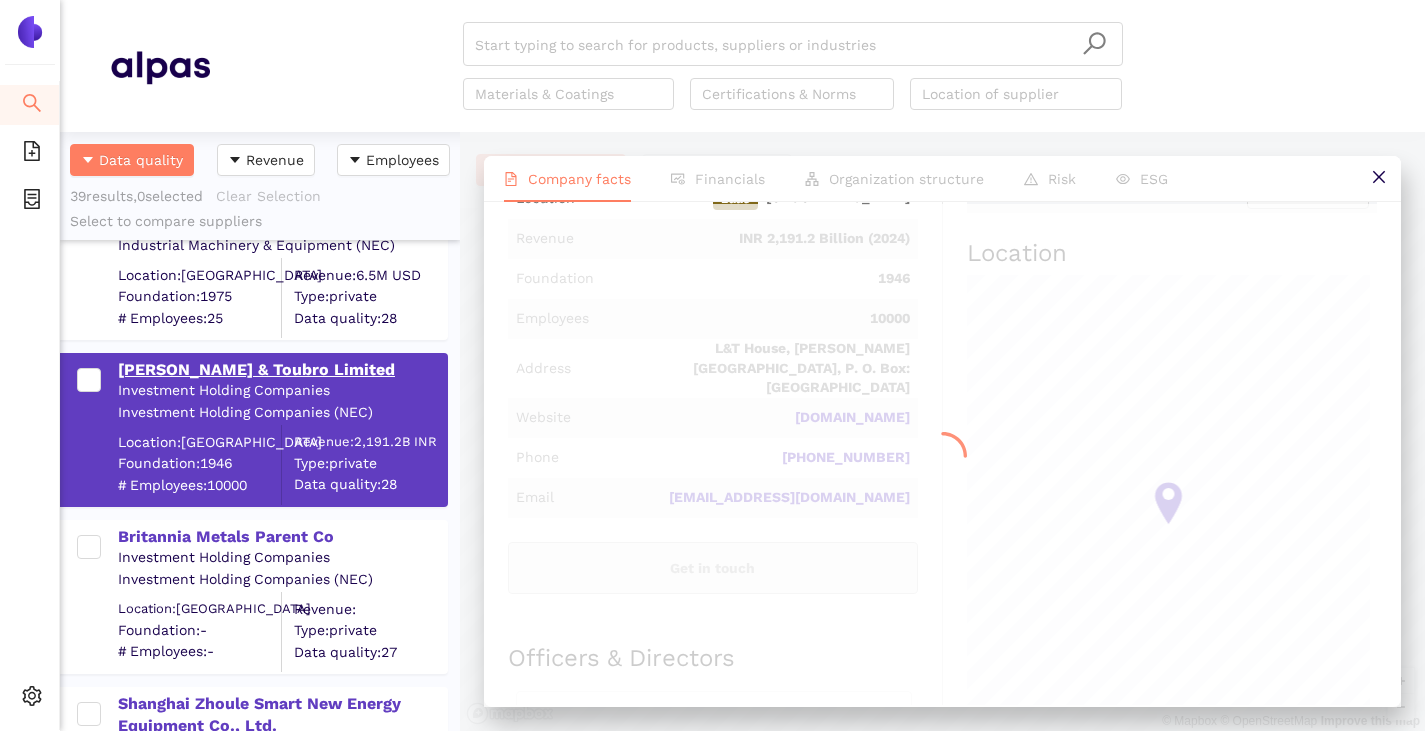 scroll, scrollTop: 0, scrollLeft: 0, axis: both 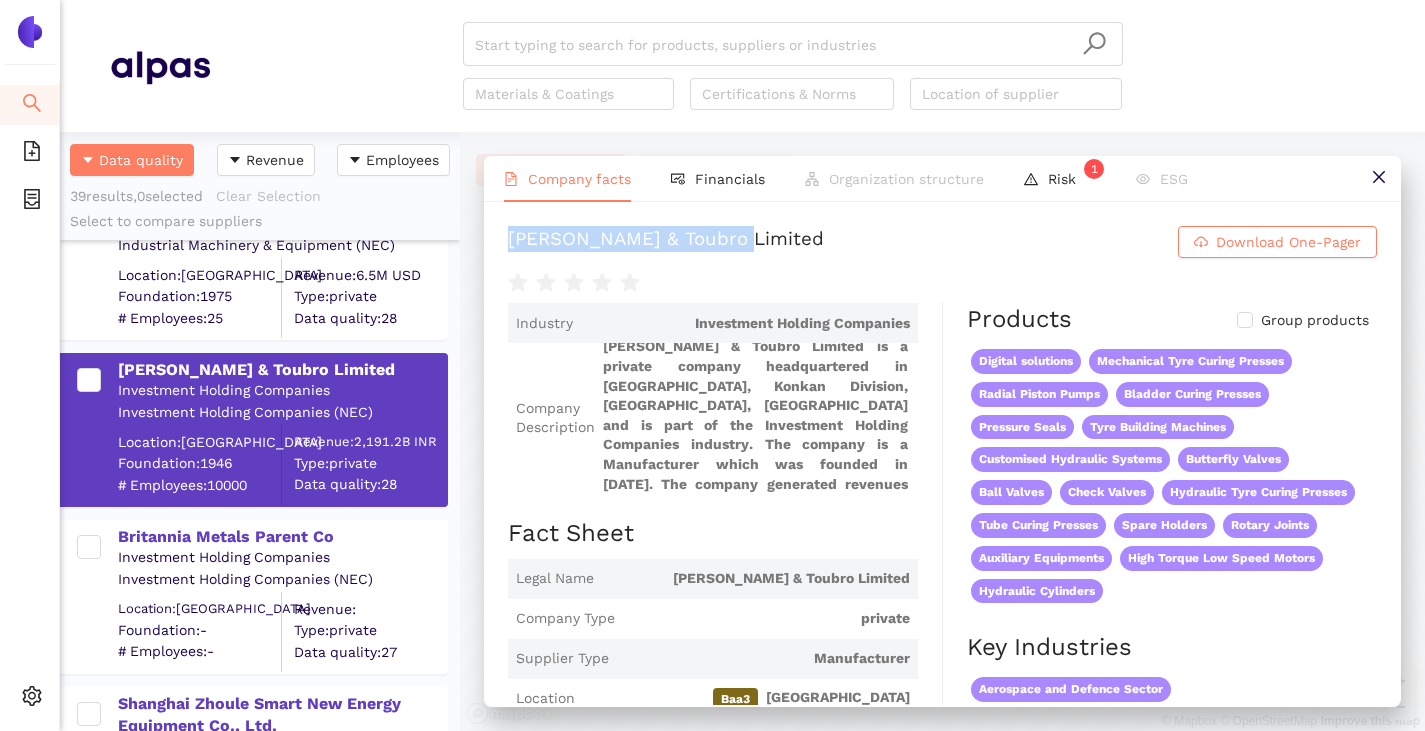 drag, startPoint x: 749, startPoint y: 242, endPoint x: 498, endPoint y: 244, distance: 251.00797 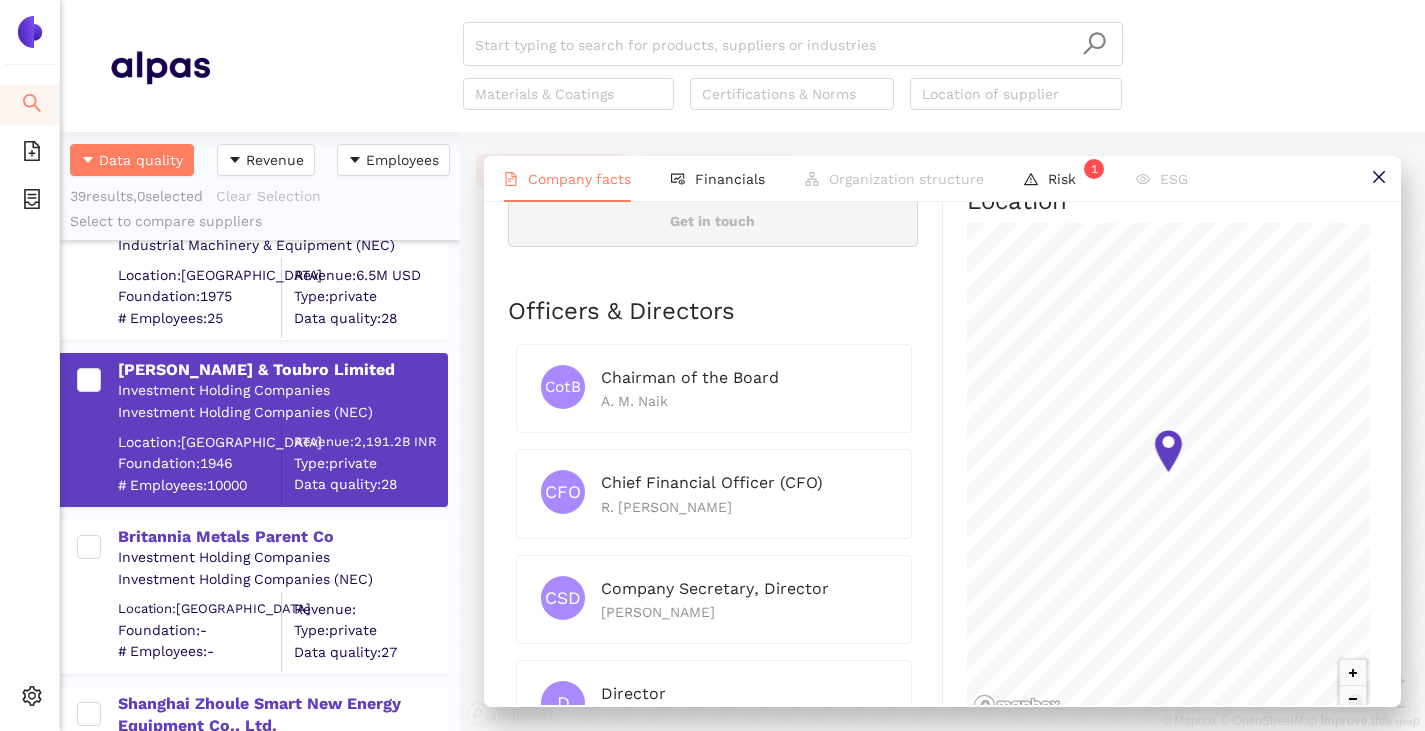scroll, scrollTop: 1000, scrollLeft: 0, axis: vertical 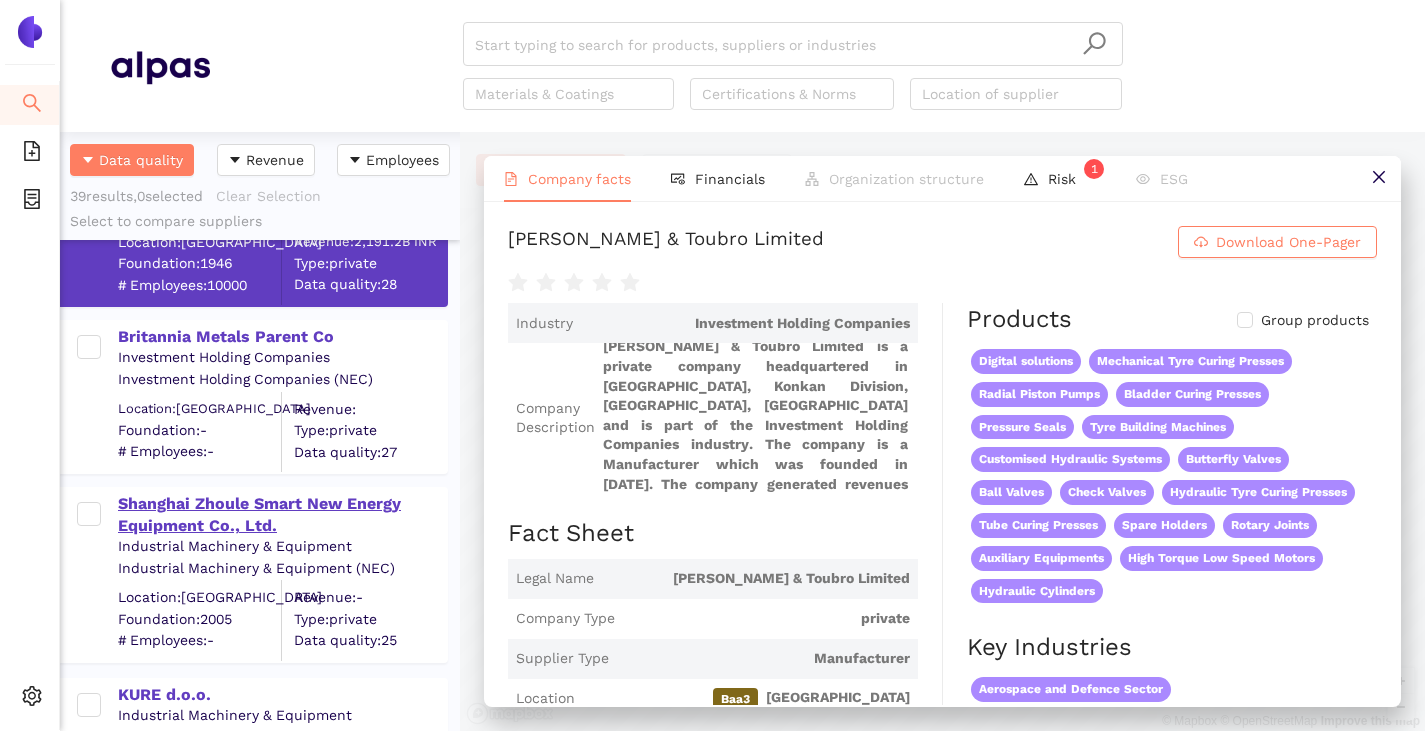 click on "Shanghai Zhoule Smart New Energy Equipment Co., Ltd." at bounding box center (282, 515) 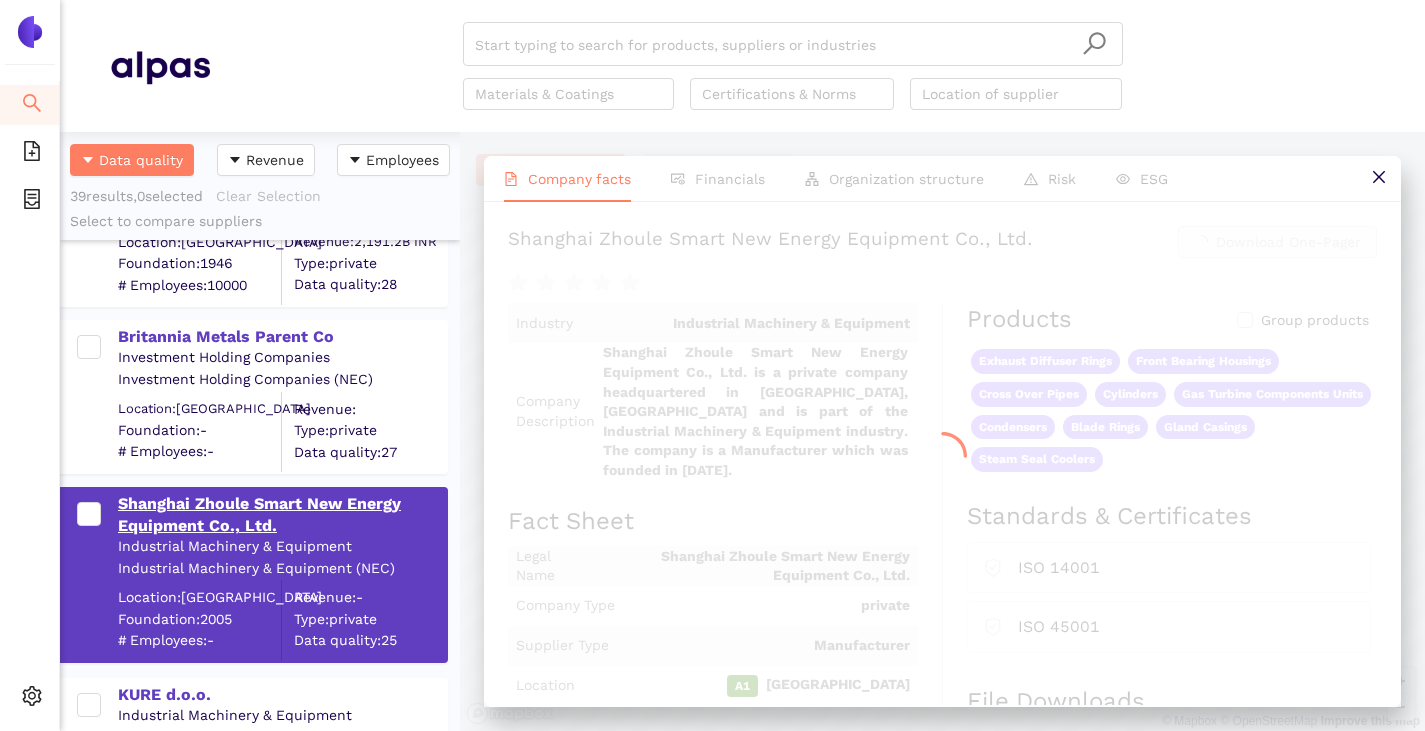 scroll, scrollTop: 0, scrollLeft: 0, axis: both 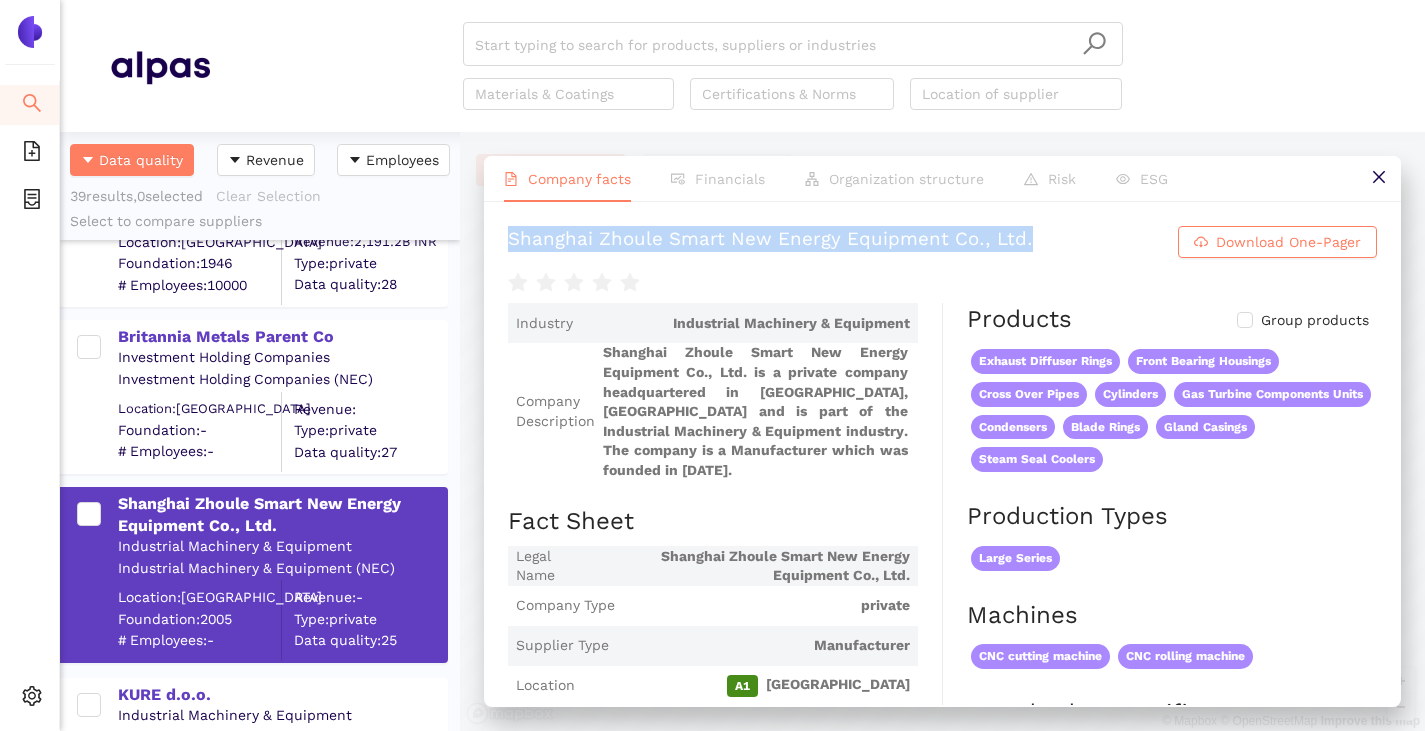 drag, startPoint x: 504, startPoint y: 238, endPoint x: 1082, endPoint y: 251, distance: 578.1462 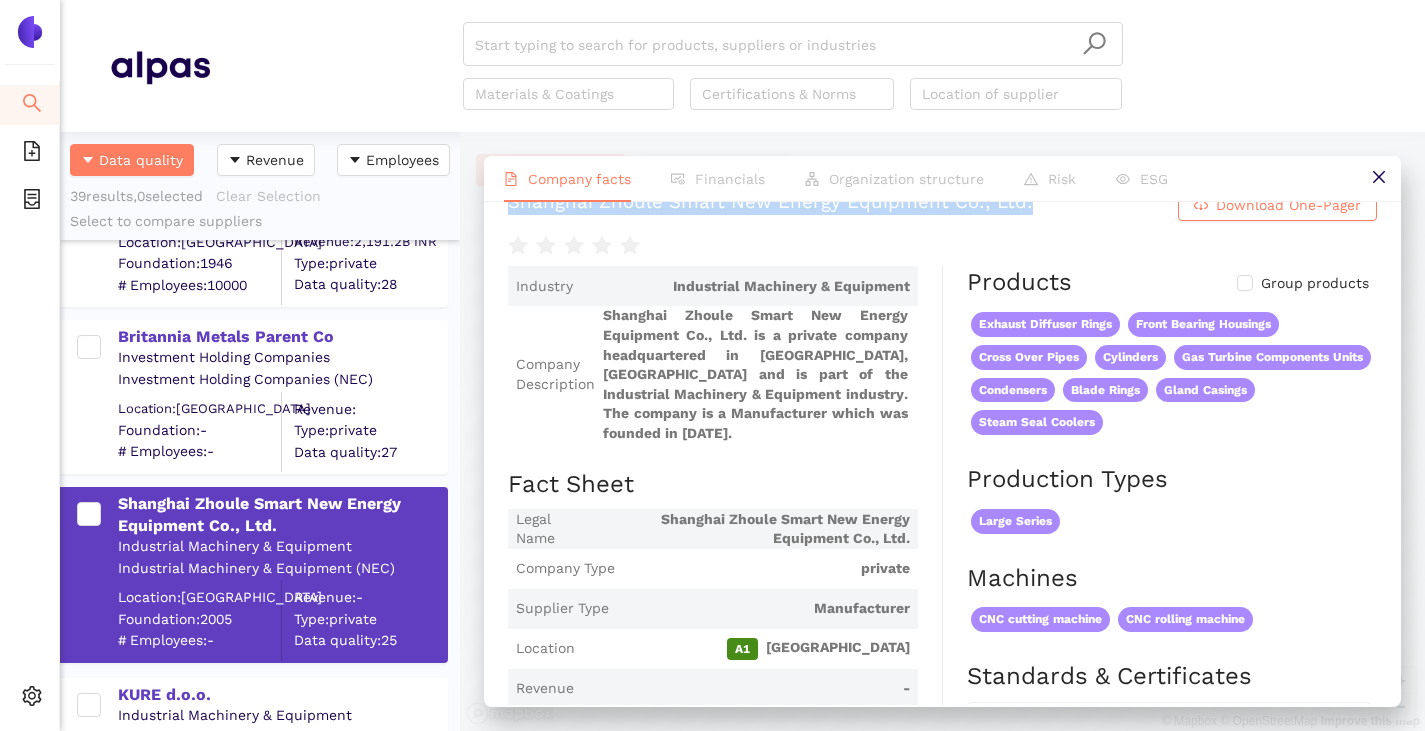 scroll, scrollTop: 0, scrollLeft: 0, axis: both 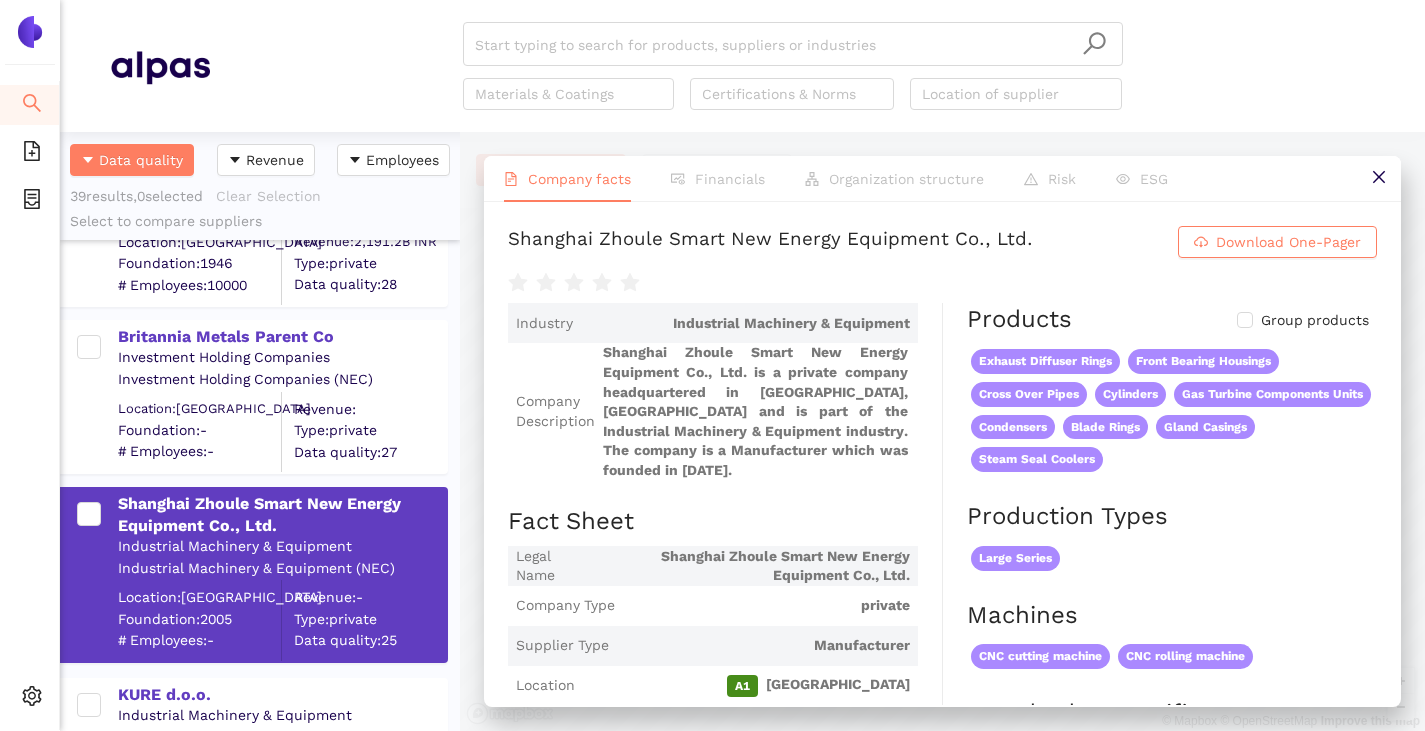 click on "Shanghai Zhoule Smart New Energy Equipment Co., Ltd. is a private company headquartered in [GEOGRAPHIC_DATA], [GEOGRAPHIC_DATA] and is part of the Industrial Machinery & Equipment industry. The company is a Manufacturer which was founded in [DATE]." at bounding box center (756, 411) 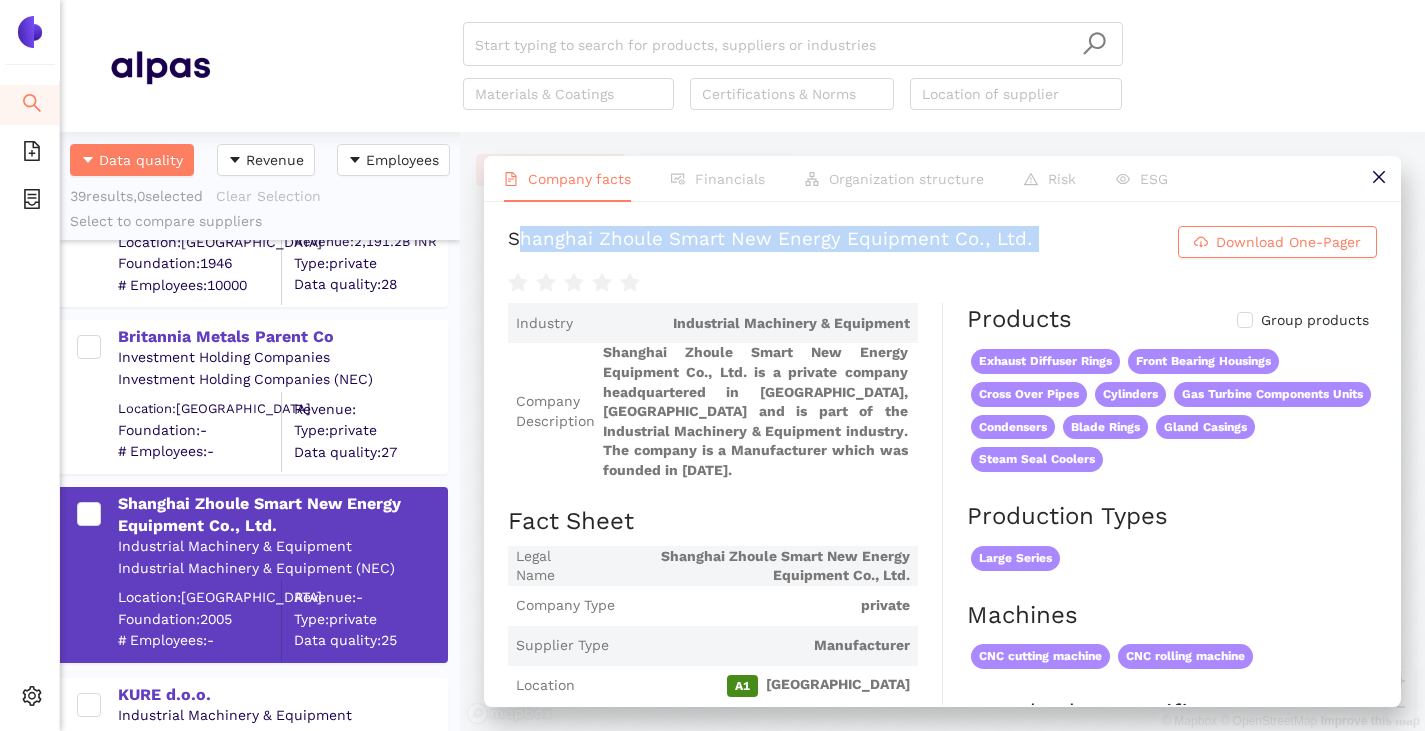 drag, startPoint x: 515, startPoint y: 240, endPoint x: 719, endPoint y: 279, distance: 207.69449 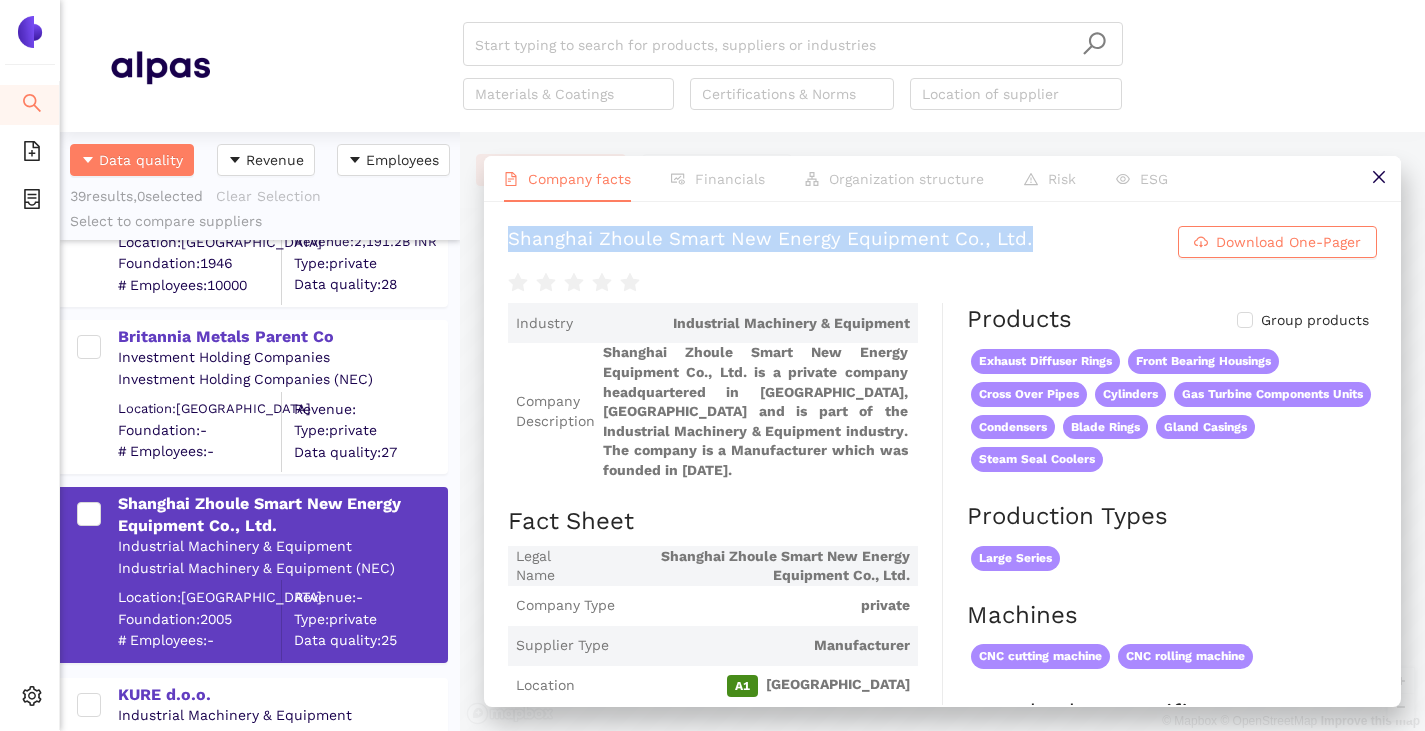 drag, startPoint x: 508, startPoint y: 243, endPoint x: 1034, endPoint y: 239, distance: 526.0152 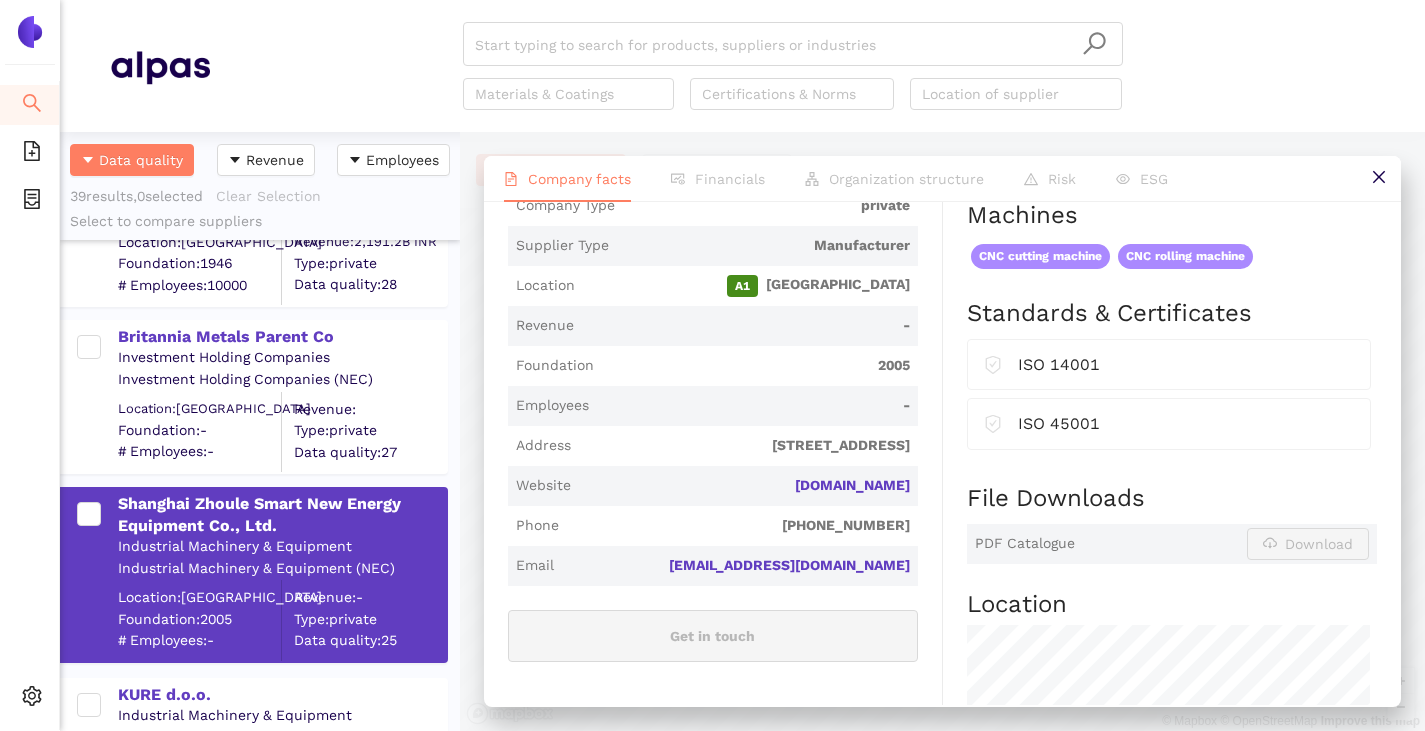 drag, startPoint x: 921, startPoint y: 477, endPoint x: 784, endPoint y: 482, distance: 137.09122 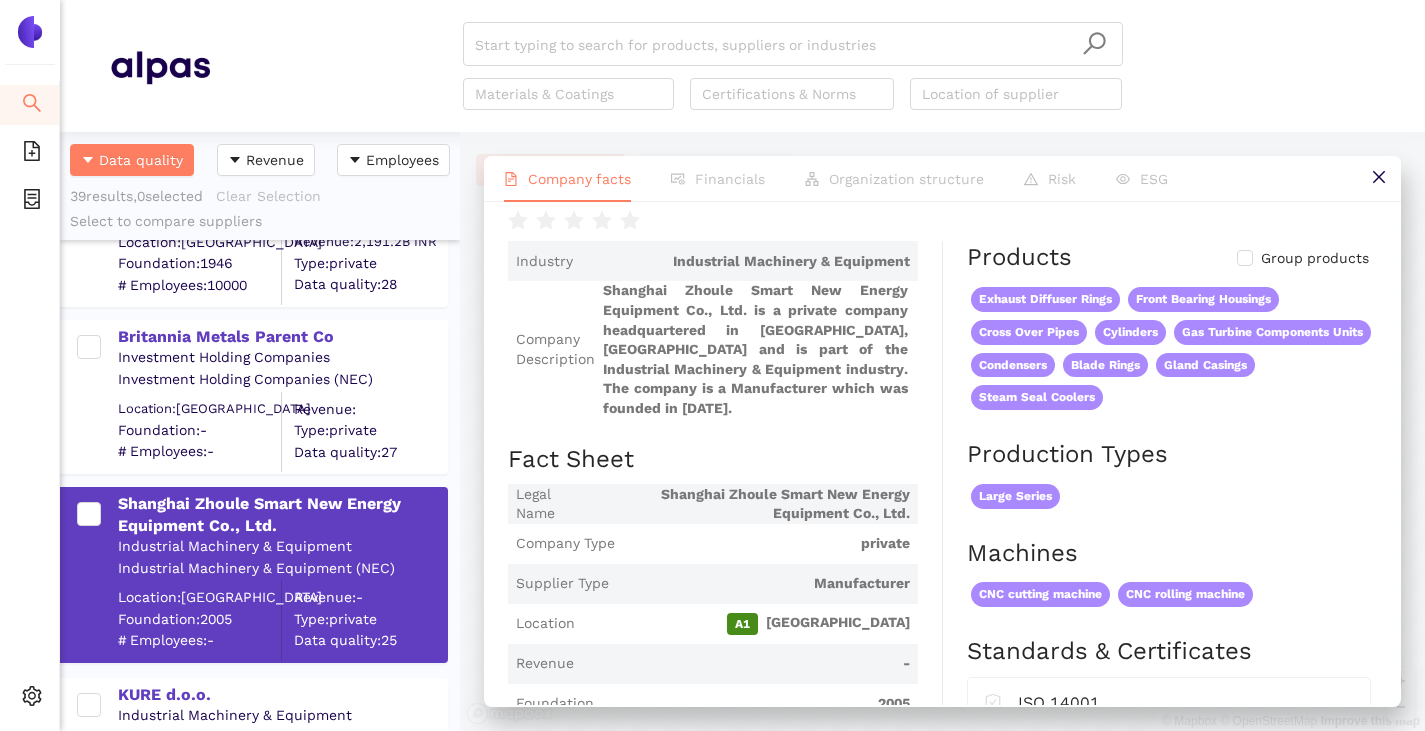 scroll, scrollTop: 0, scrollLeft: 0, axis: both 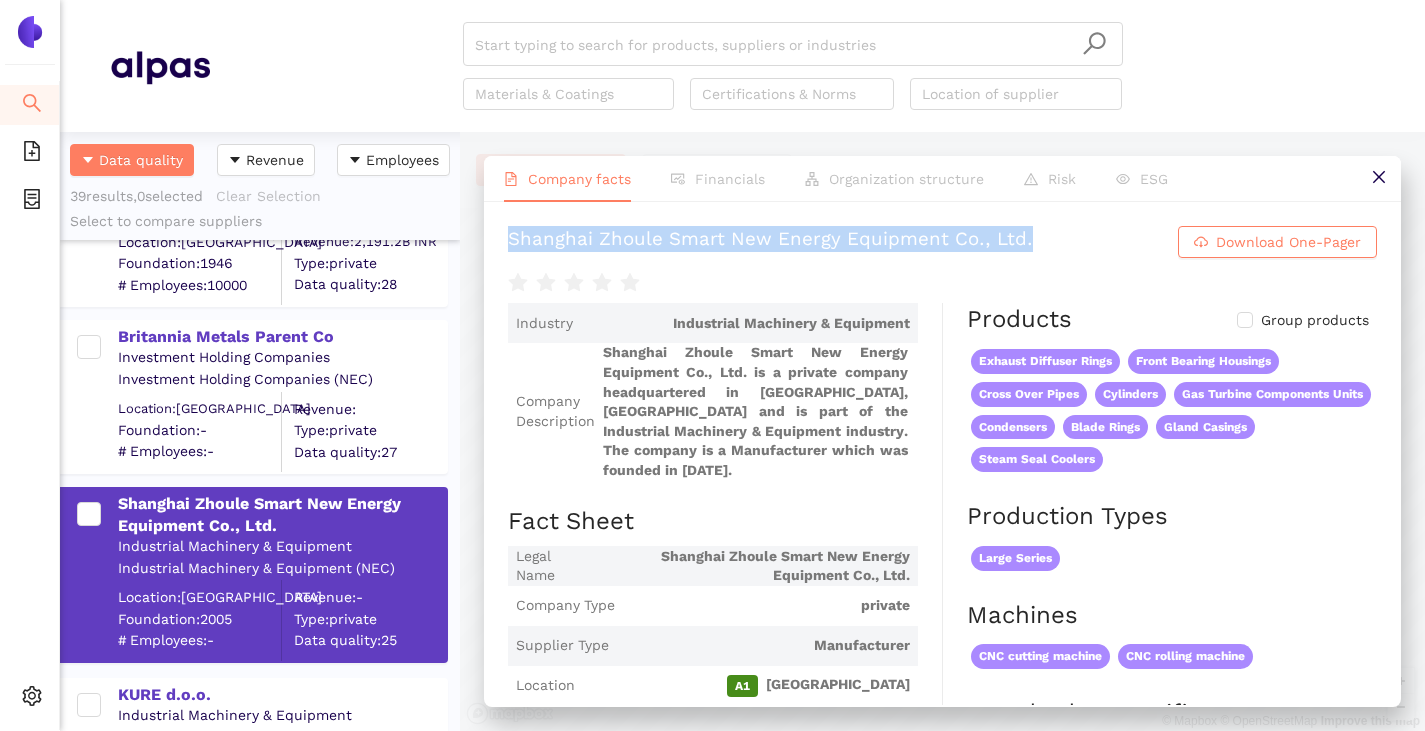 drag, startPoint x: 510, startPoint y: 240, endPoint x: 1053, endPoint y: 217, distance: 543.4869 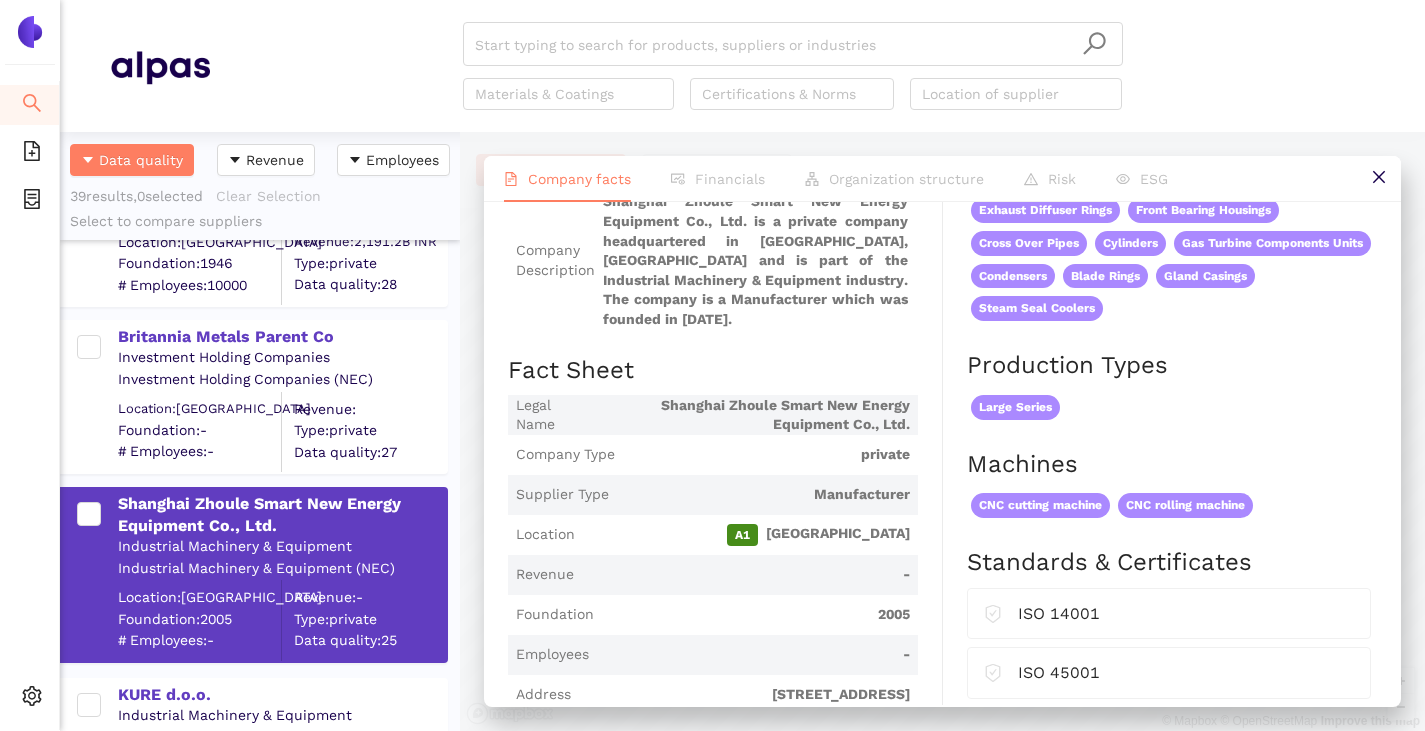 scroll, scrollTop: 300, scrollLeft: 0, axis: vertical 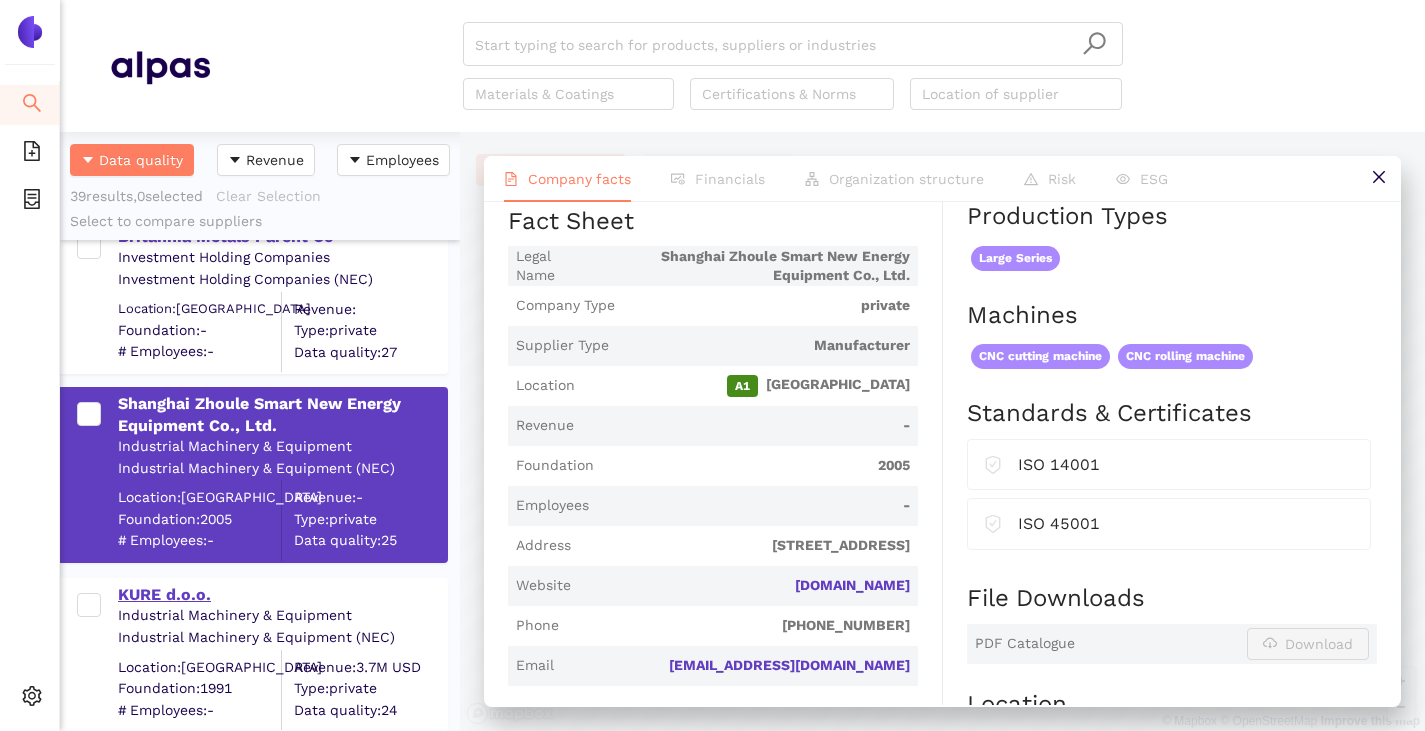 click on "KURE d.o.o." at bounding box center [282, 595] 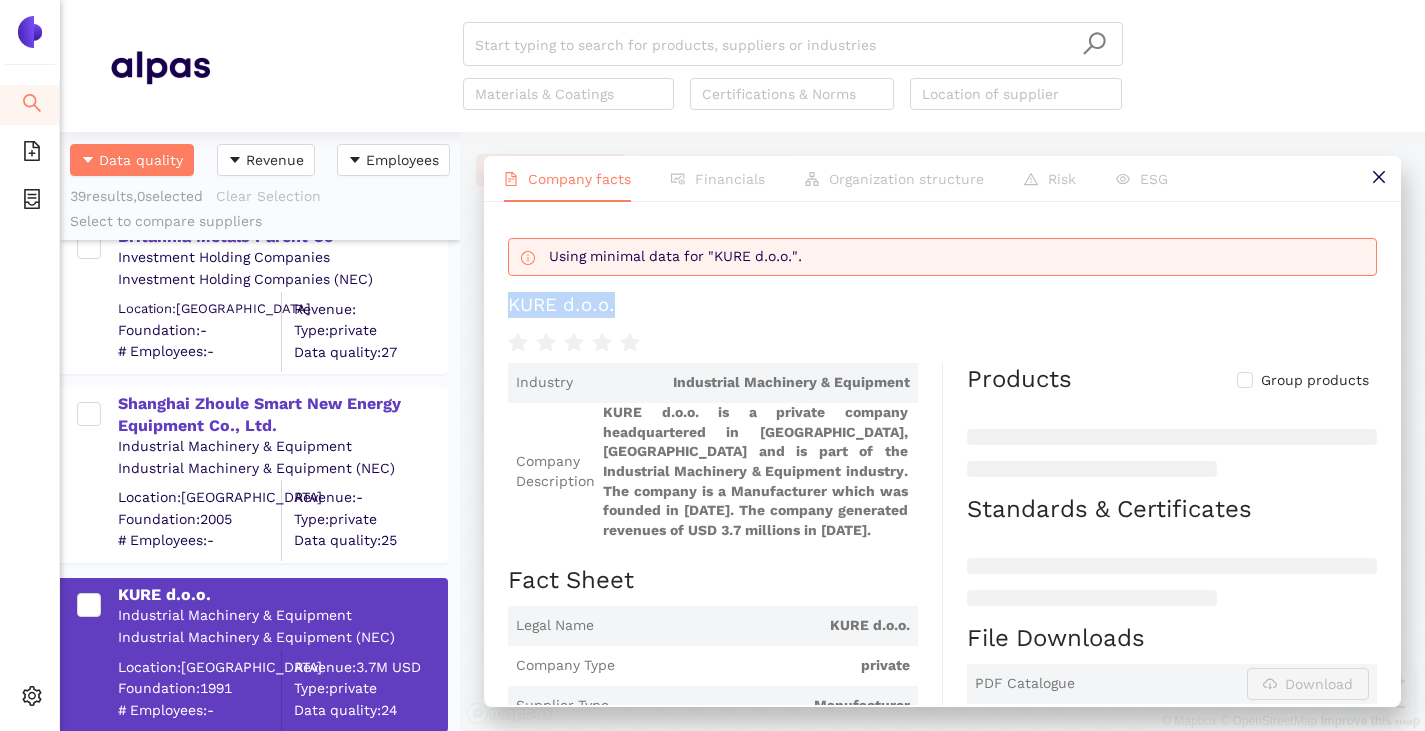 drag, startPoint x: 509, startPoint y: 298, endPoint x: 639, endPoint y: 295, distance: 130.0346 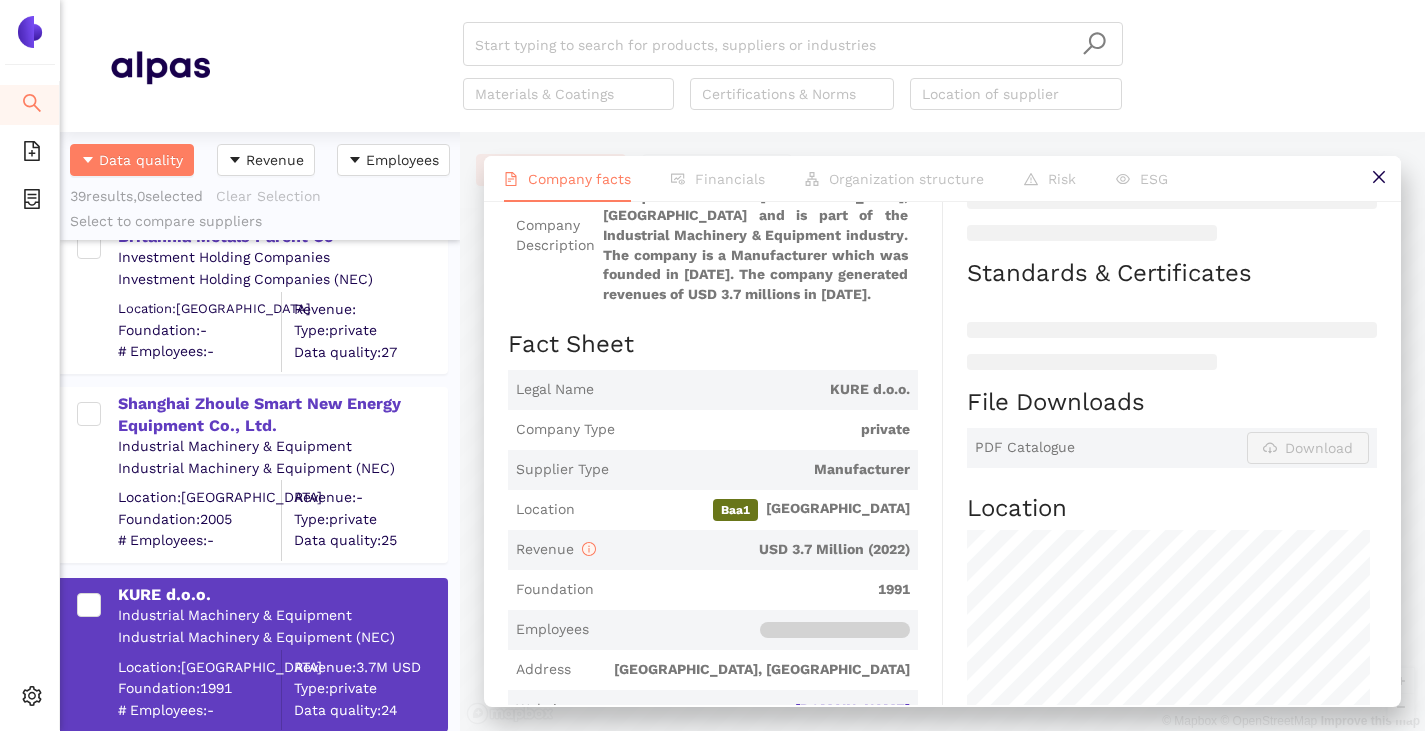 scroll, scrollTop: 400, scrollLeft: 0, axis: vertical 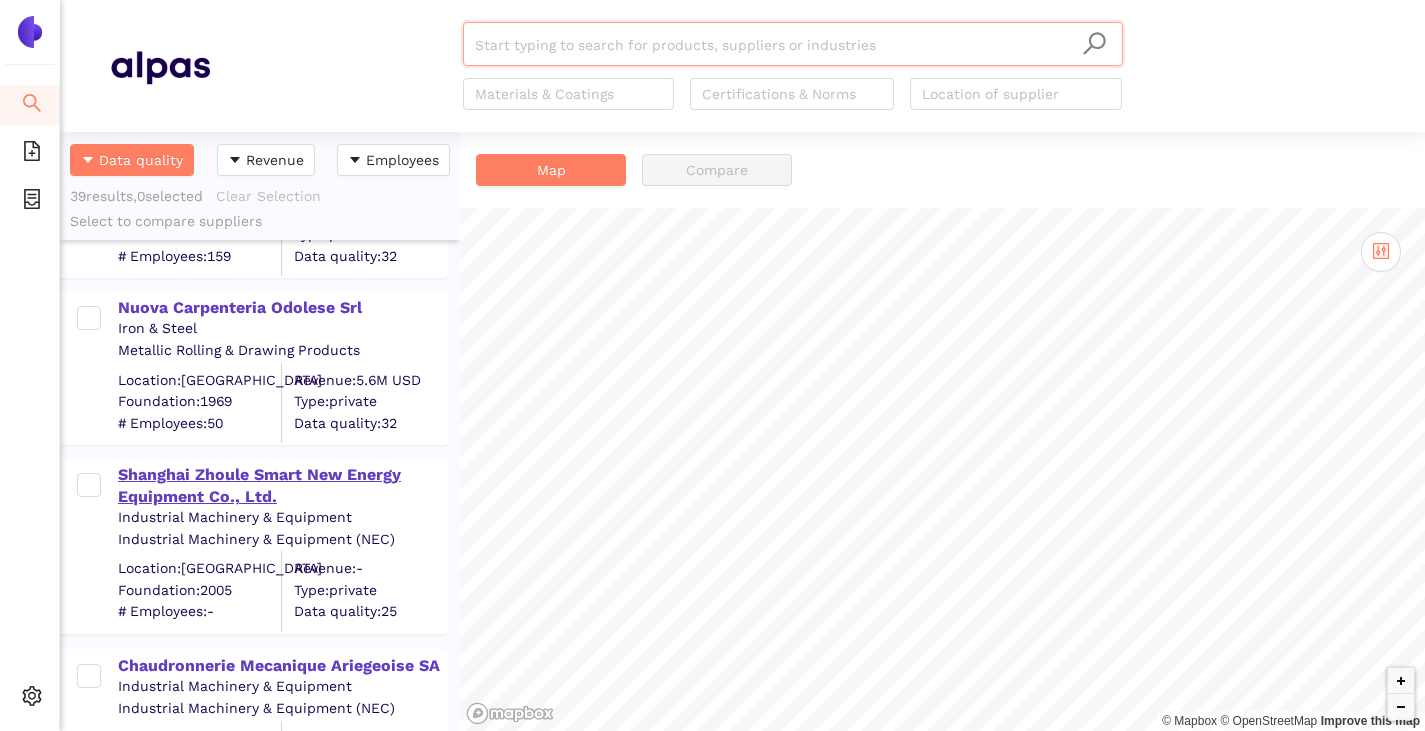 click on "Shanghai Zhoule Smart New Energy Equipment Co., Ltd." at bounding box center (282, 486) 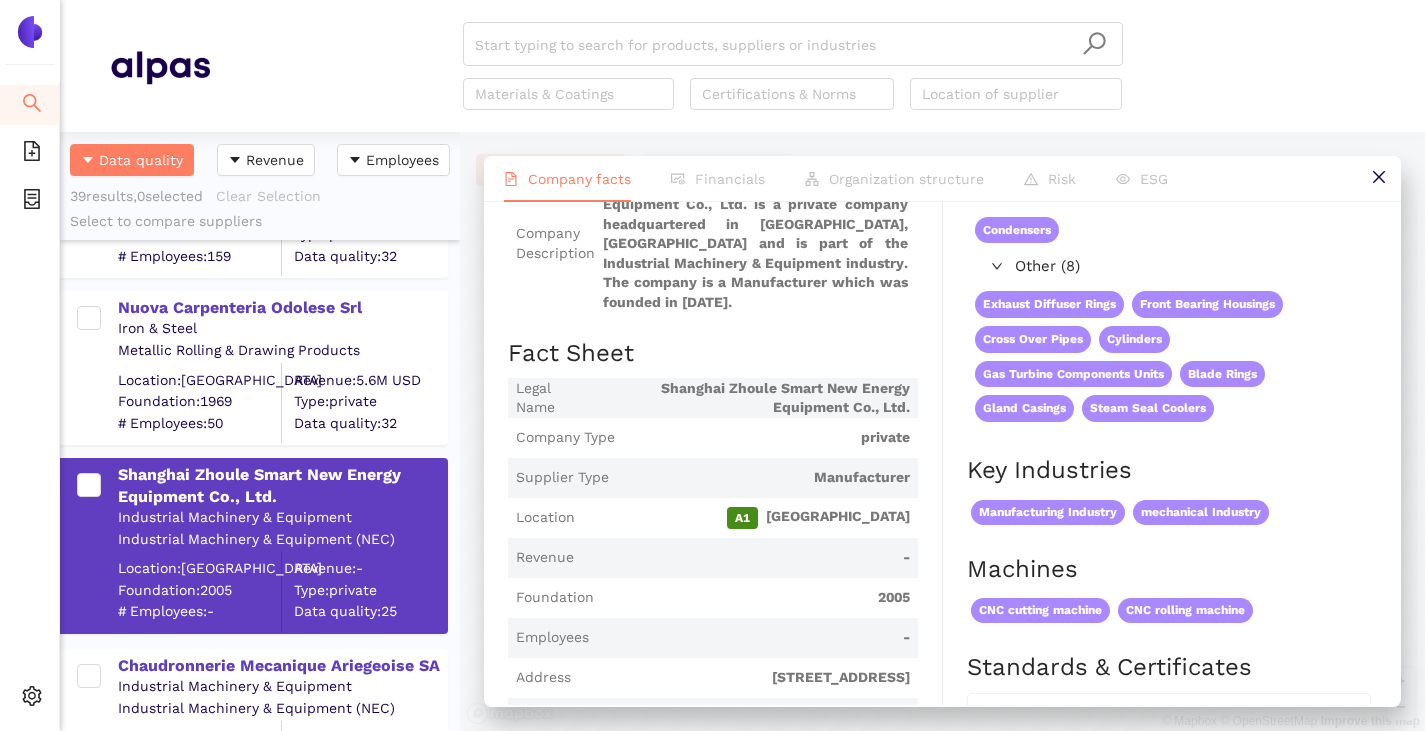 scroll, scrollTop: 200, scrollLeft: 0, axis: vertical 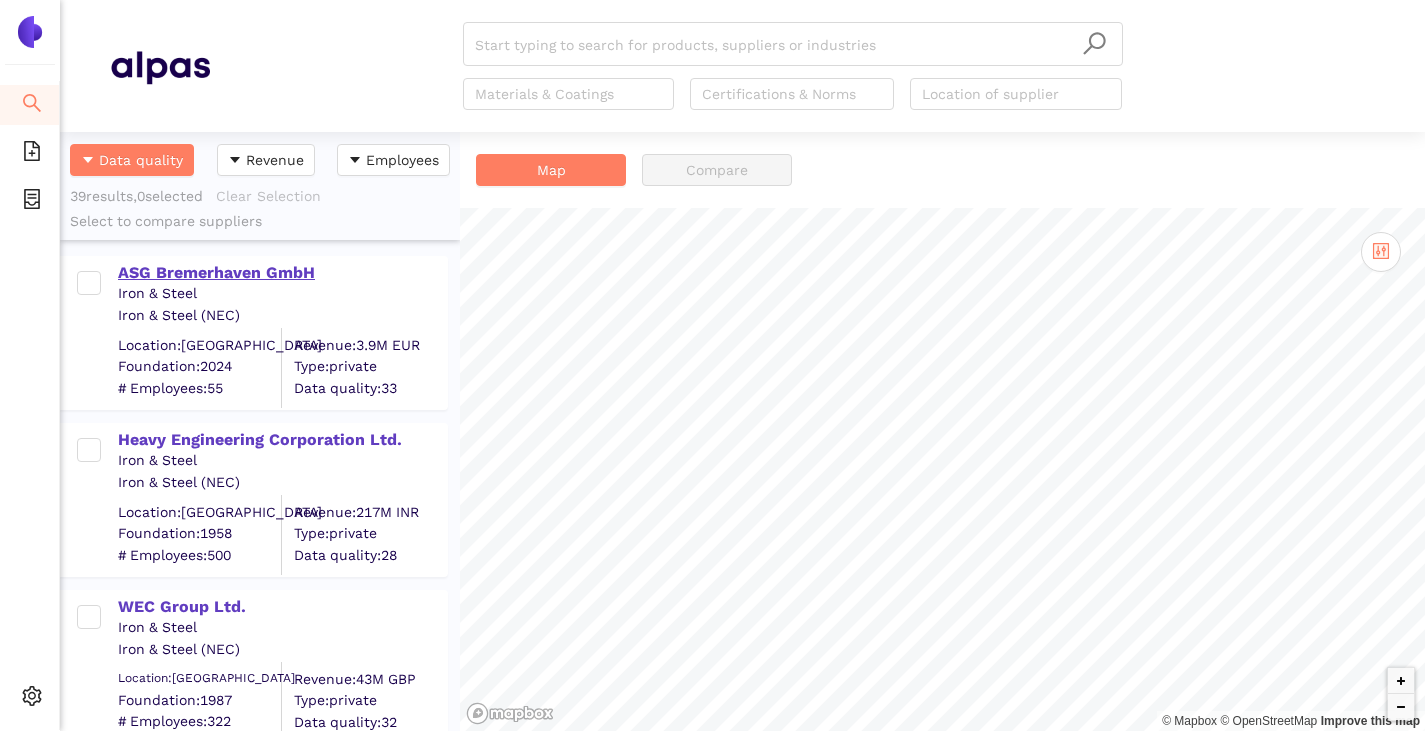 click on "ASG Bremerhaven GmbH" at bounding box center (282, 271) 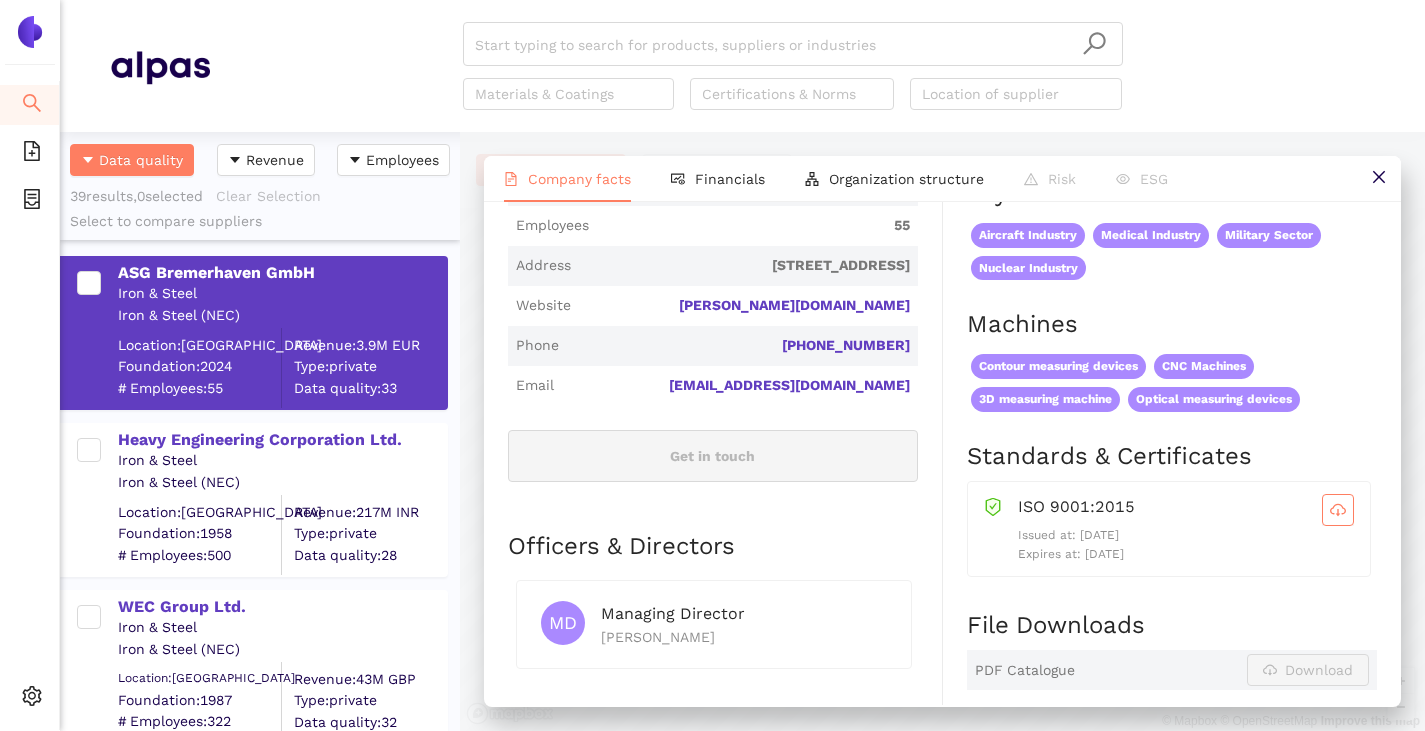scroll, scrollTop: 700, scrollLeft: 0, axis: vertical 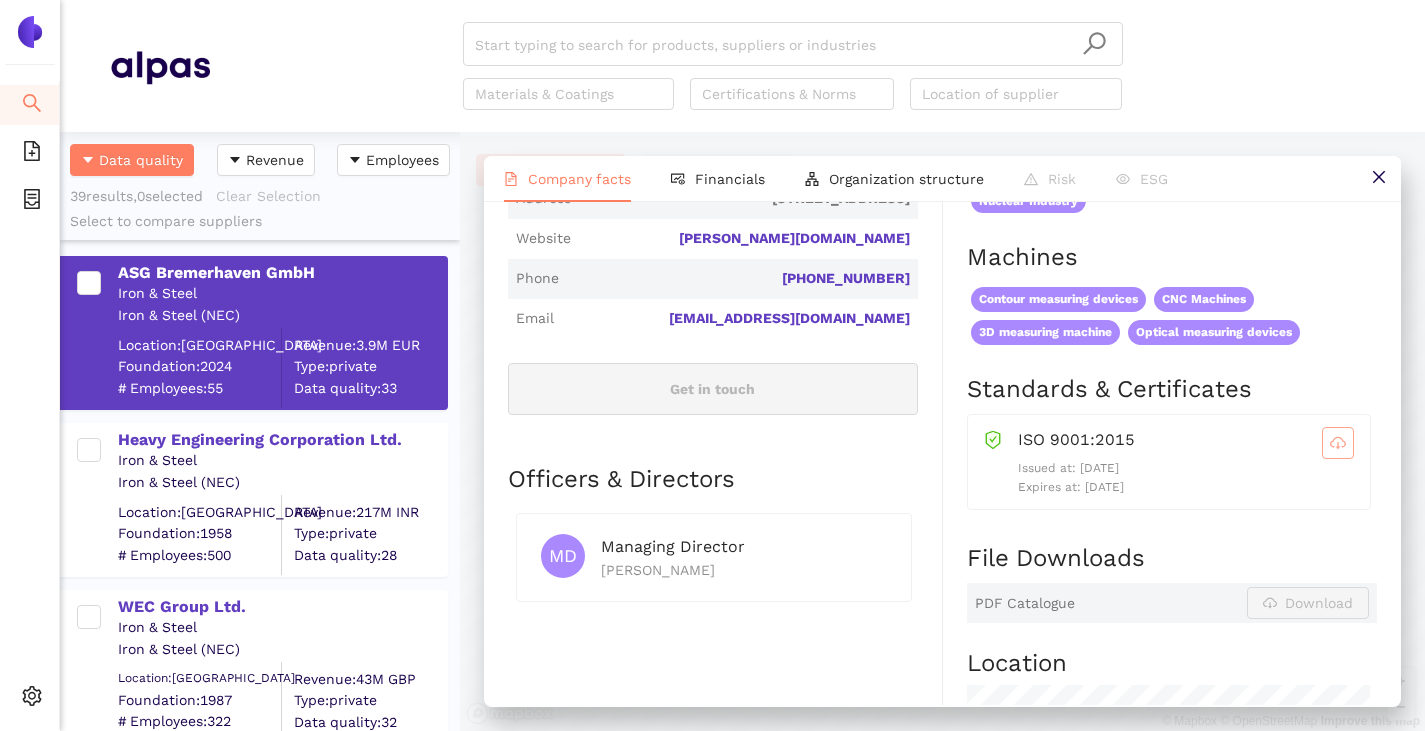 click 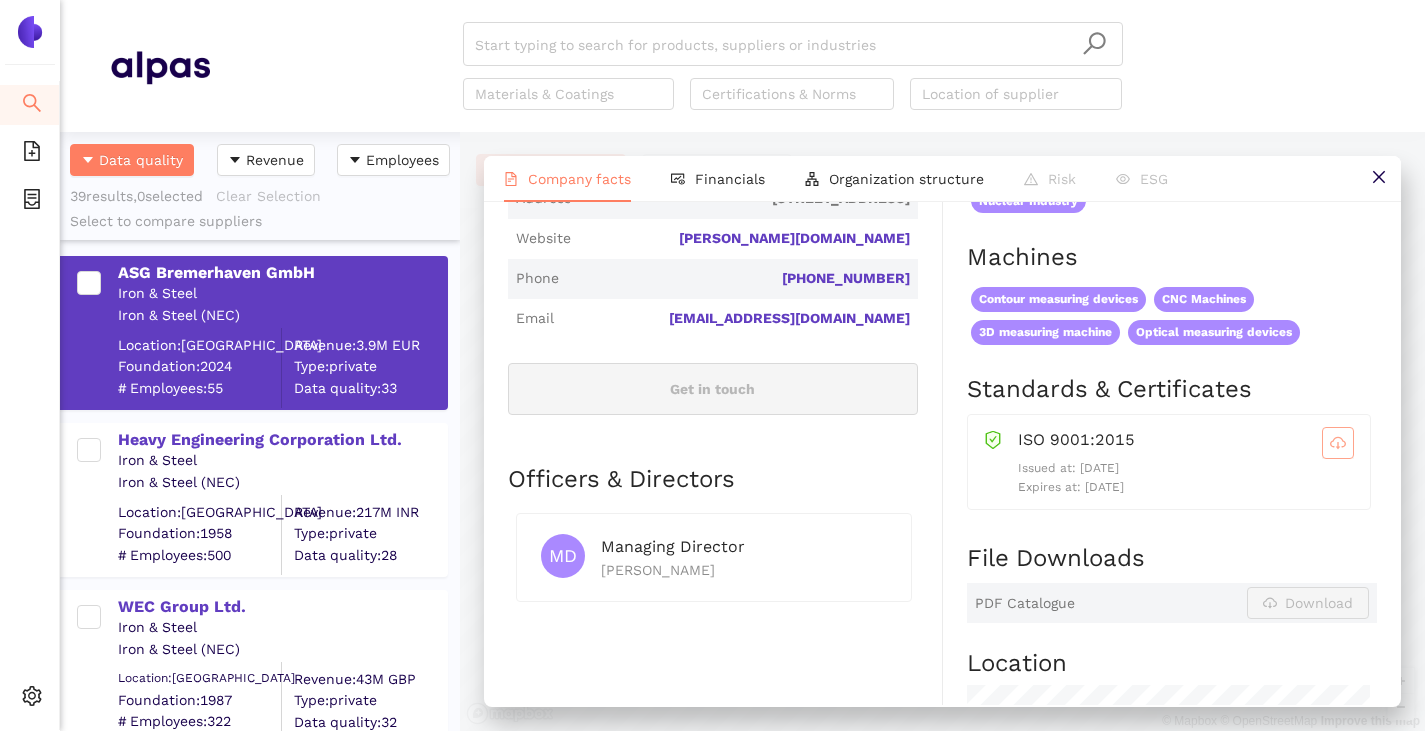 scroll, scrollTop: 100, scrollLeft: 0, axis: vertical 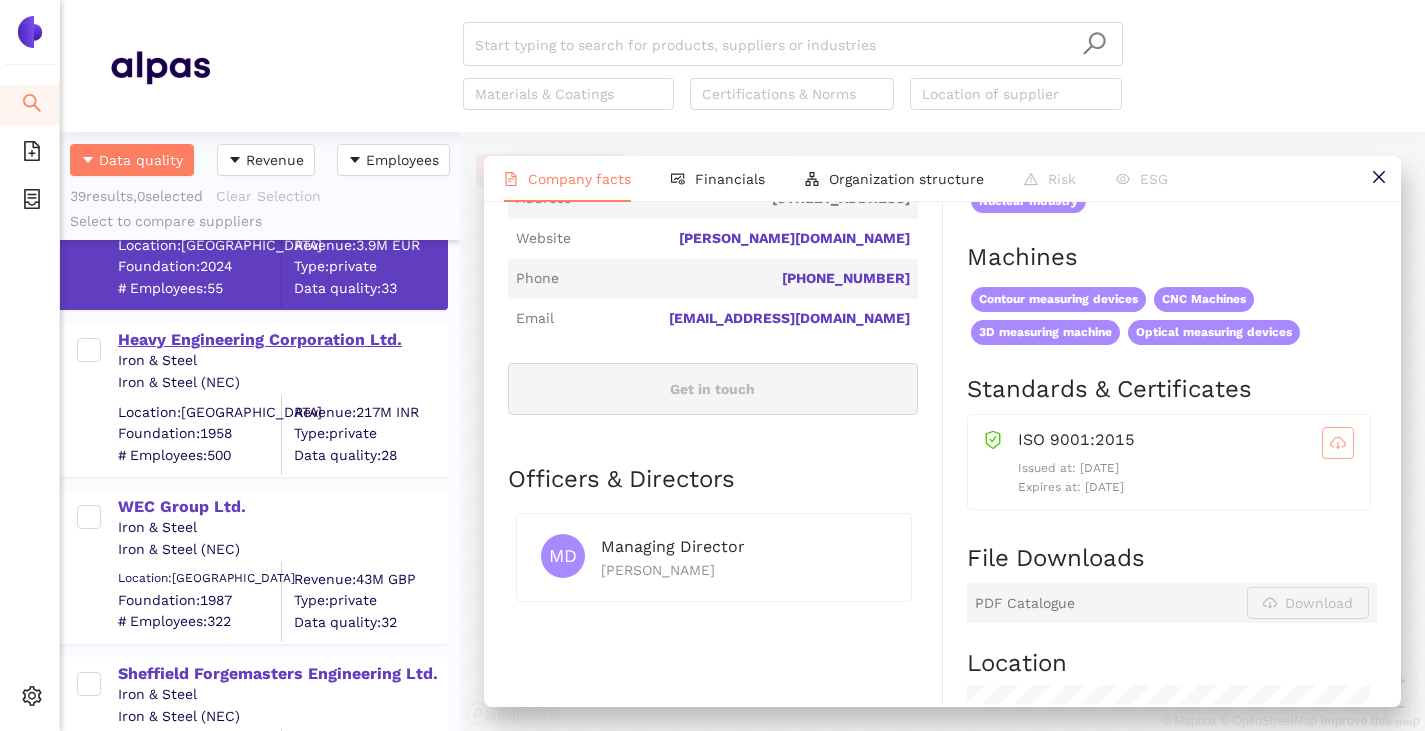 click on "Heavy Engineering Corporation Ltd." at bounding box center [282, 340] 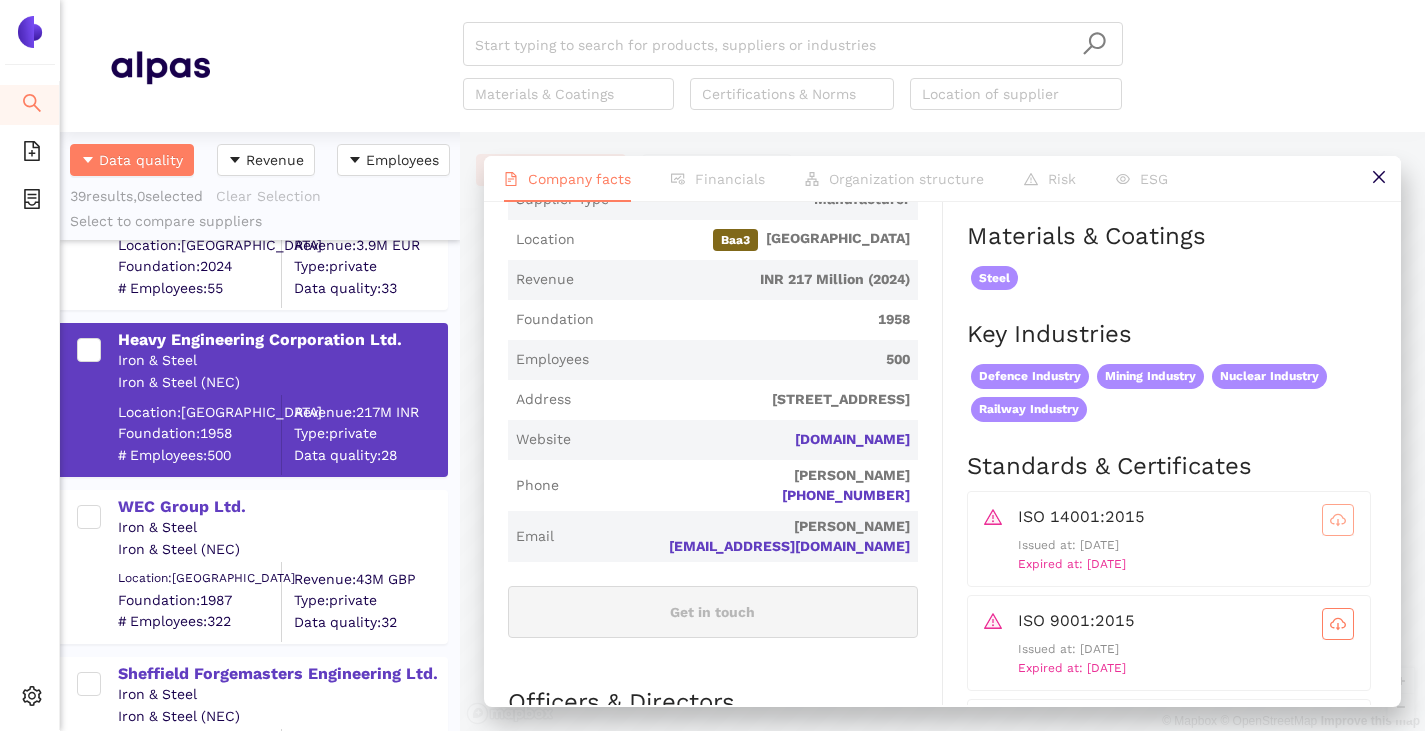 scroll, scrollTop: 700, scrollLeft: 0, axis: vertical 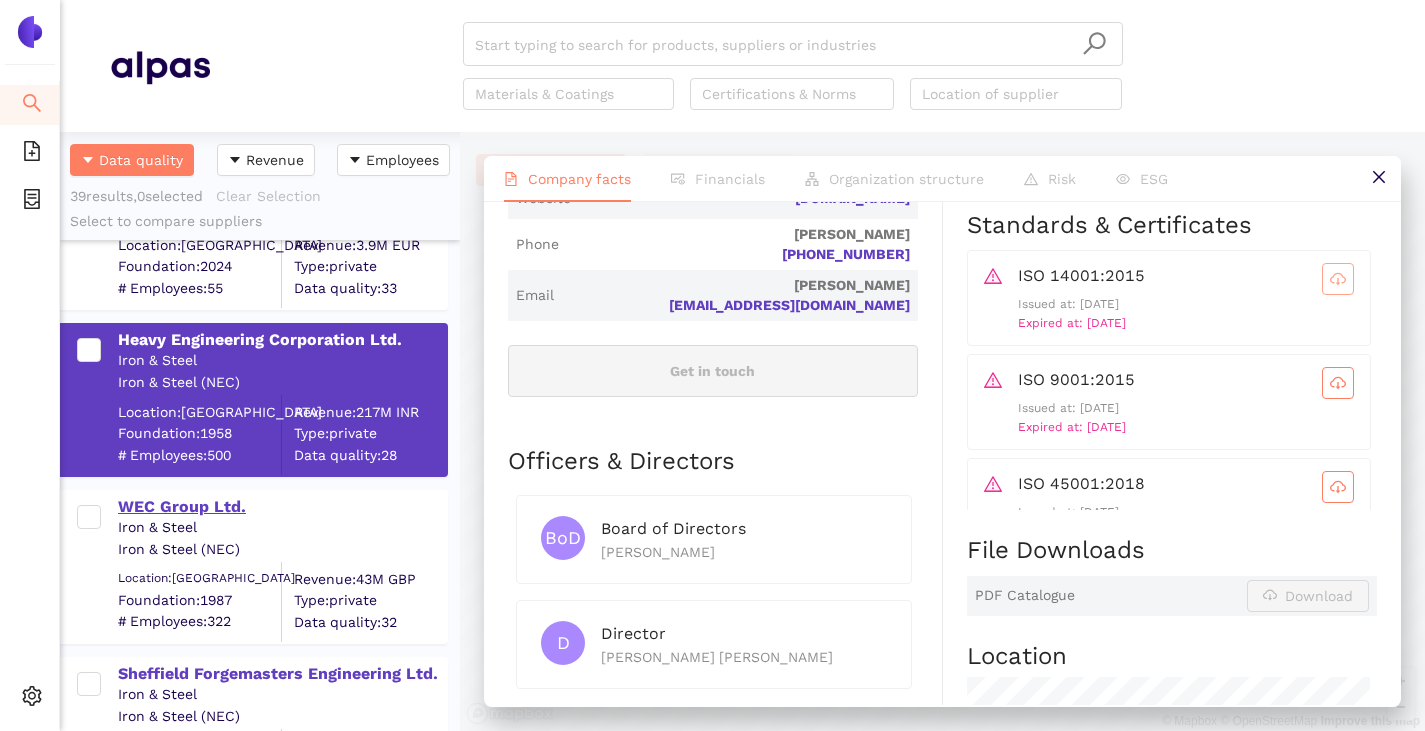 click on "WEC Group Ltd." at bounding box center (282, 507) 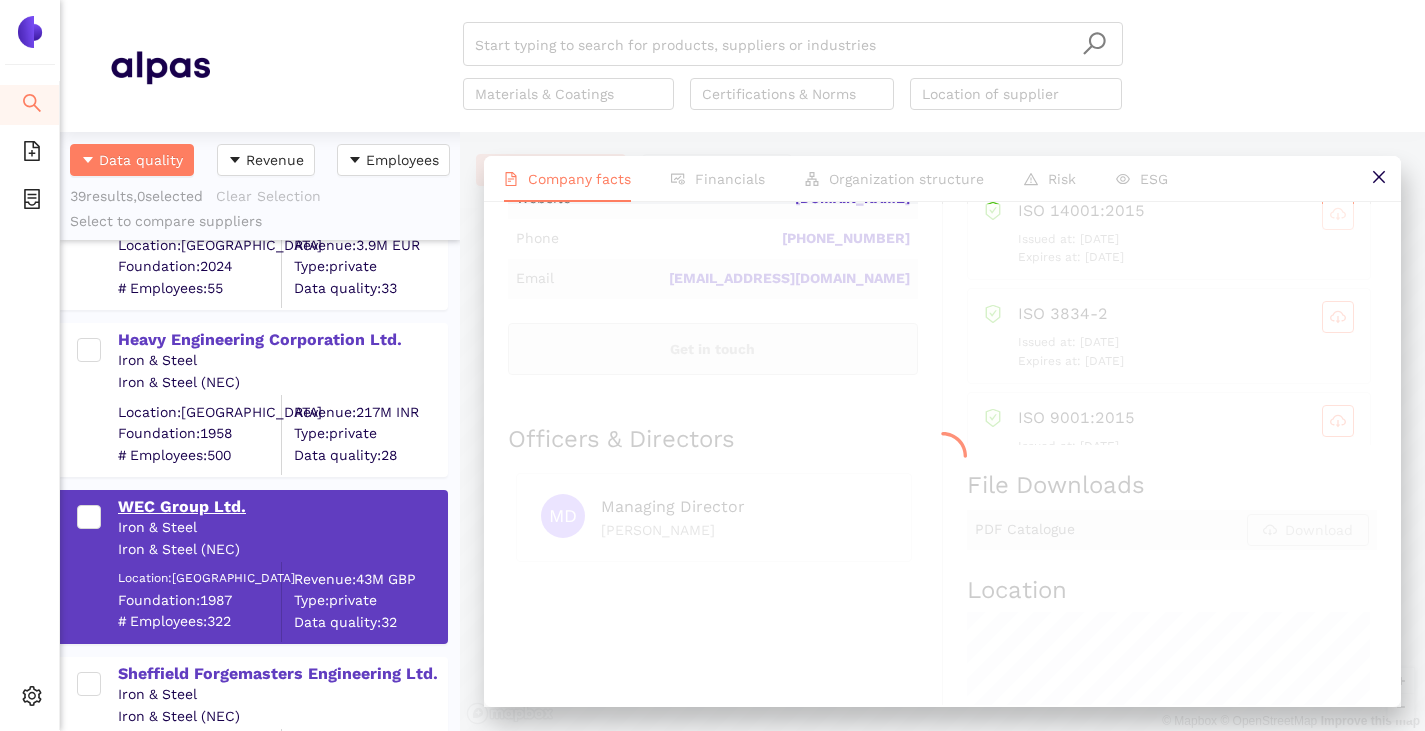 scroll, scrollTop: 0, scrollLeft: 0, axis: both 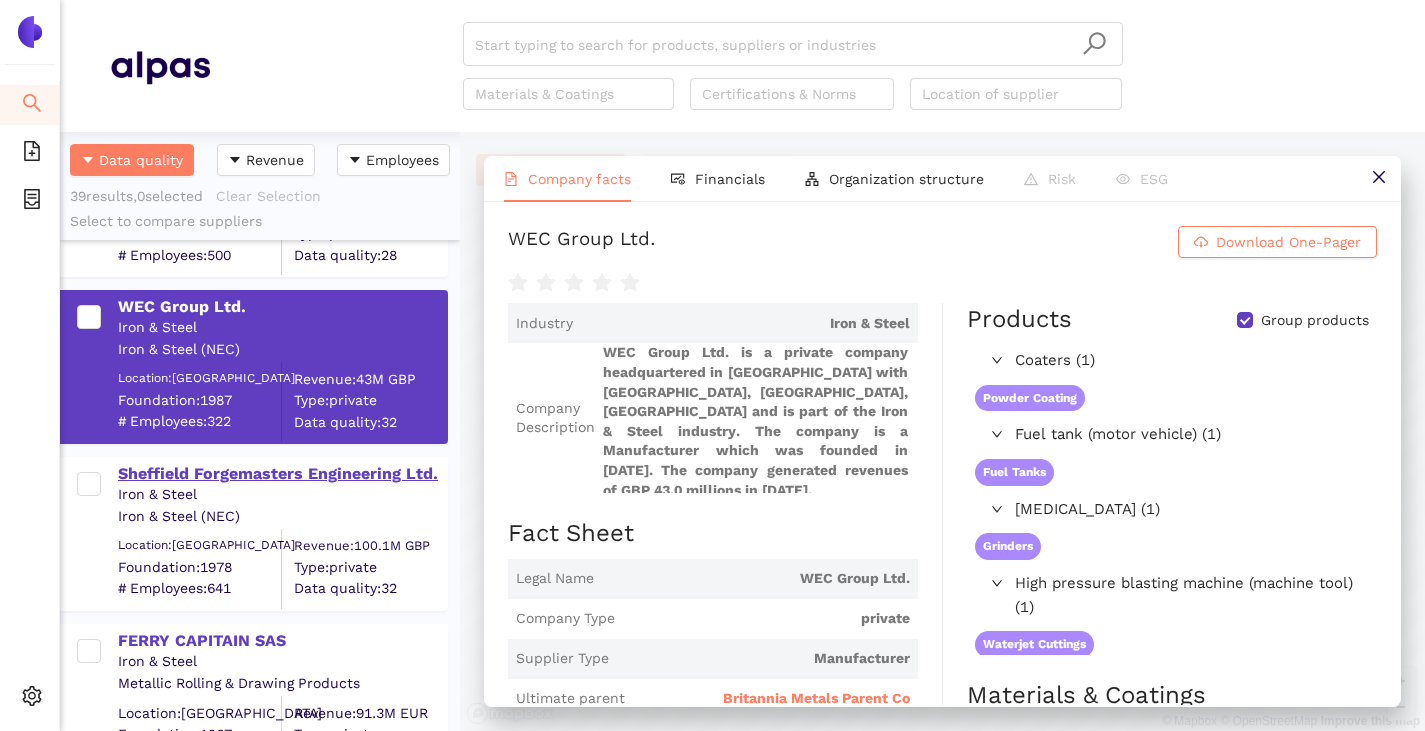 click on "Sheffield Forgemasters Engineering Ltd." at bounding box center [282, 474] 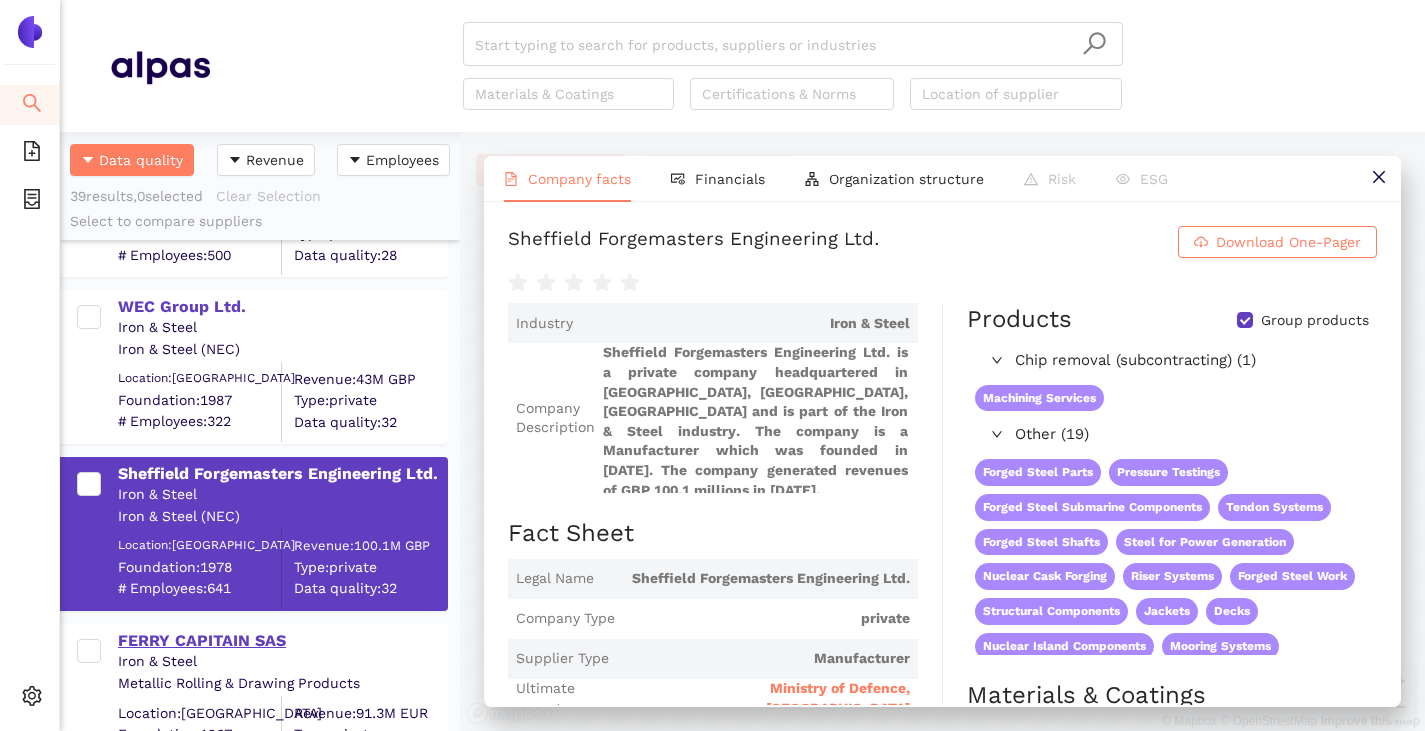 click on "FERRY CAPITAIN SAS" at bounding box center [282, 641] 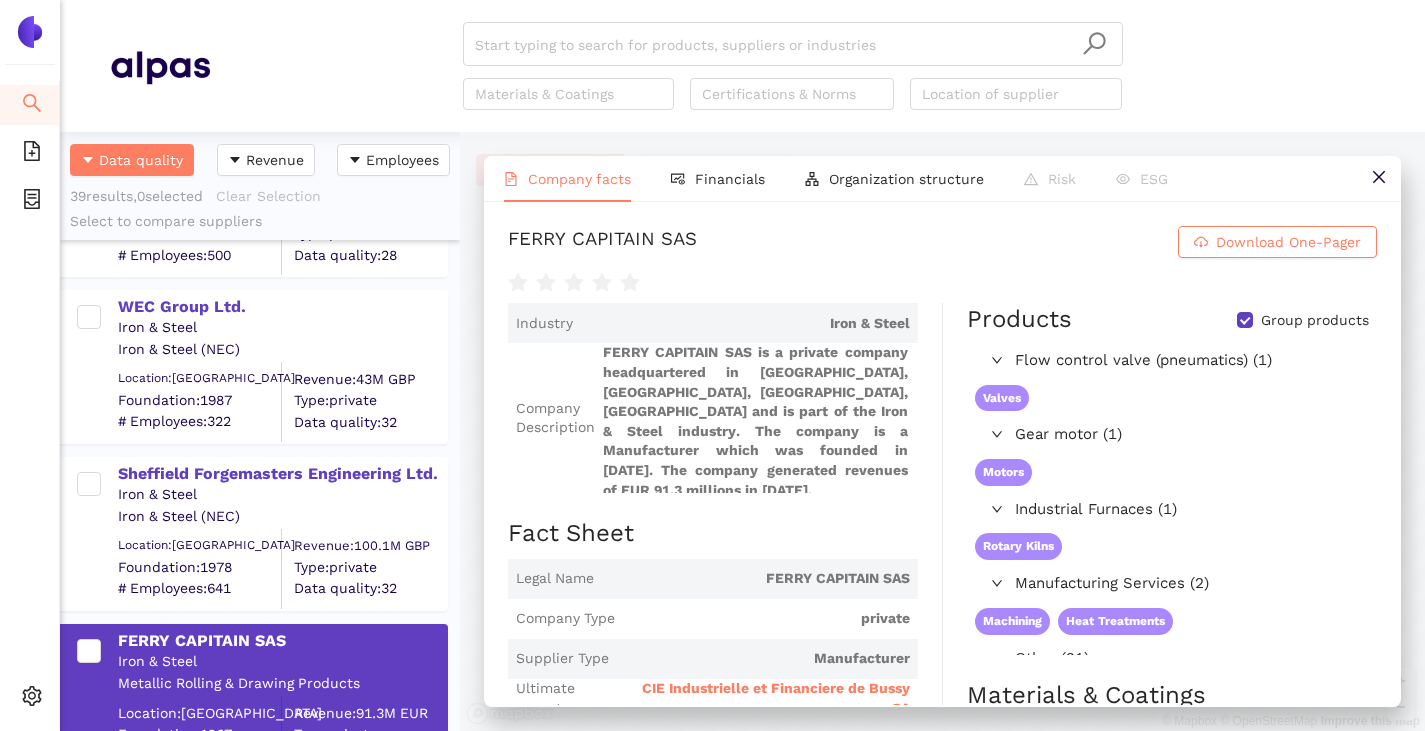 scroll, scrollTop: 6, scrollLeft: 0, axis: vertical 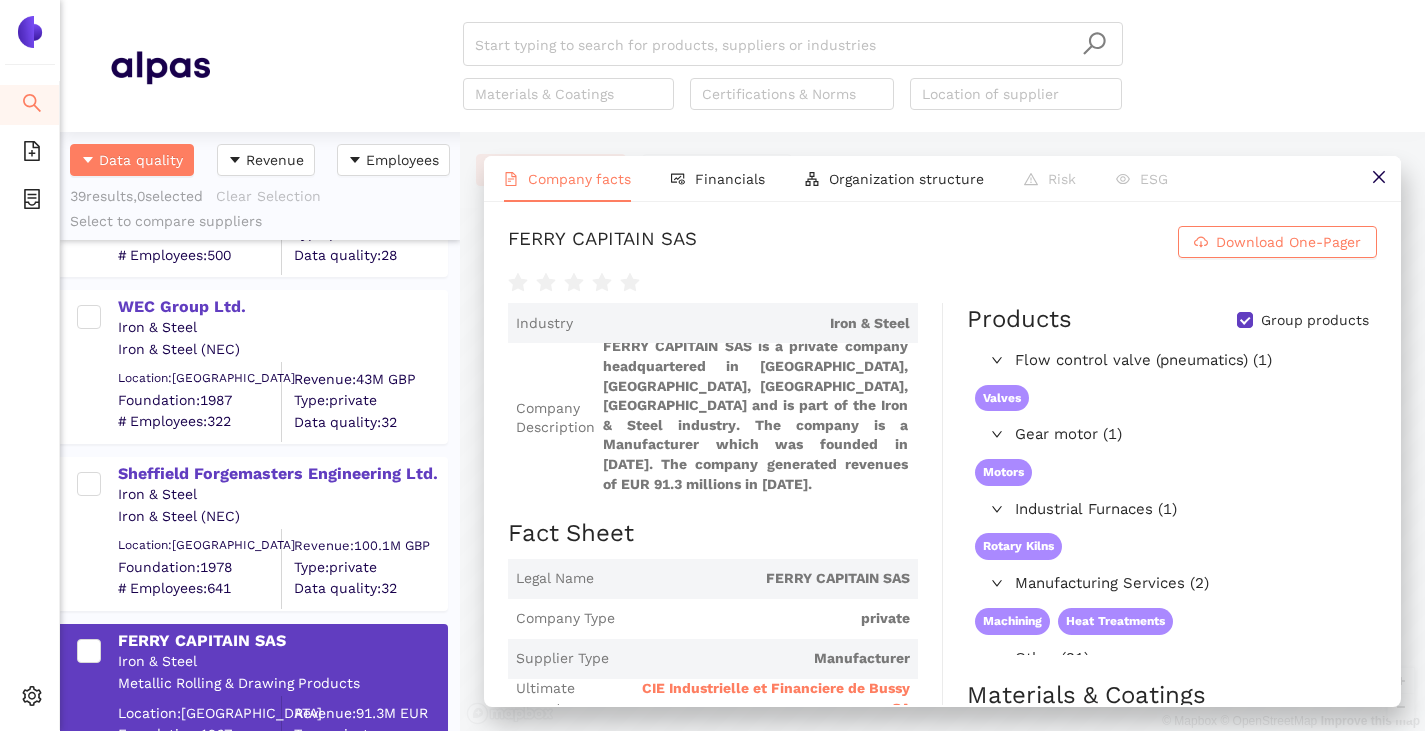 click on "Group products" at bounding box center [1245, 320] 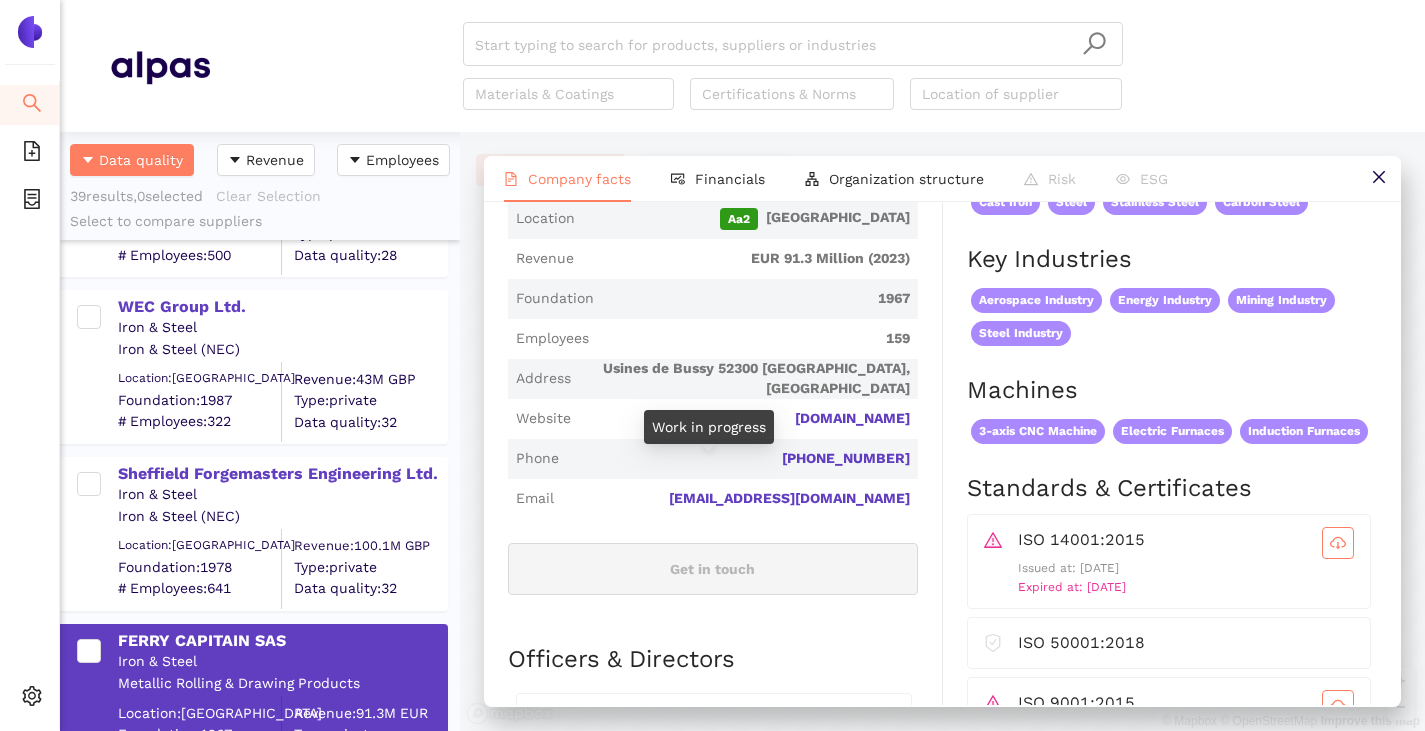 scroll, scrollTop: 500, scrollLeft: 0, axis: vertical 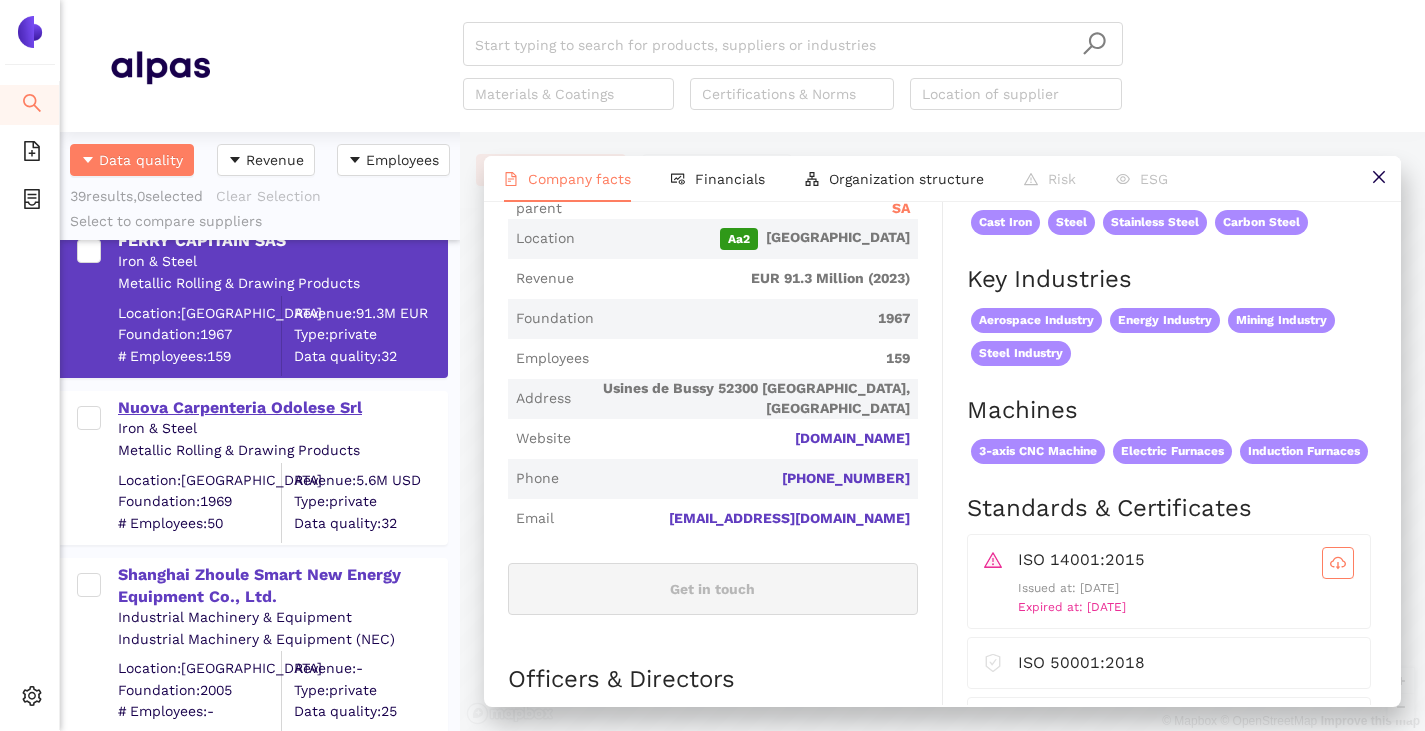 click on "Nuova Carpenteria Odolese Srl" at bounding box center (282, 408) 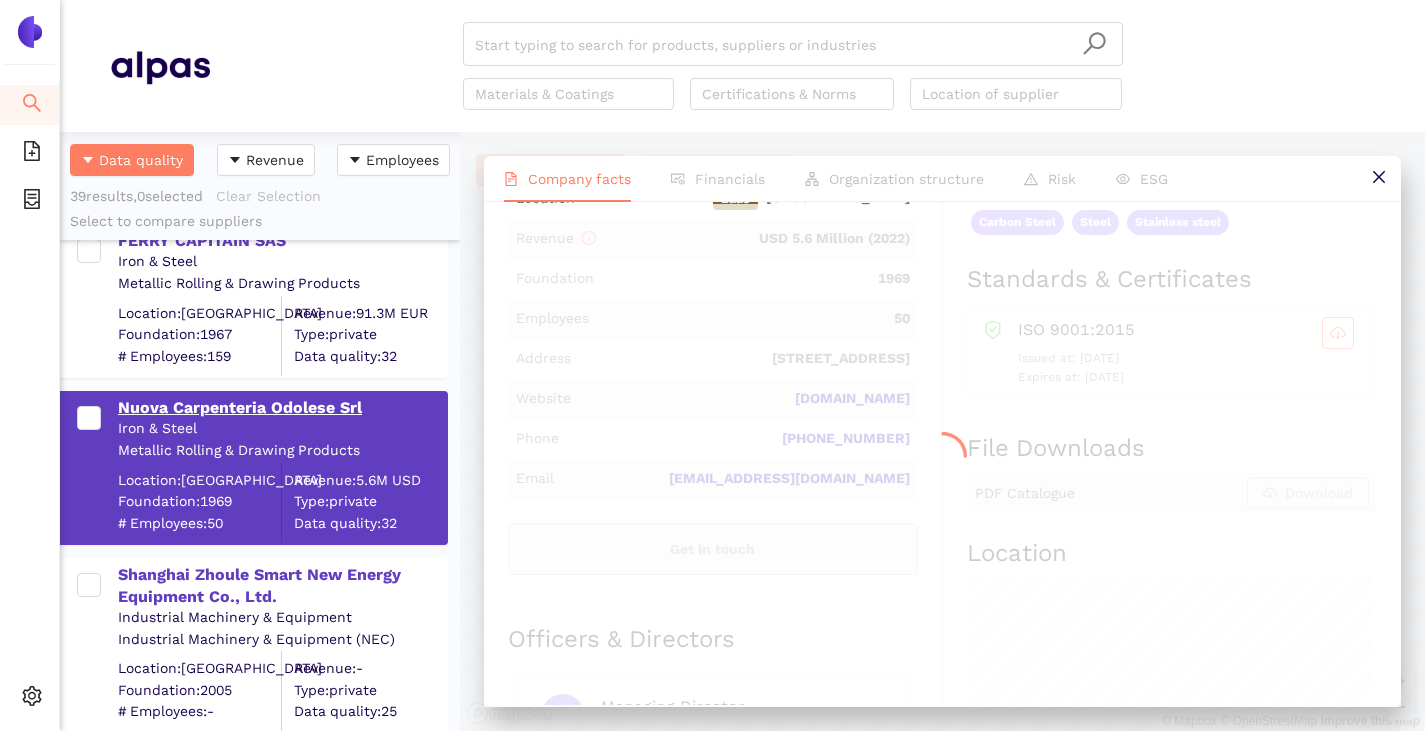 scroll, scrollTop: 0, scrollLeft: 0, axis: both 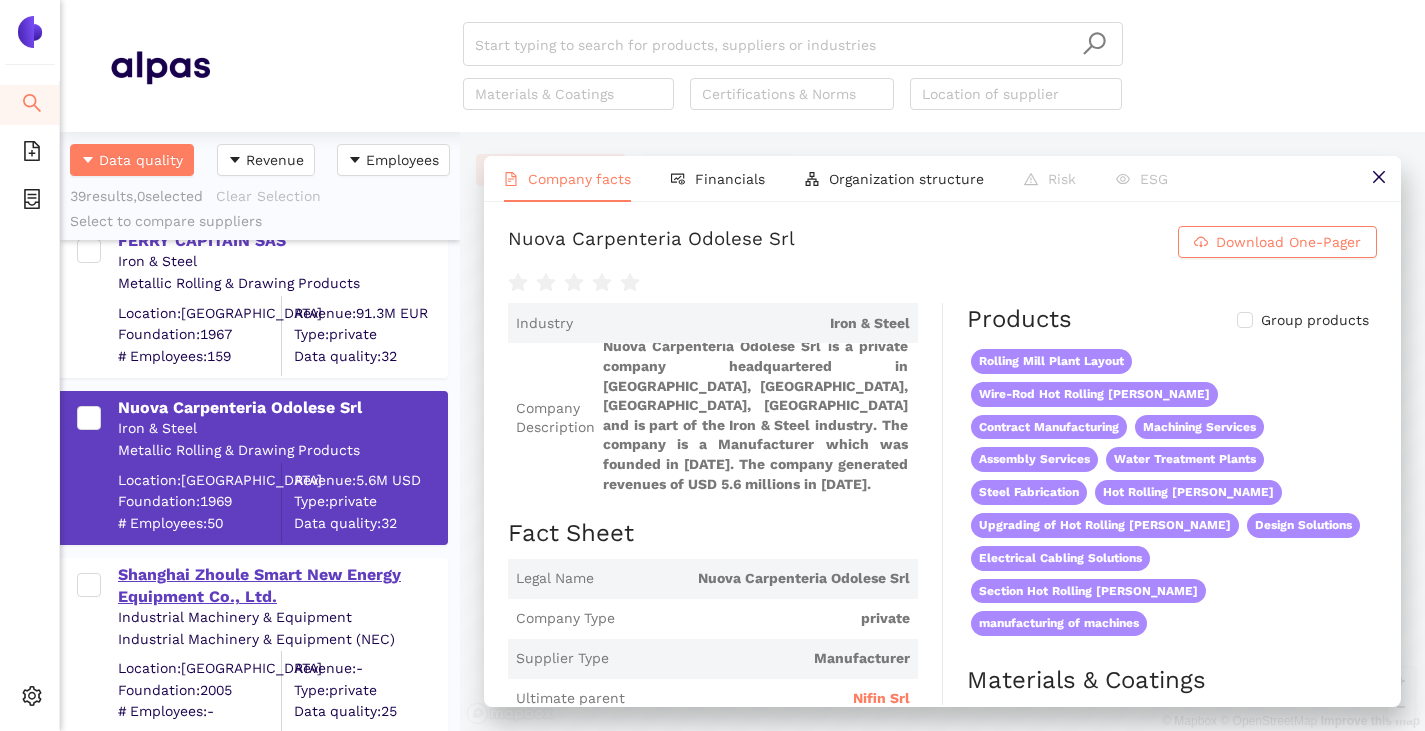 click on "Shanghai Zhoule Smart New Energy Equipment Co., Ltd." at bounding box center (282, 586) 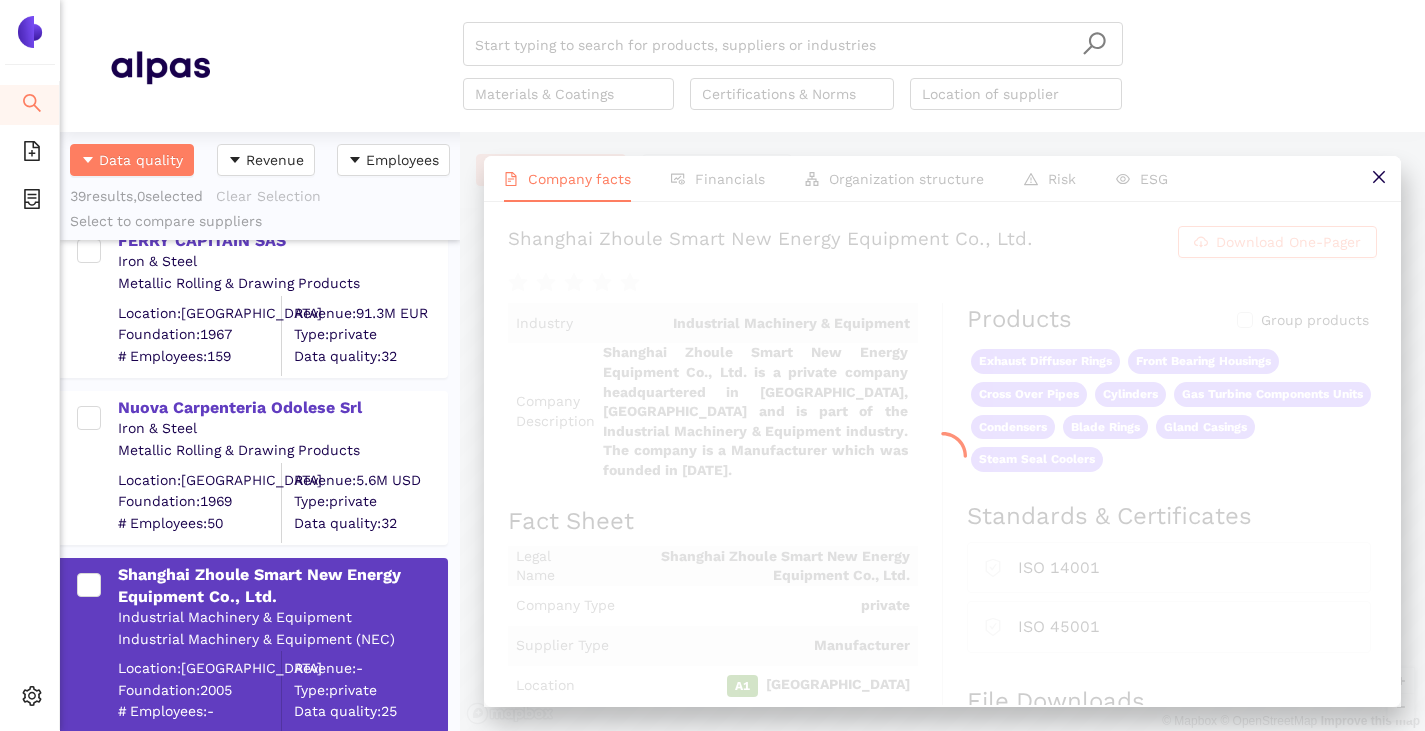 scroll, scrollTop: 0, scrollLeft: 0, axis: both 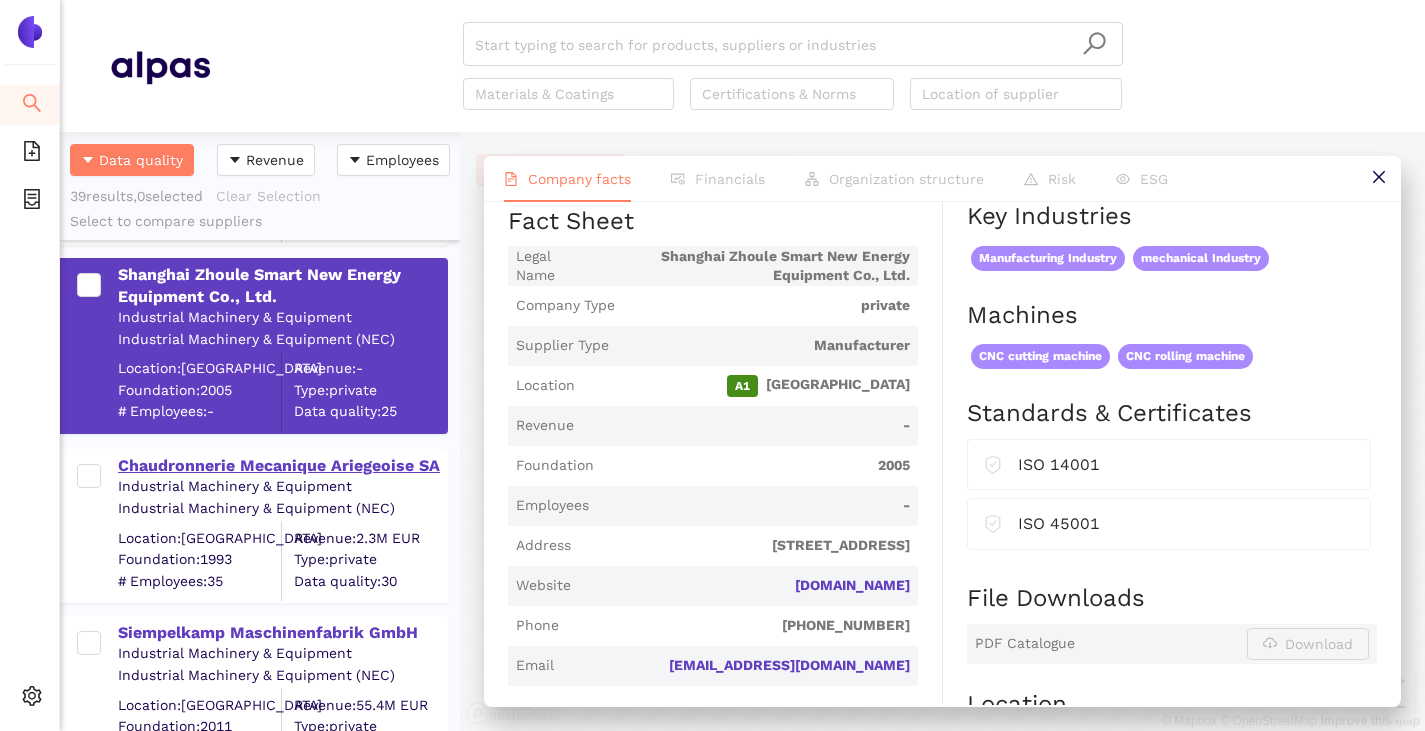 click on "Chaudronnerie Mecanique Ariegeoise SA" at bounding box center (282, 466) 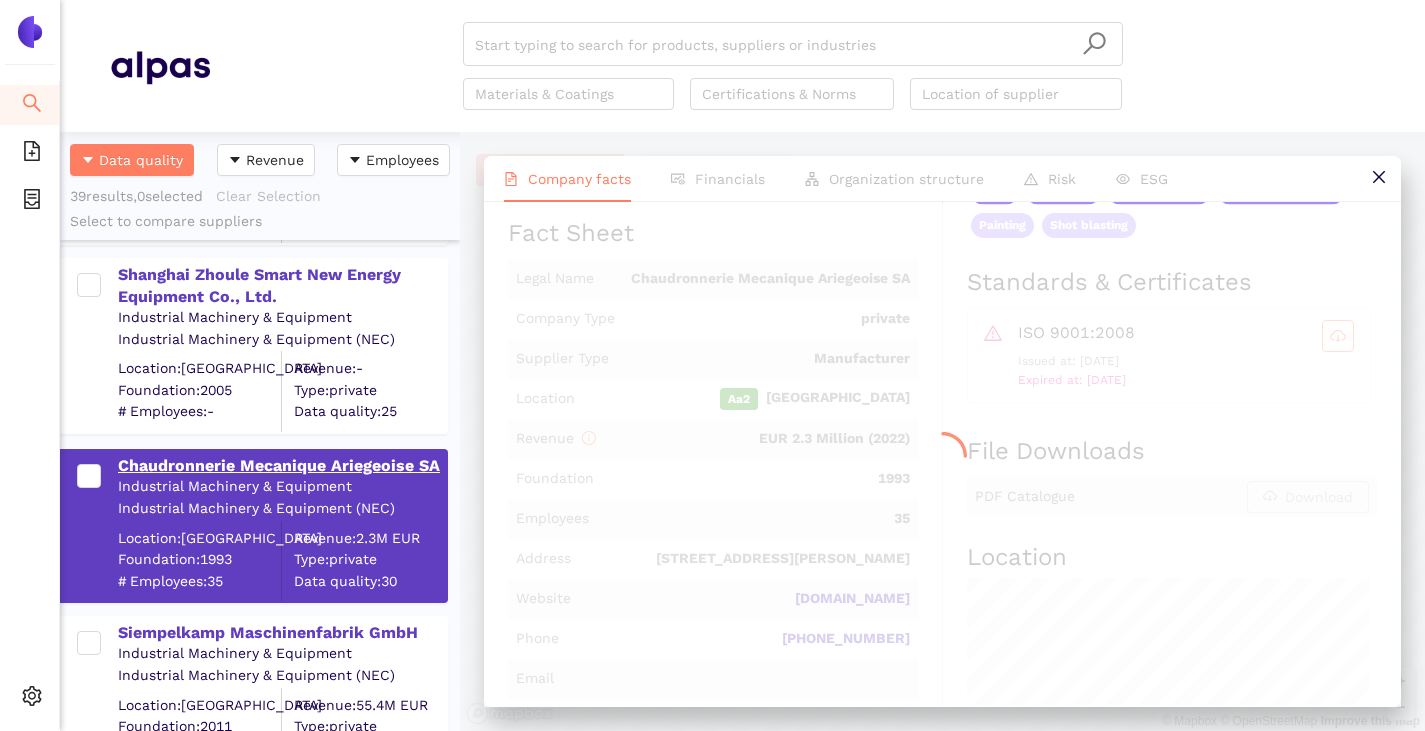 scroll, scrollTop: 0, scrollLeft: 0, axis: both 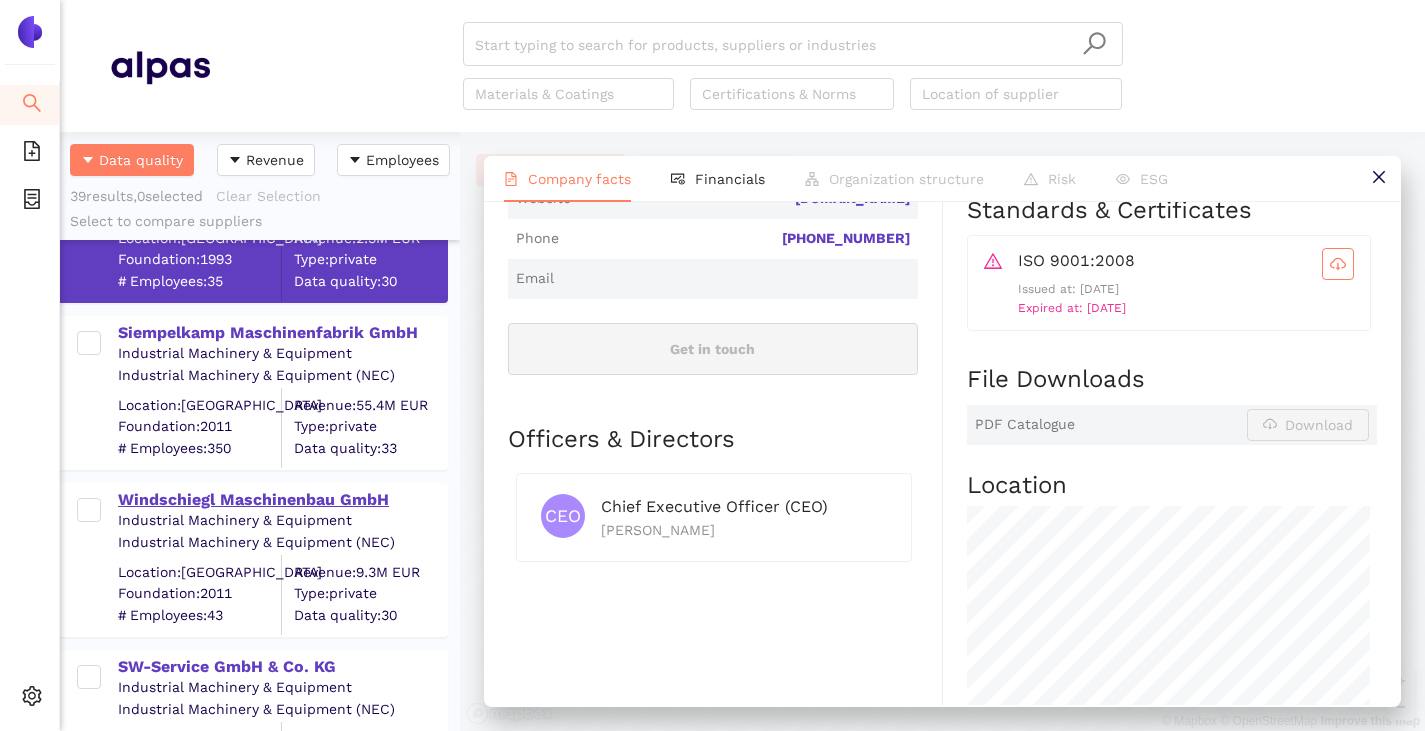click on "Windschiegl Maschinenbau GmbH" at bounding box center [282, 500] 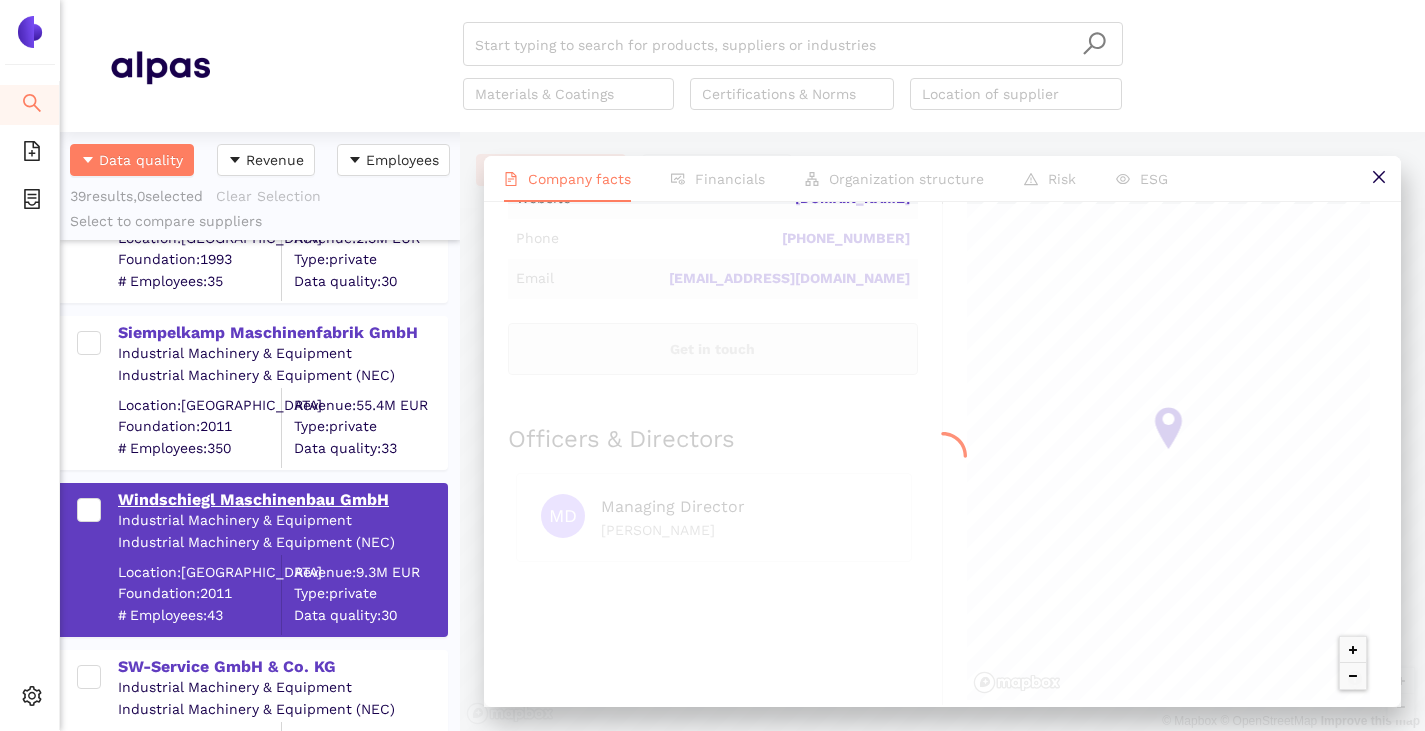 scroll, scrollTop: 0, scrollLeft: 0, axis: both 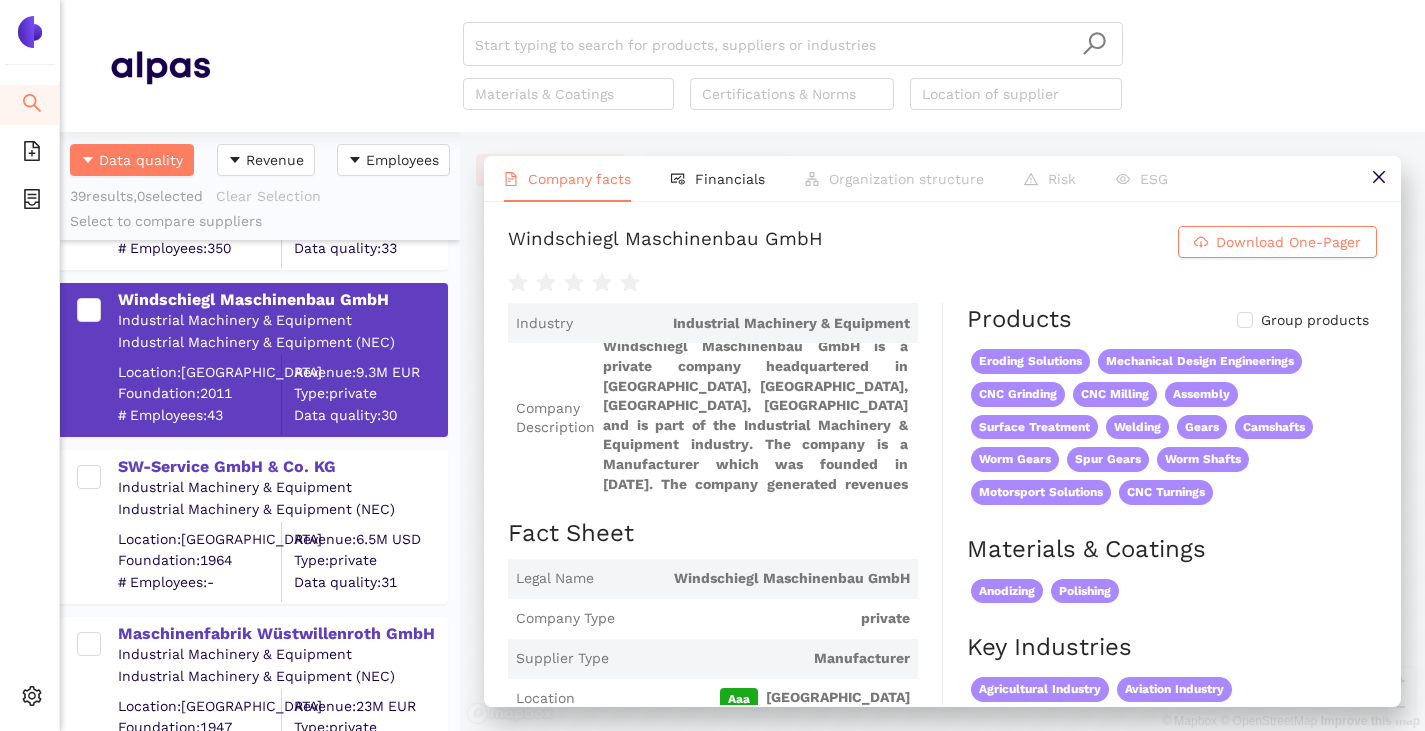 click on "Industrial Machinery & Equipment" at bounding box center (282, 488) 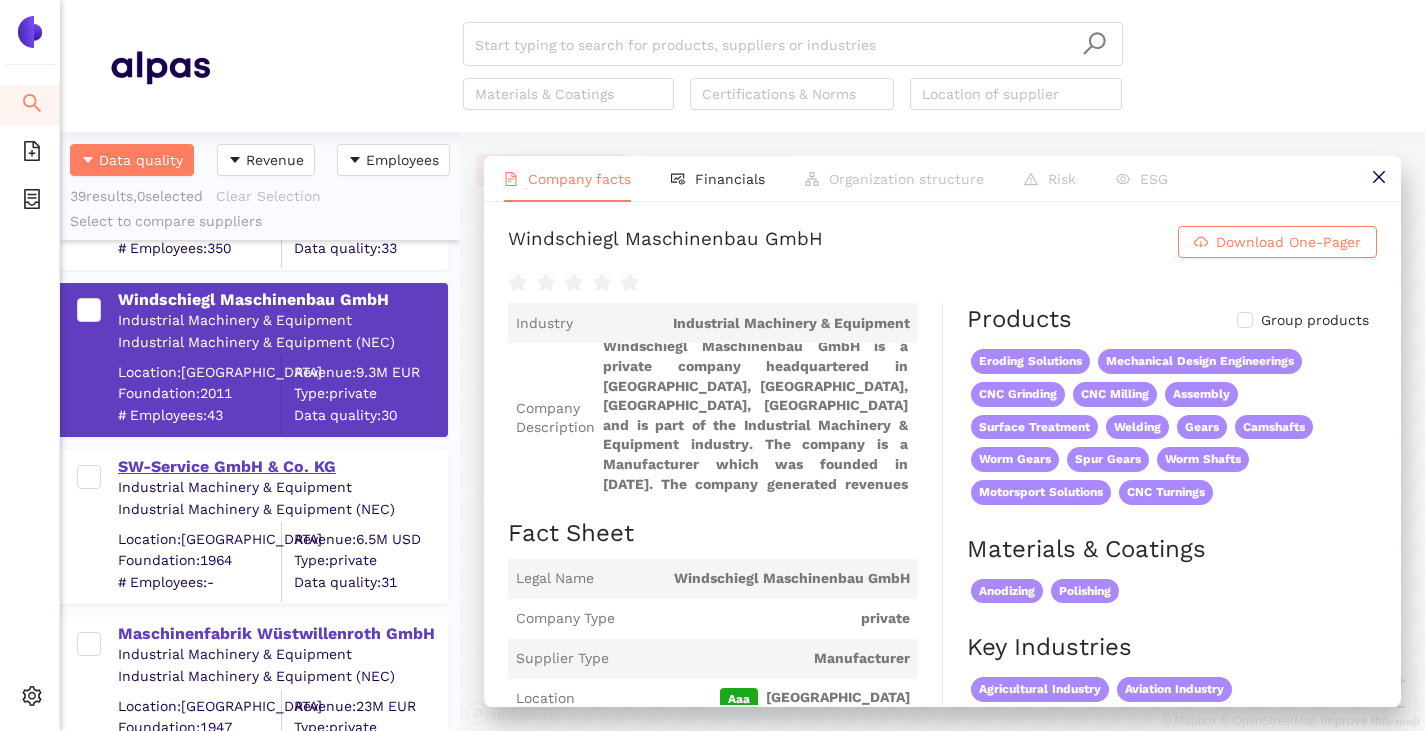click on "SW-Service GmbH & Co. KG" at bounding box center [282, 467] 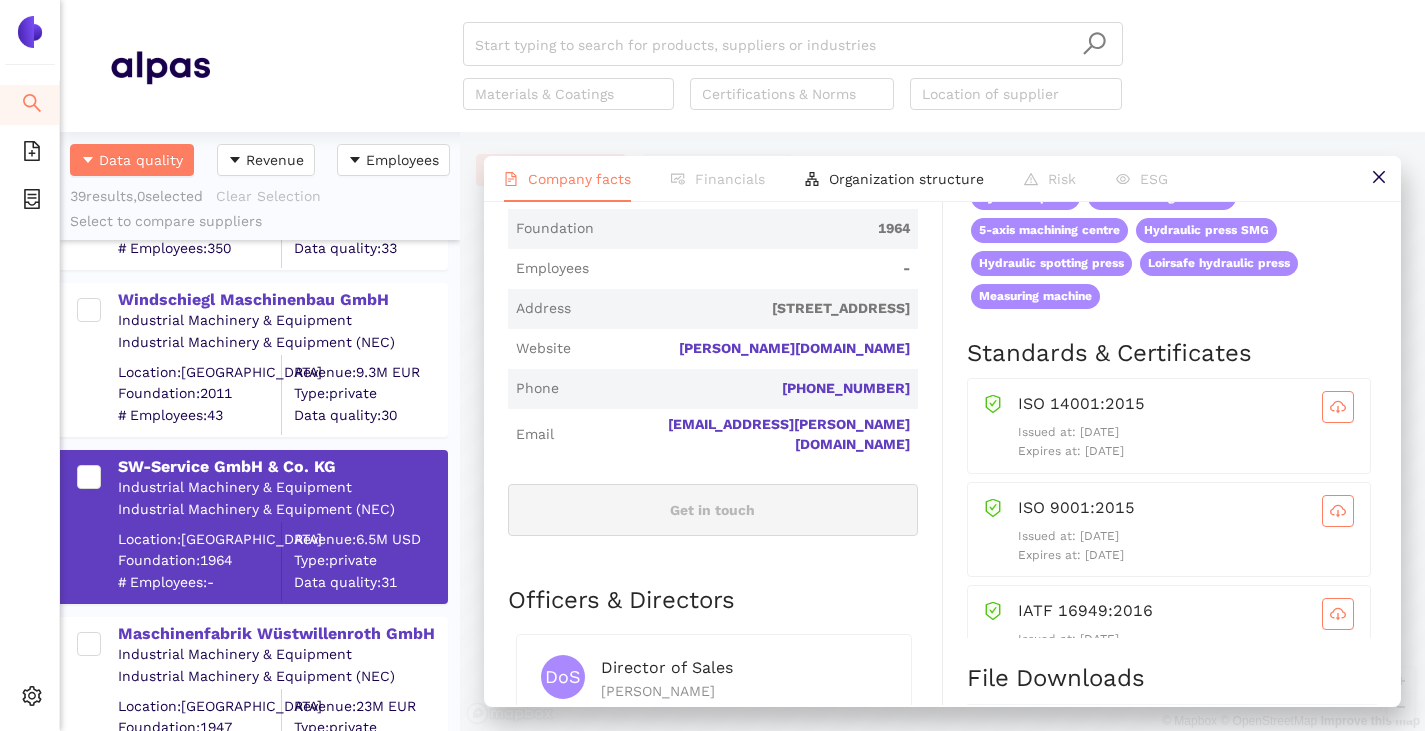 scroll, scrollTop: 600, scrollLeft: 0, axis: vertical 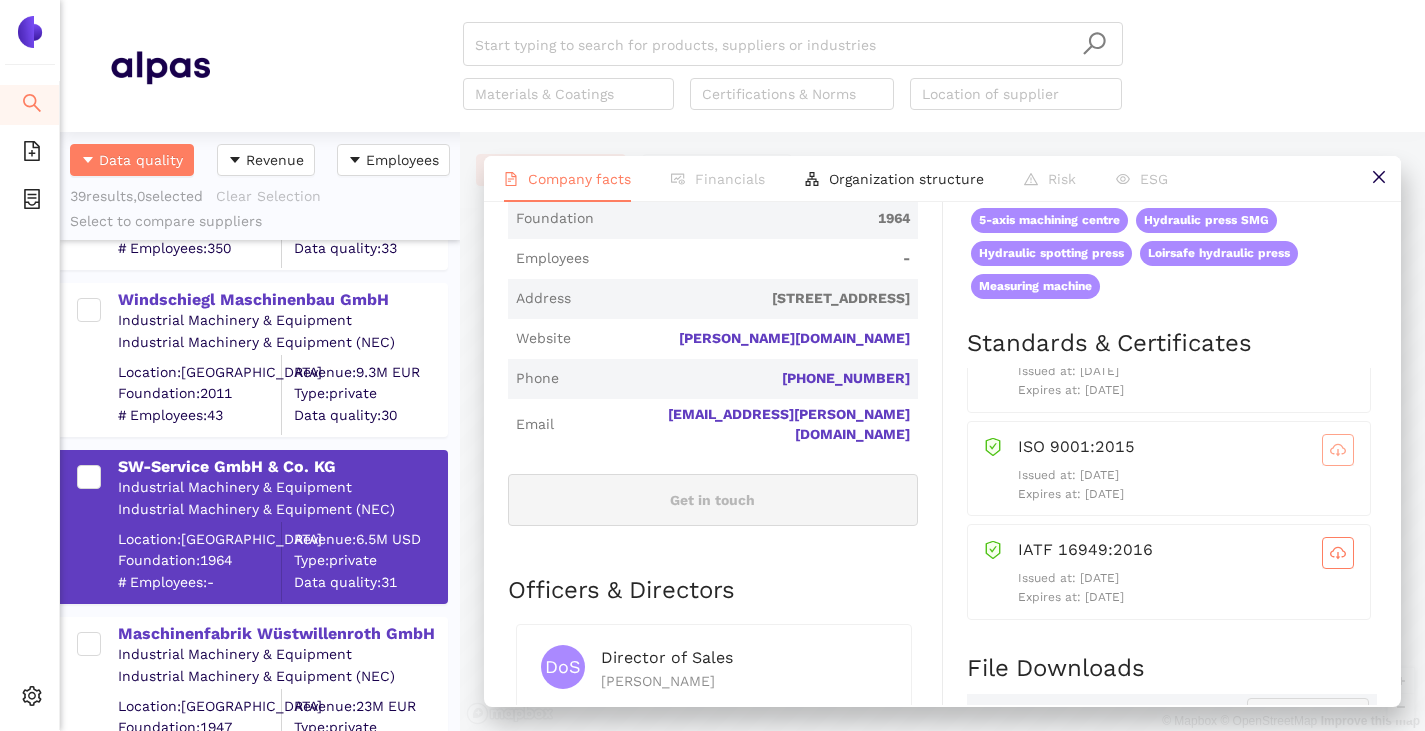 click 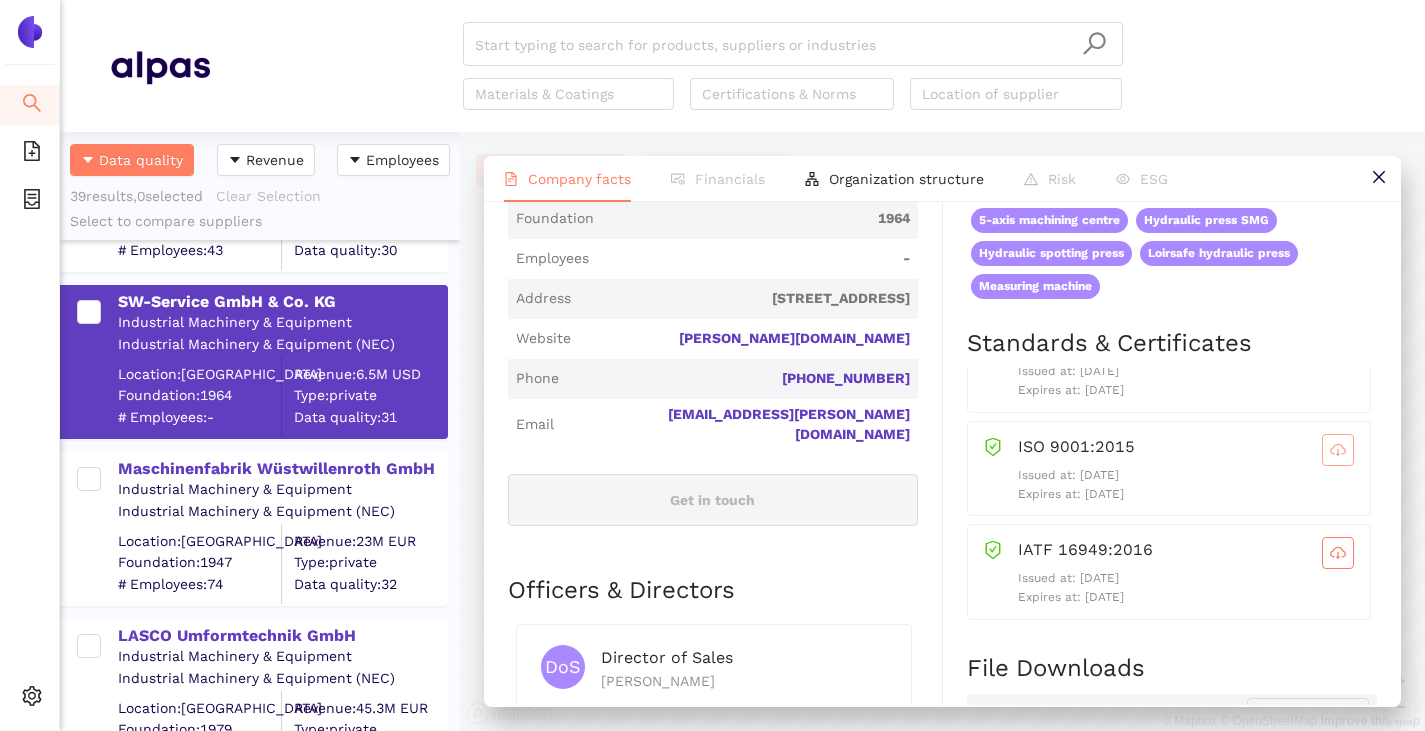 scroll, scrollTop: 1800, scrollLeft: 0, axis: vertical 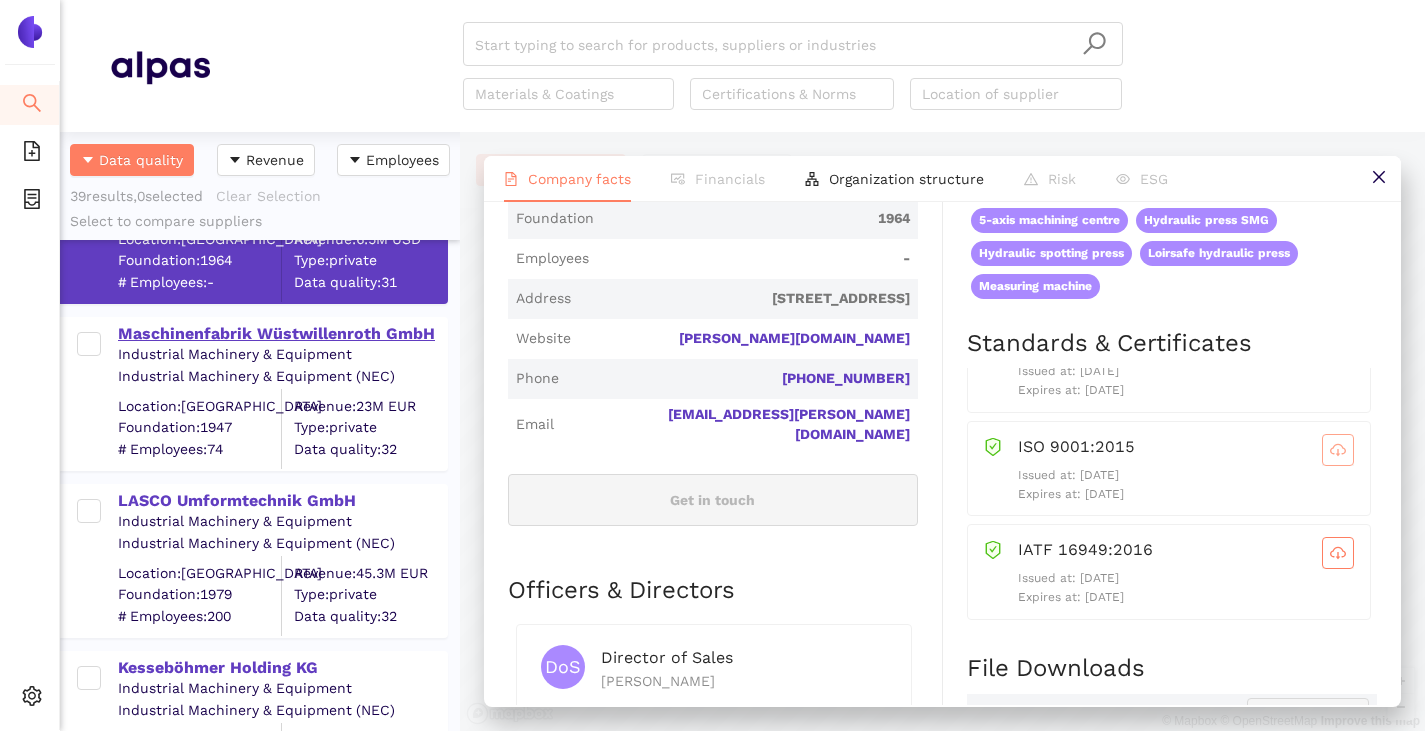 click on "Maschinenfabrik Wüstwillenroth GmbH" at bounding box center [282, 334] 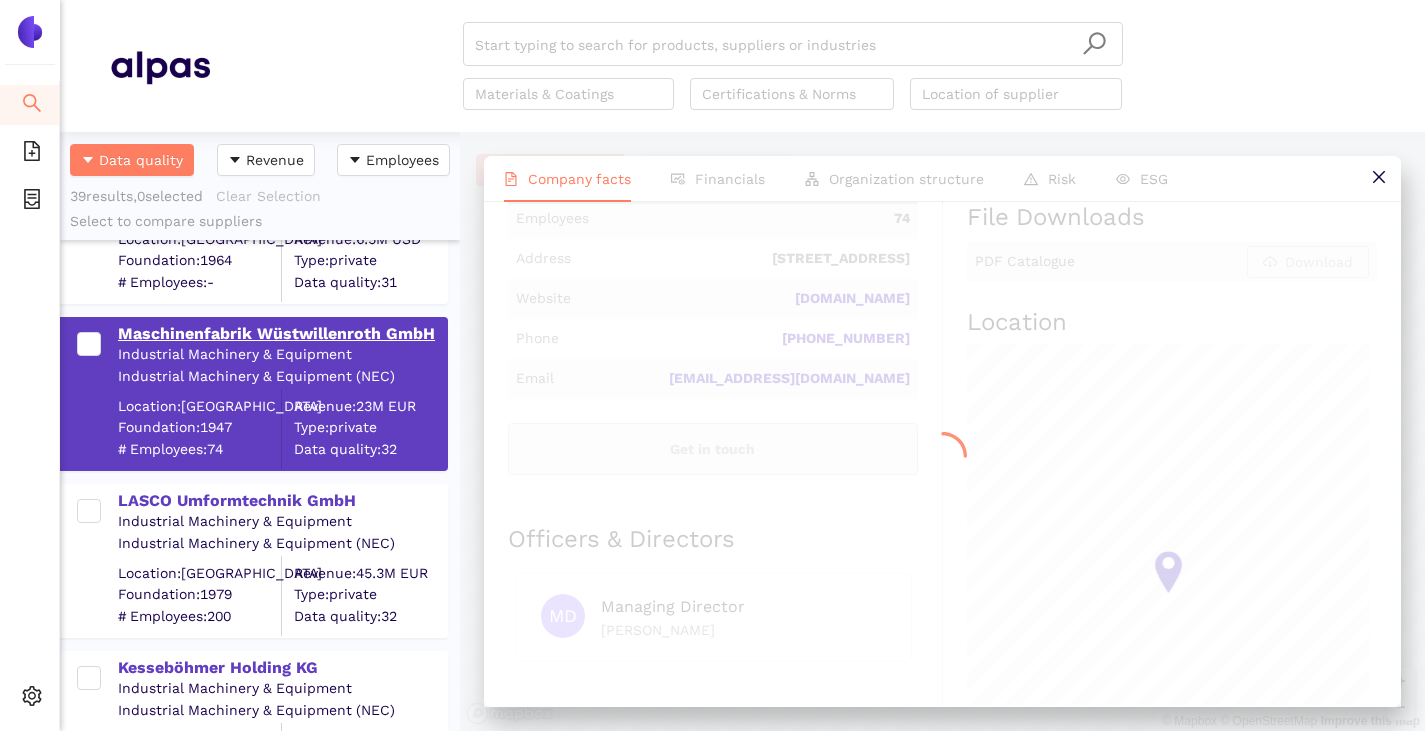 scroll, scrollTop: 0, scrollLeft: 0, axis: both 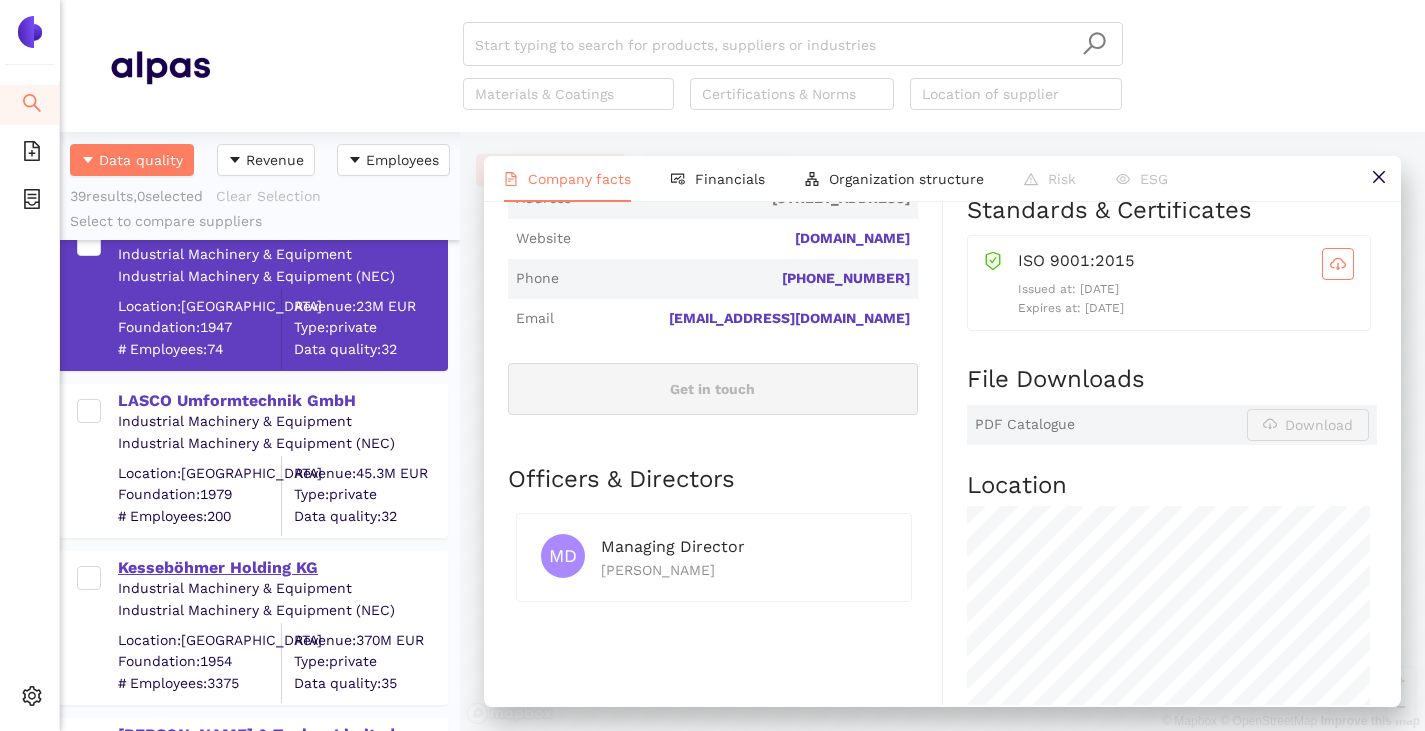 click on "Kesseböhmer Holding KG" at bounding box center (282, 568) 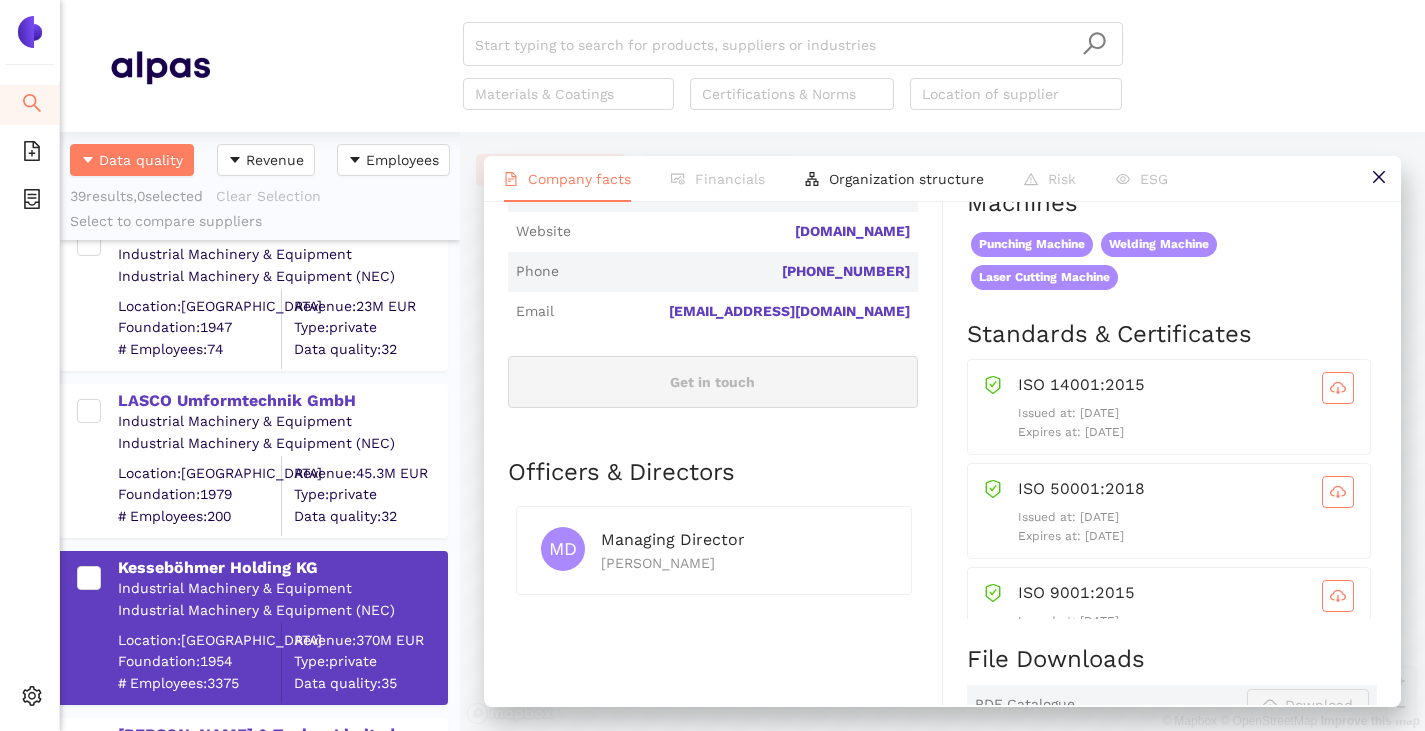 scroll, scrollTop: 700, scrollLeft: 0, axis: vertical 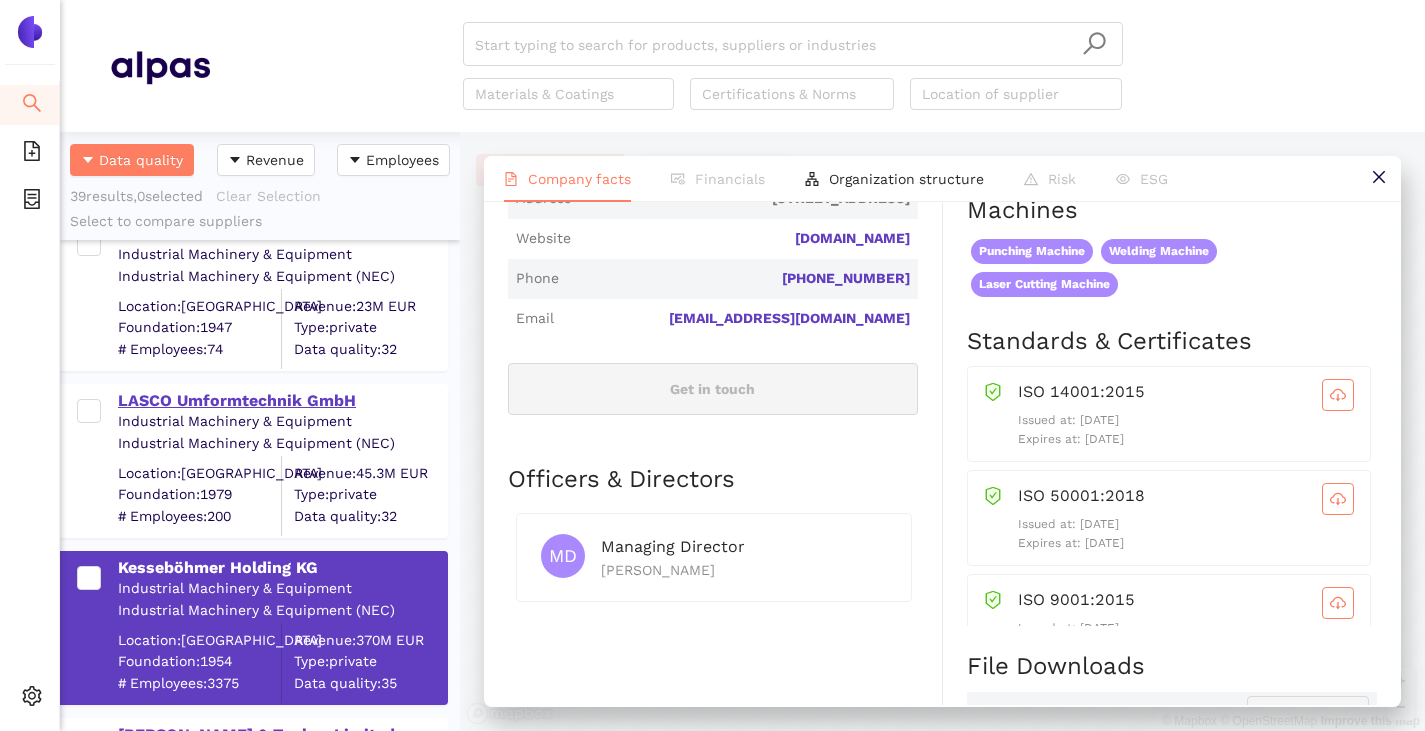 click on "LASCO Umformtechnik GmbH" at bounding box center (282, 401) 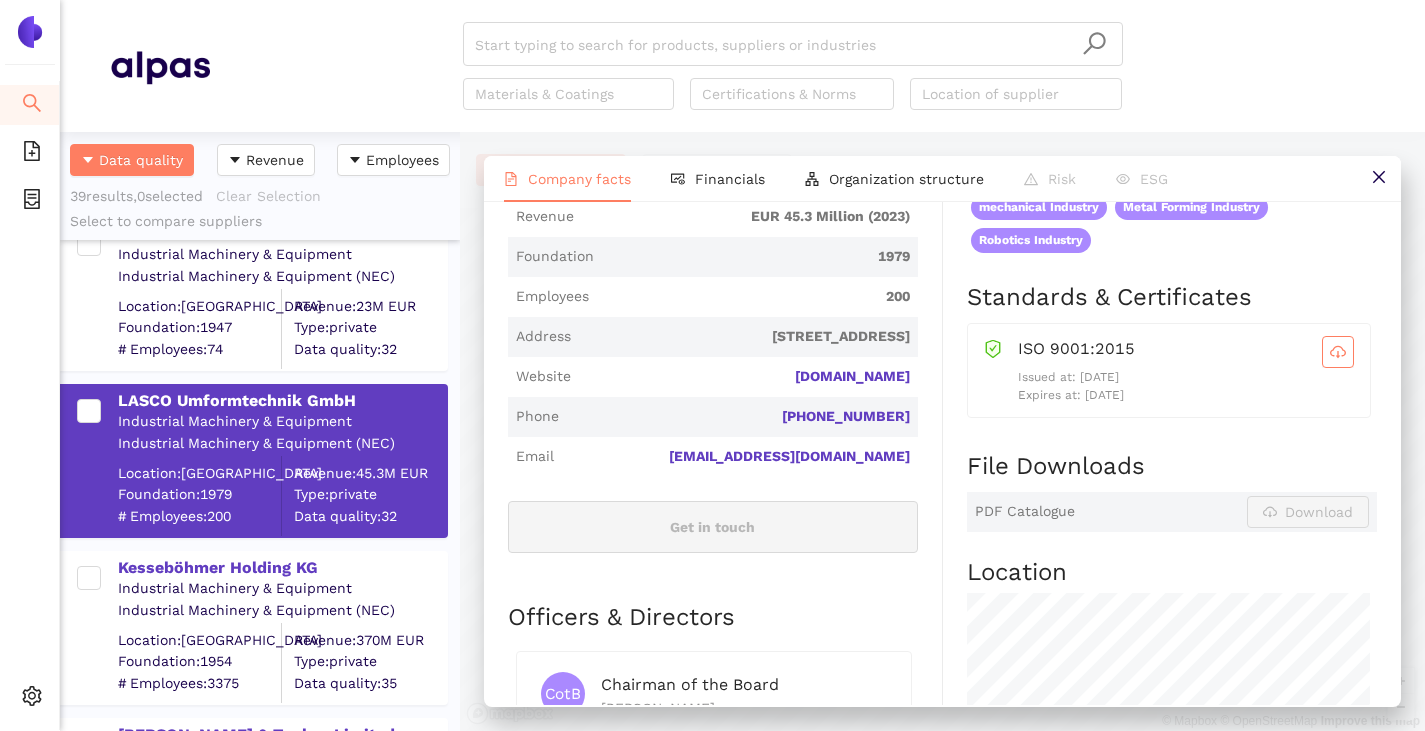 scroll, scrollTop: 700, scrollLeft: 0, axis: vertical 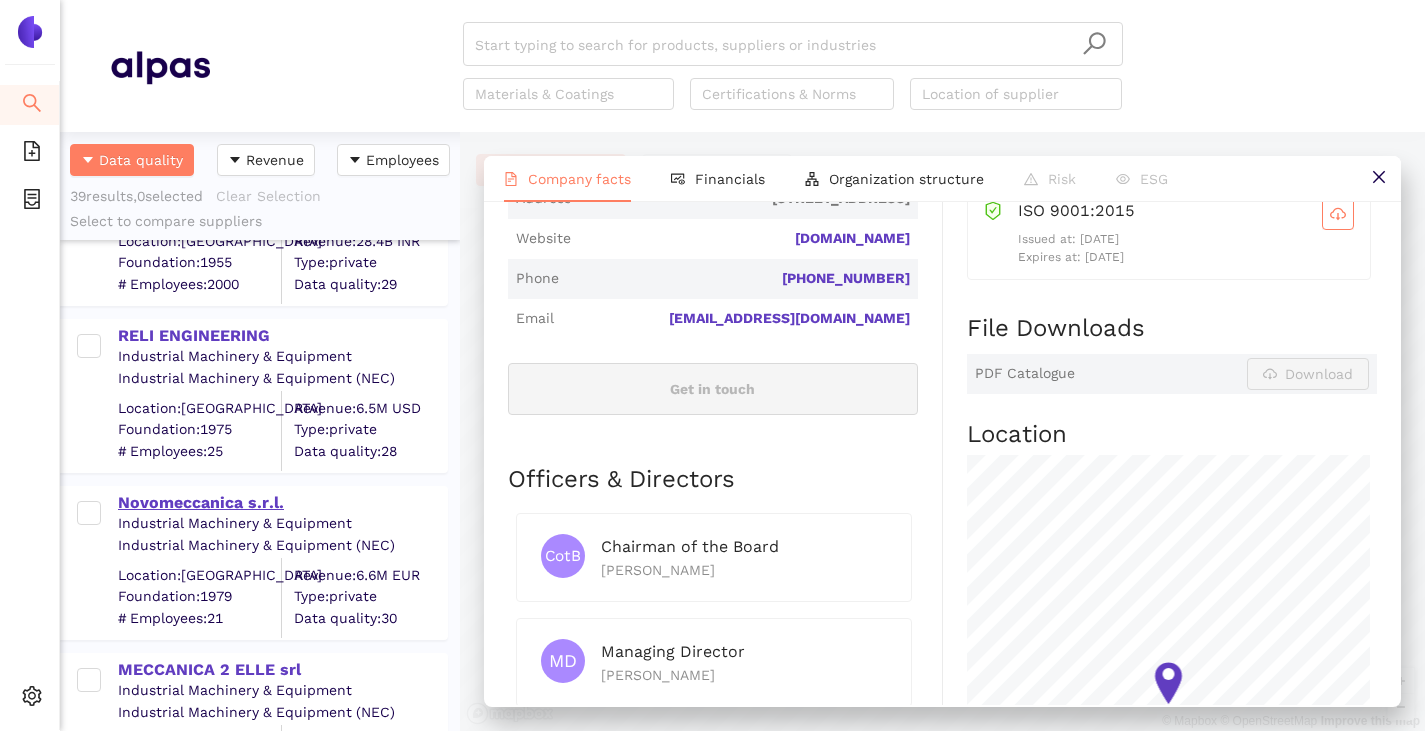 click on "Novomeccanica s.r.l." at bounding box center [282, 503] 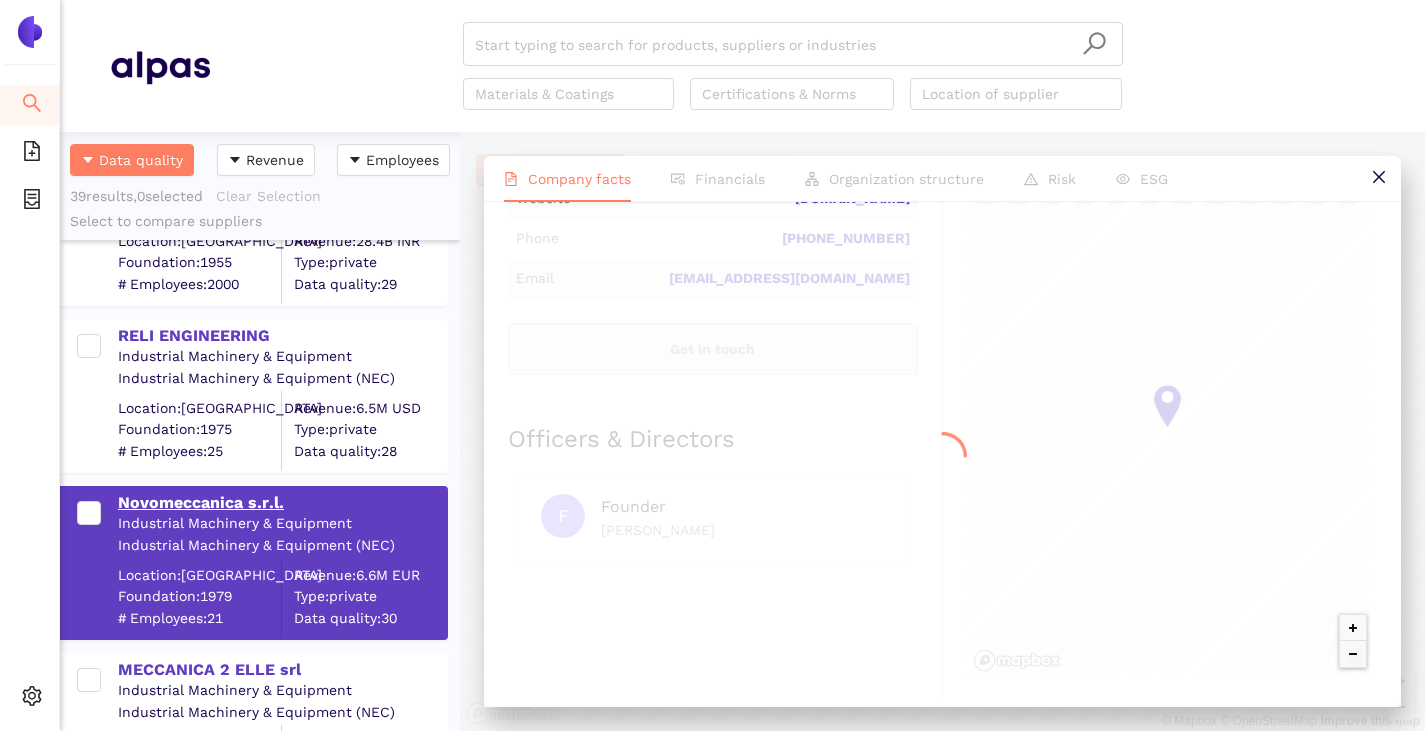 scroll, scrollTop: 0, scrollLeft: 0, axis: both 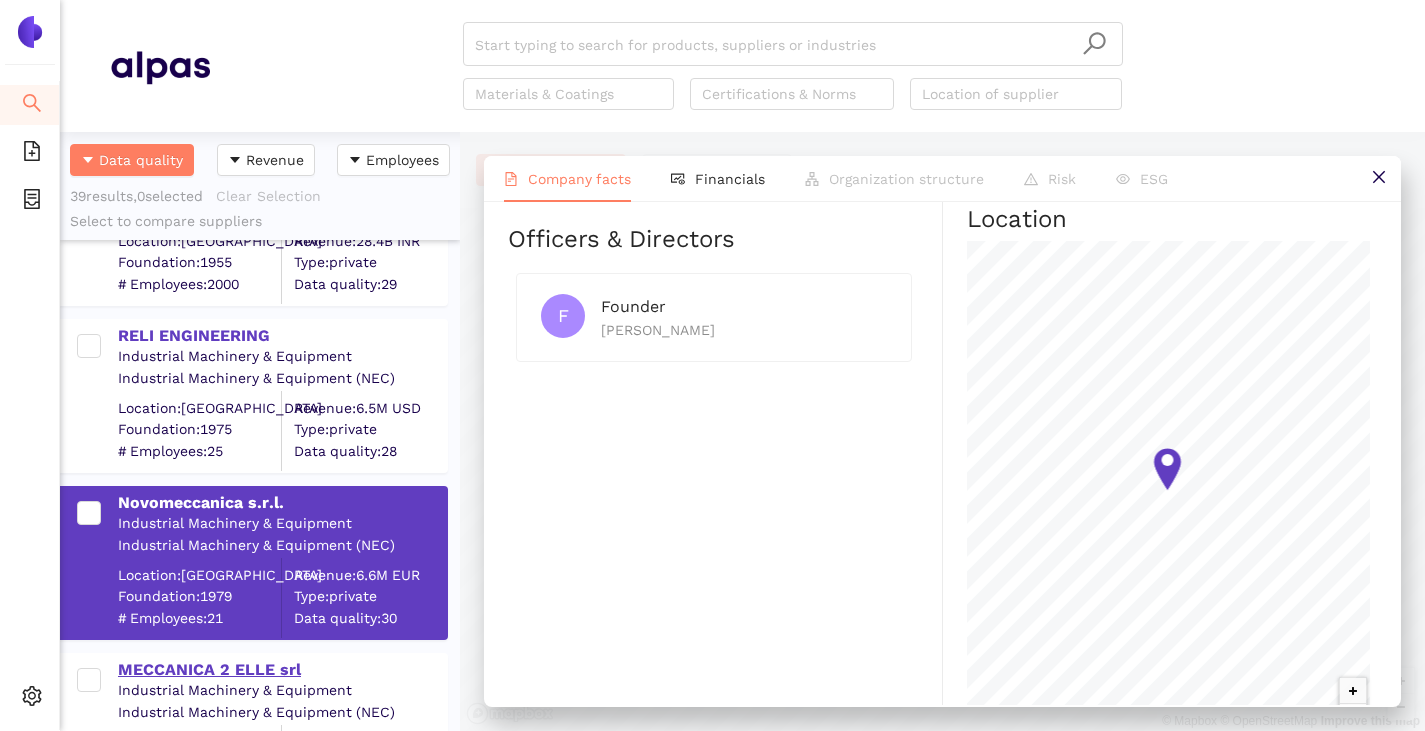 click on "MECCANICA 2 ELLE srl" at bounding box center (282, 670) 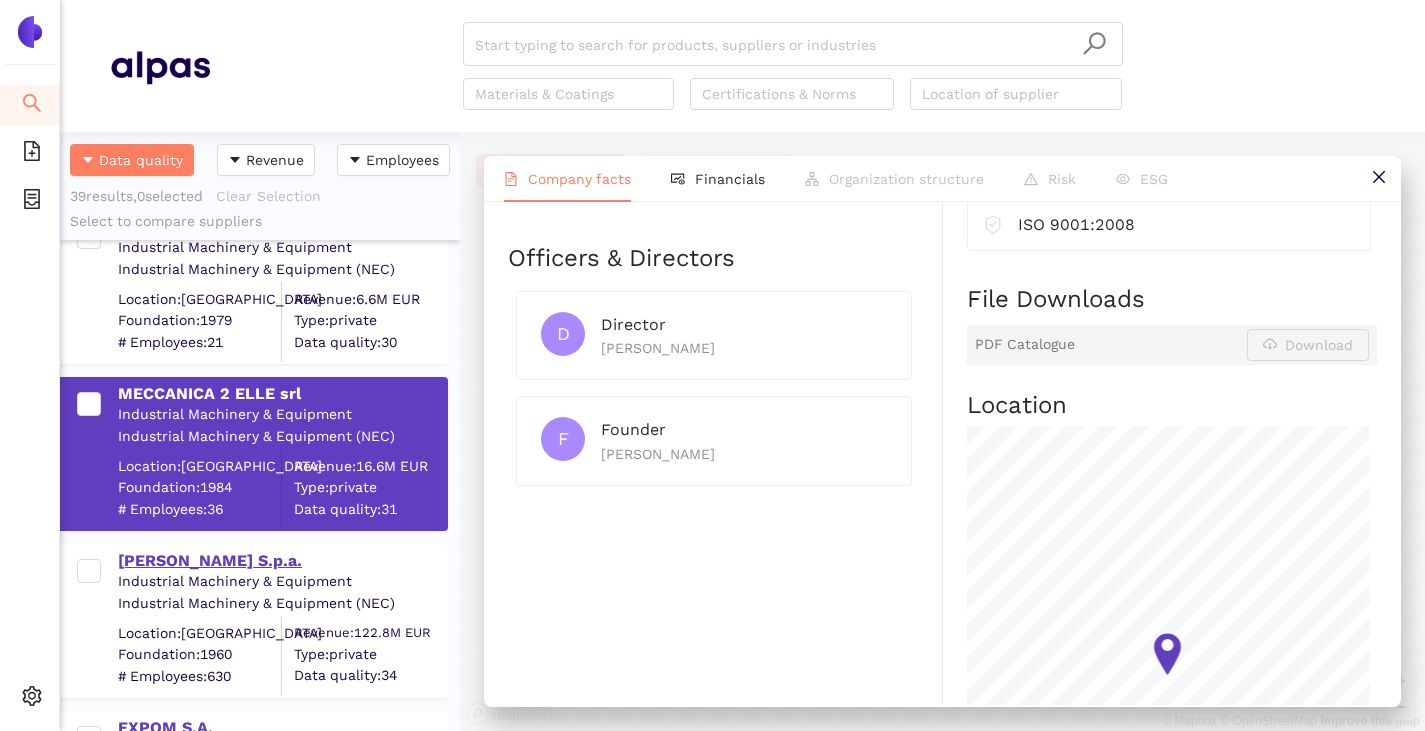 scroll, scrollTop: 3100, scrollLeft: 0, axis: vertical 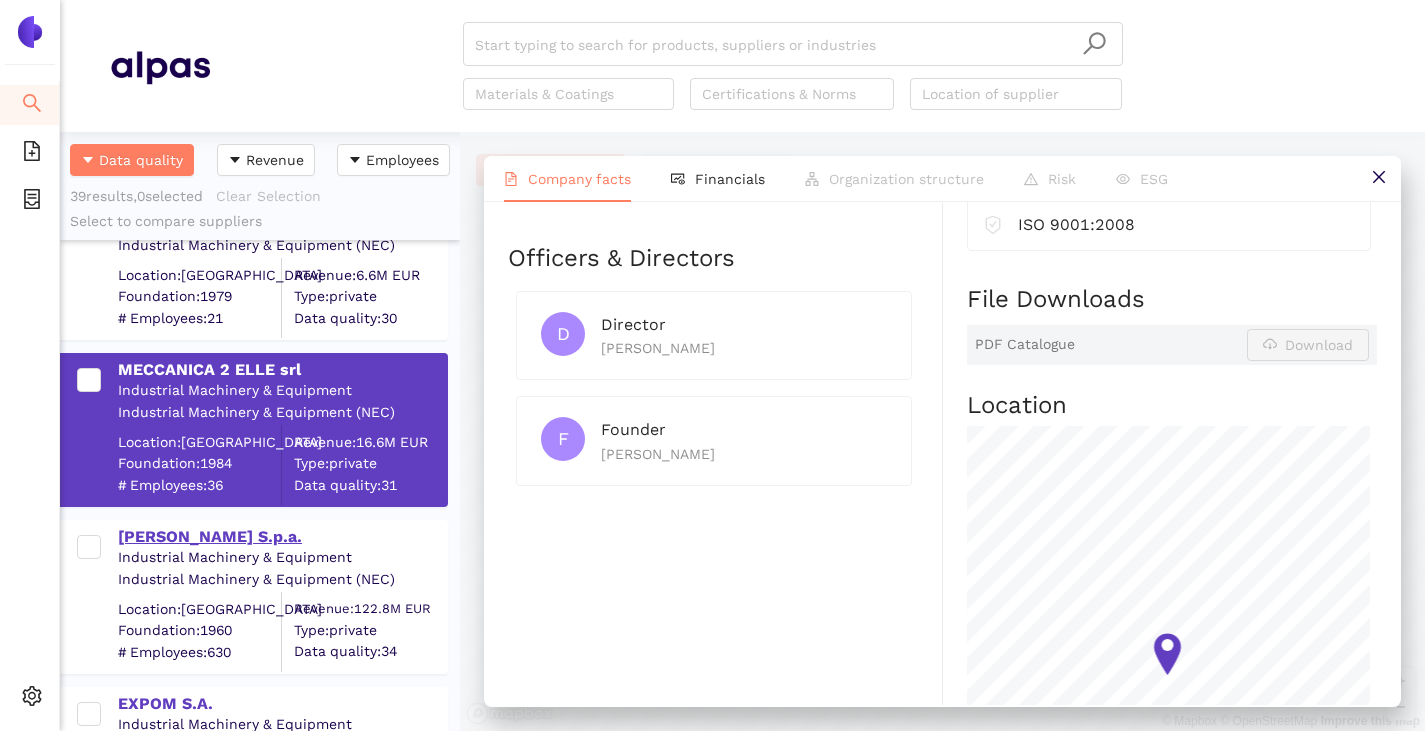 click on "[PERSON_NAME] S.p.a." at bounding box center [282, 537] 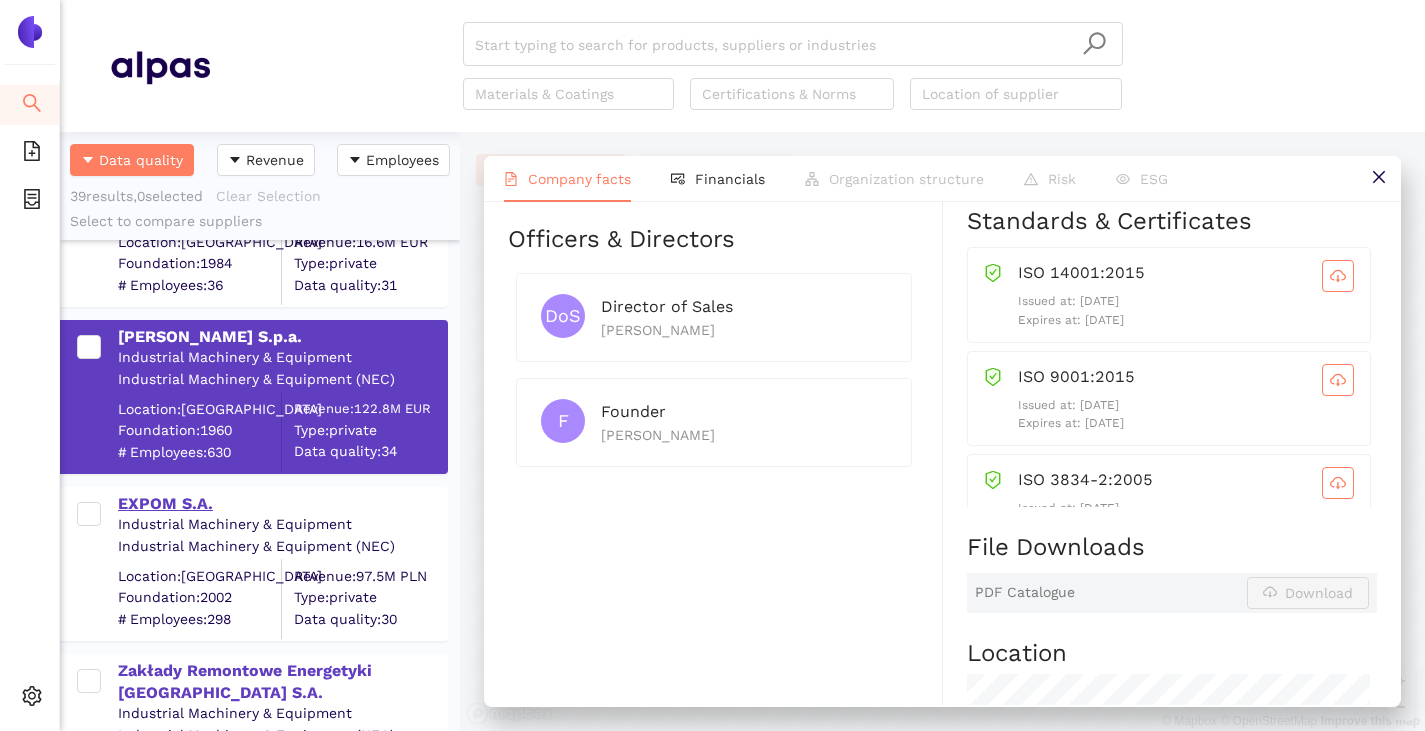 click on "EXPOM S.A." at bounding box center [282, 504] 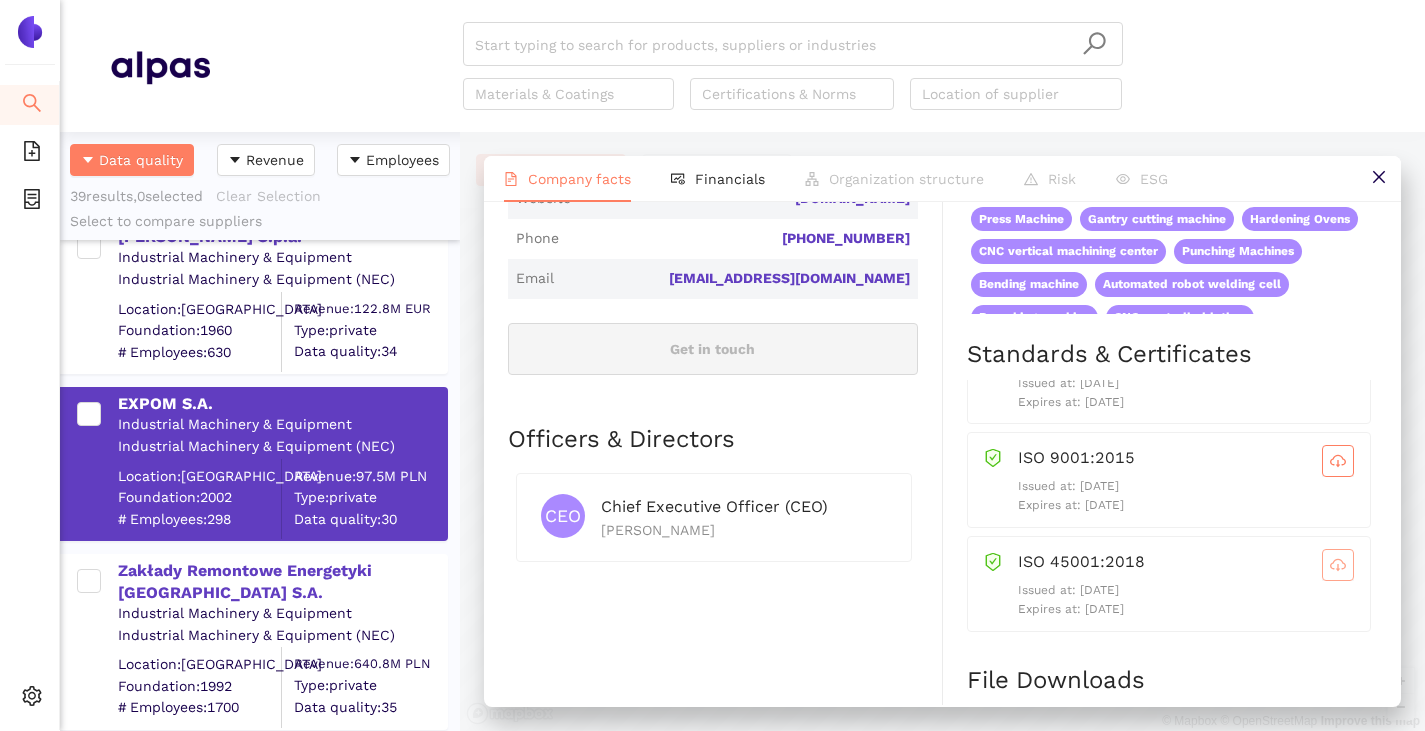 click 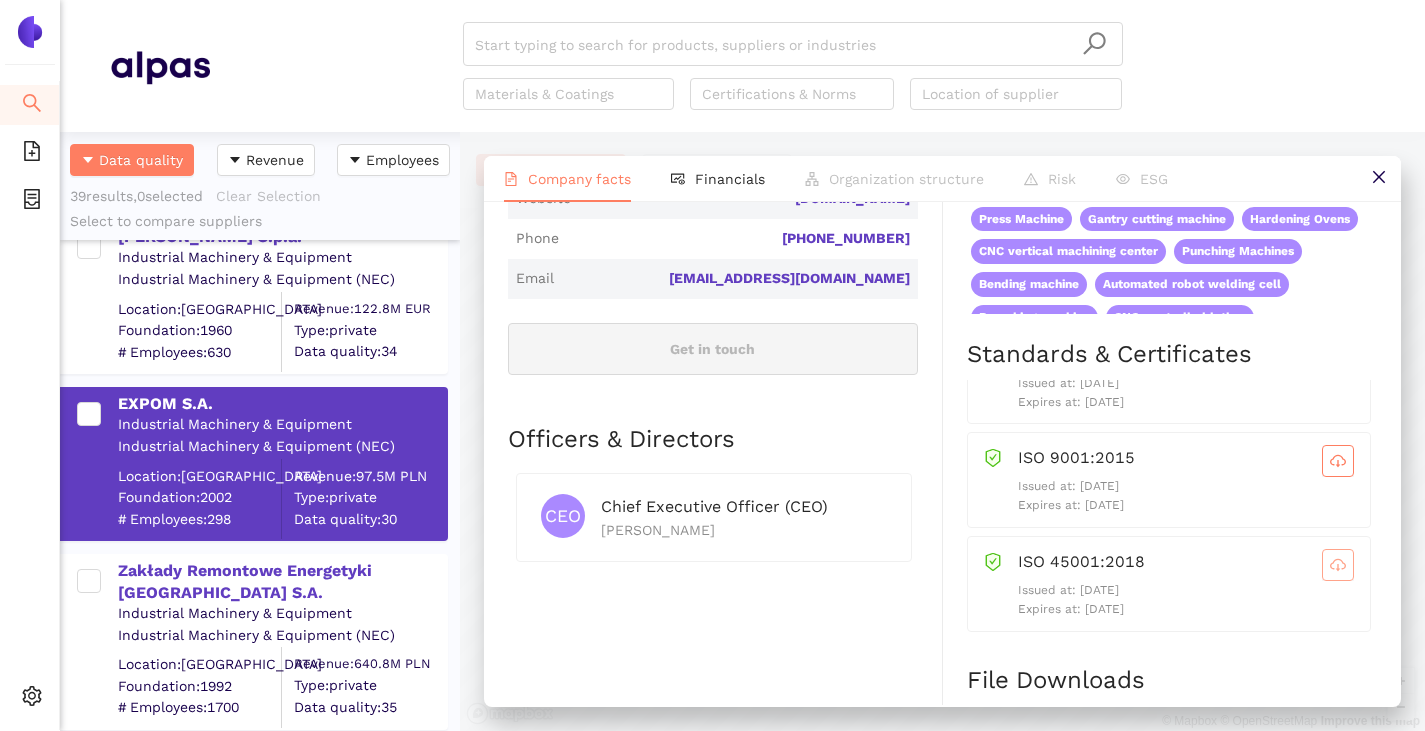 scroll, scrollTop: 3500, scrollLeft: 0, axis: vertical 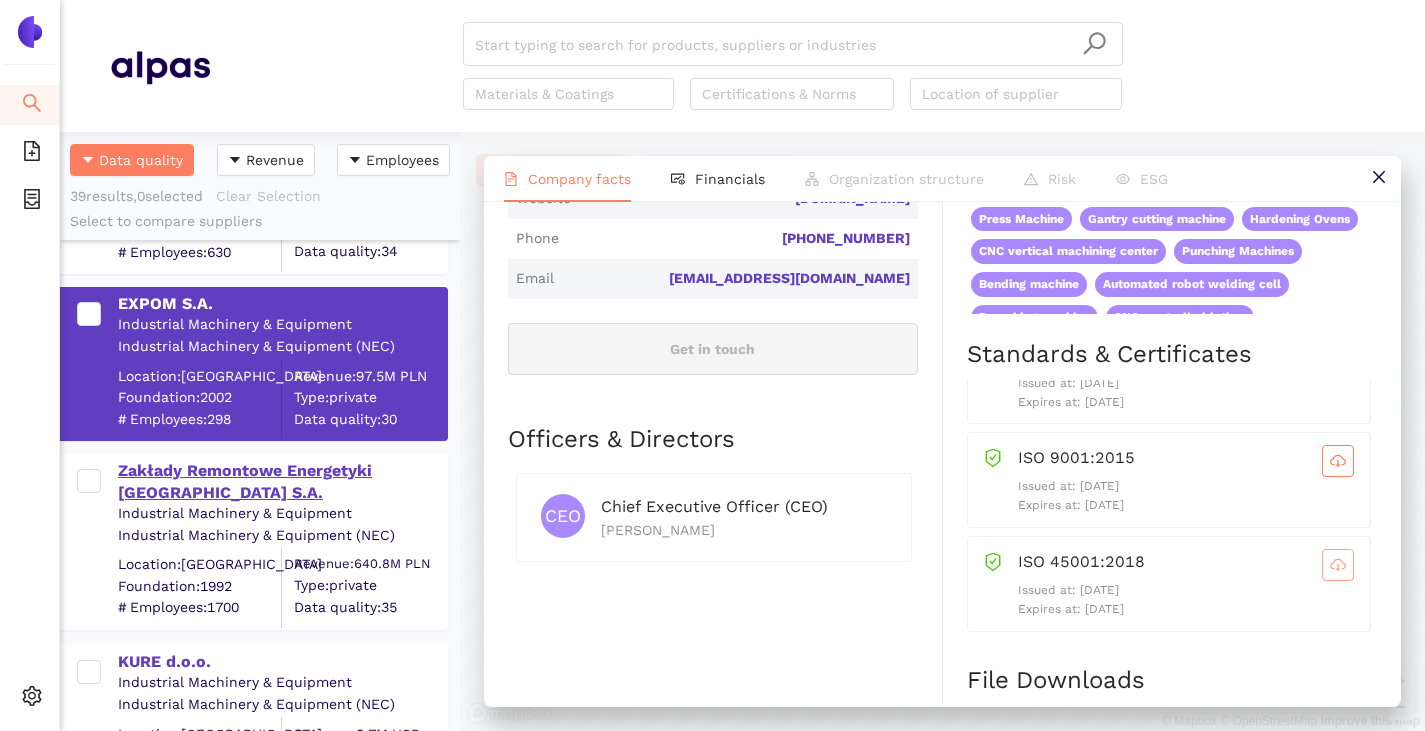 click on "Zakłady Remontowe Energetyki [GEOGRAPHIC_DATA] S.A." at bounding box center [282, 482] 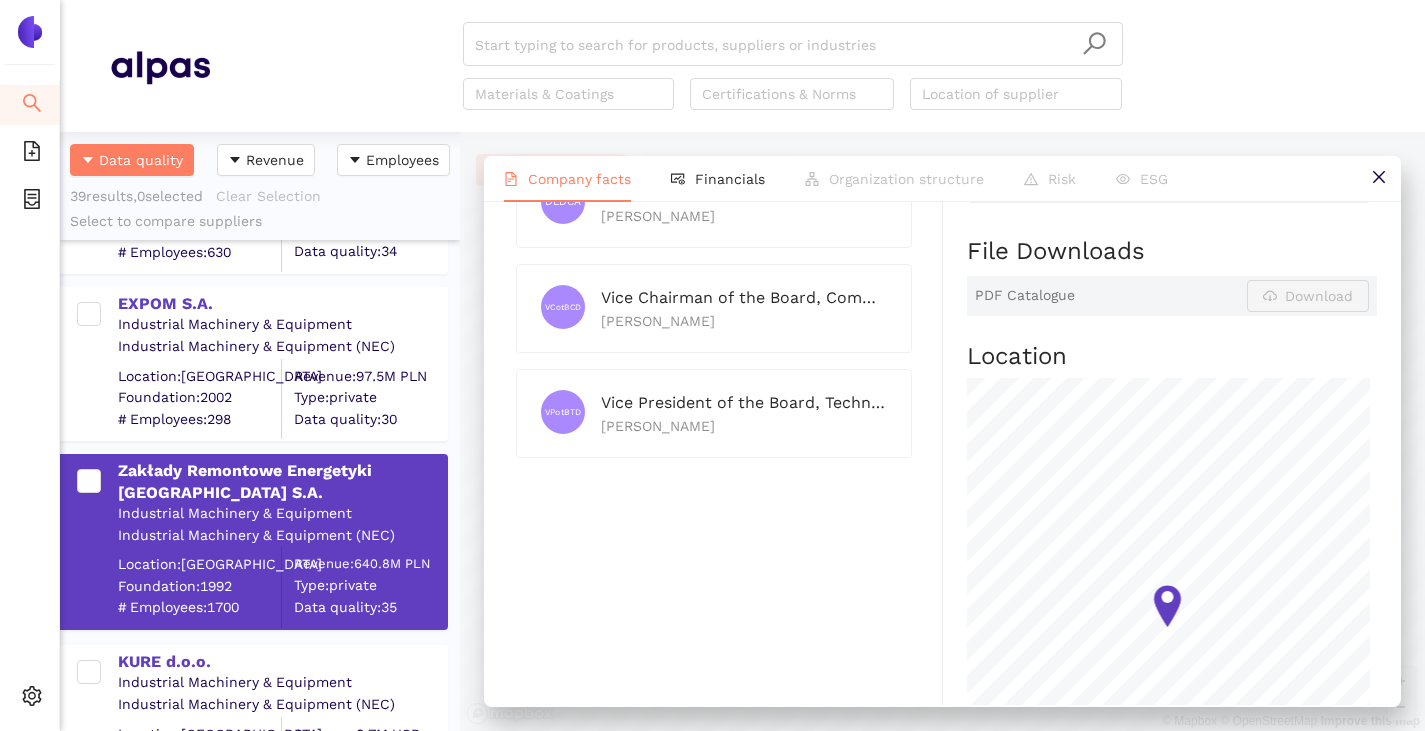 scroll, scrollTop: 1100, scrollLeft: 0, axis: vertical 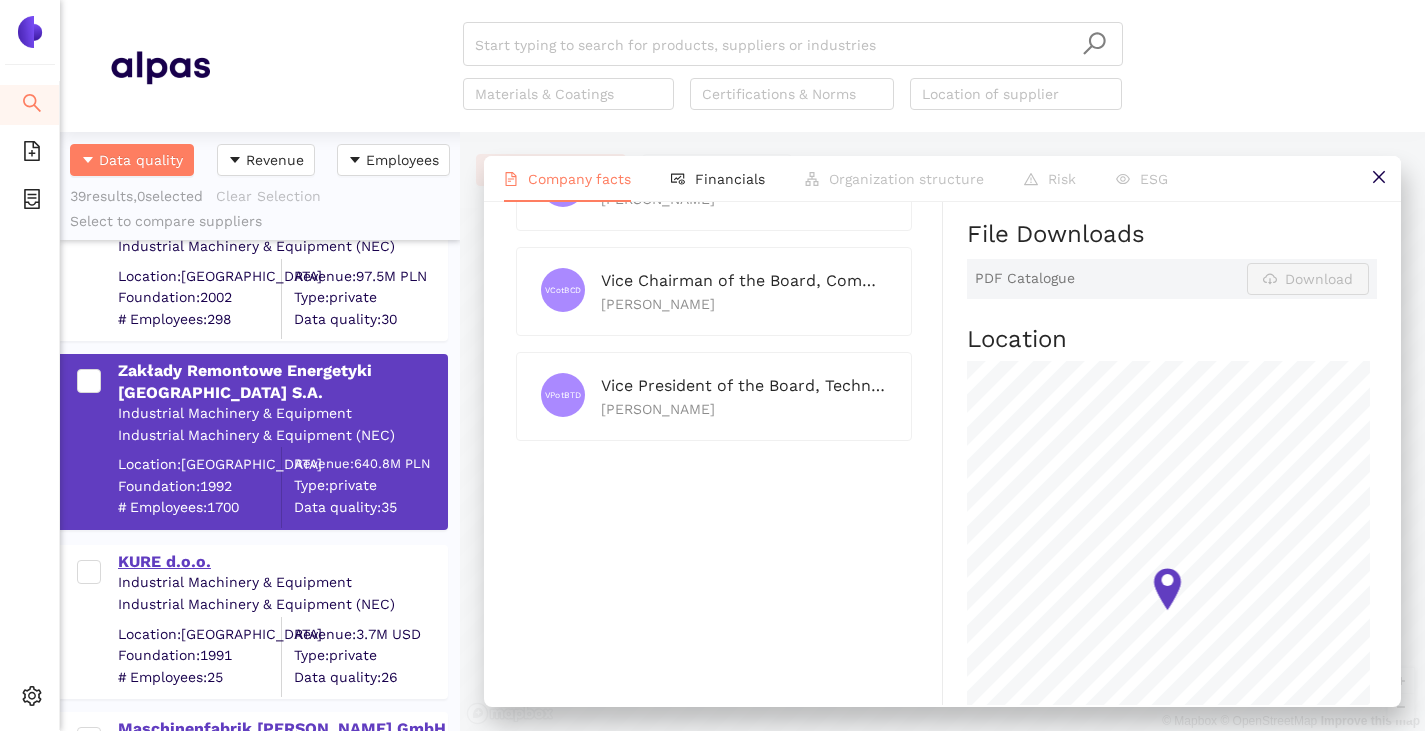 click on "KURE d.o.o." at bounding box center (282, 562) 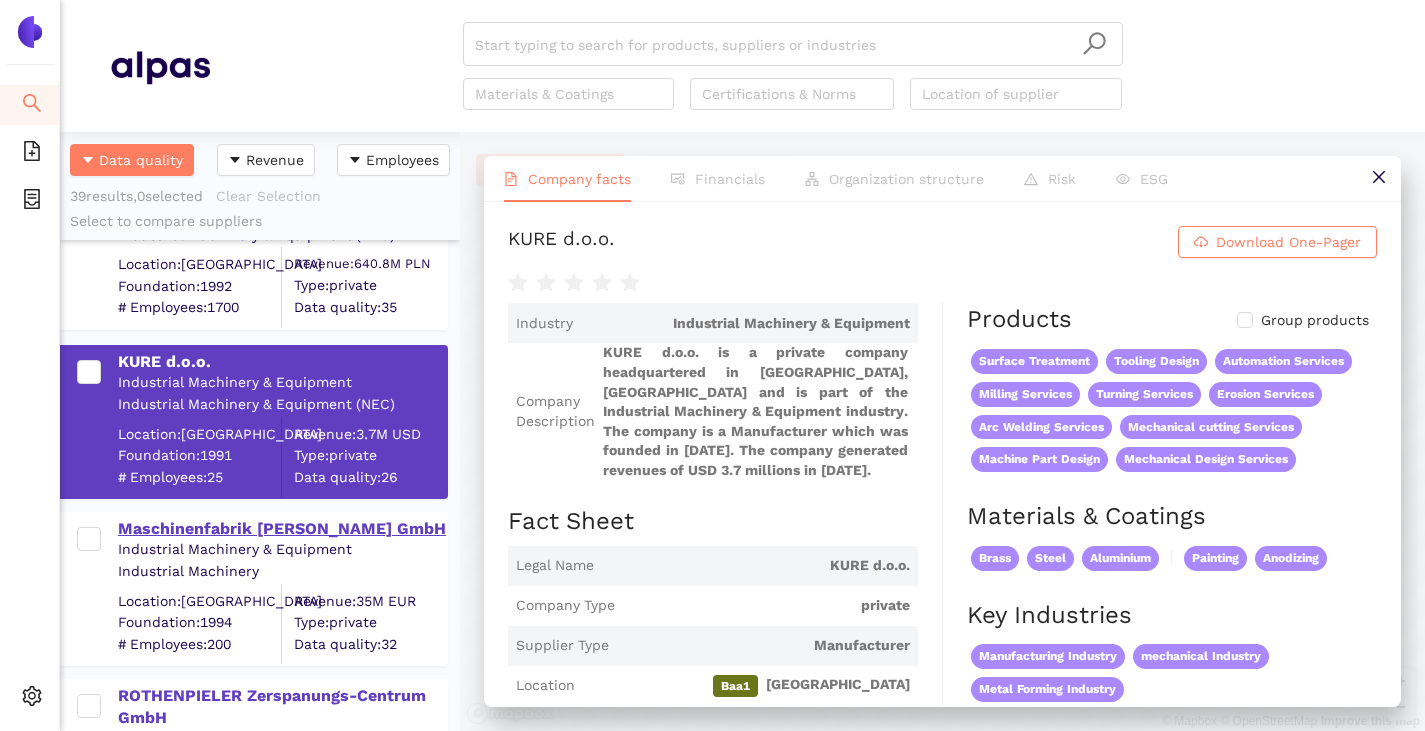 click on "Maschinenfabrik [PERSON_NAME] GmbH" at bounding box center [282, 529] 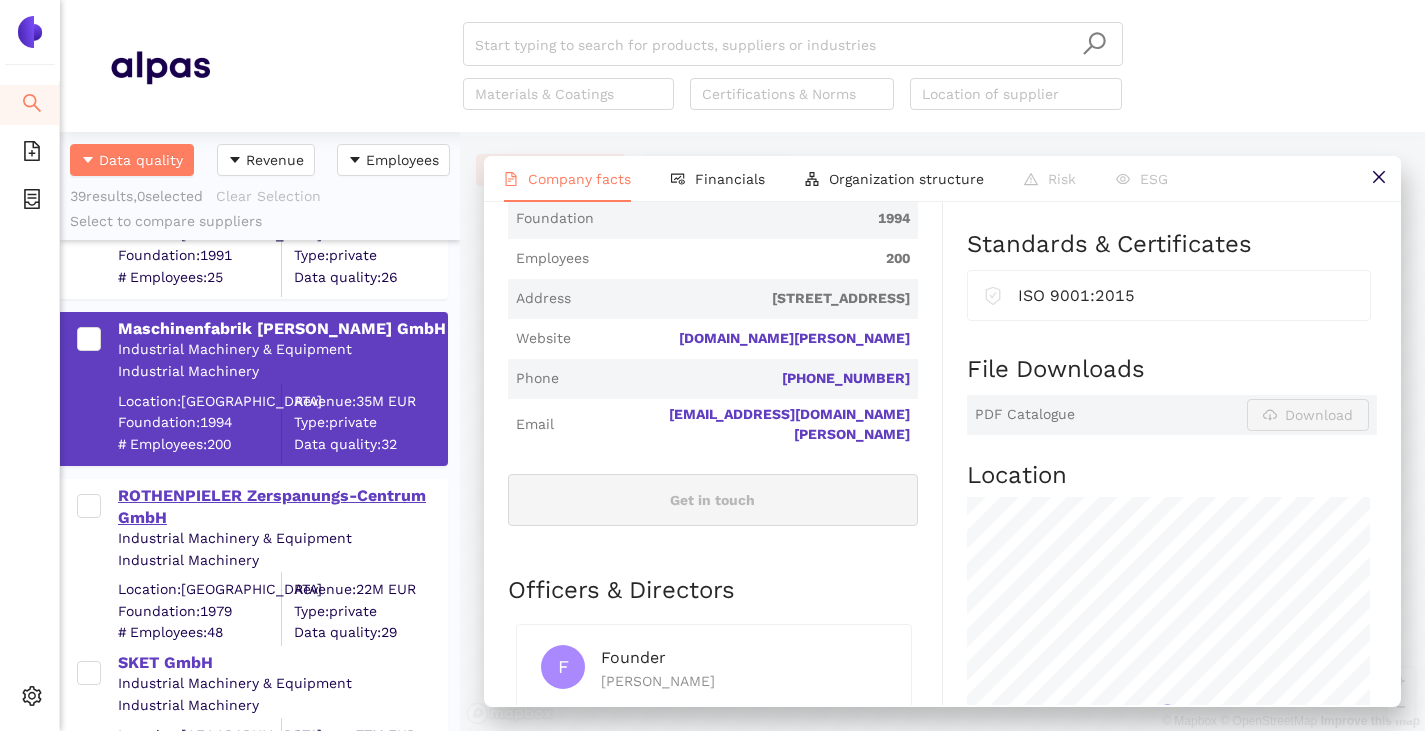 click on "ROTHENPIELER Zerspanungs-Centrum GmbH" at bounding box center [282, 507] 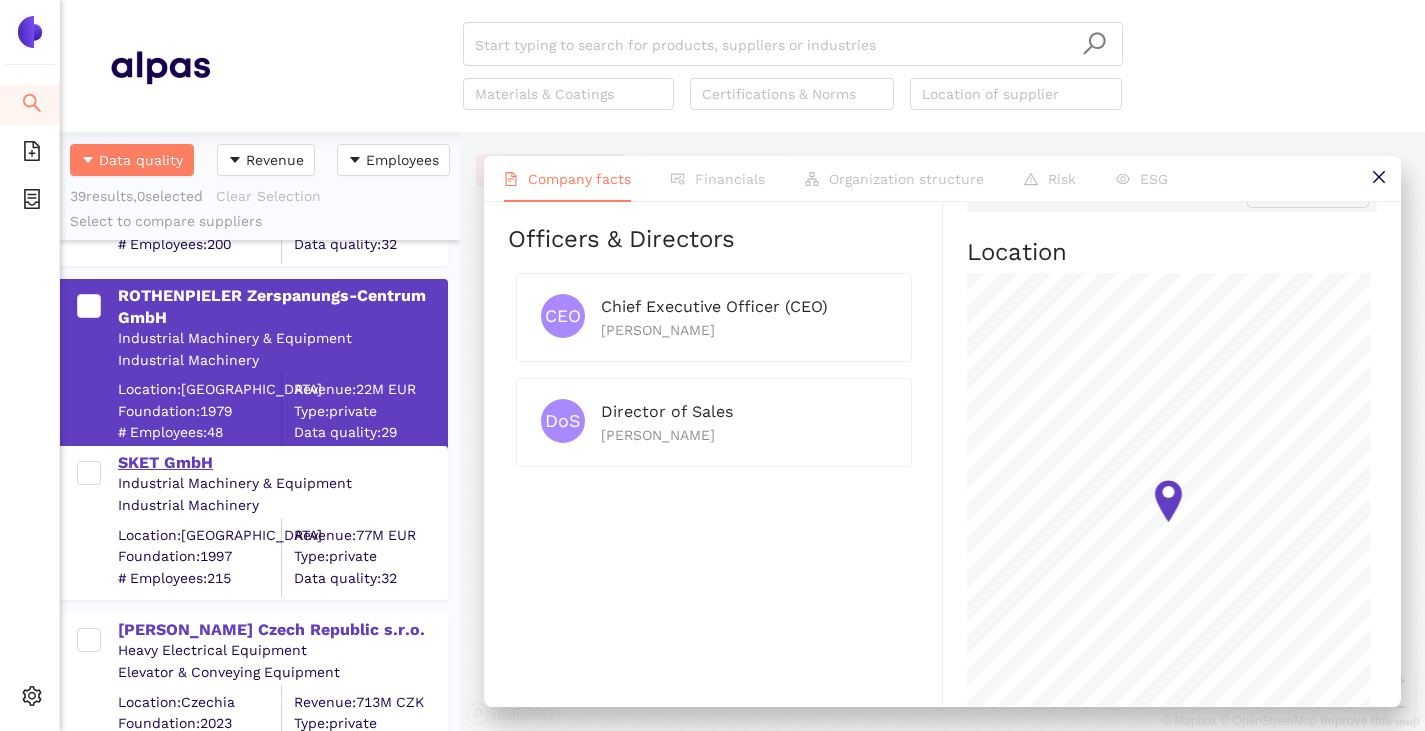 click on "SKET GmbH" at bounding box center [282, 463] 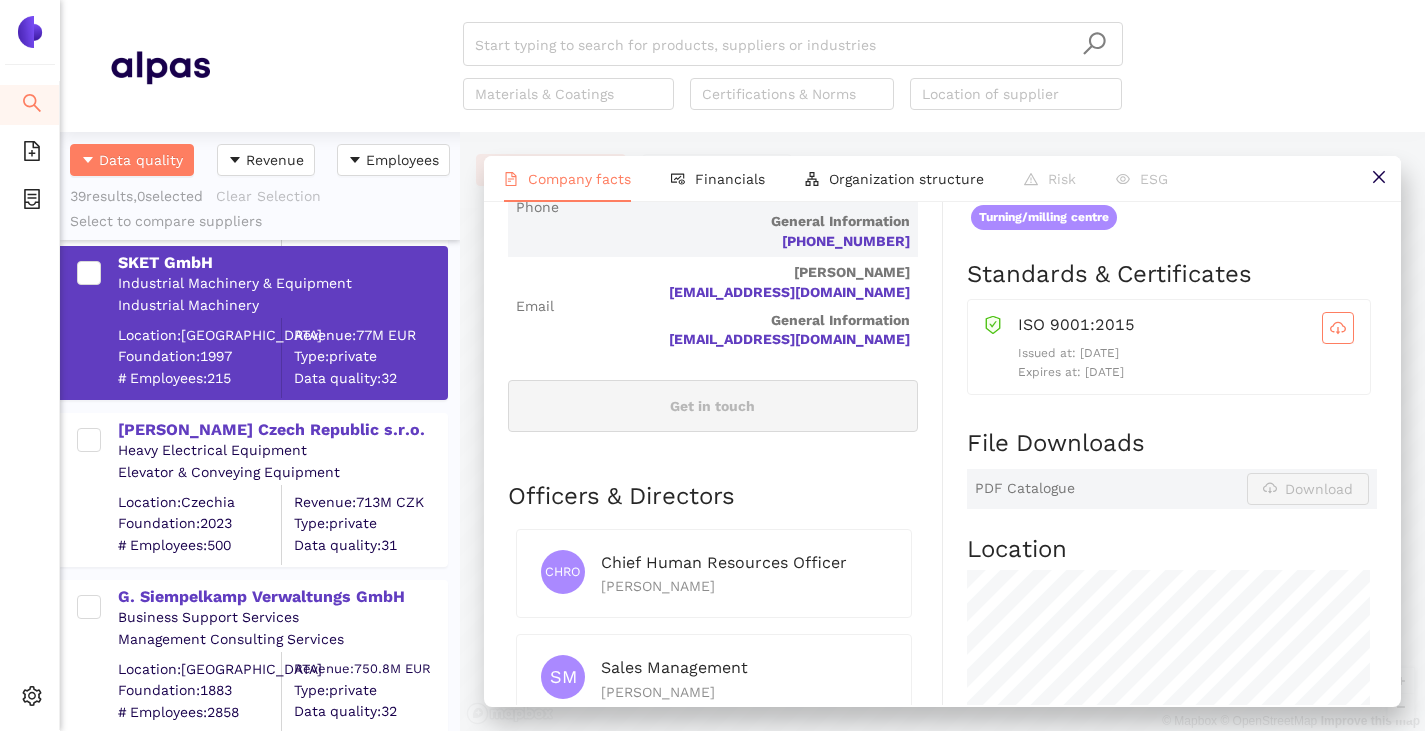click on "Heavy Electrical Equipment" at bounding box center [282, 451] 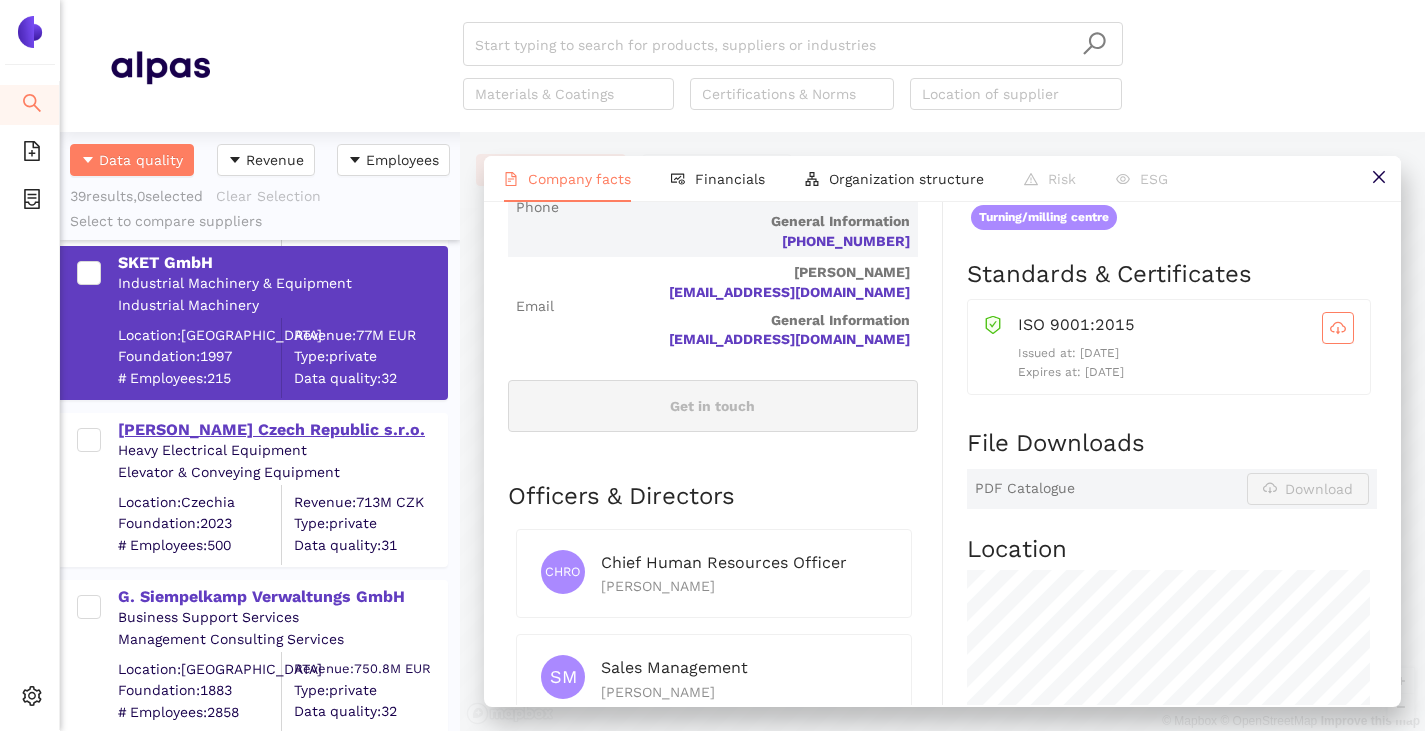 click on "[PERSON_NAME] Czech Republic s.r.o." at bounding box center (282, 430) 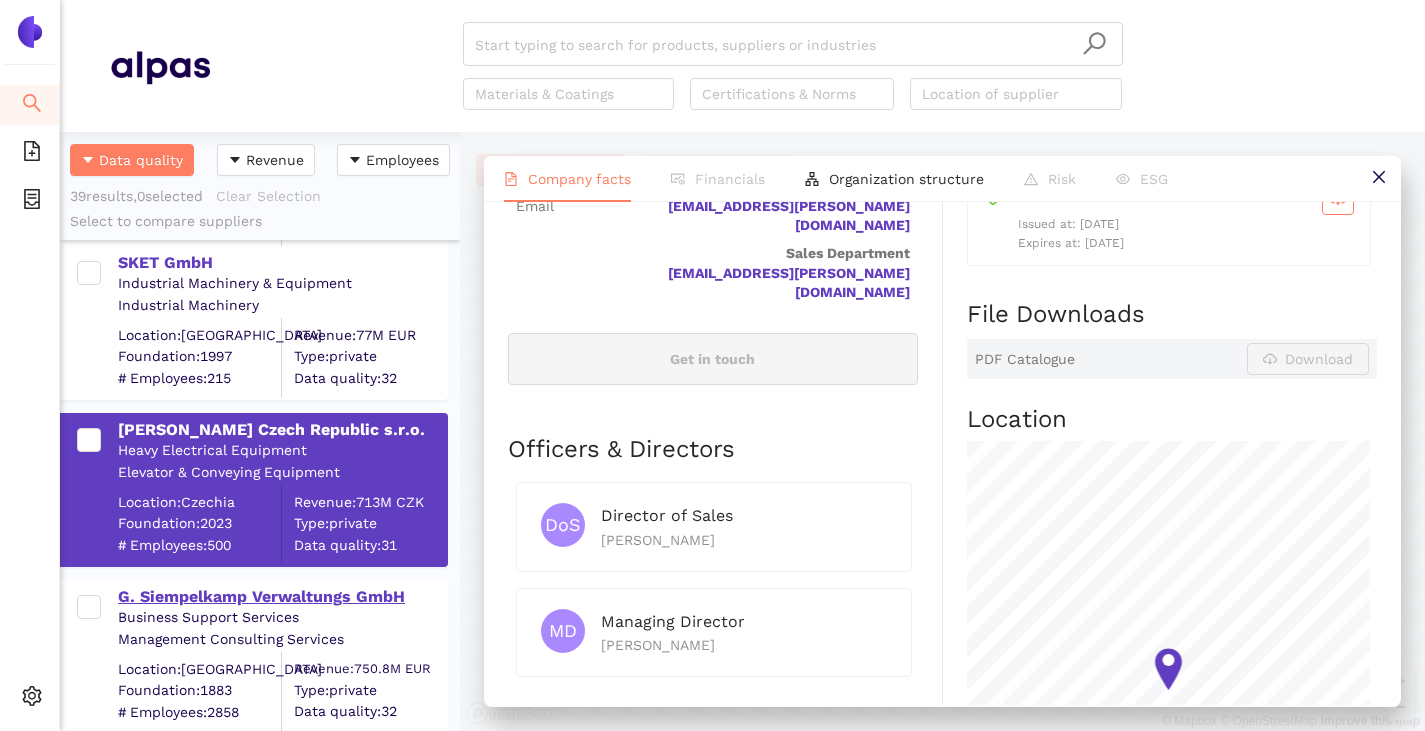 click on "G. Siempelkamp Verwaltungs GmbH" at bounding box center (282, 597) 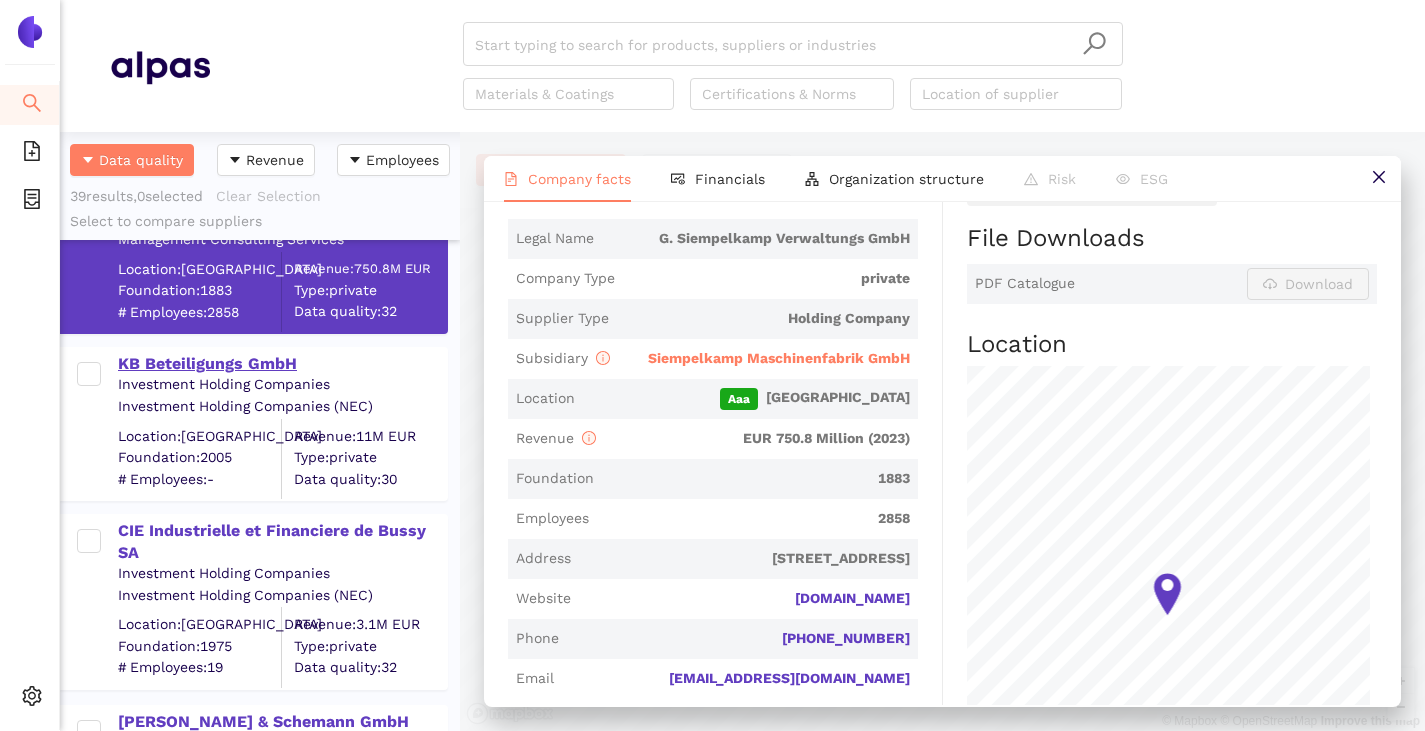 click on "KB Beteiligungs GmbH" at bounding box center [282, 364] 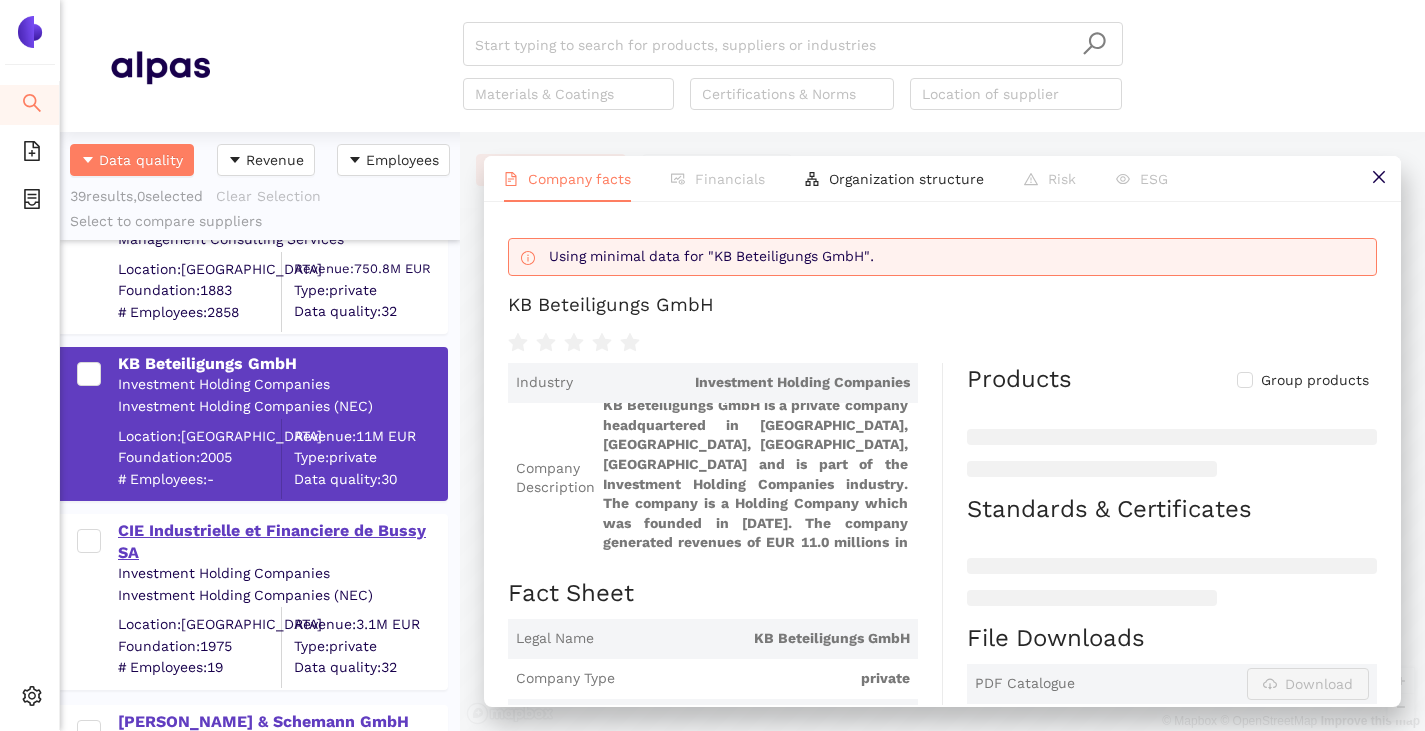 click on "CIE Industrielle et Financiere de Bussy SA" at bounding box center [282, 542] 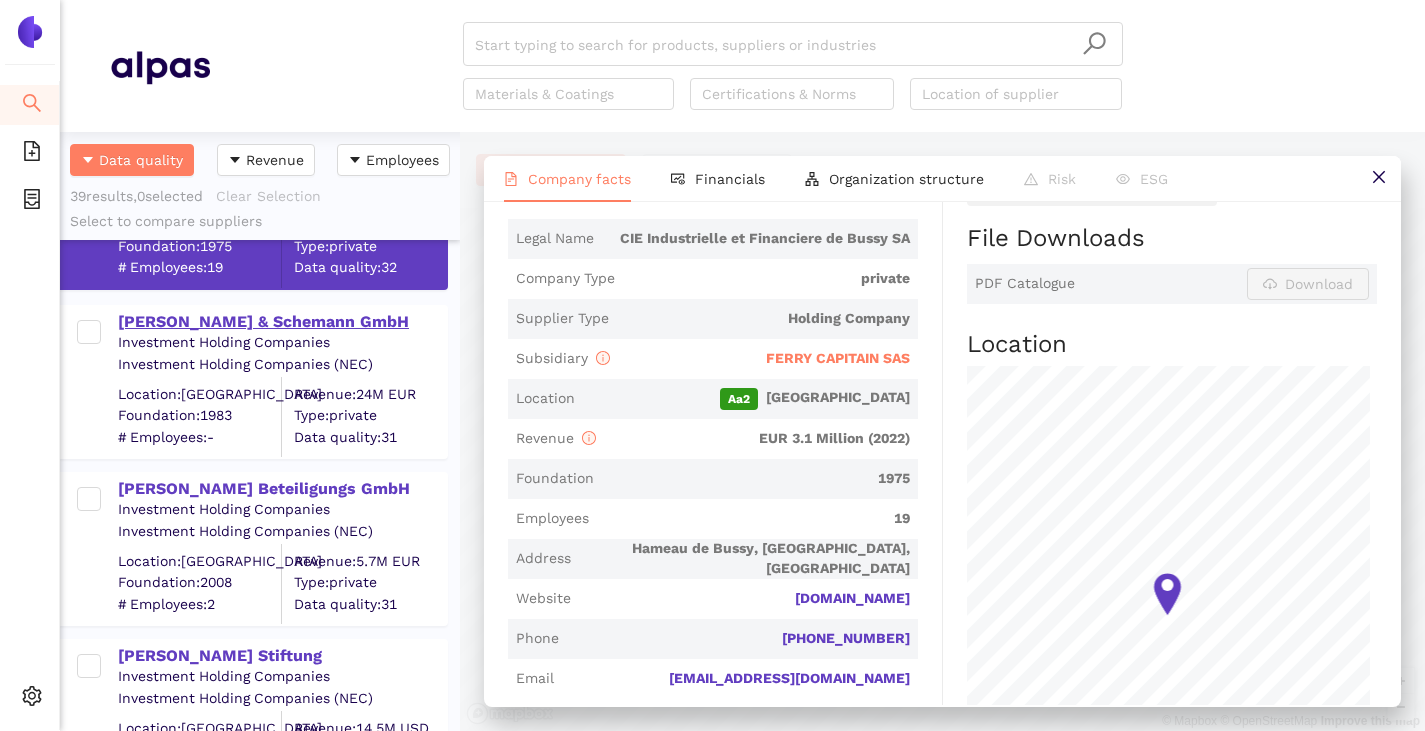 click on "[PERSON_NAME] & Schemann GmbH" at bounding box center [282, 322] 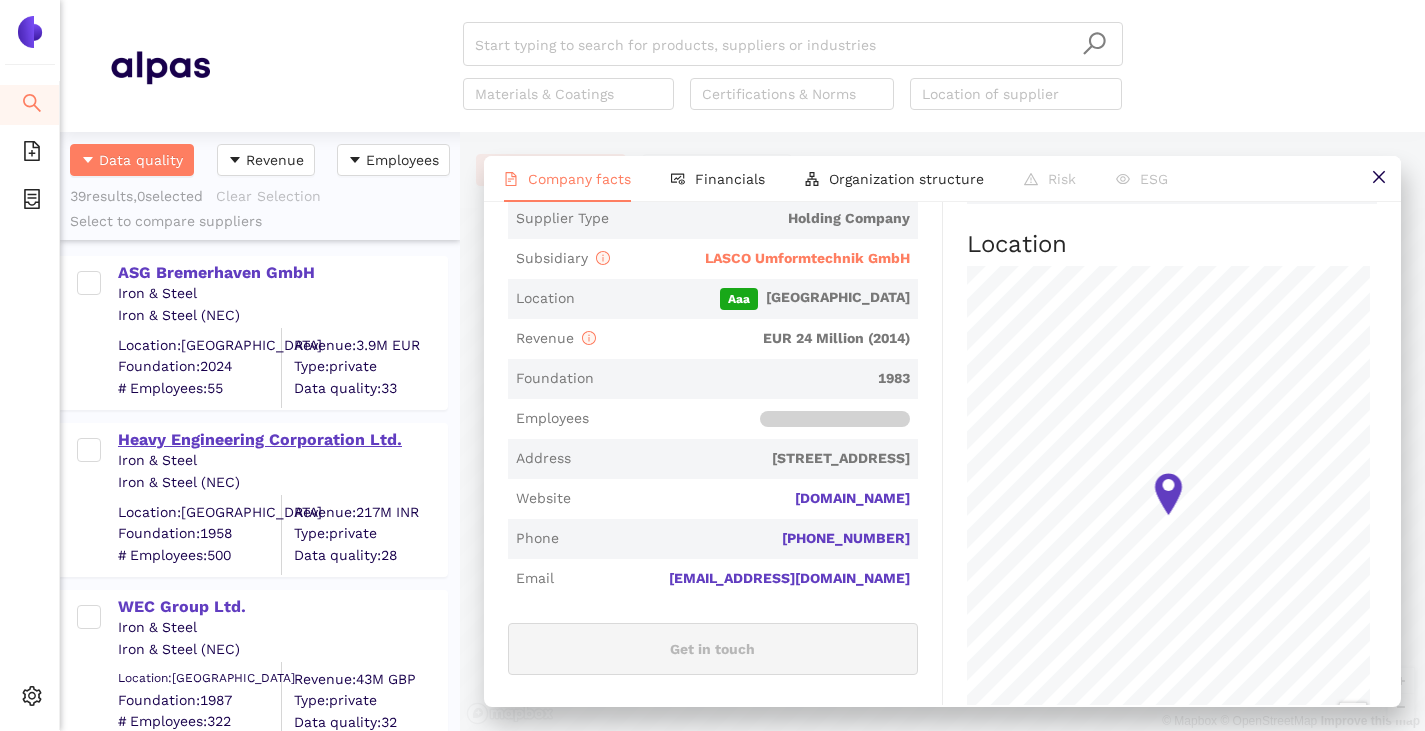 click on "Heavy Engineering Corporation Ltd." at bounding box center (282, 440) 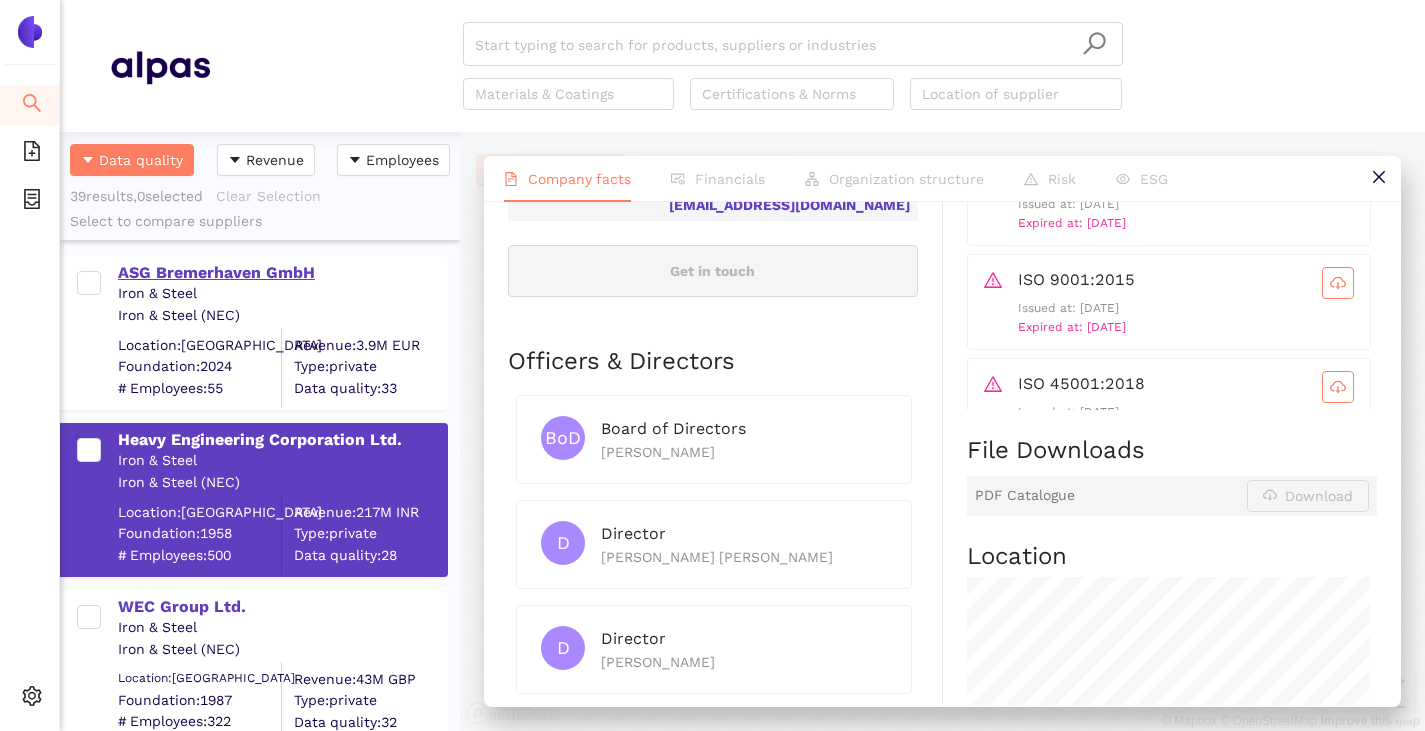 click on "ASG Bremerhaven GmbH" at bounding box center [282, 273] 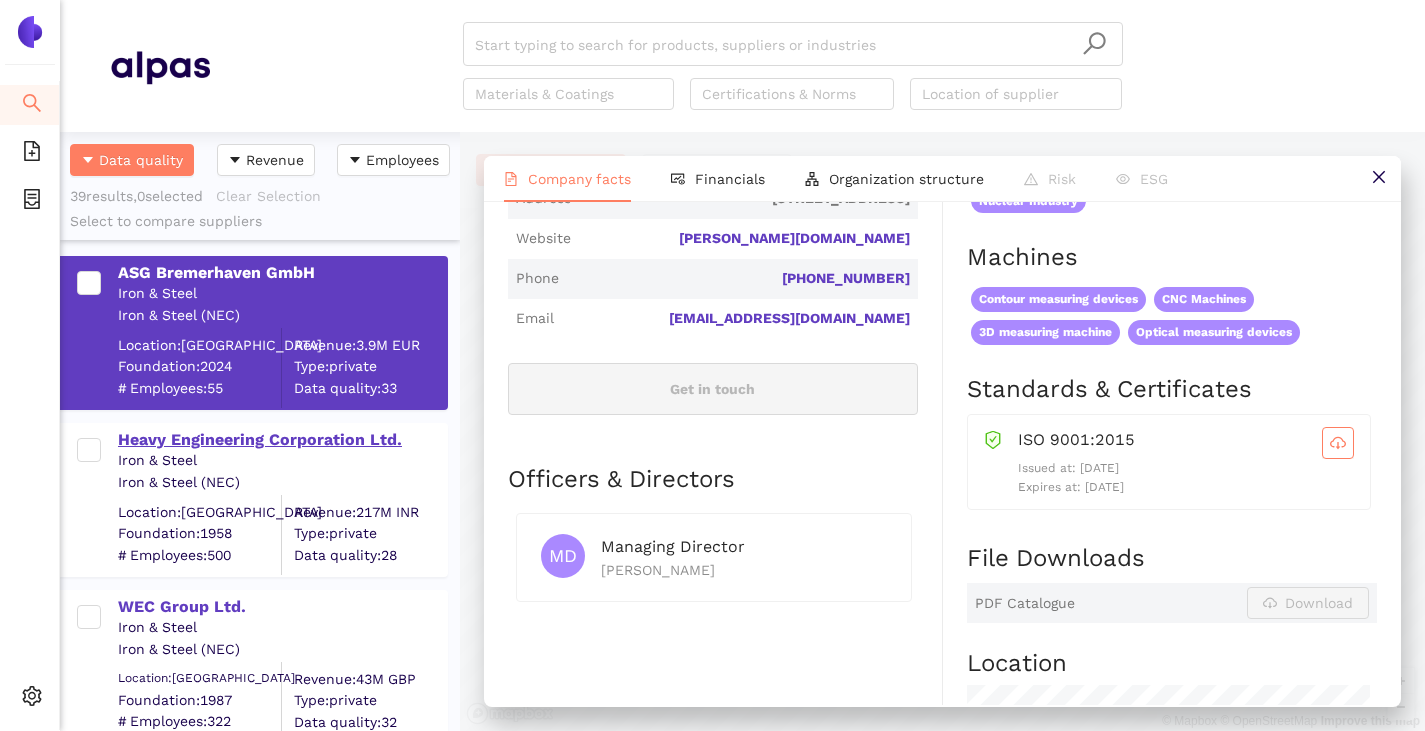 click on "Heavy Engineering Corporation Ltd." at bounding box center [282, 440] 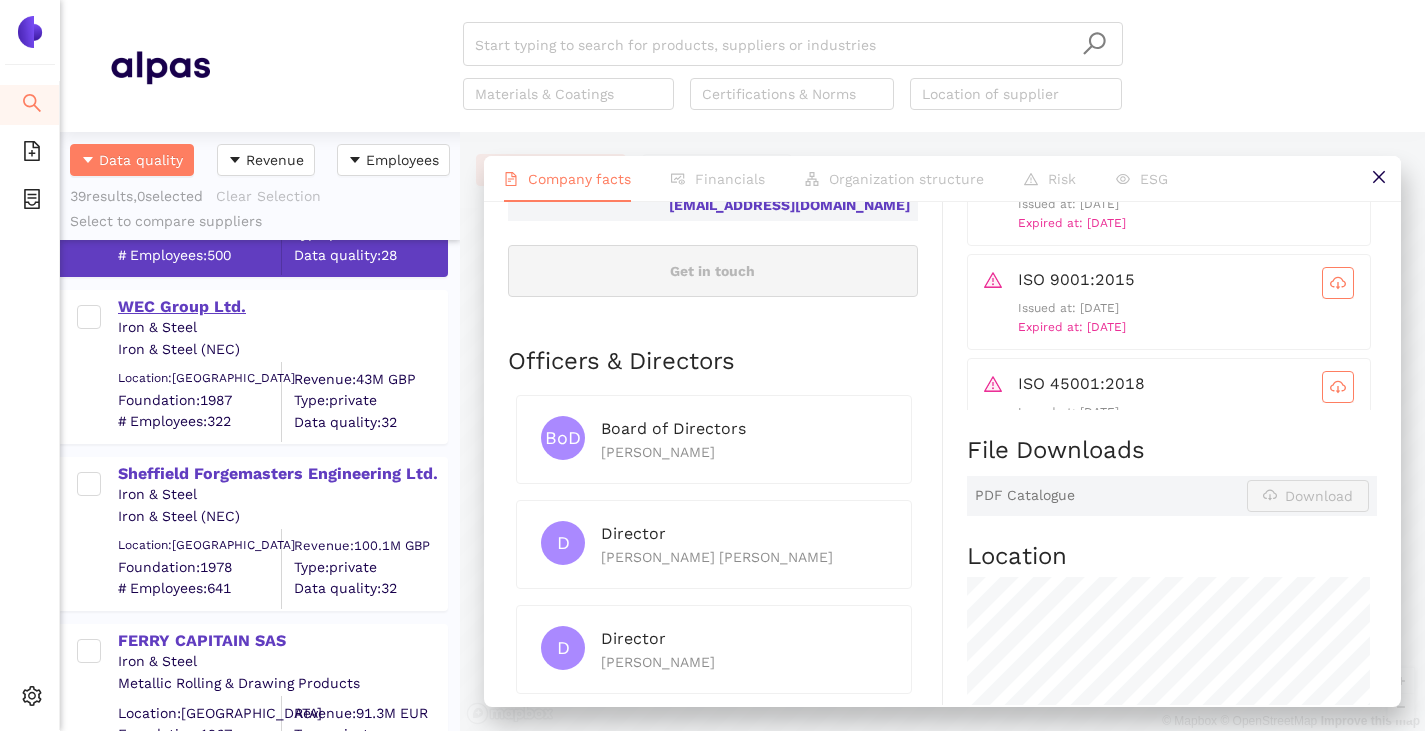 click on "WEC Group Ltd." at bounding box center (282, 305) 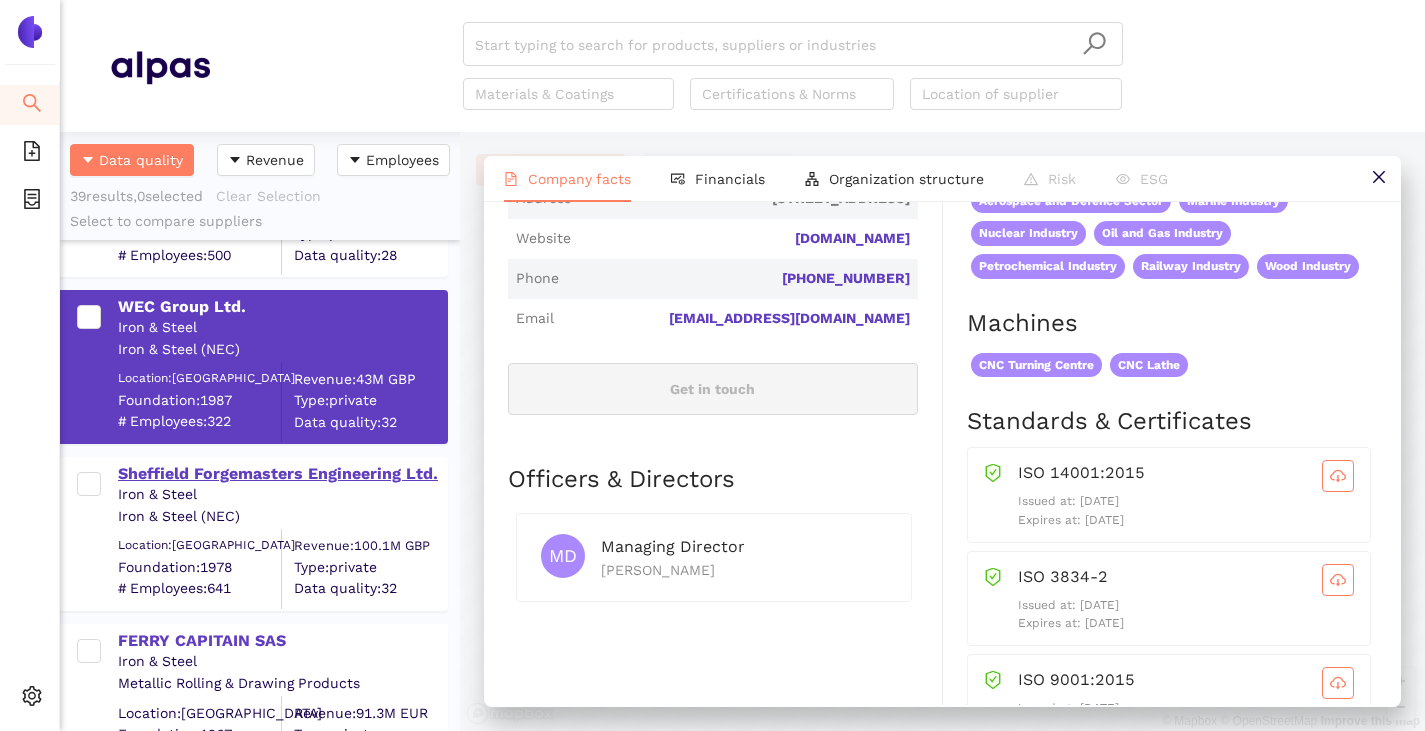 click on "Sheffield Forgemasters Engineering Ltd." at bounding box center (282, 474) 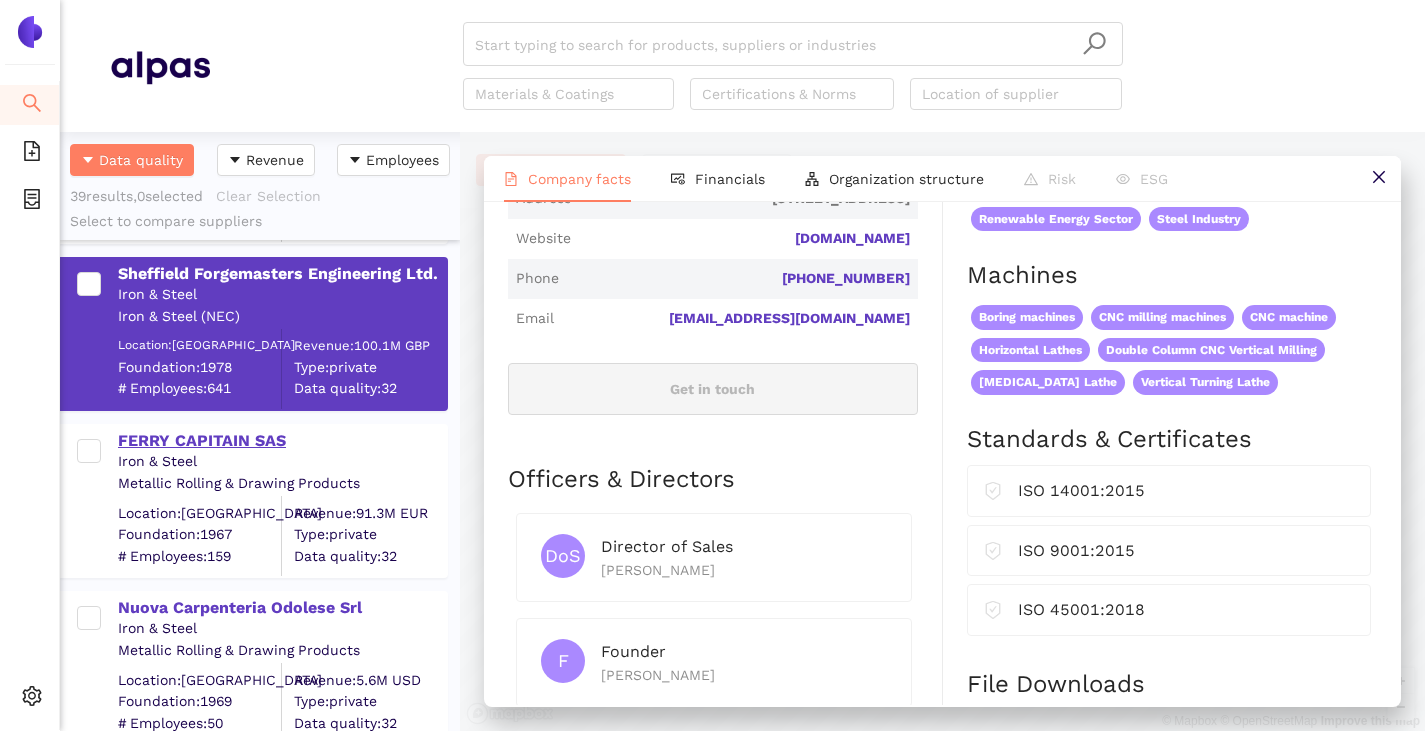 click on "FERRY CAPITAIN SAS" at bounding box center [282, 441] 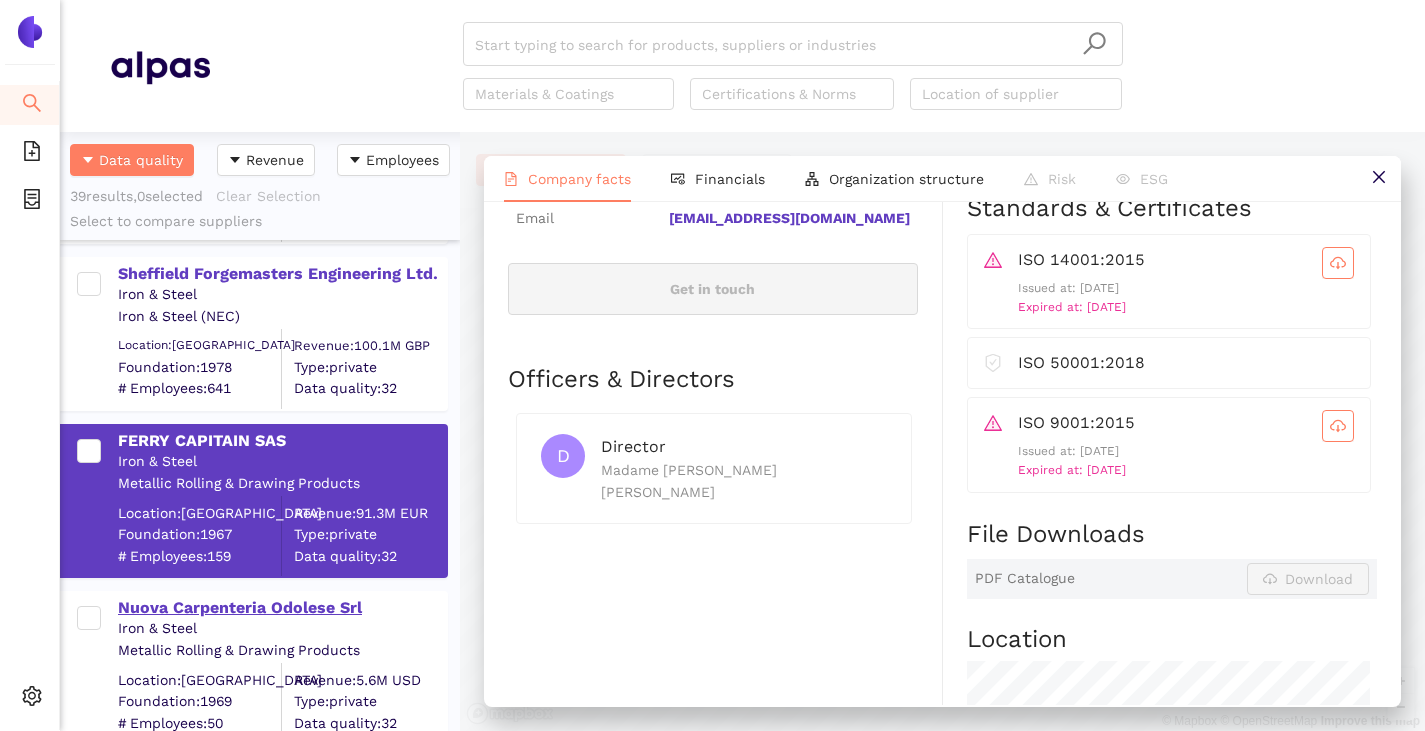 click on "Nuova Carpenteria Odolese Srl" at bounding box center (282, 608) 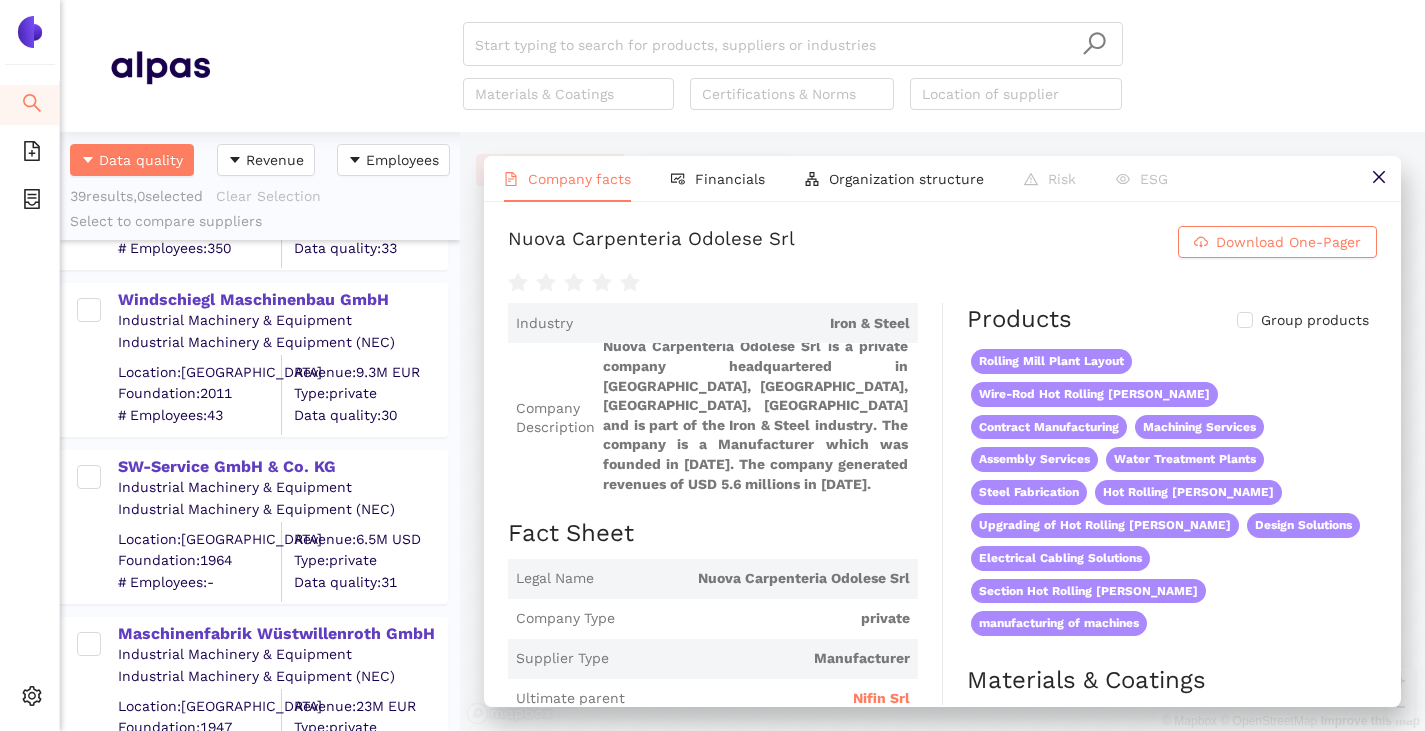 scroll, scrollTop: 1700, scrollLeft: 0, axis: vertical 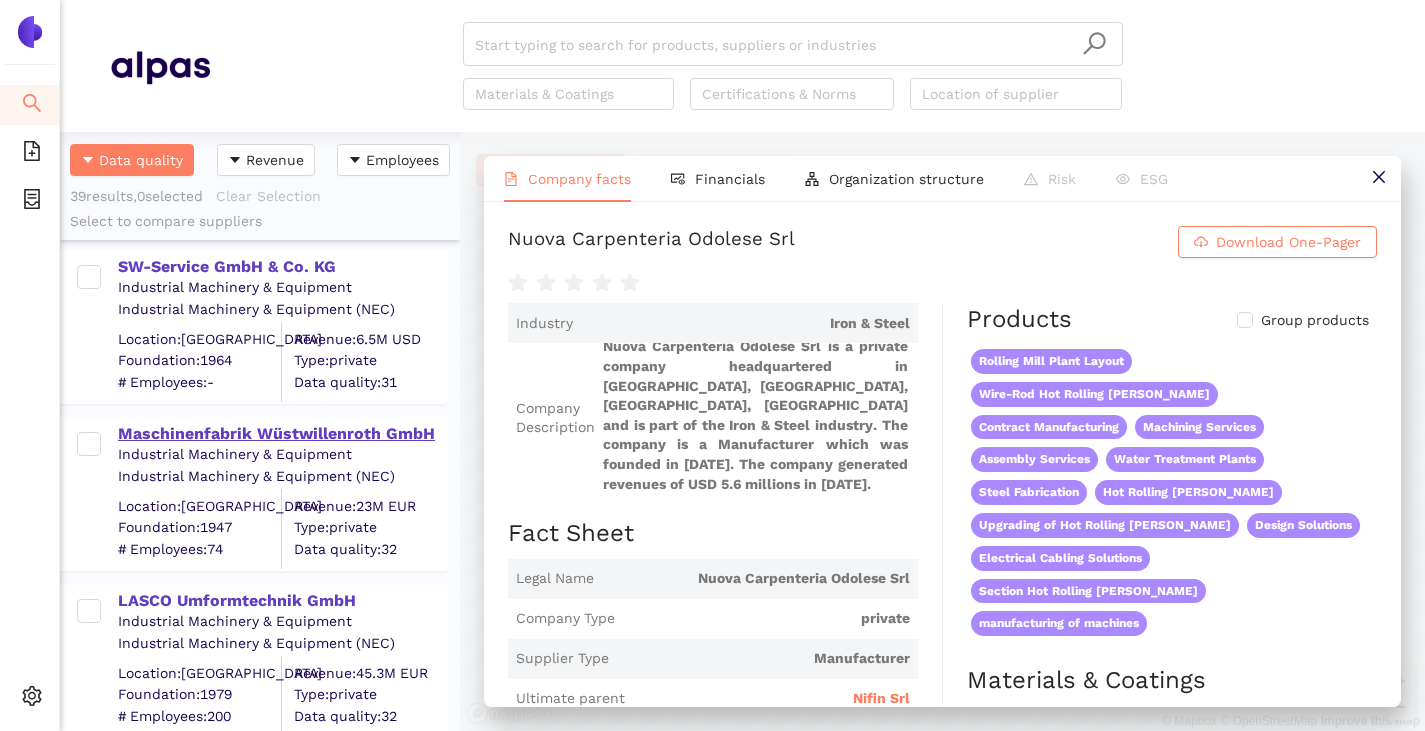 click on "Maschinenfabrik Wüstwillenroth GmbH" at bounding box center (282, 434) 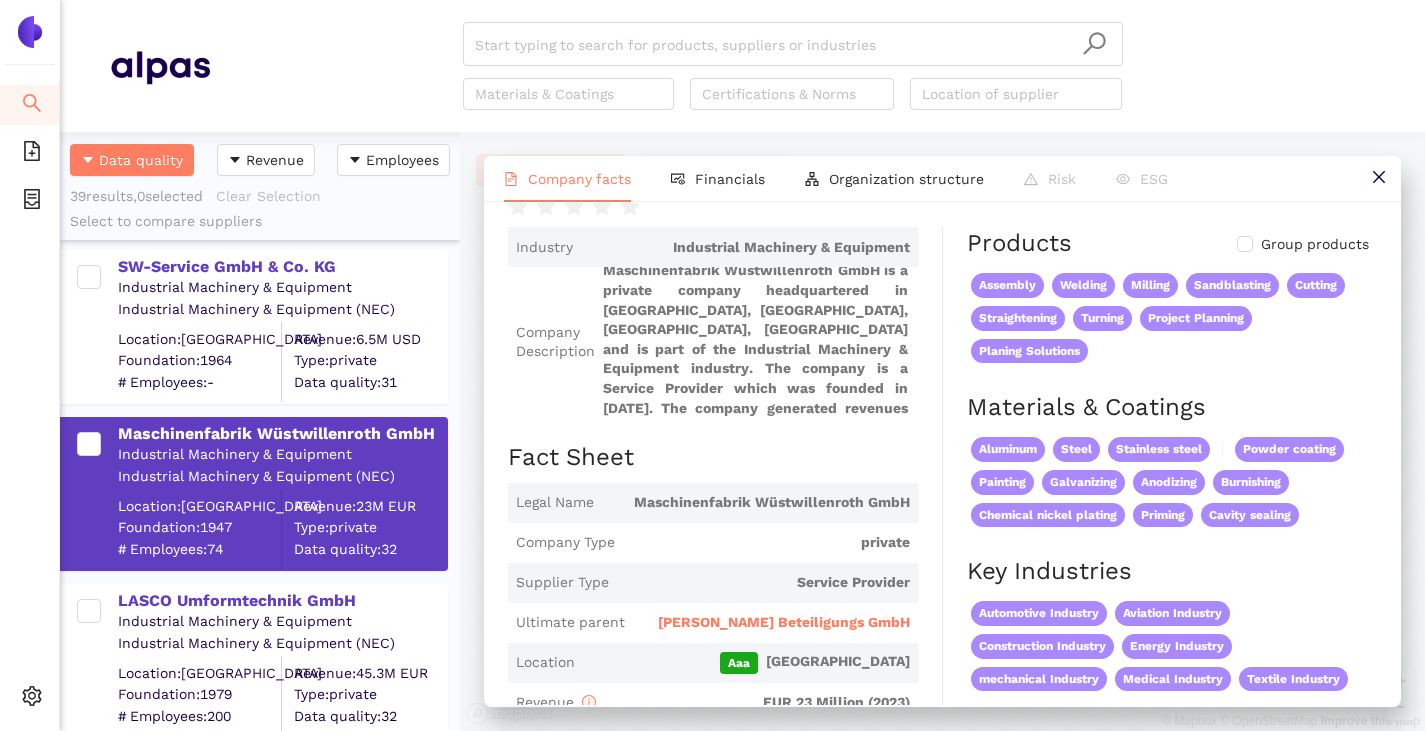 scroll, scrollTop: 100, scrollLeft: 0, axis: vertical 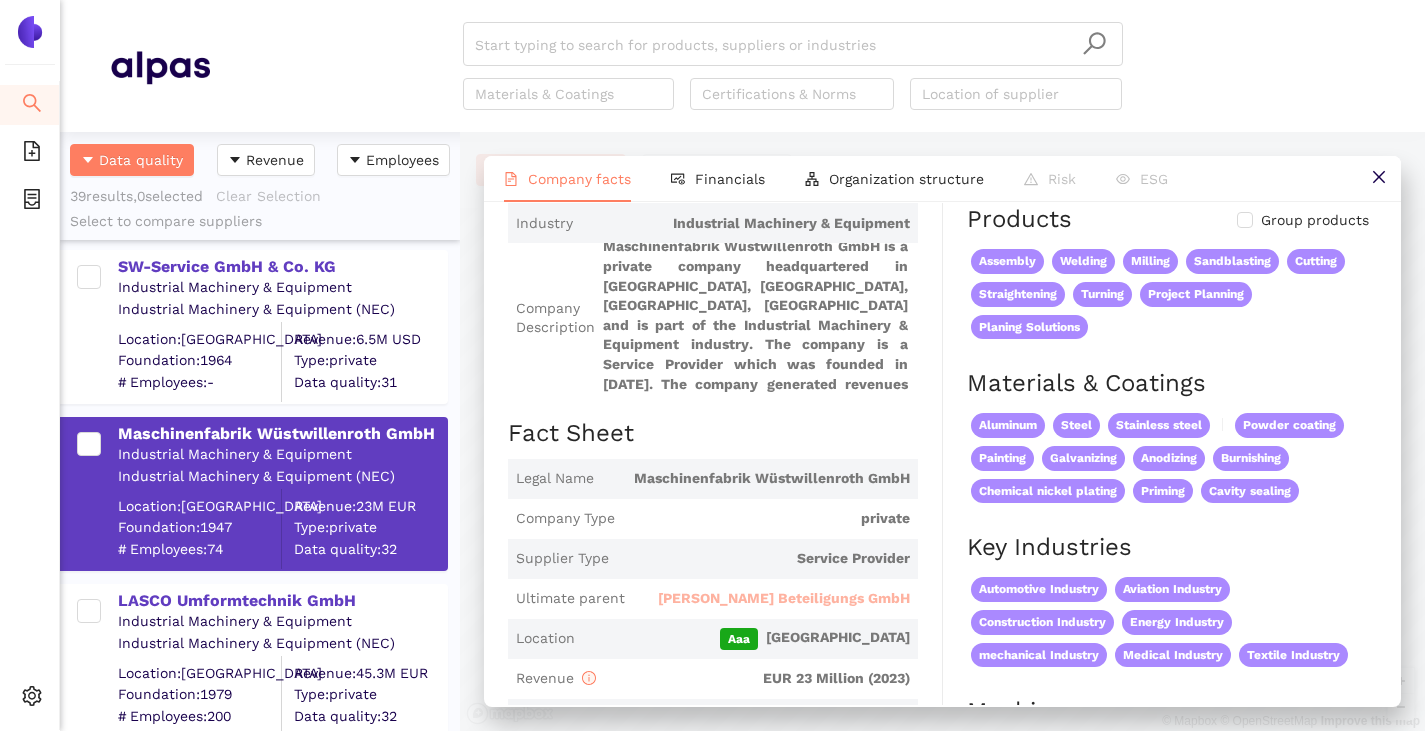 click on "[PERSON_NAME] Beteiligungs GmbH" at bounding box center [784, 599] 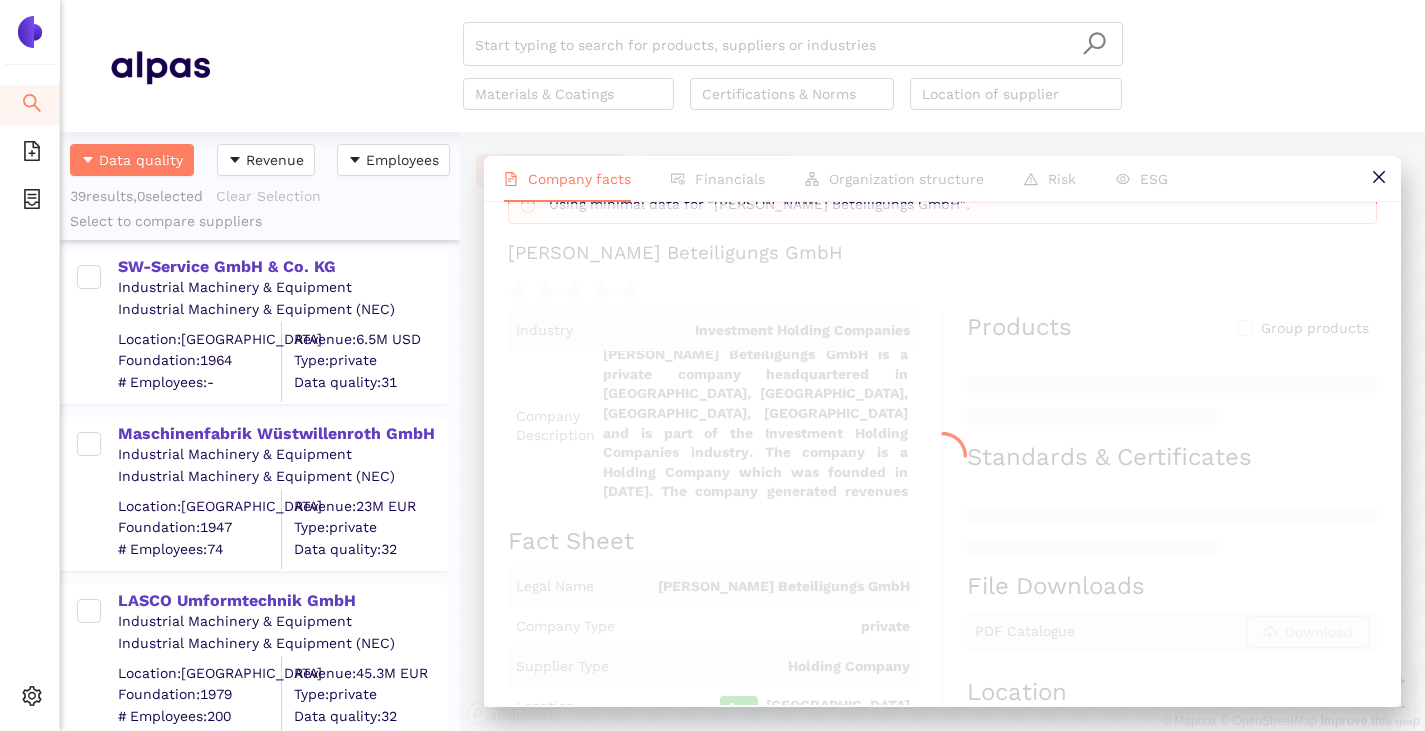 scroll, scrollTop: 0, scrollLeft: 0, axis: both 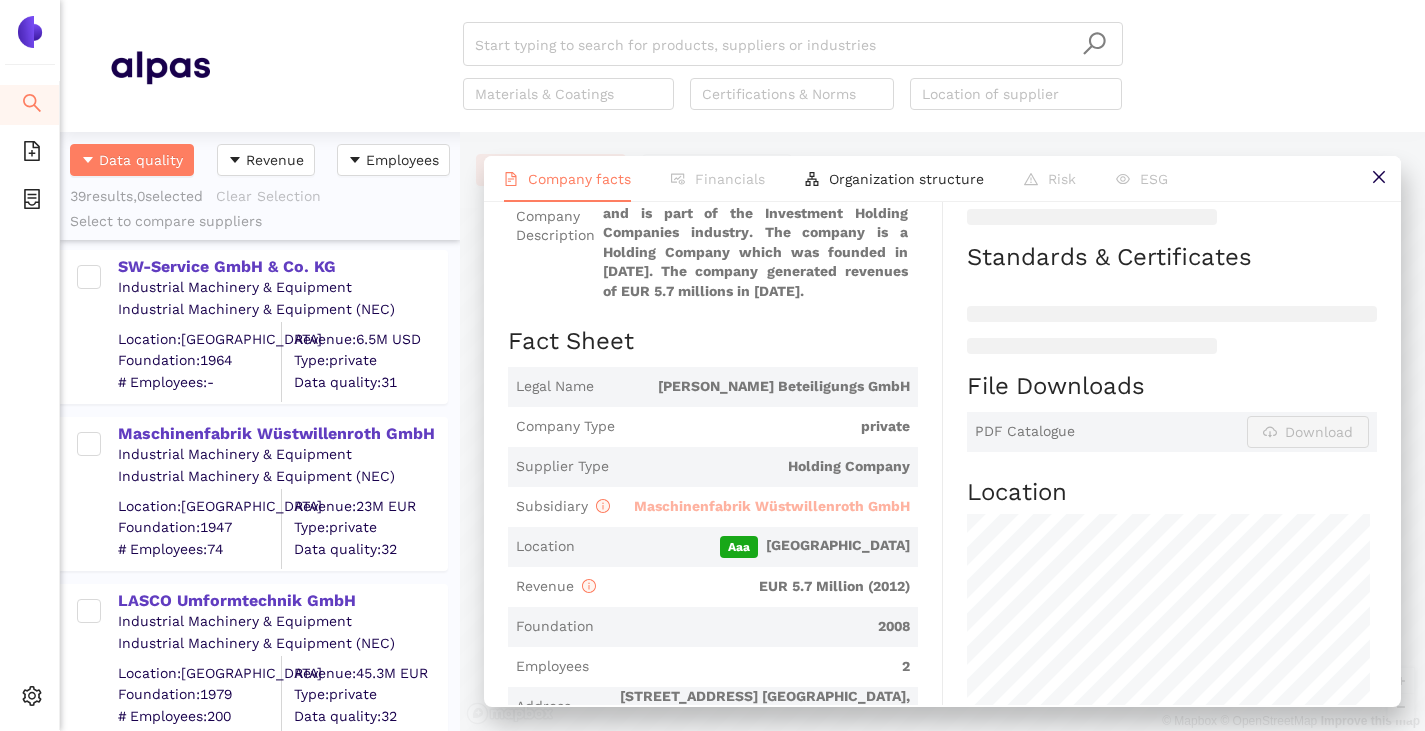 click on "Maschinenfabrik Wüstwillenroth GmbH" at bounding box center [772, 506] 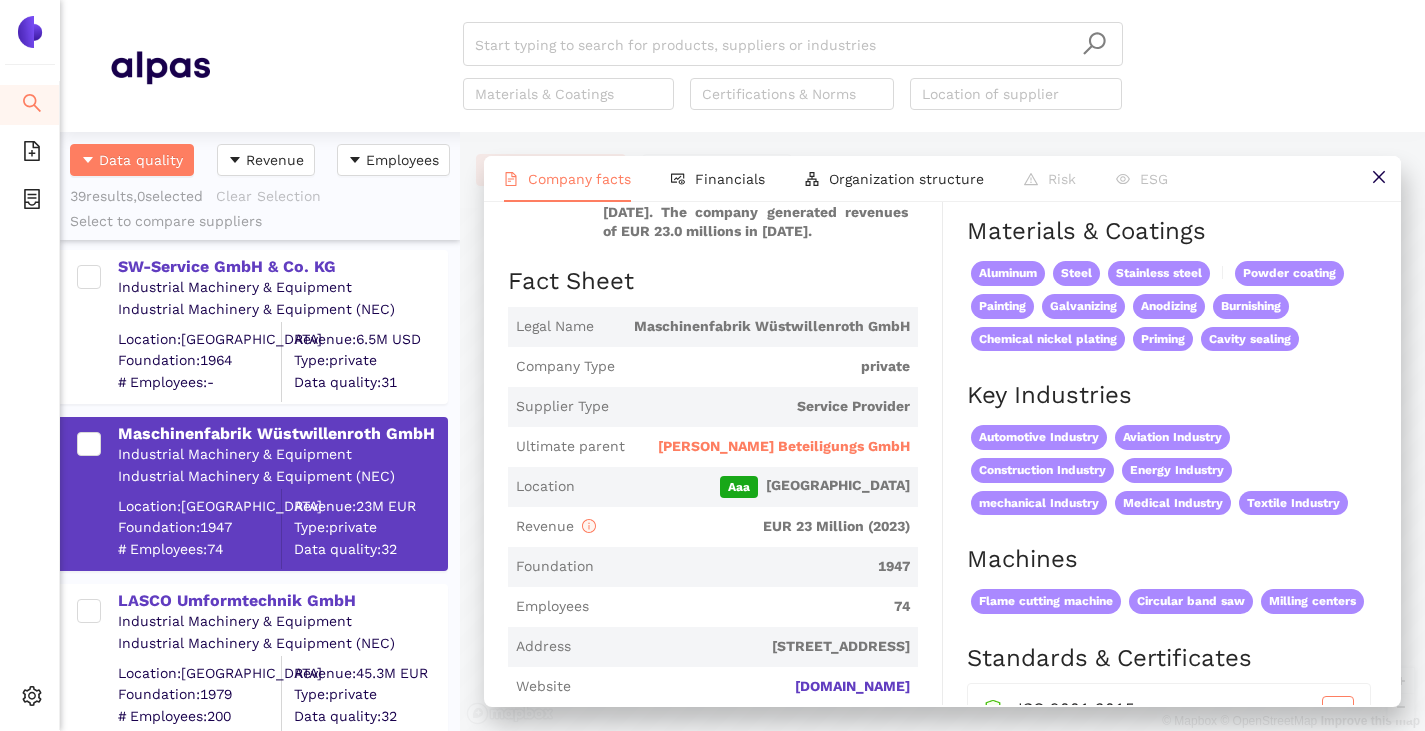 scroll, scrollTop: 0, scrollLeft: 0, axis: both 